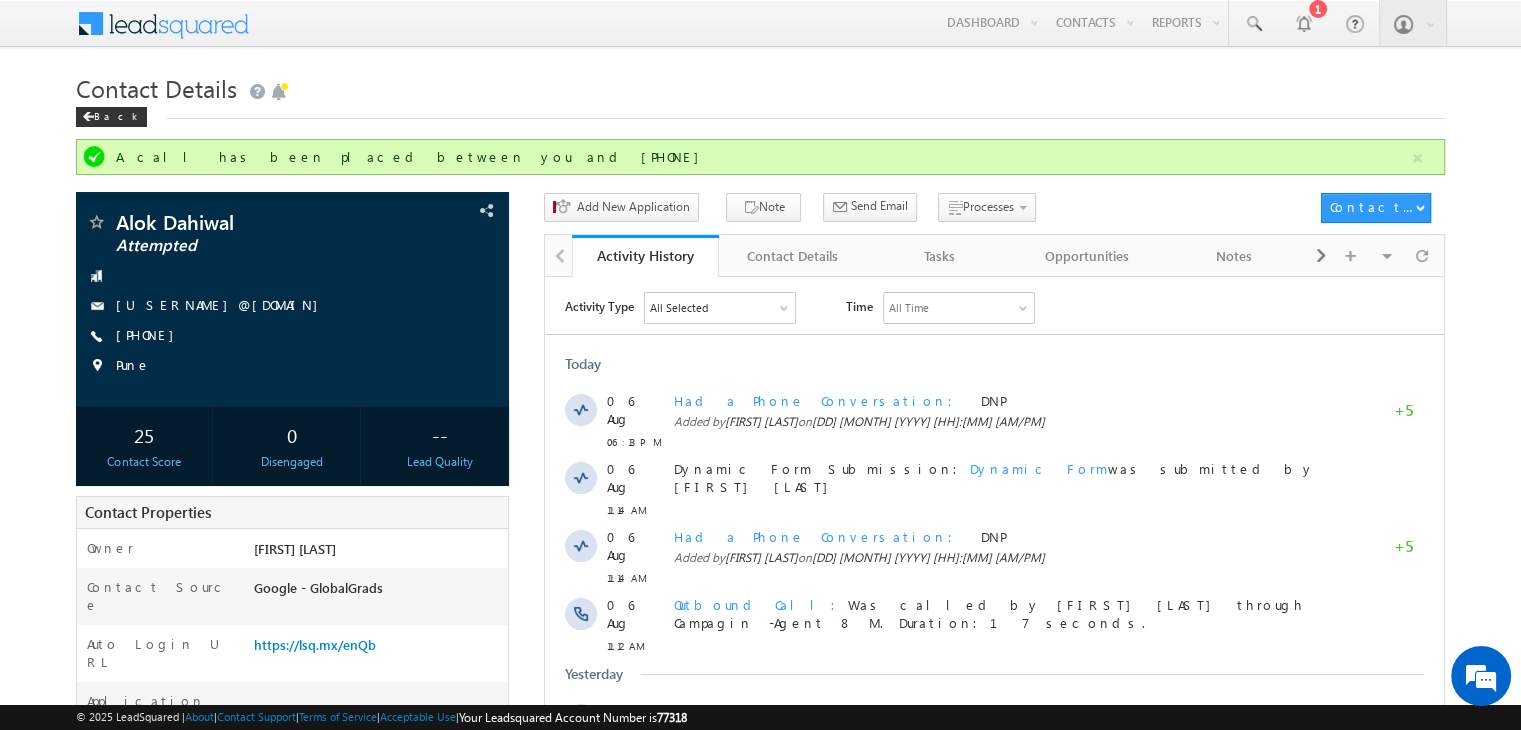 scroll, scrollTop: 0, scrollLeft: 0, axis: both 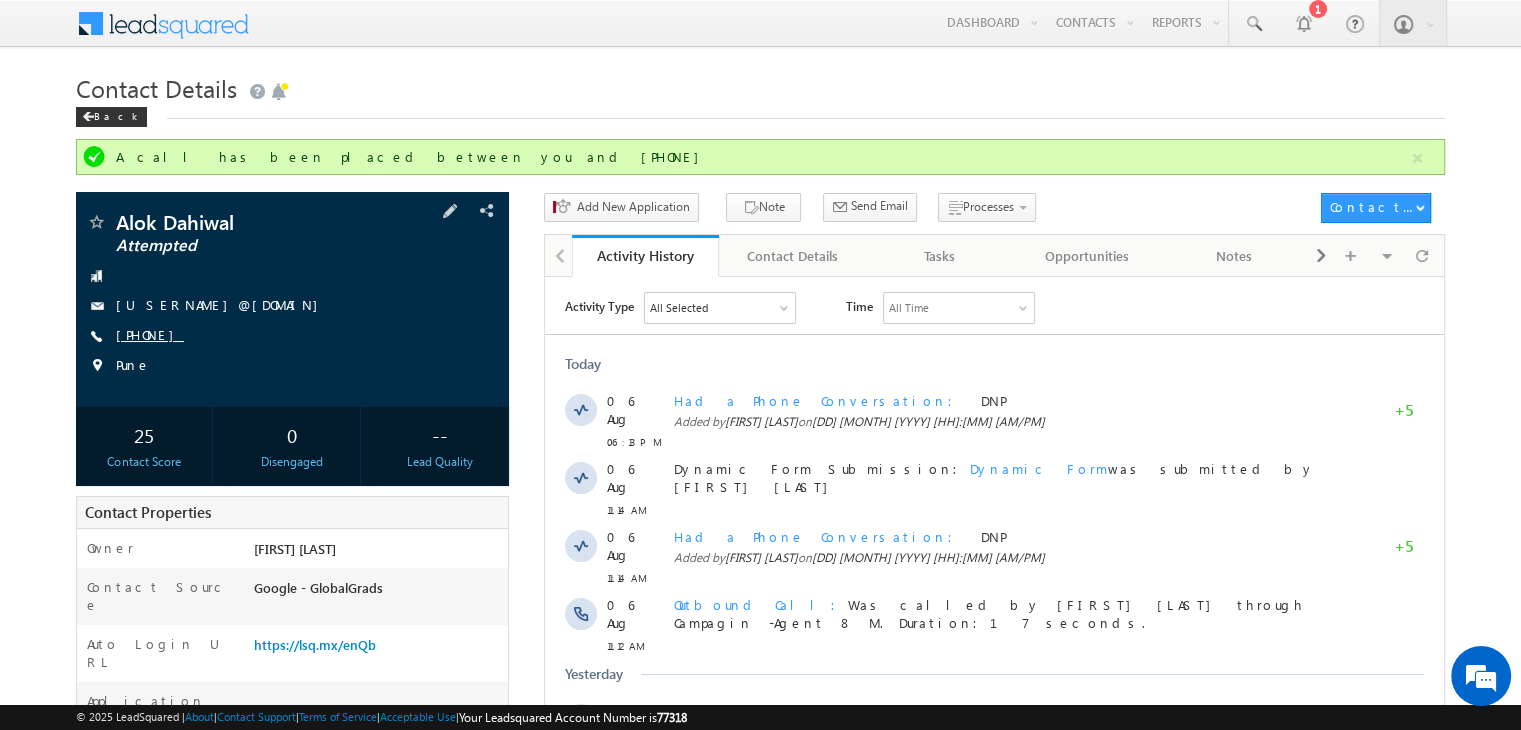 click on "[PHONE]" at bounding box center [150, 334] 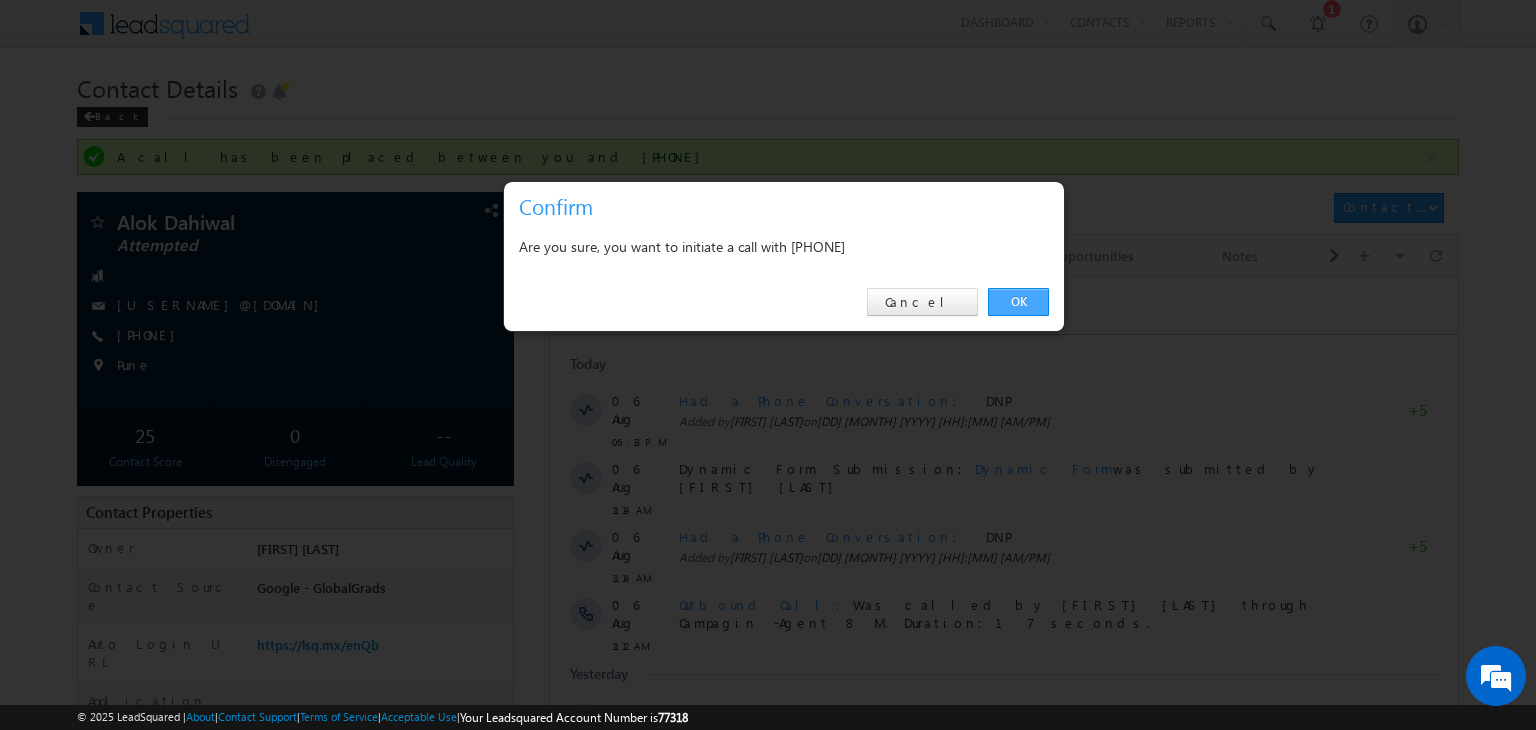 click on "OK" at bounding box center [1018, 302] 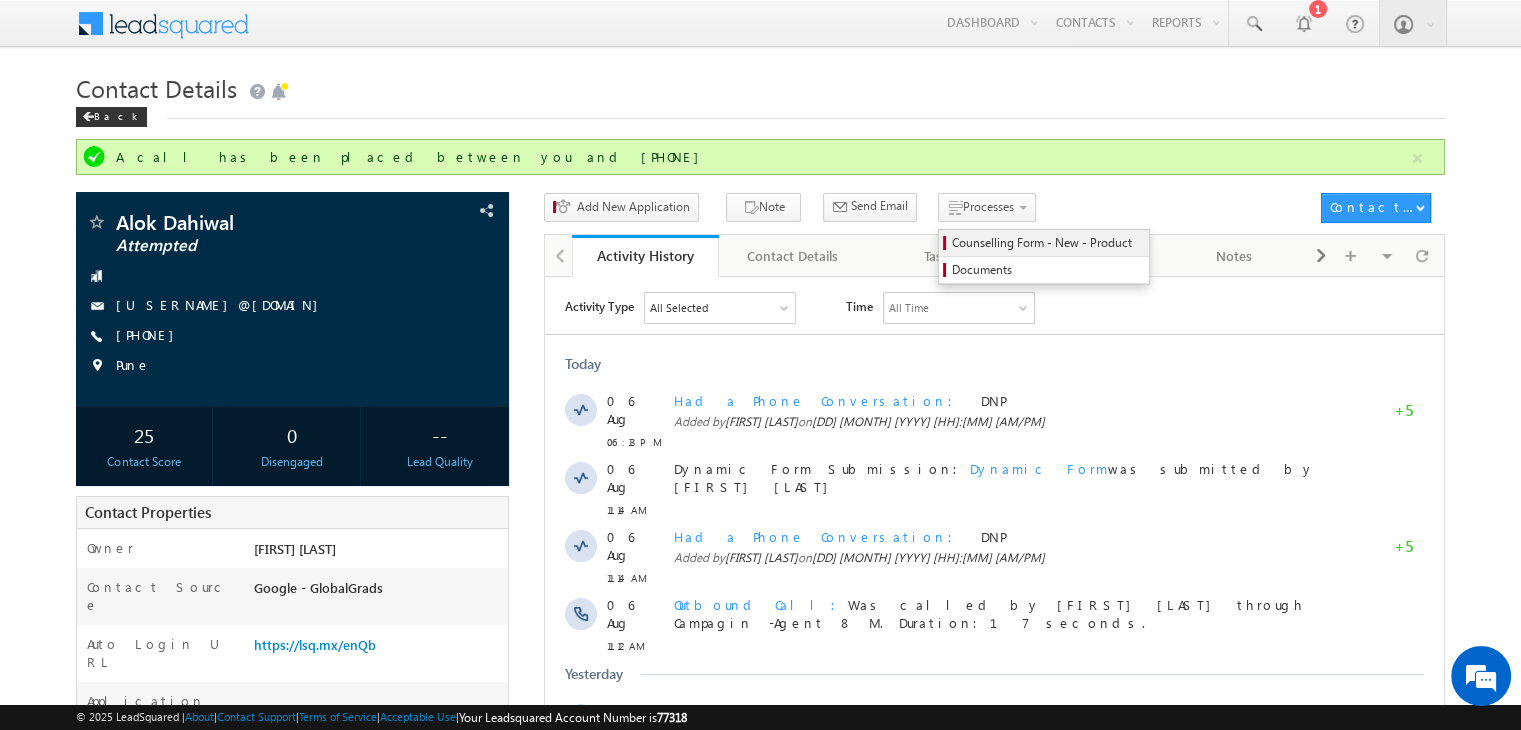 click on "Counselling Form - New - Product" at bounding box center [1047, 243] 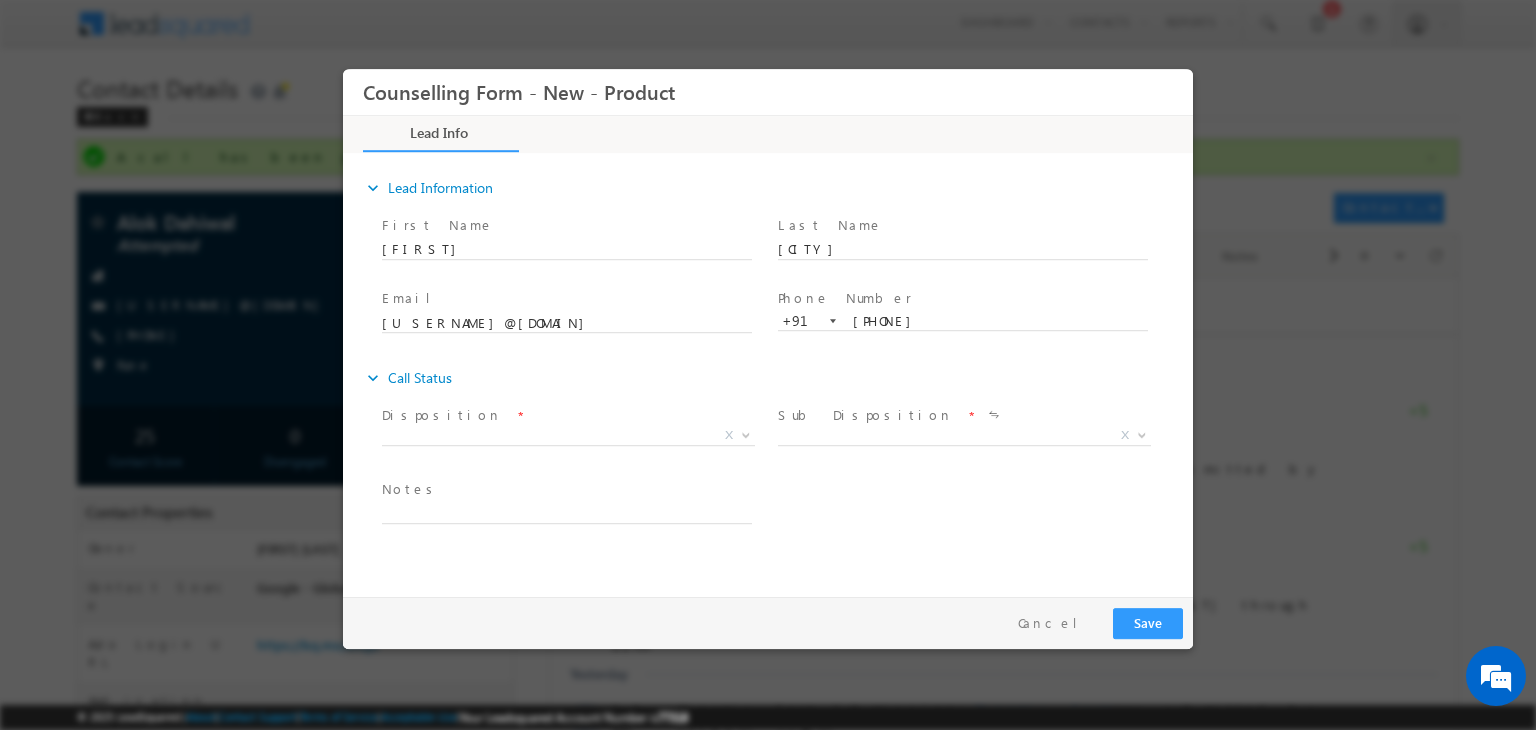 scroll, scrollTop: 0, scrollLeft: 0, axis: both 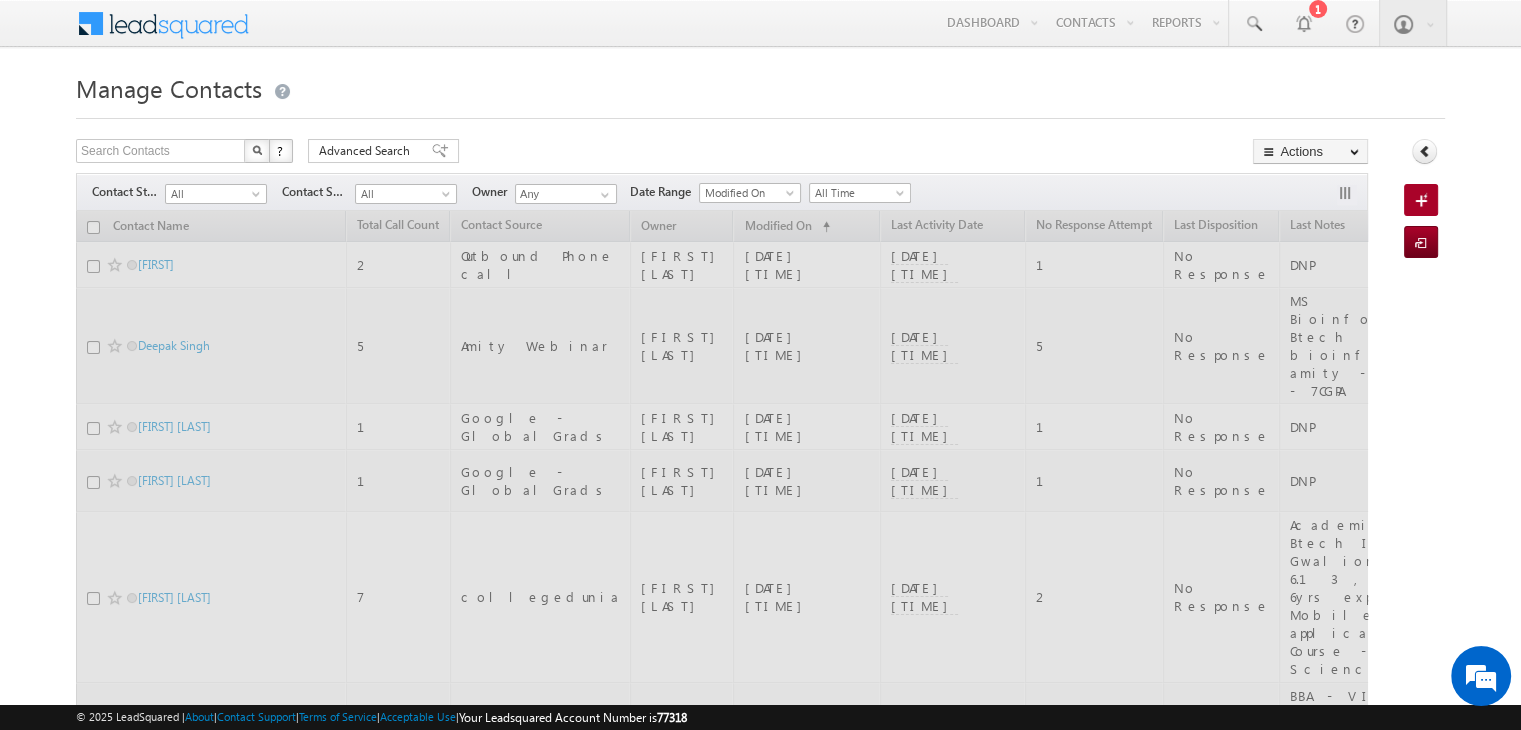 click on "Search Contacts X ?   29 results found
Advanced Search
Advanced Search
Advanced search results
Actions Export Contacts Reset all Filters
Actions Export Contacts Bulk Update Send Email Add to List Add Activity Add Opportunity Change Owner Delete" at bounding box center [722, 153] 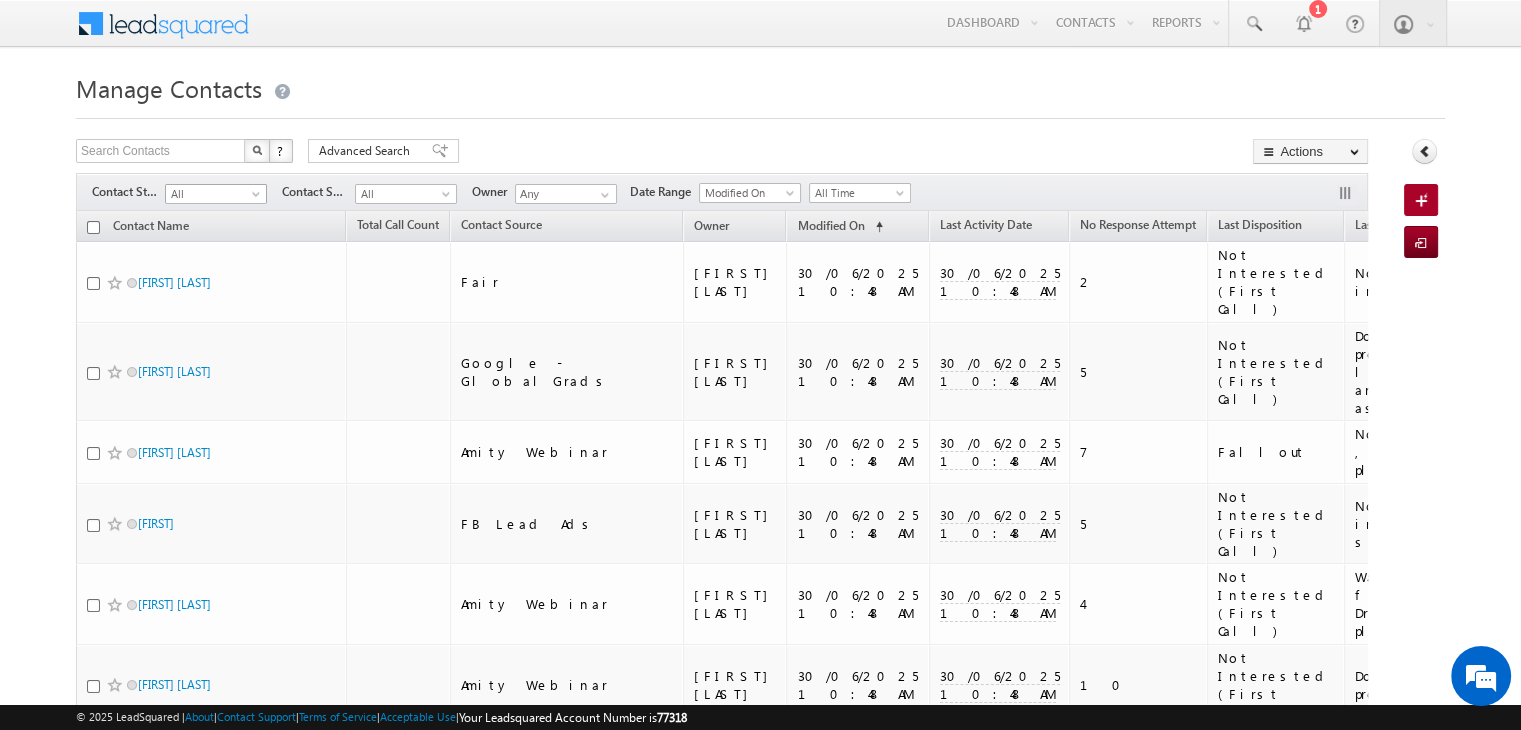 click on "All" at bounding box center (213, 194) 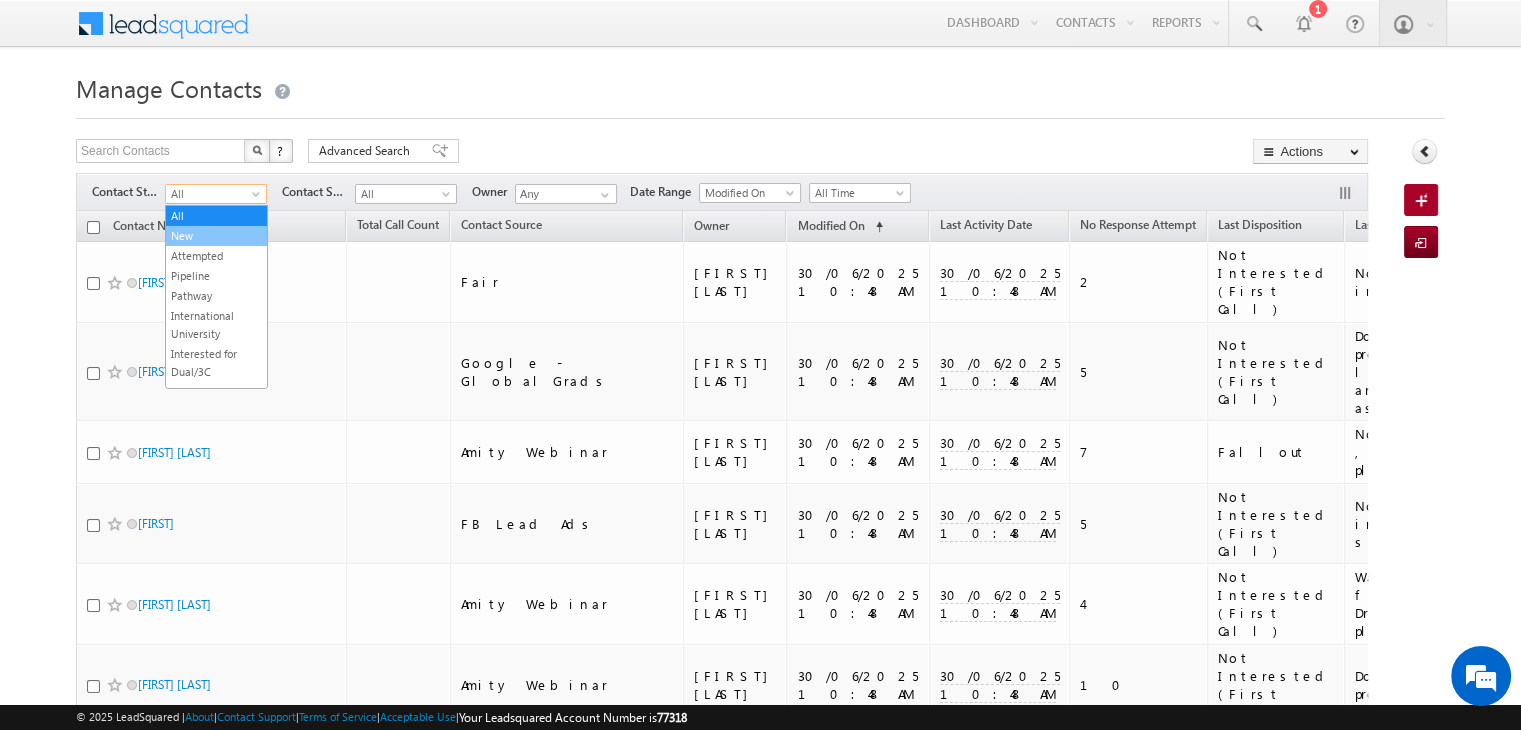 click on "New" at bounding box center [216, 236] 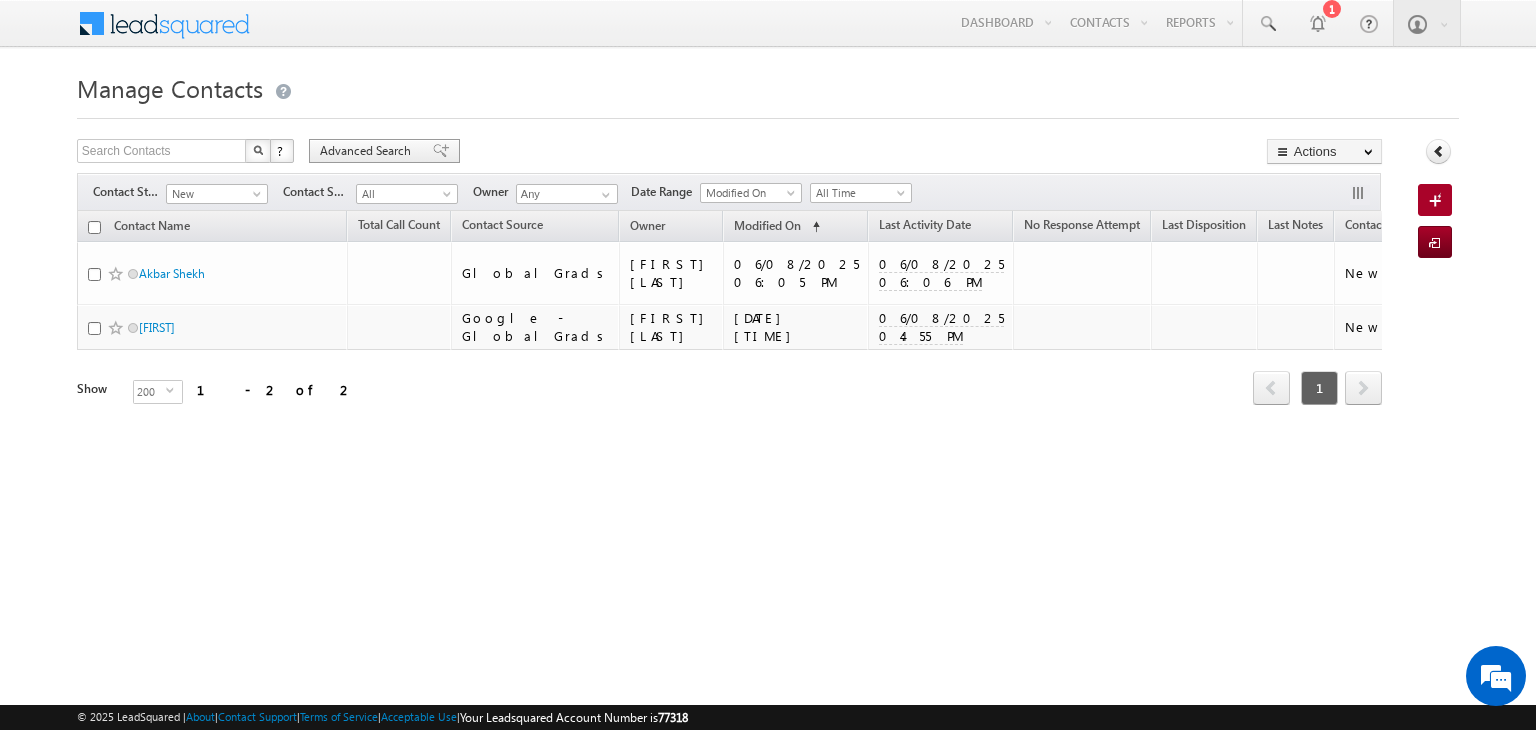 click on "Advanced Search" at bounding box center [368, 151] 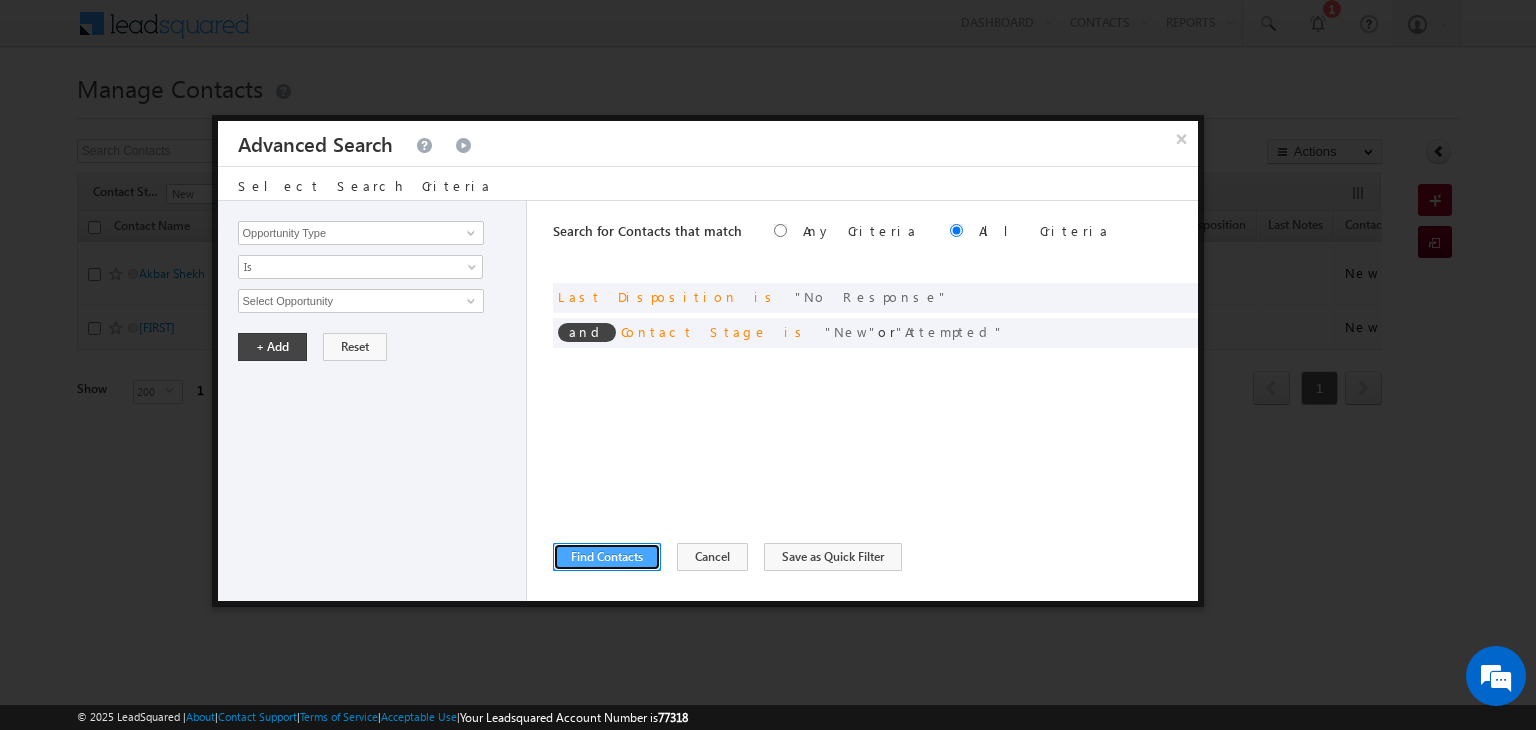 click on "Find Contacts" at bounding box center (607, 557) 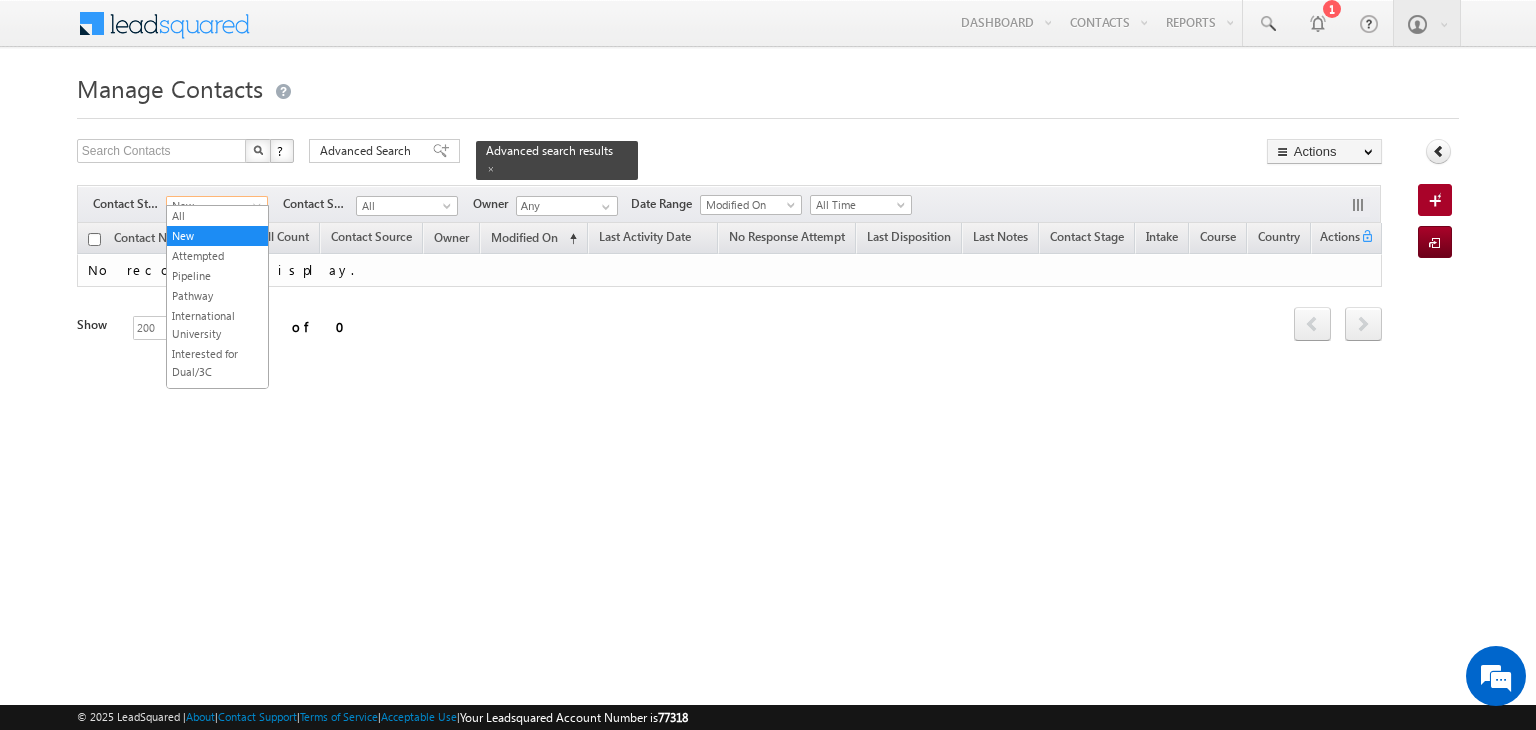 click at bounding box center [259, 210] 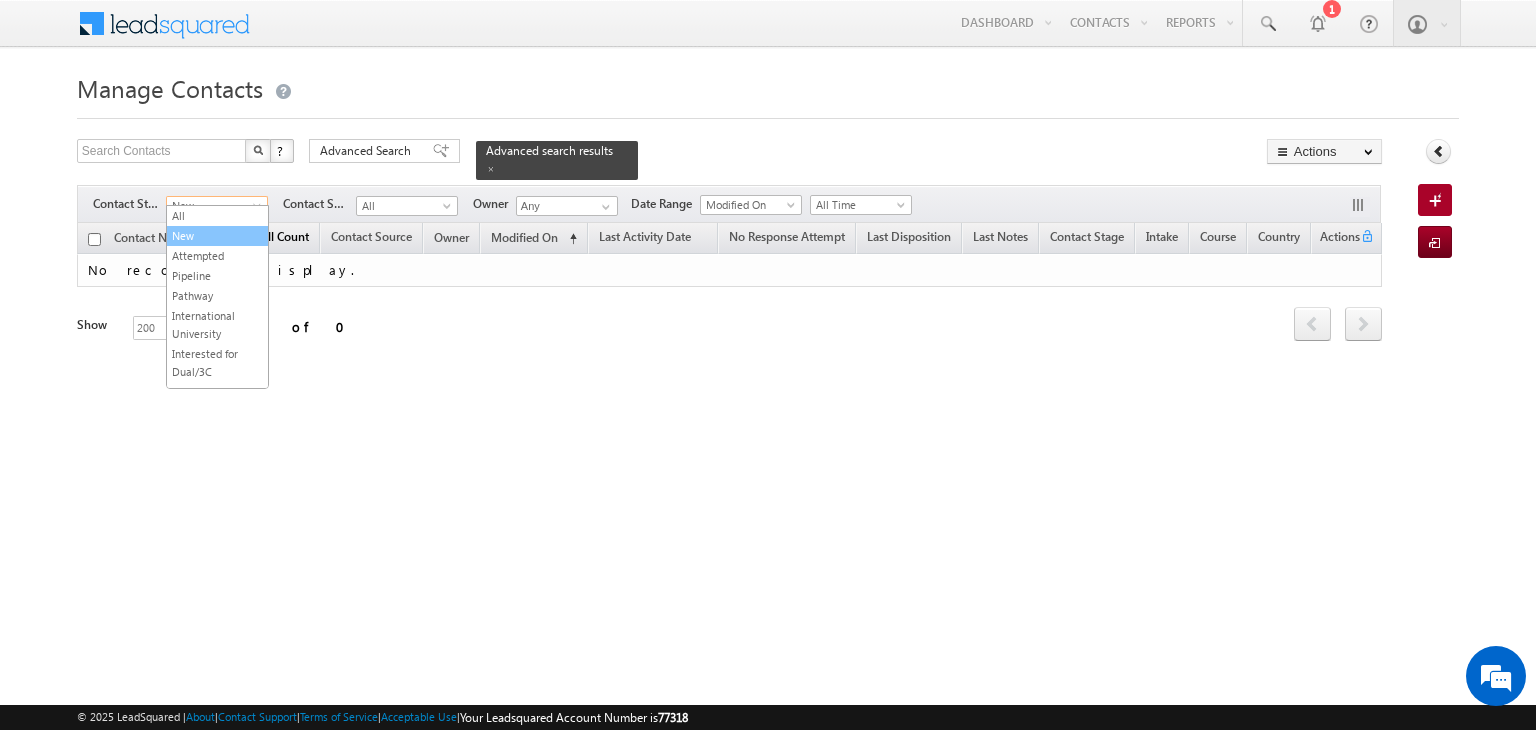 drag, startPoint x: 222, startPoint y: 229, endPoint x: 209, endPoint y: 225, distance: 13.601471 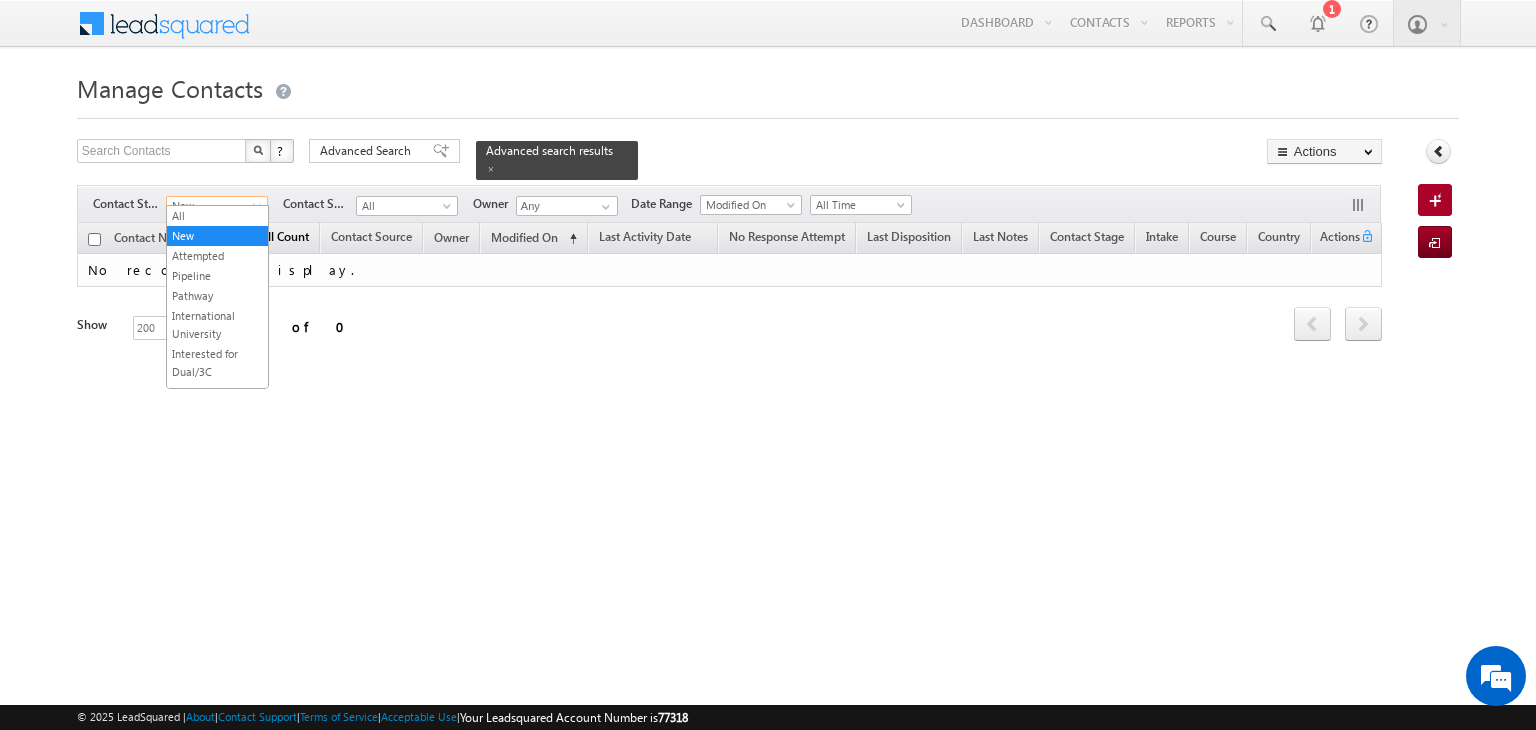 drag, startPoint x: 198, startPoint y: 196, endPoint x: 218, endPoint y: 225, distance: 35.22783 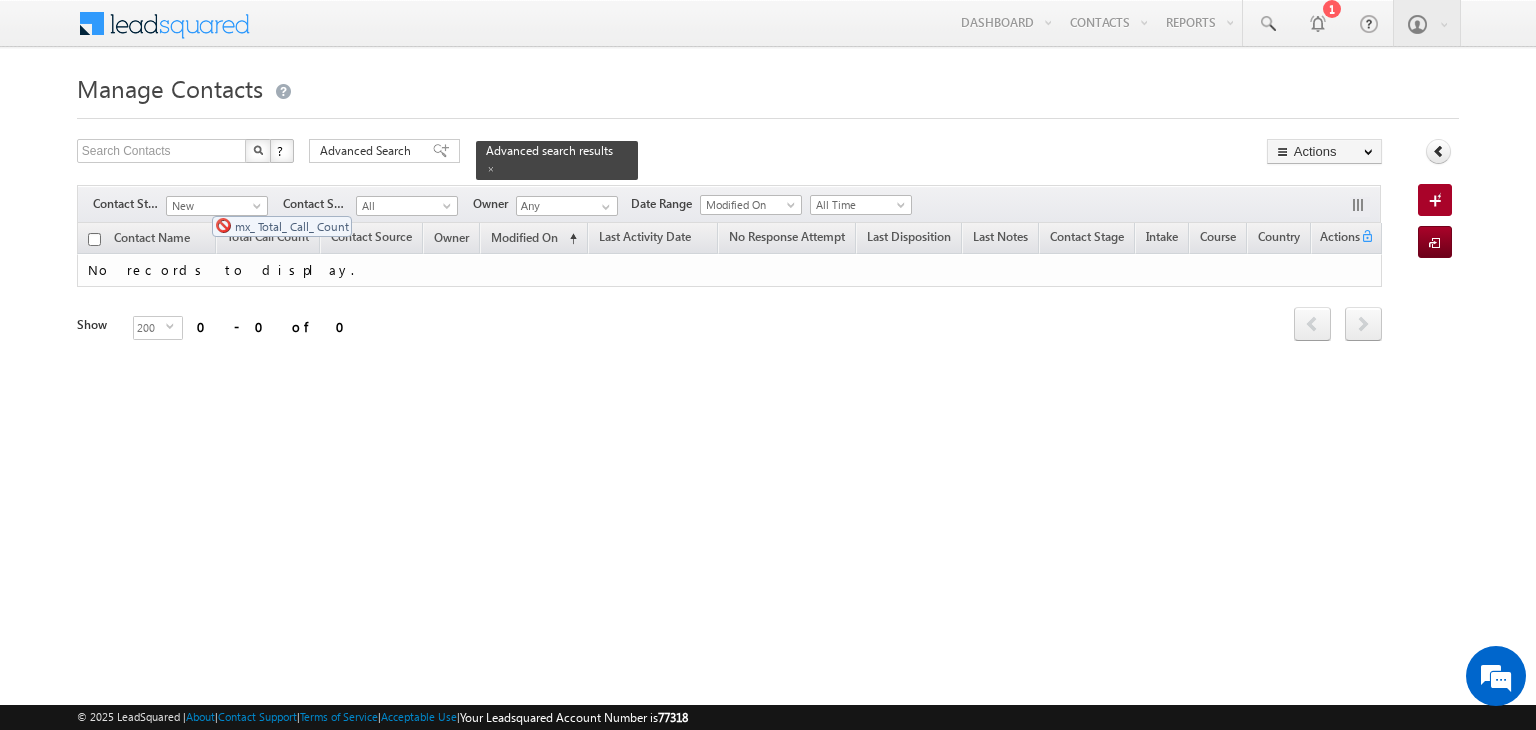 drag, startPoint x: 218, startPoint y: 225, endPoint x: 200, endPoint y: 205, distance: 26.907248 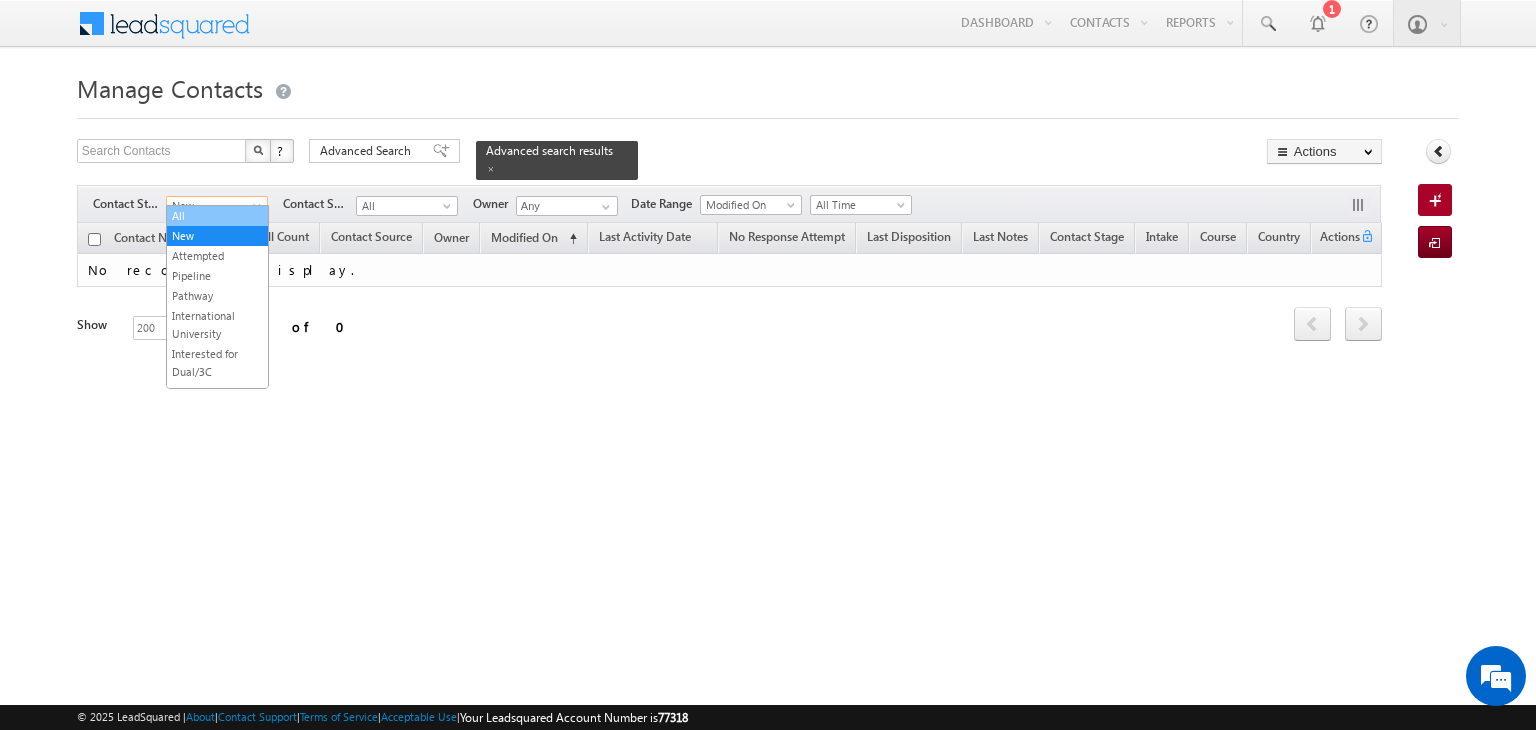 drag, startPoint x: 192, startPoint y: 193, endPoint x: 208, endPoint y: 221, distance: 32.24903 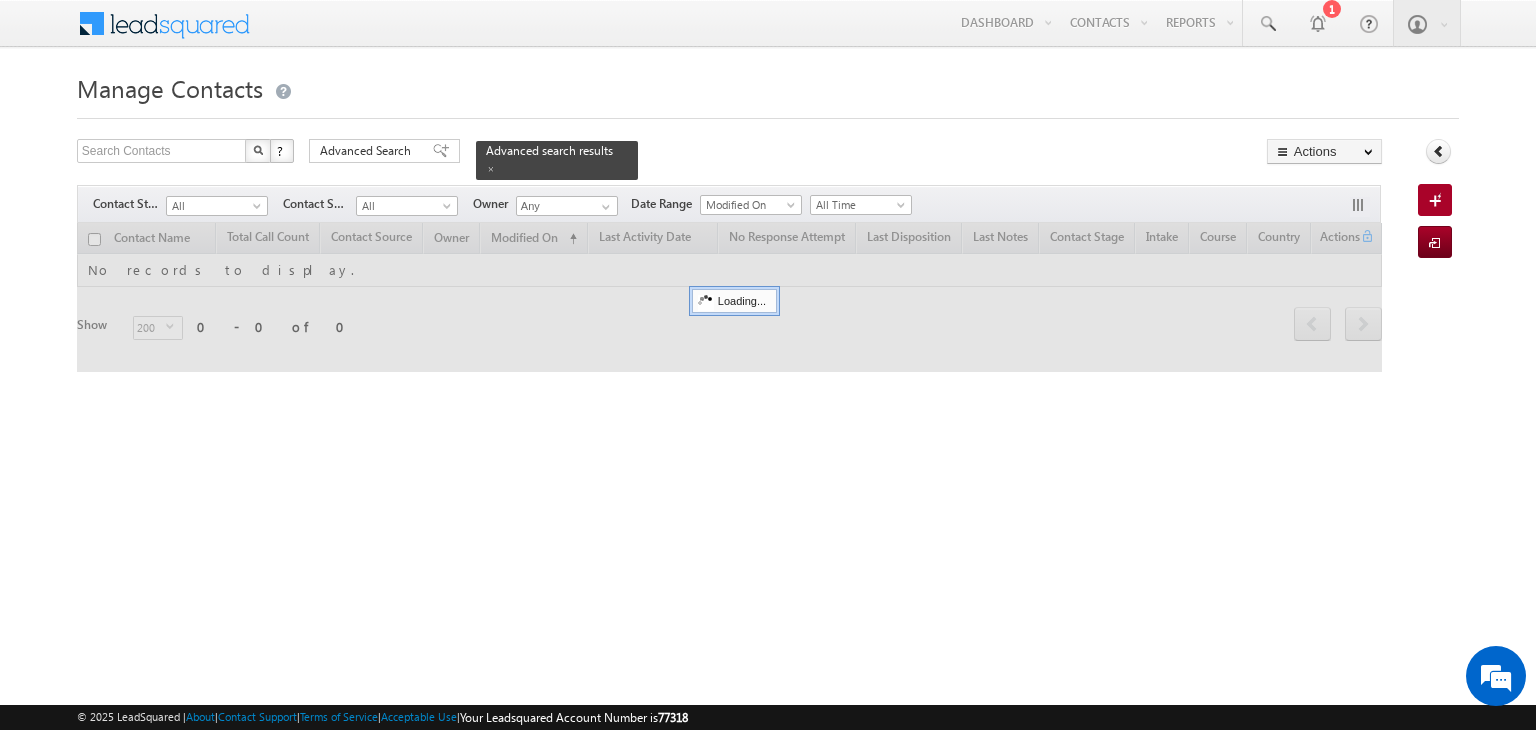 click at bounding box center [729, 297] 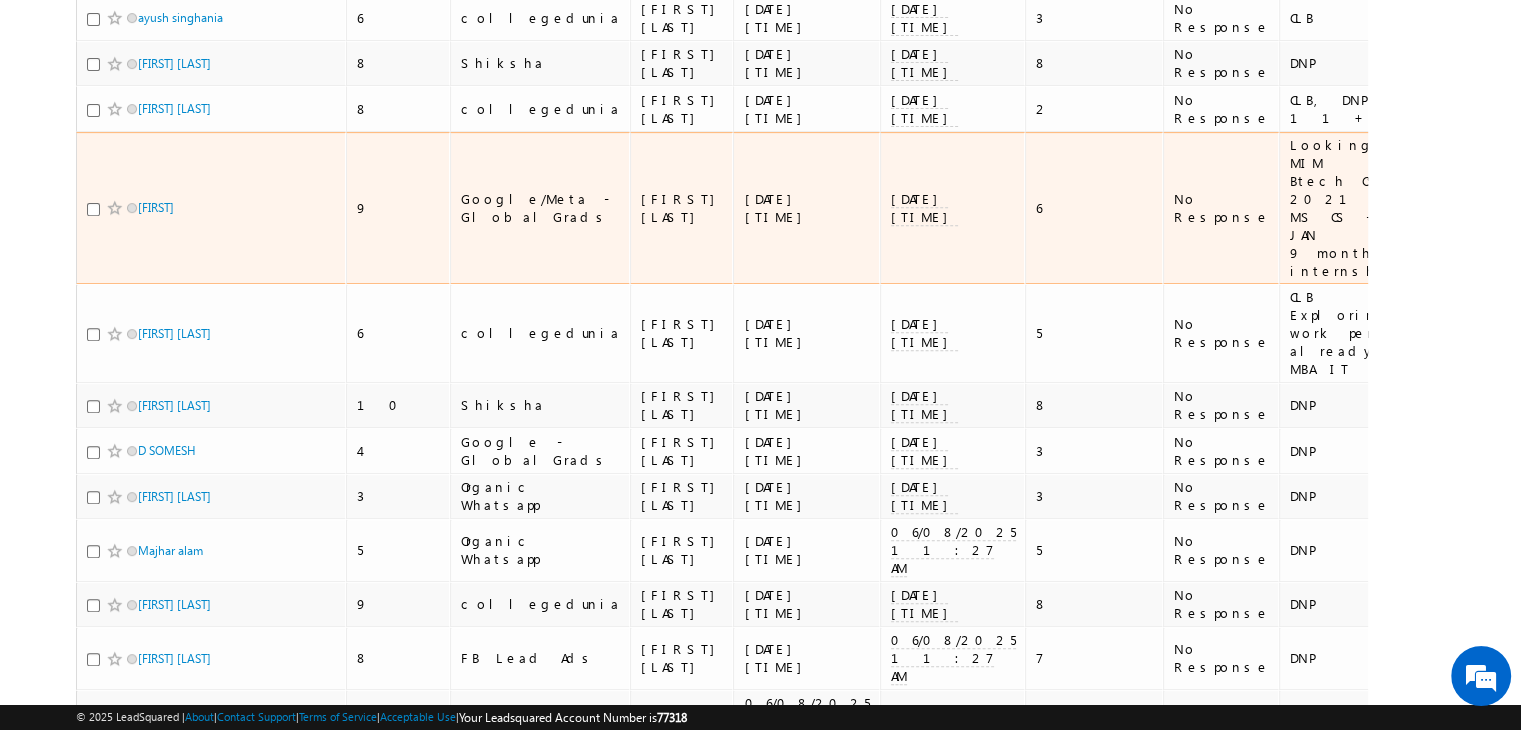 scroll, scrollTop: 744, scrollLeft: 0, axis: vertical 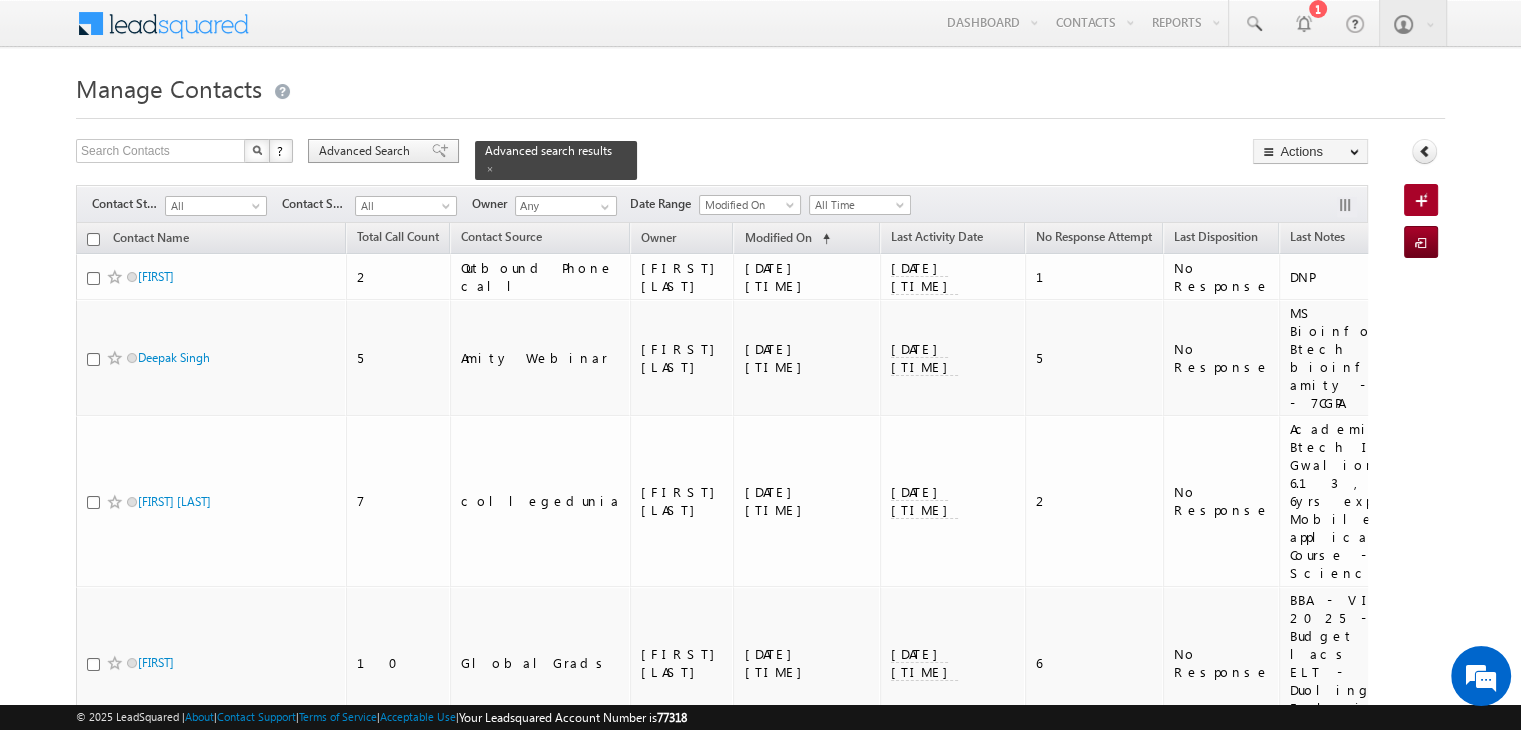 click on "Advanced Search" at bounding box center (367, 151) 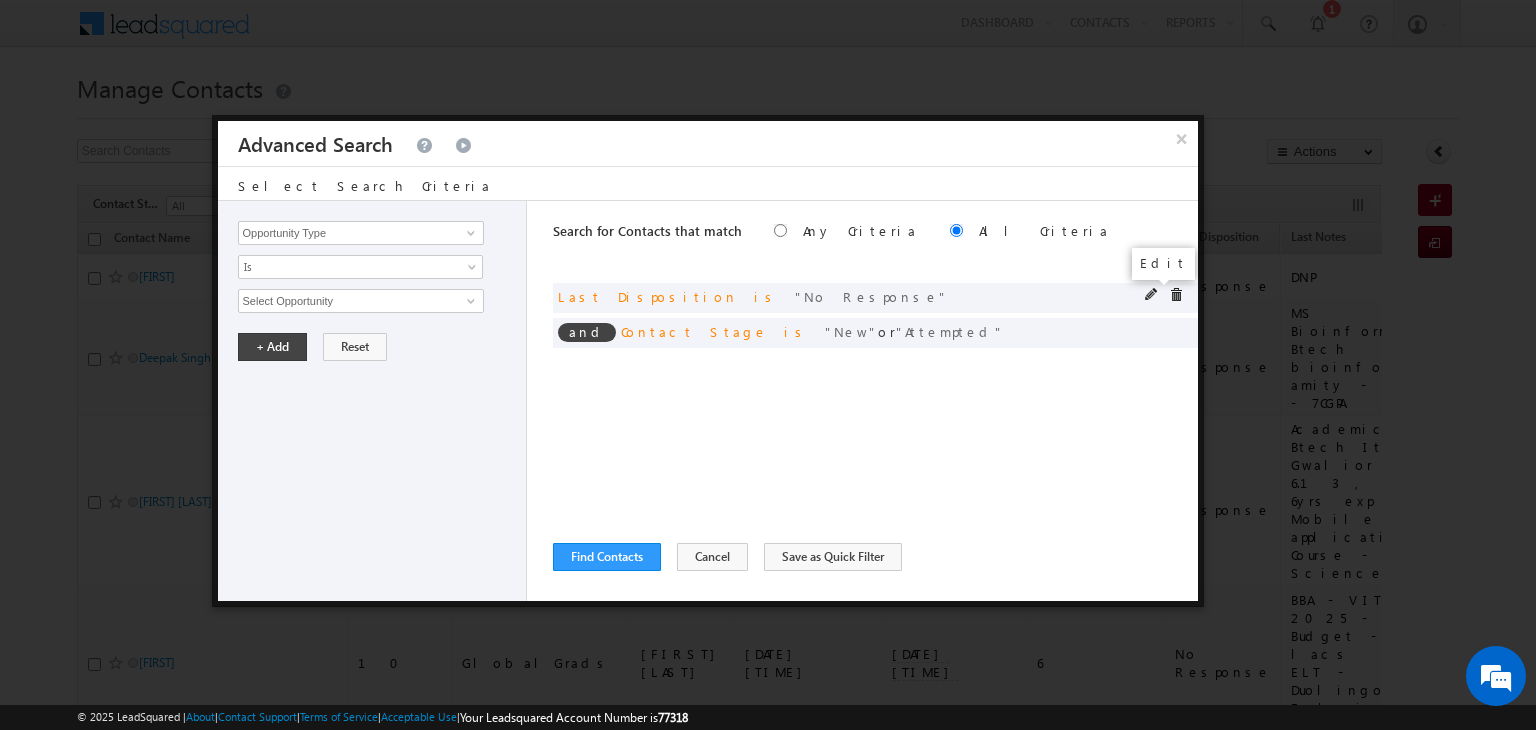 click at bounding box center (1152, 295) 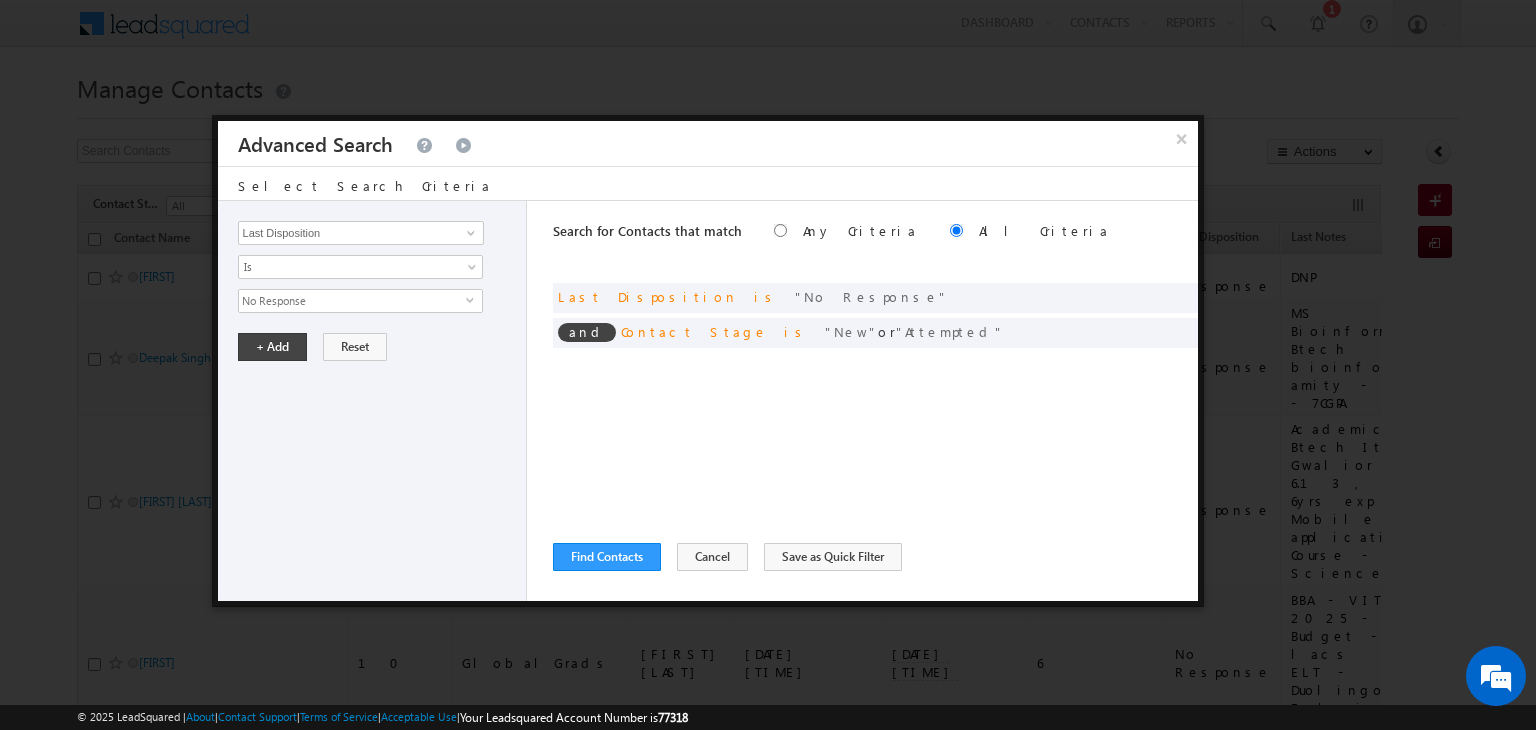 click on "No Response" at bounding box center (352, 301) 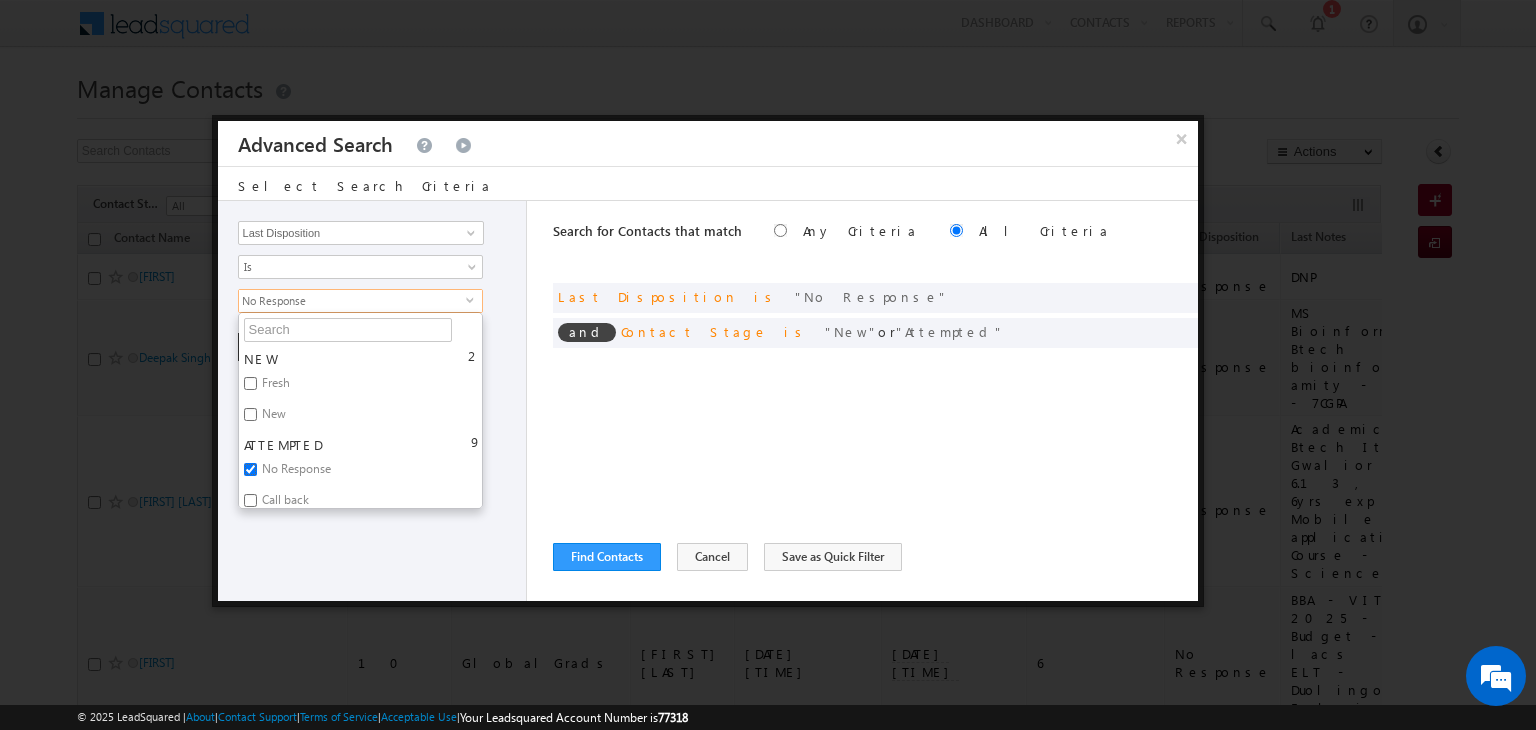 click on "No Response" at bounding box center (250, 469) 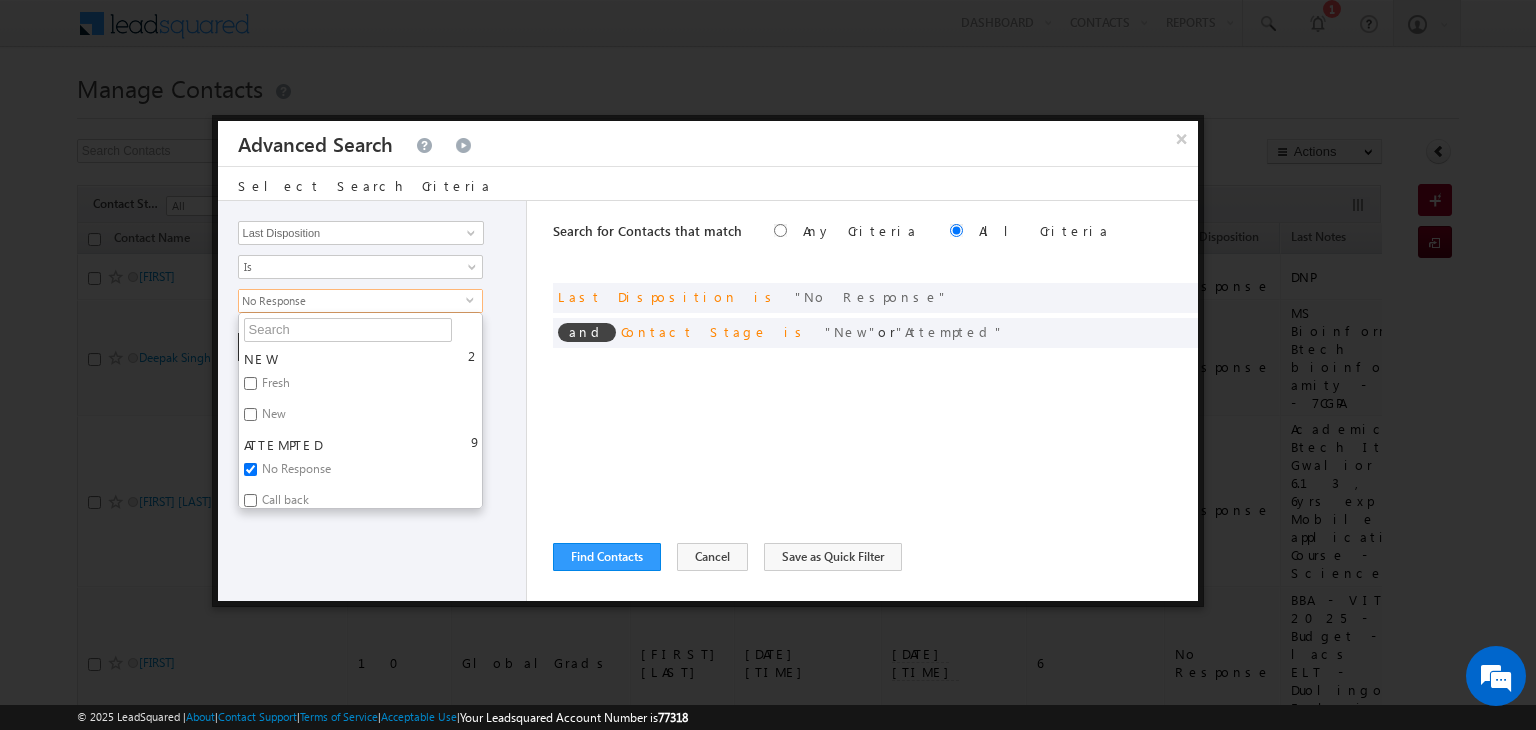 checkbox on "false" 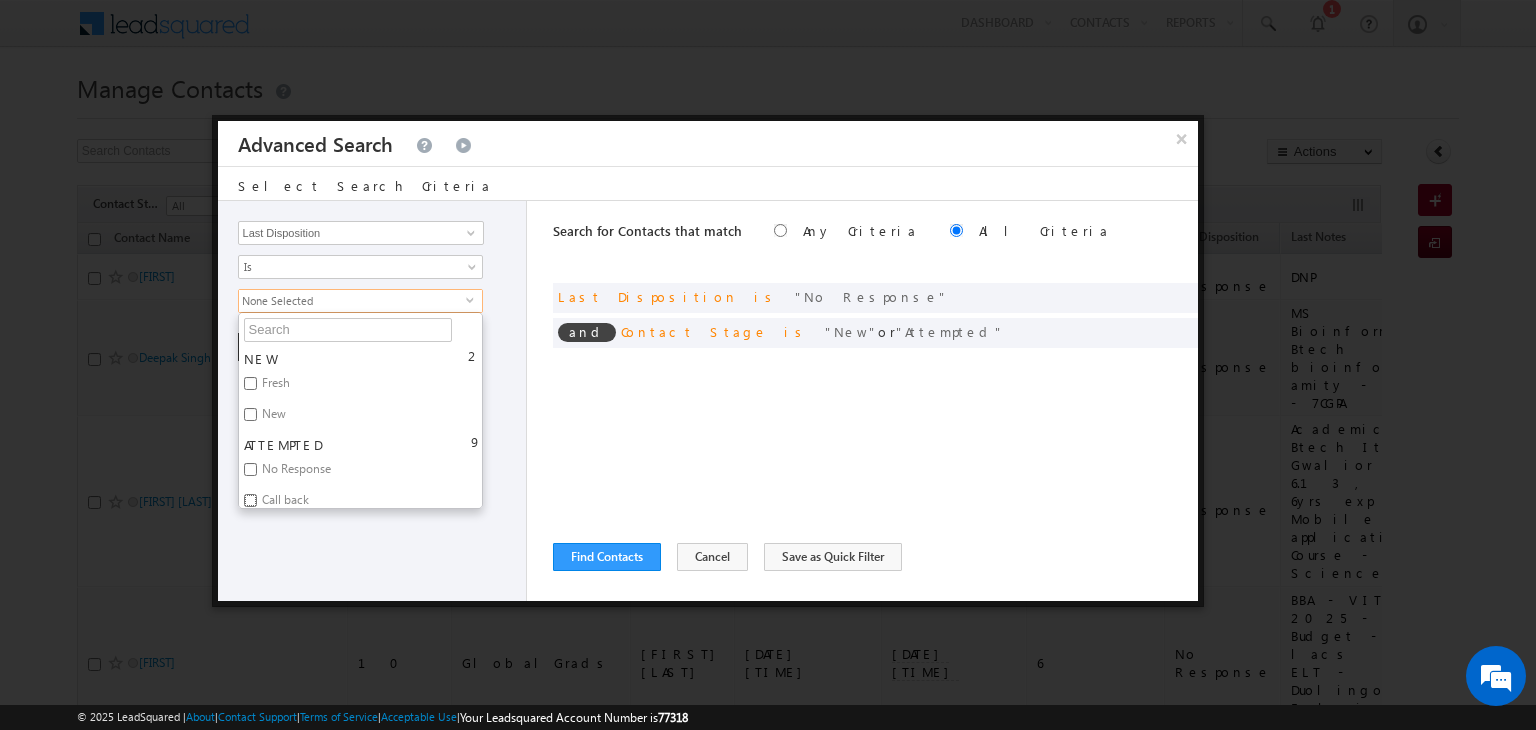click on "Call back" at bounding box center (250, 500) 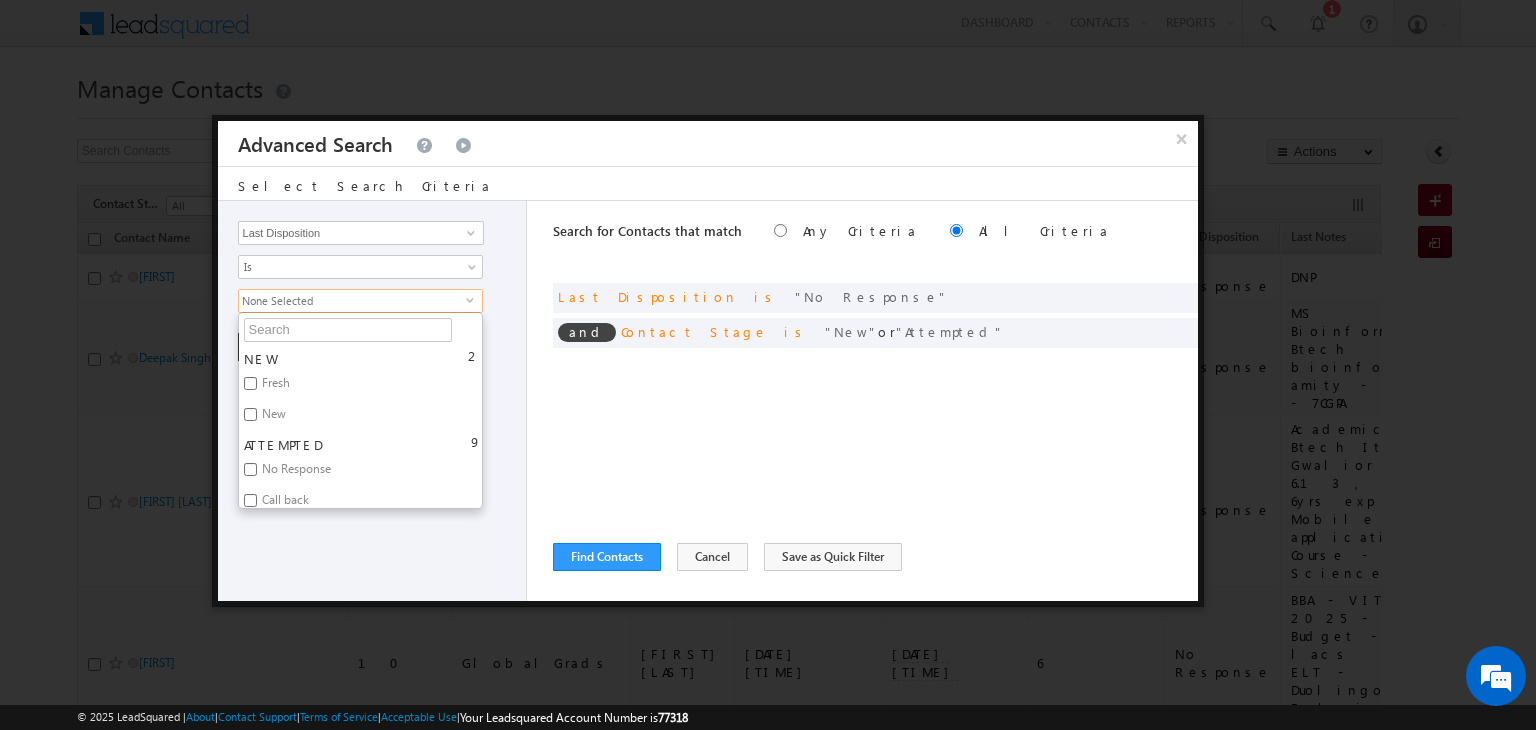 checkbox on "true" 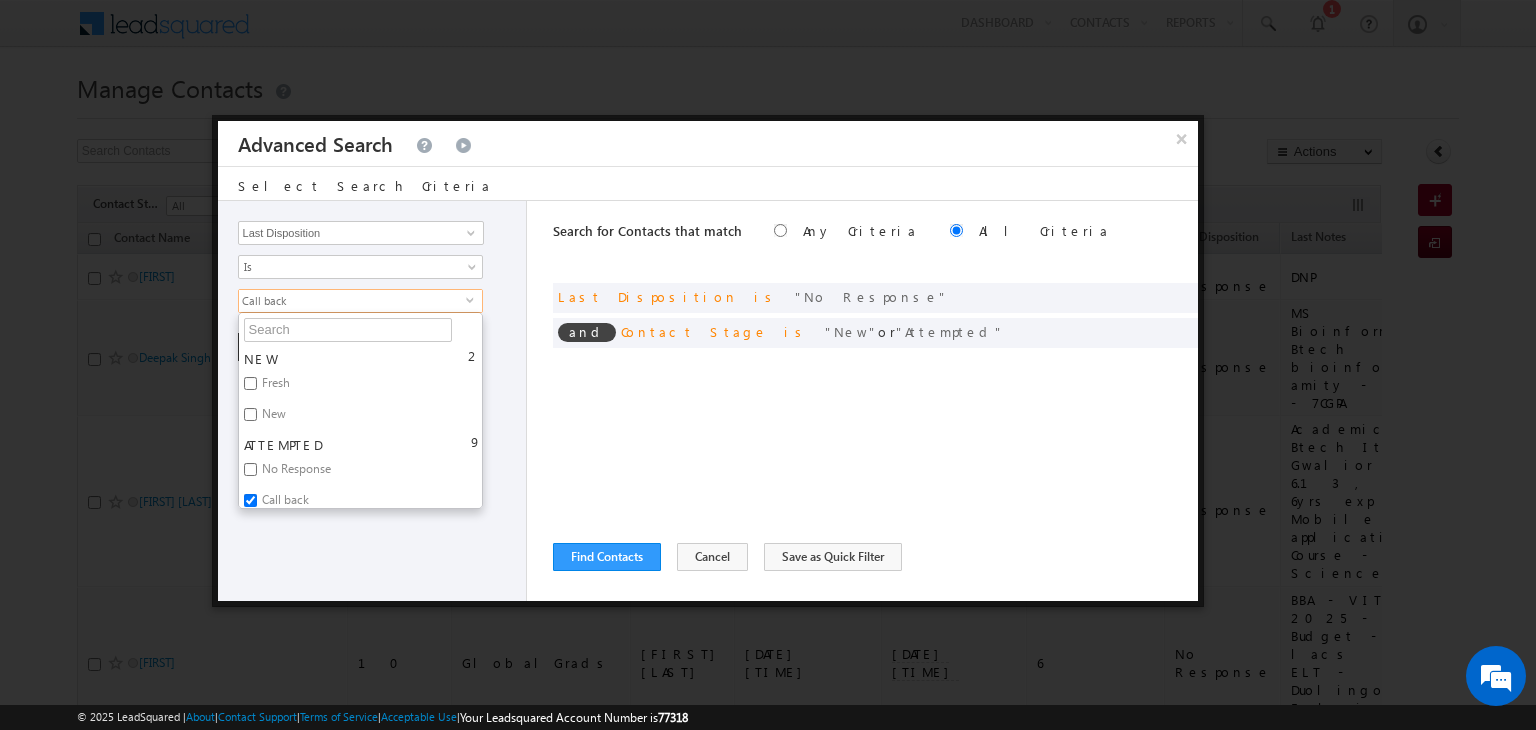 click on "Opportunity Type Contact Activity Task Sales Group  Prospect Id Address 1 Address 2 Any Specific University Or Program Application Status Assignment date current owner Auto Login URL City Class XII Marks Company Concentration Contact Number Contact Origin Contact Score Contact Source Contact Stage Conversion Referrer URL Counselling mode Country Country Interested In New Country Interested In Old Course Course Priority Created By Id Created On Created On Old Current Opt In Status Do Not Call Do Not Email Do Not SMS Do Not Track Do You Have Scholarships Do You Have Valid Passport Documents - Status Documents - University Proof Doc Documents - 10th Marksheet Documents - 12th Marksheet Documents - UG Degree Documents - UG Marksheets Documents - PG Degree Documents - PG Marksheets Documents - Resume/CV Documents - LOR Documents - SOP Documents - Passport Documents - ELT Documents - Amity Pathway Certificate Documents - COL Documents - Deposit fee Documents - UCOL Documents - I20 2" at bounding box center (373, 401) 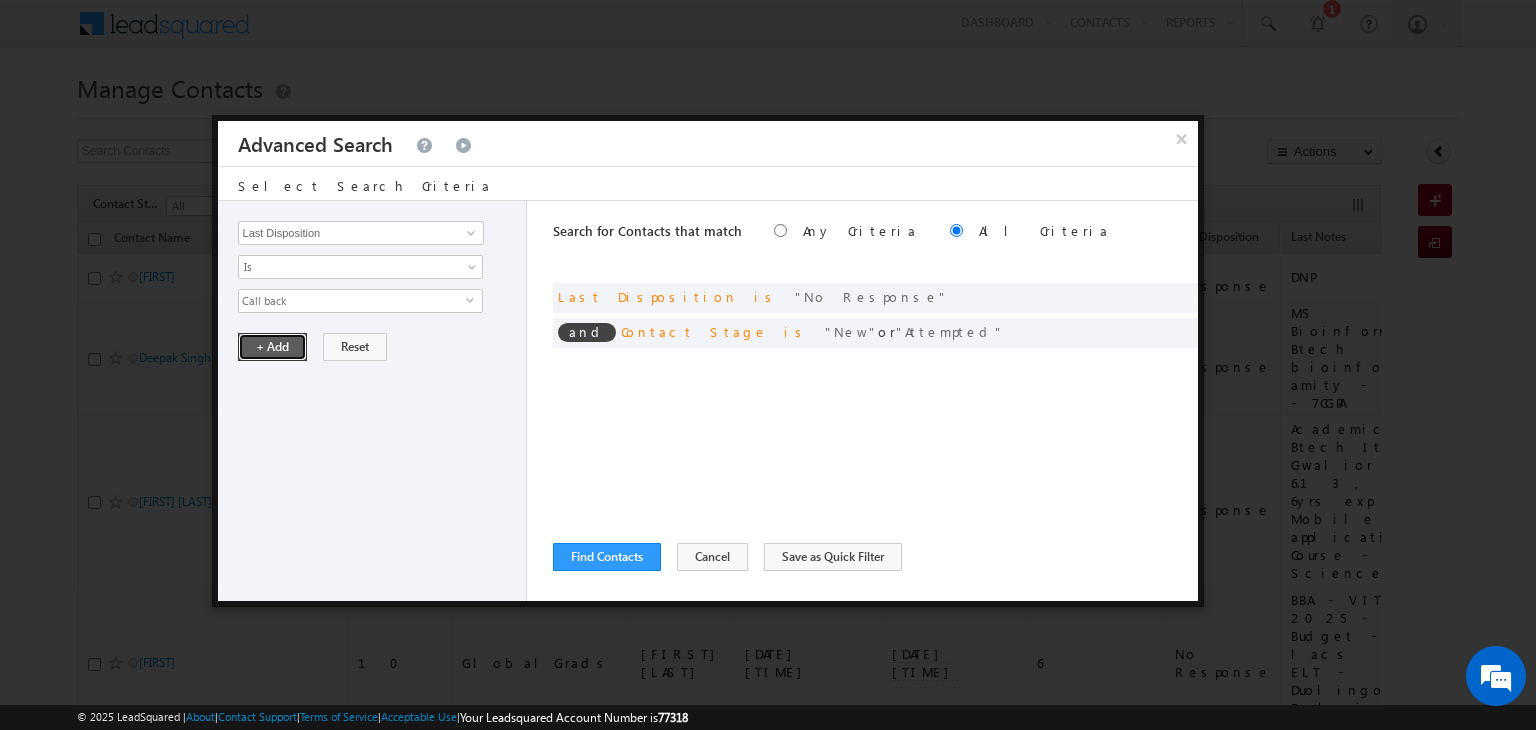 click on "+ Add" at bounding box center [272, 347] 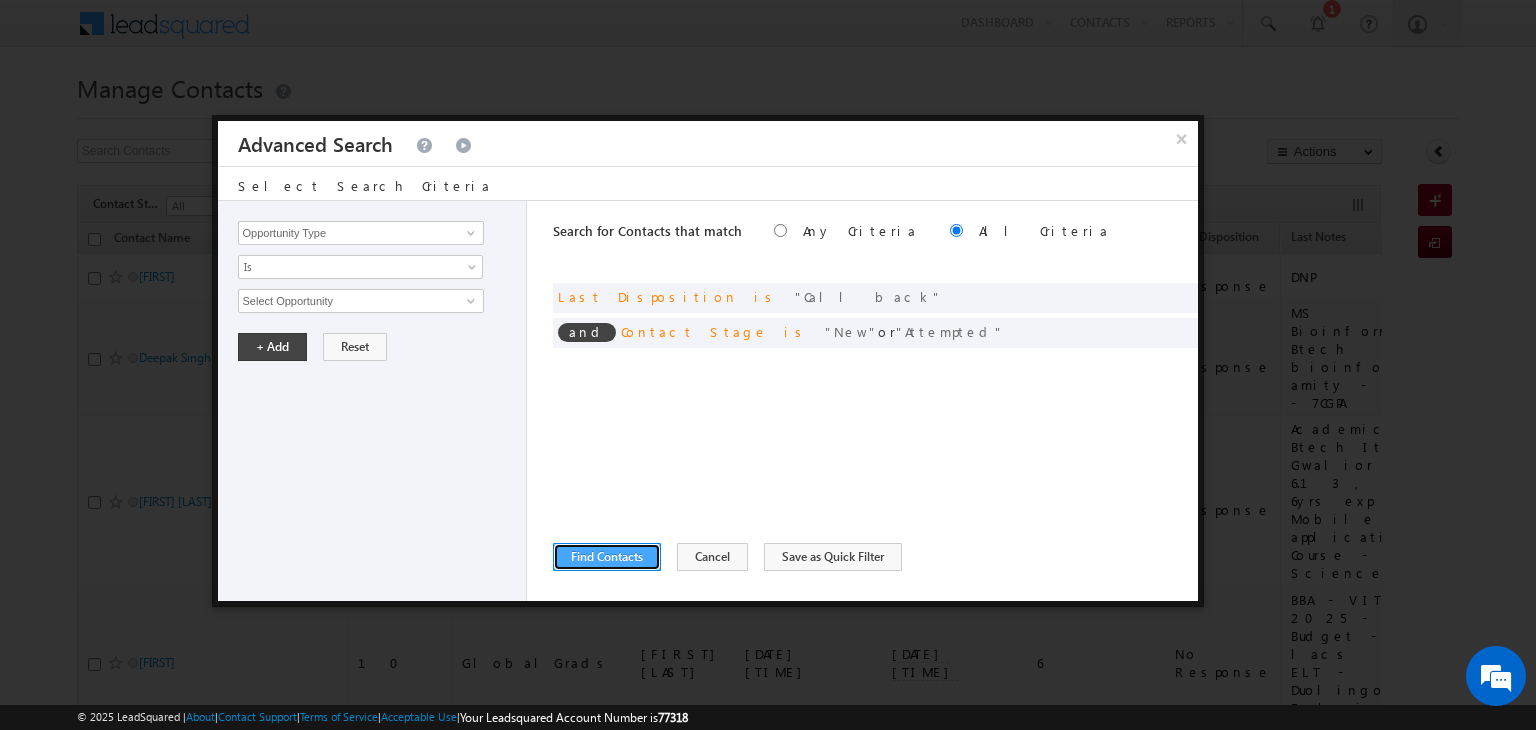 click on "Find Contacts" at bounding box center (607, 557) 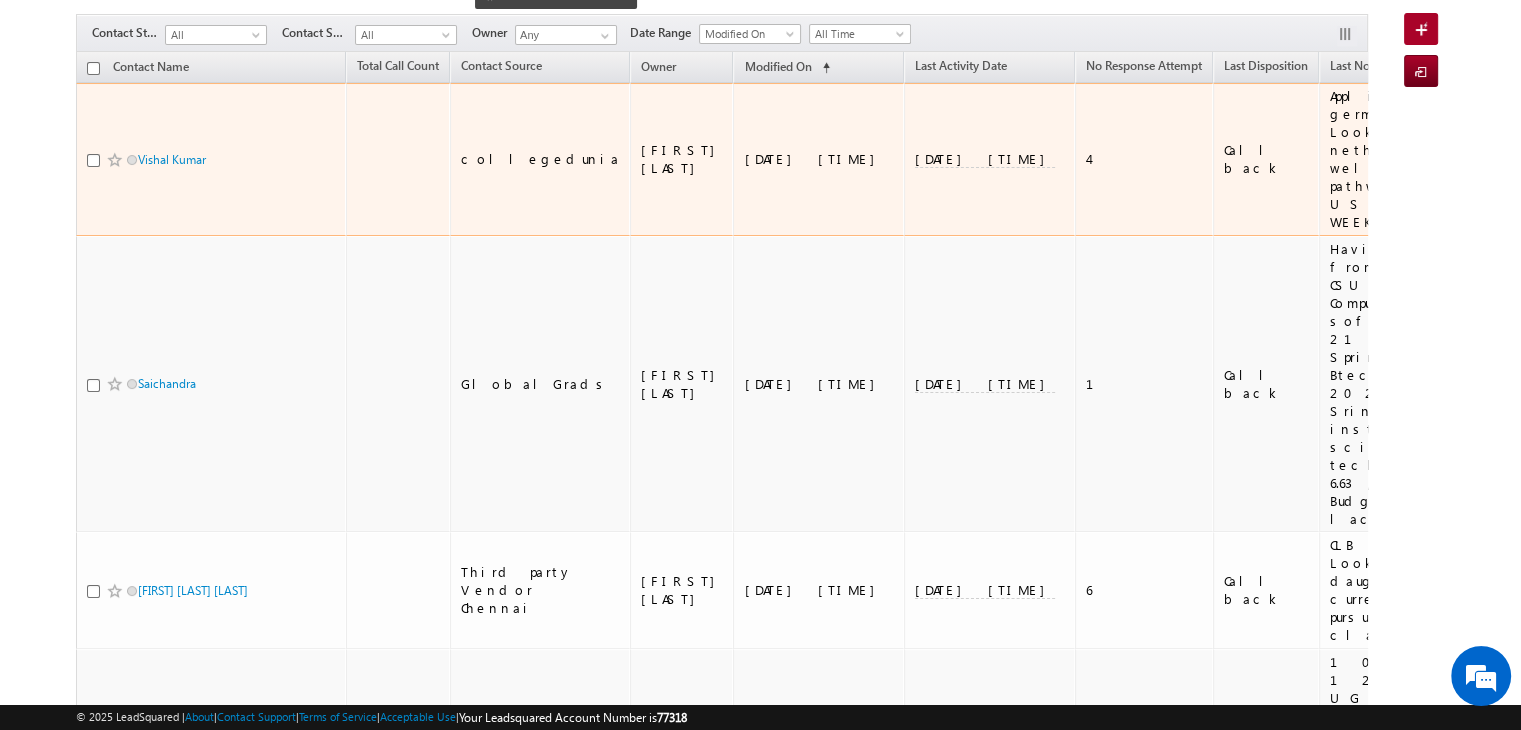 scroll, scrollTop: 144, scrollLeft: 0, axis: vertical 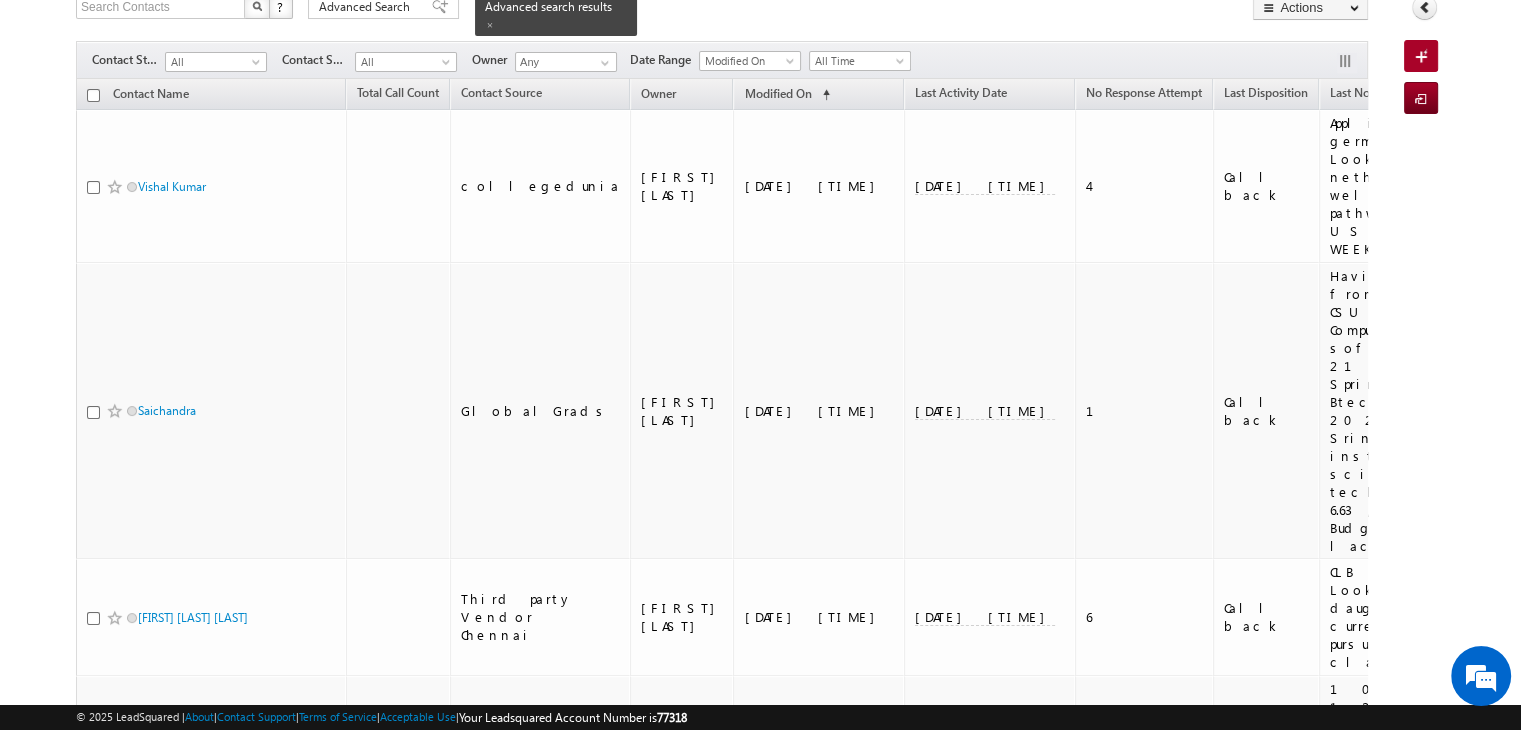 click on "Modified On" at bounding box center (777, 93) 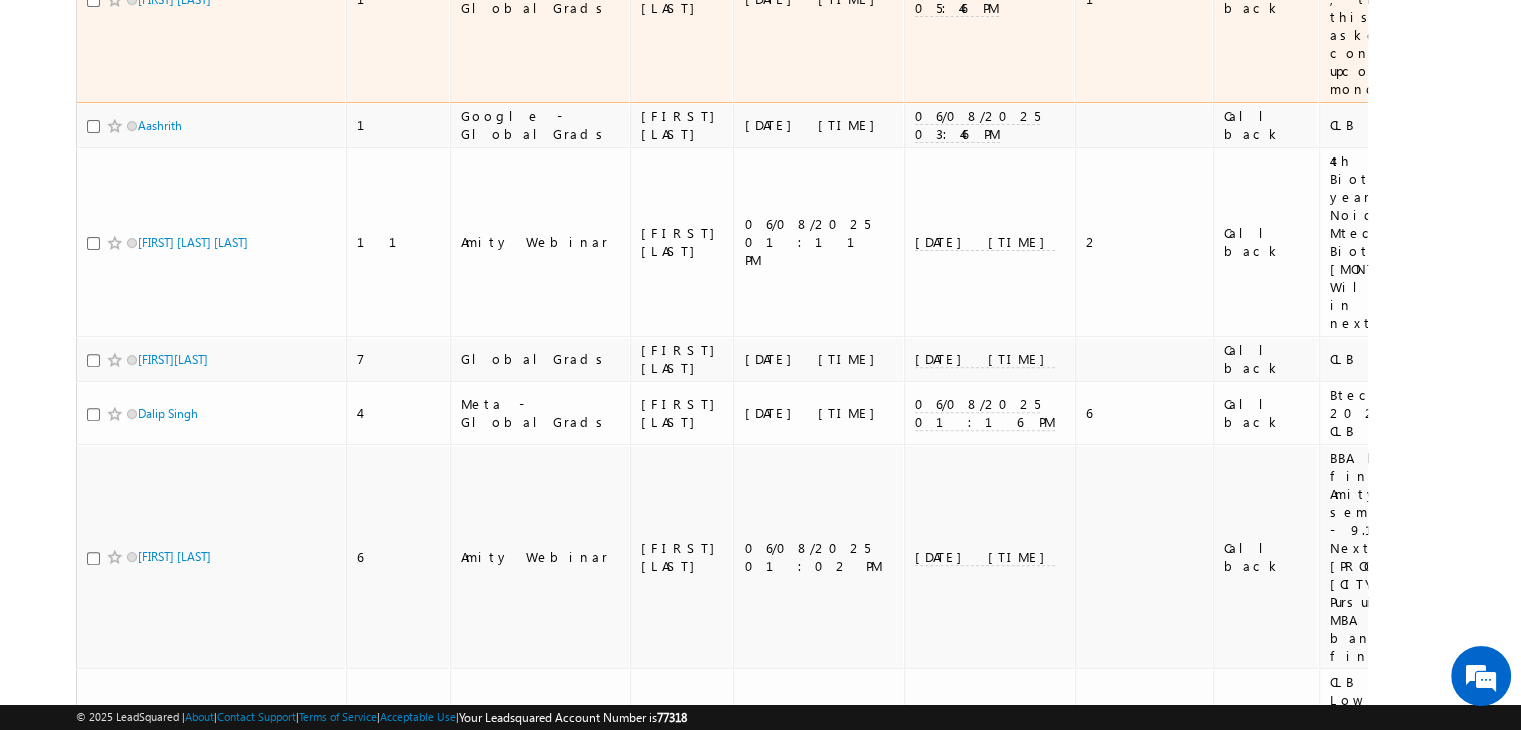 scroll, scrollTop: 623, scrollLeft: 0, axis: vertical 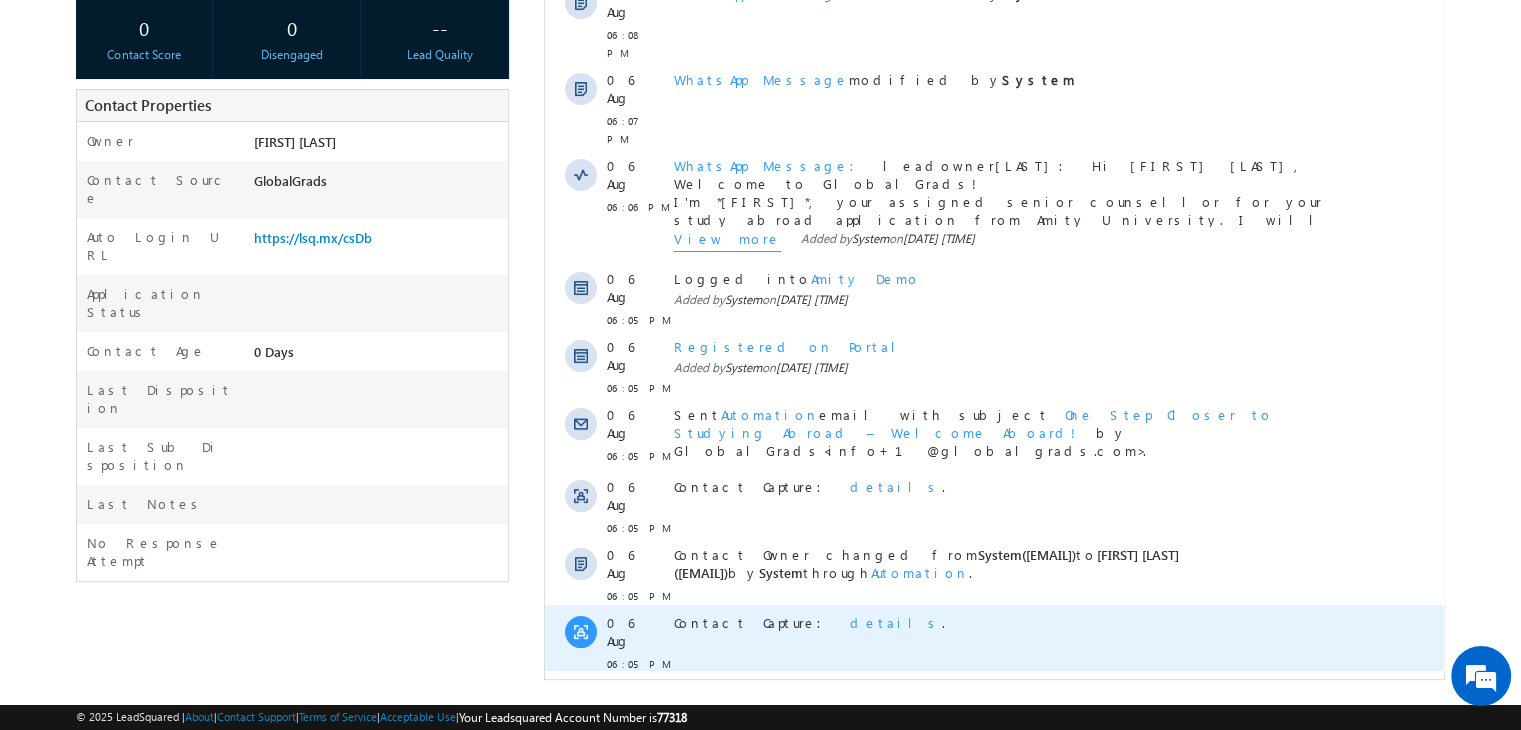 click on "details" at bounding box center (896, 622) 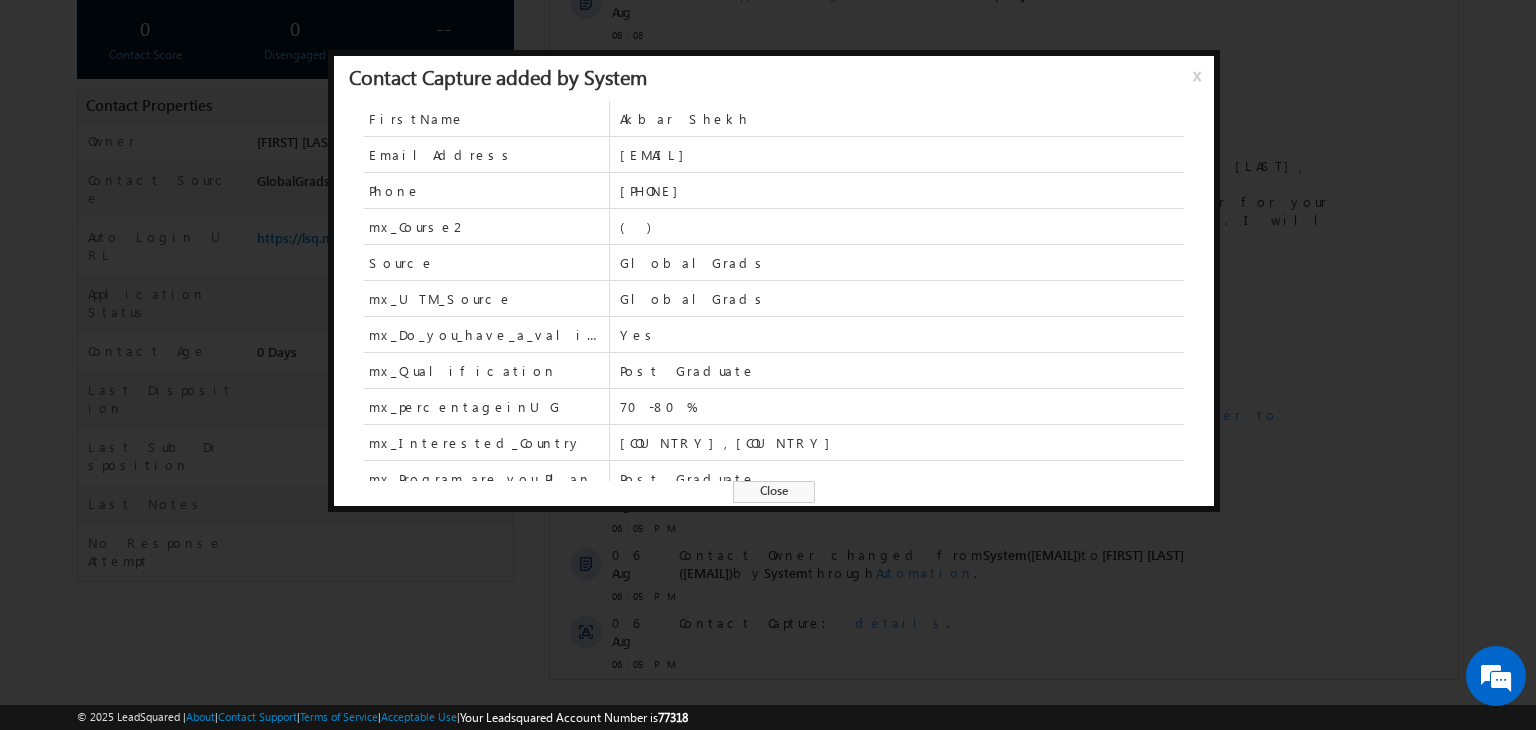 scroll, scrollTop: 156, scrollLeft: 0, axis: vertical 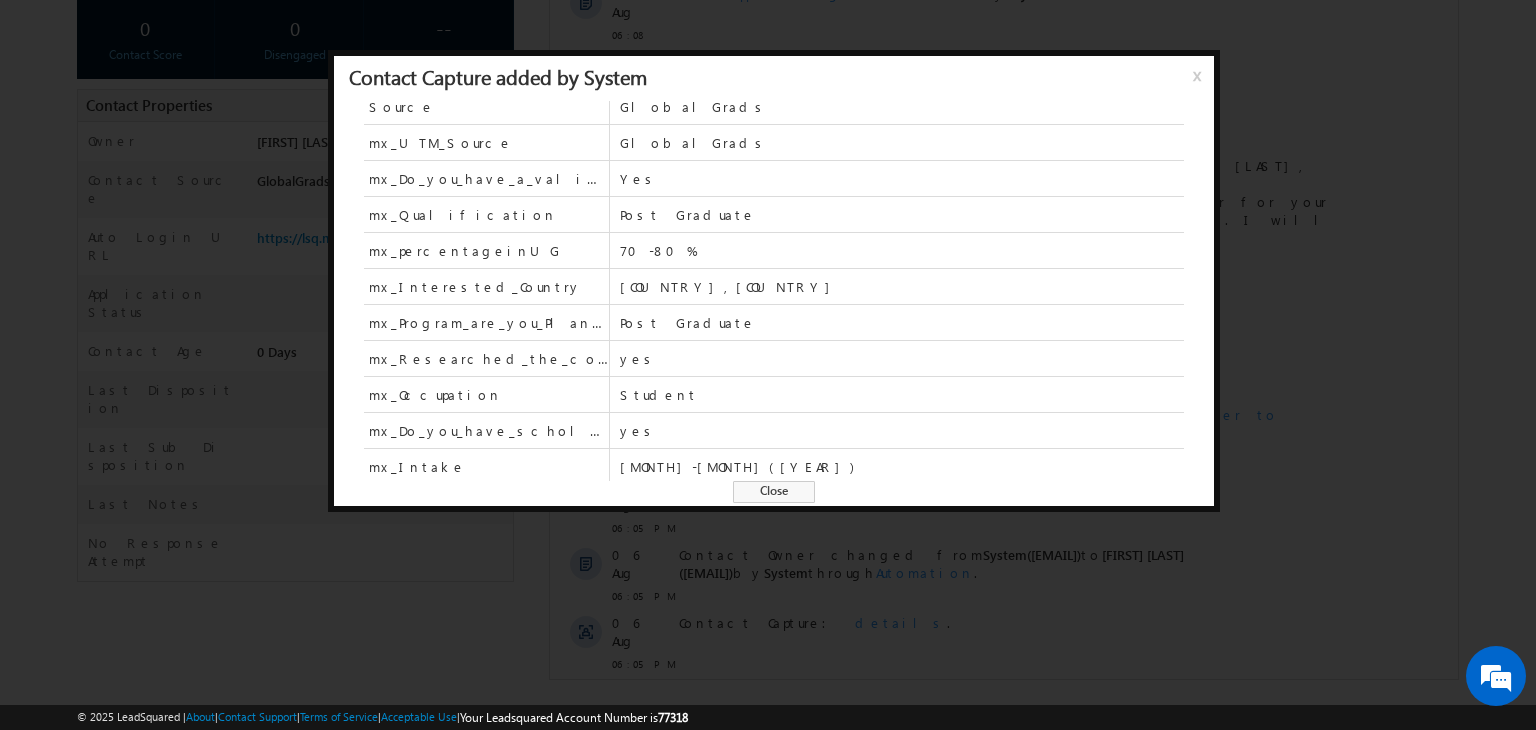click on "April-June(2026)" at bounding box center [902, 466] 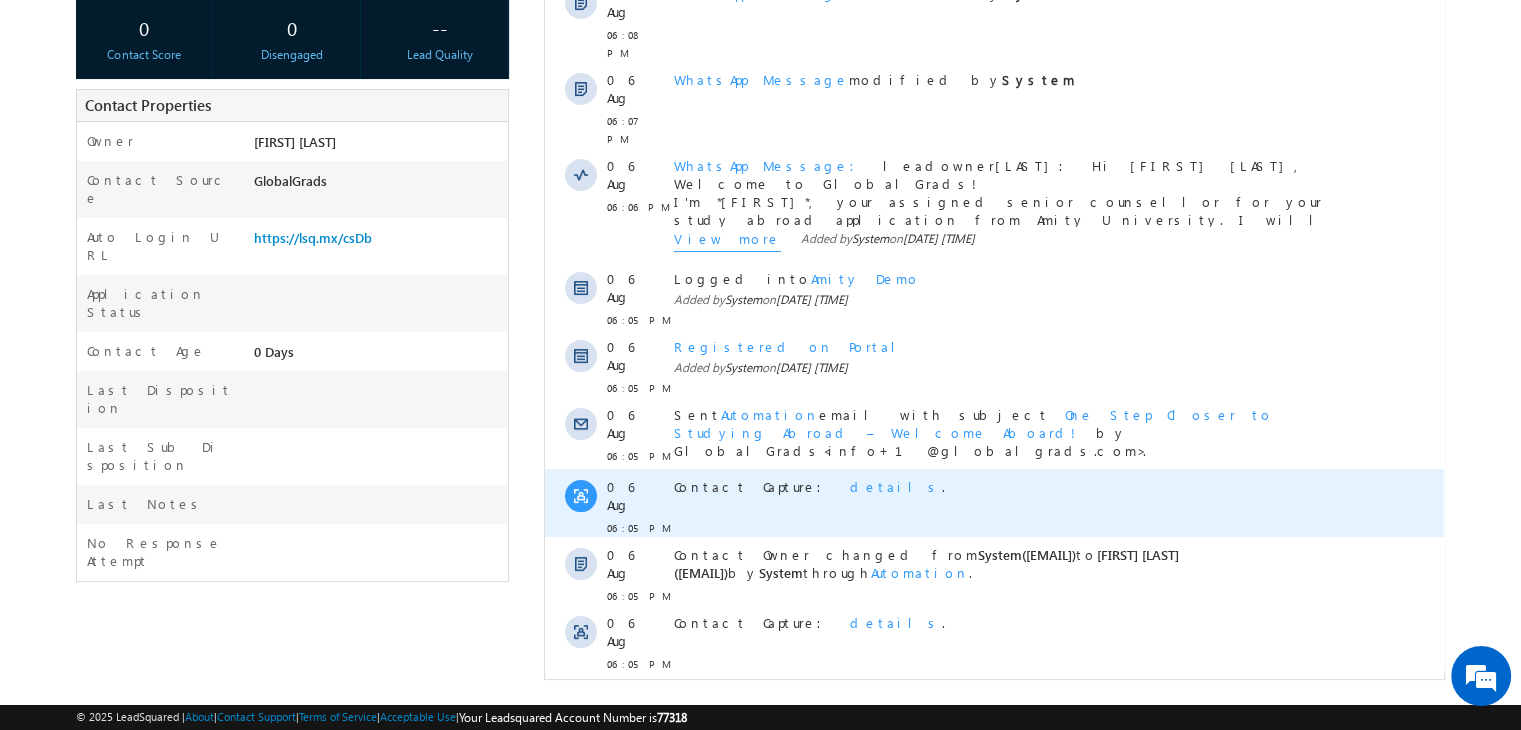 click on "details" at bounding box center [896, 486] 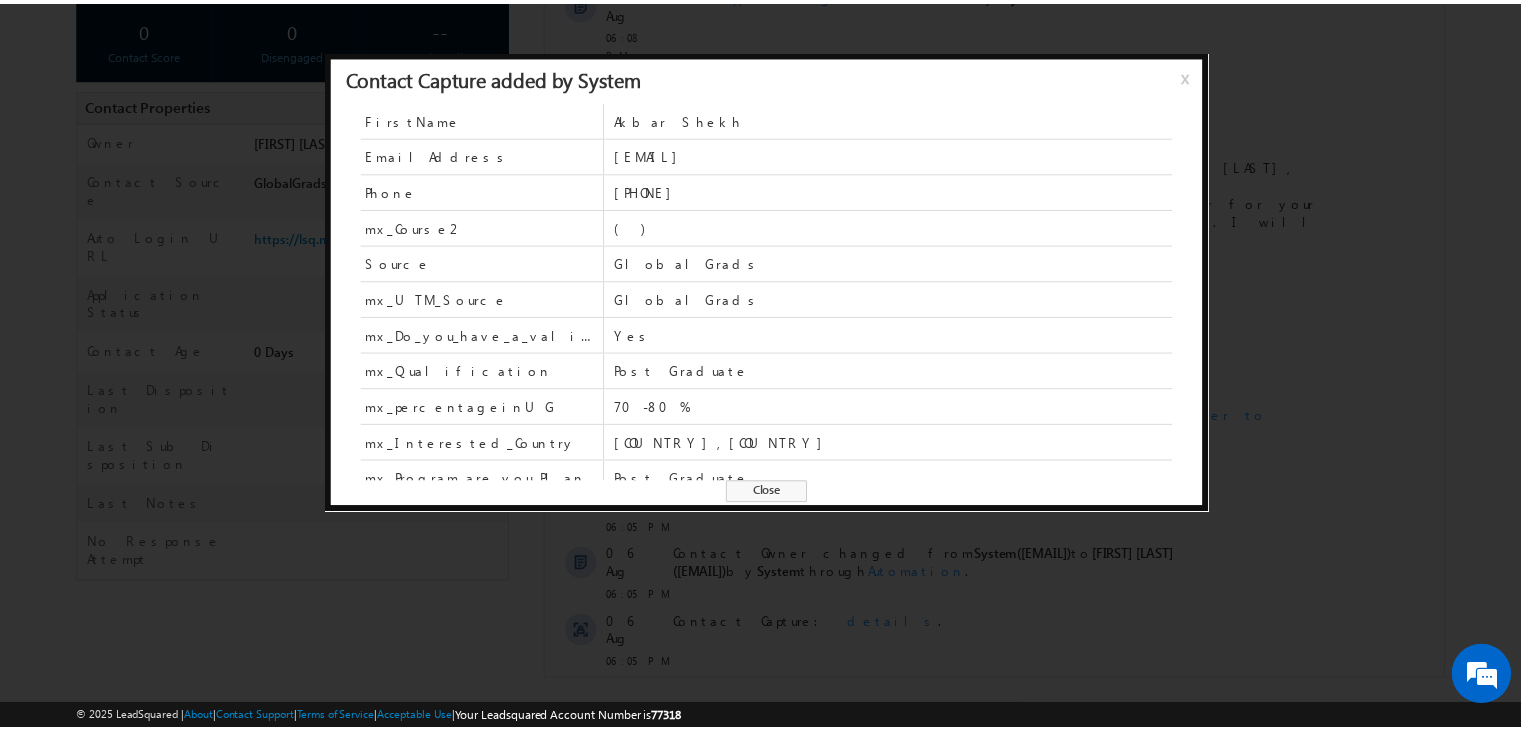 scroll, scrollTop: 156, scrollLeft: 0, axis: vertical 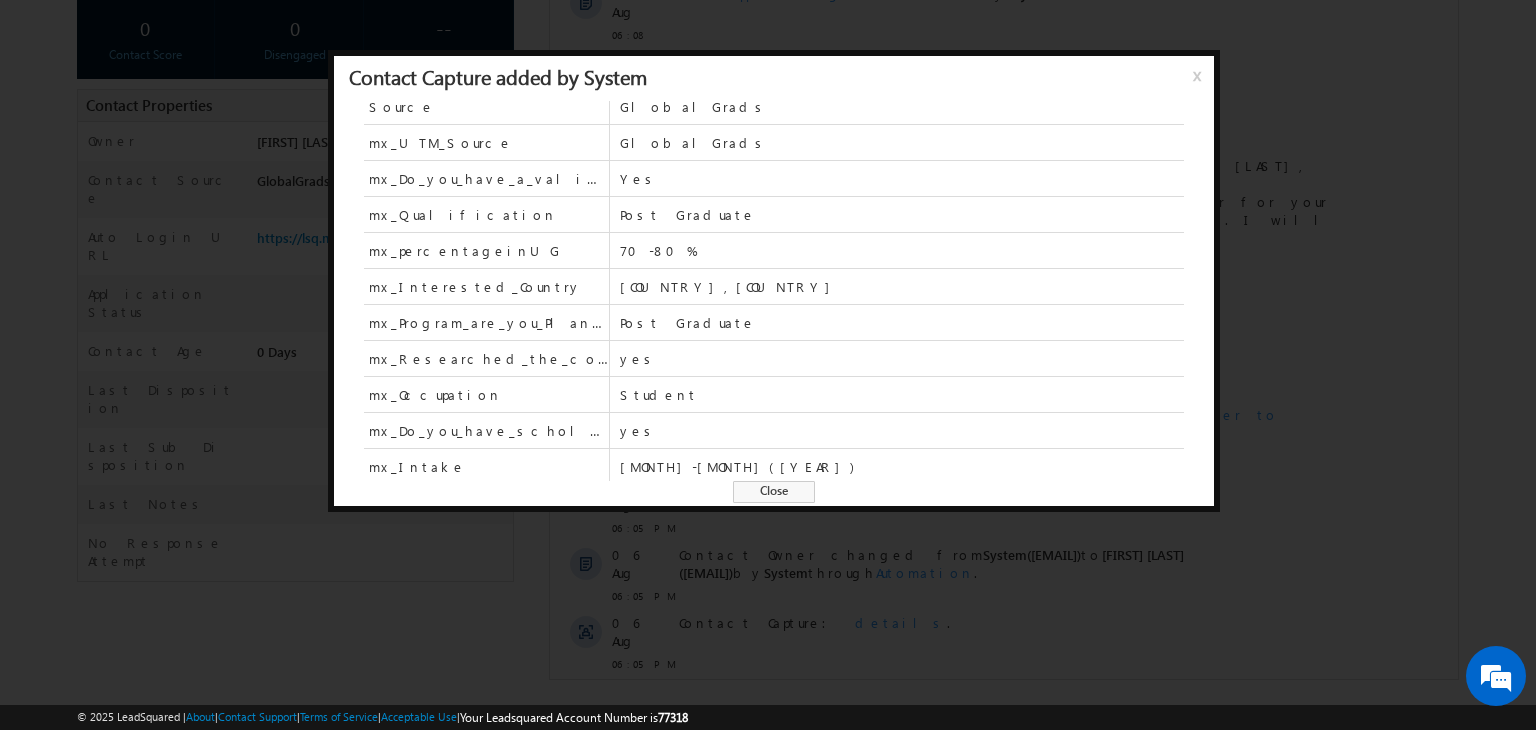 click on "Close" at bounding box center (774, 492) 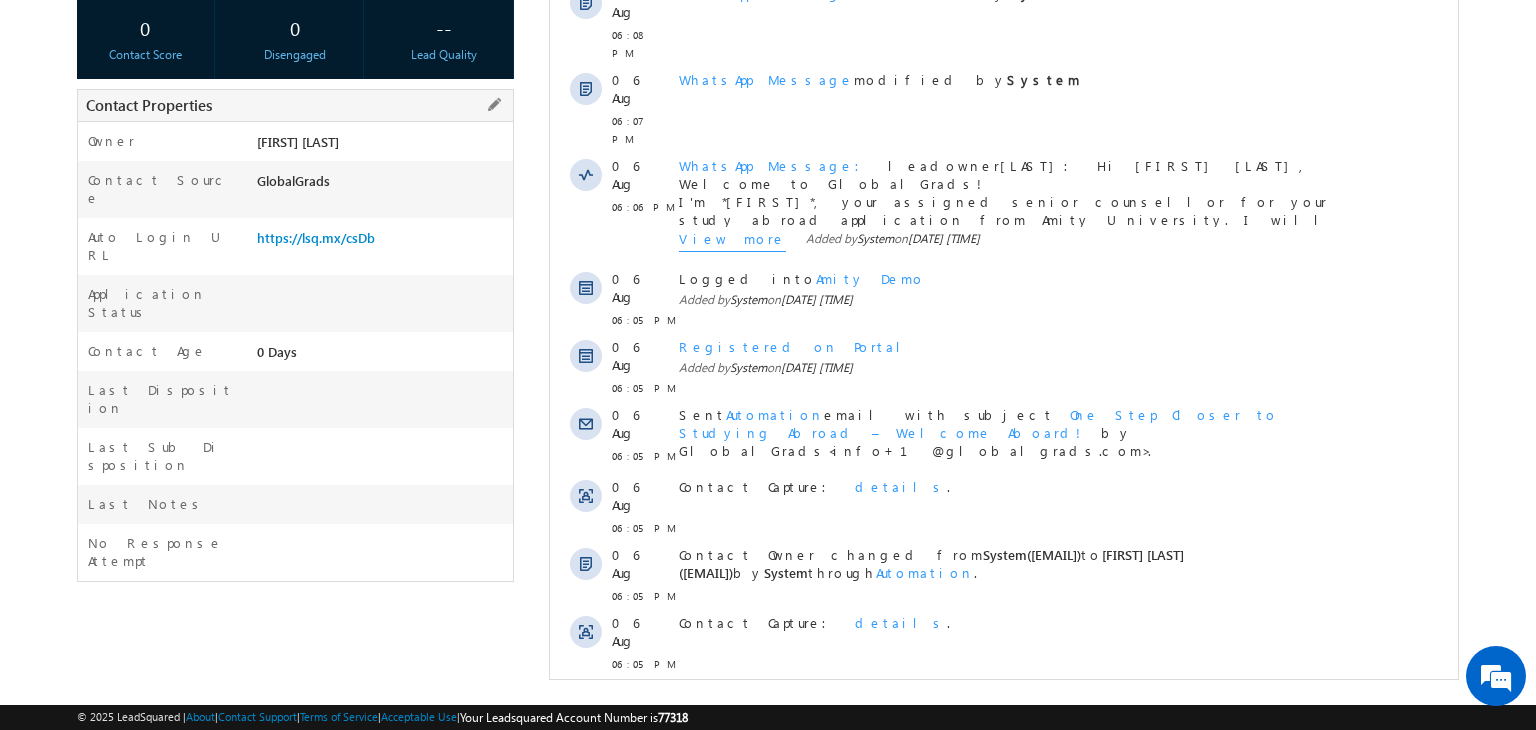 click on "0 Days" at bounding box center [382, 356] 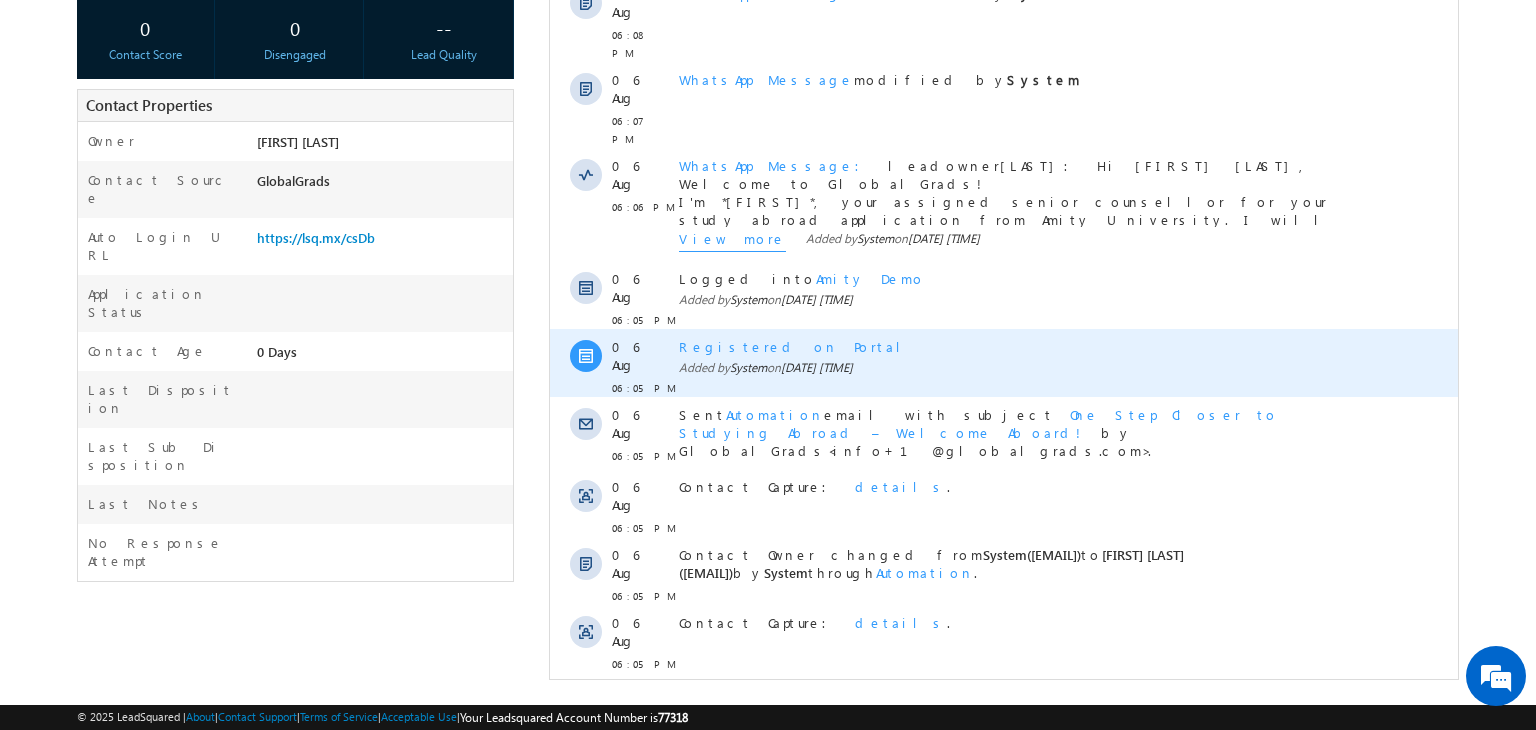 click on "Automation" at bounding box center (925, 572) 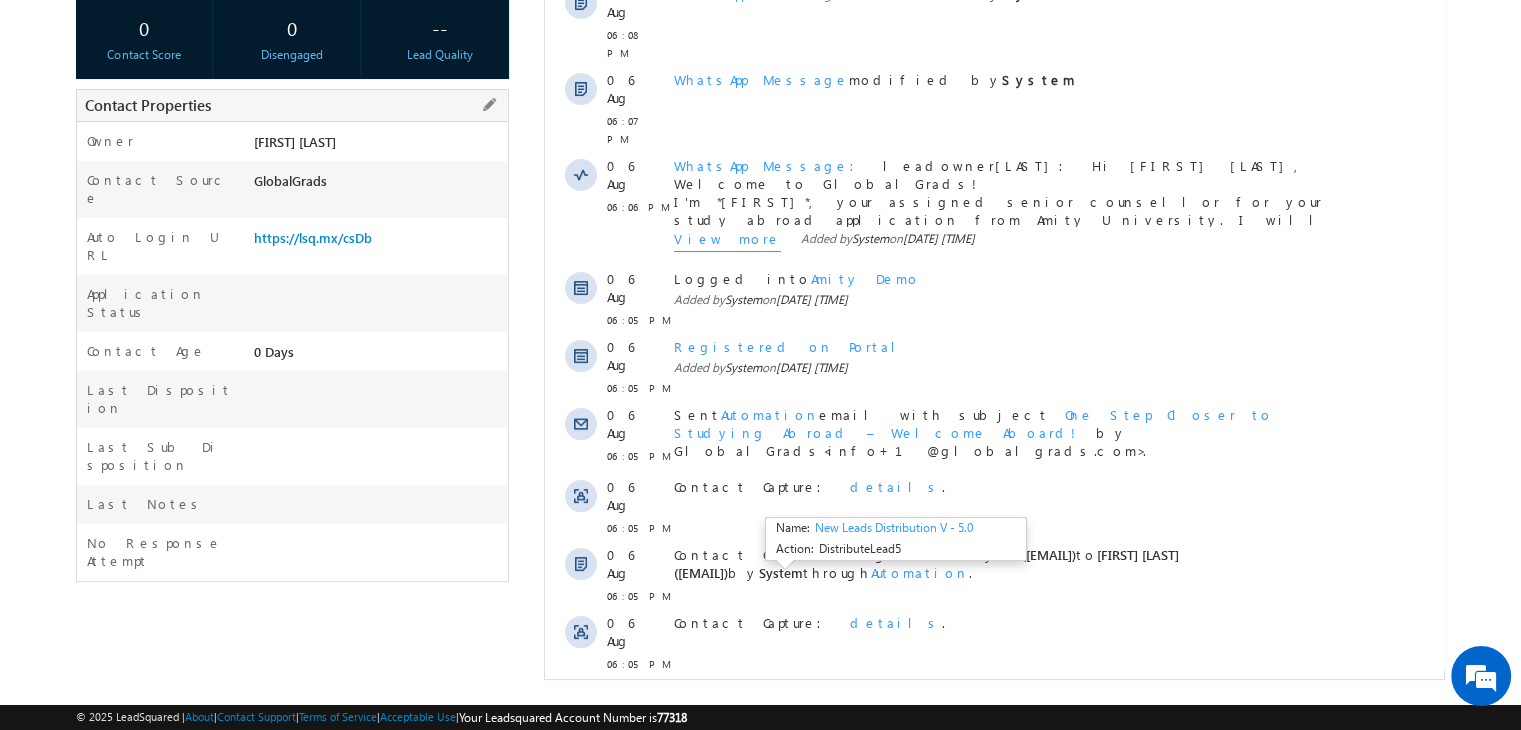 scroll, scrollTop: 0, scrollLeft: 0, axis: both 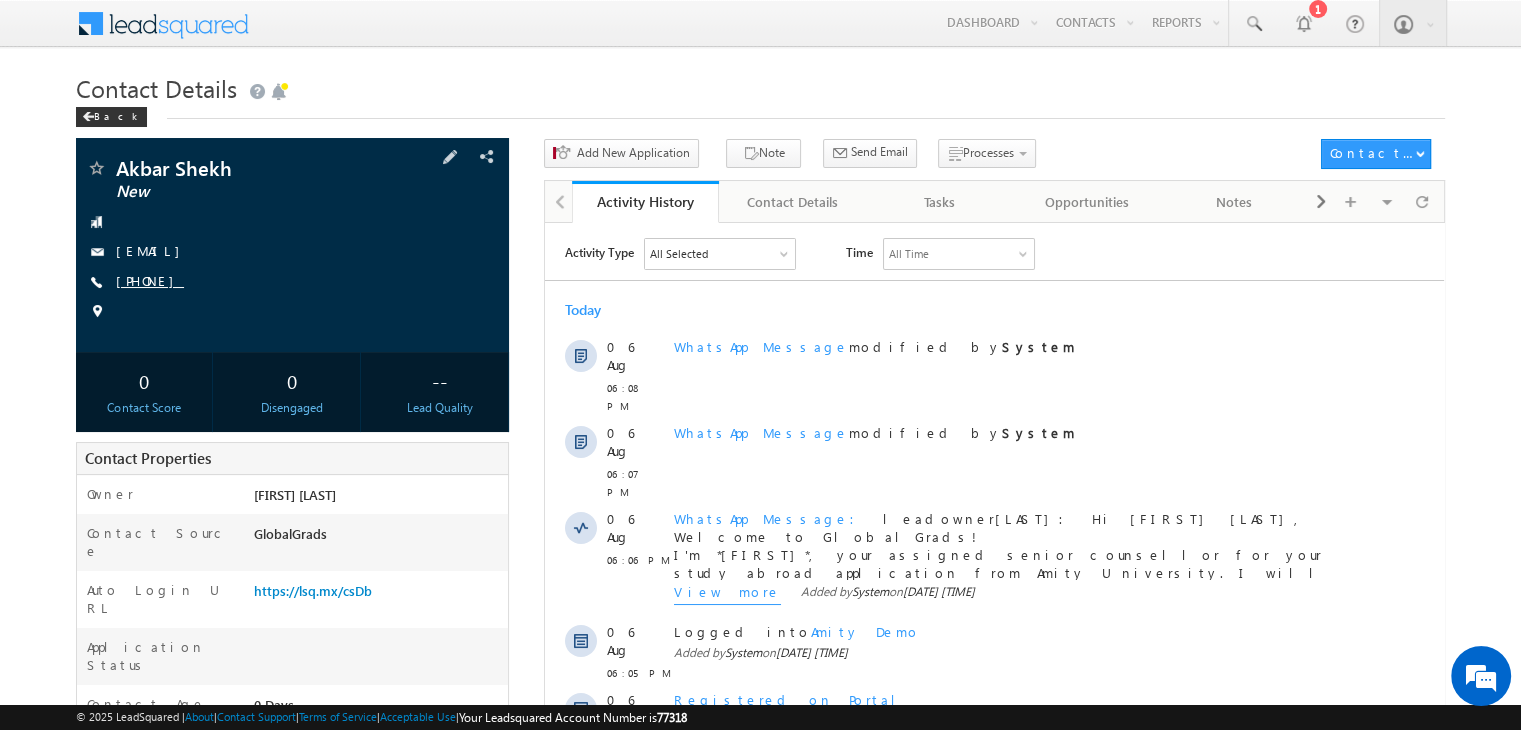 click on "+91-8669048710" at bounding box center [150, 280] 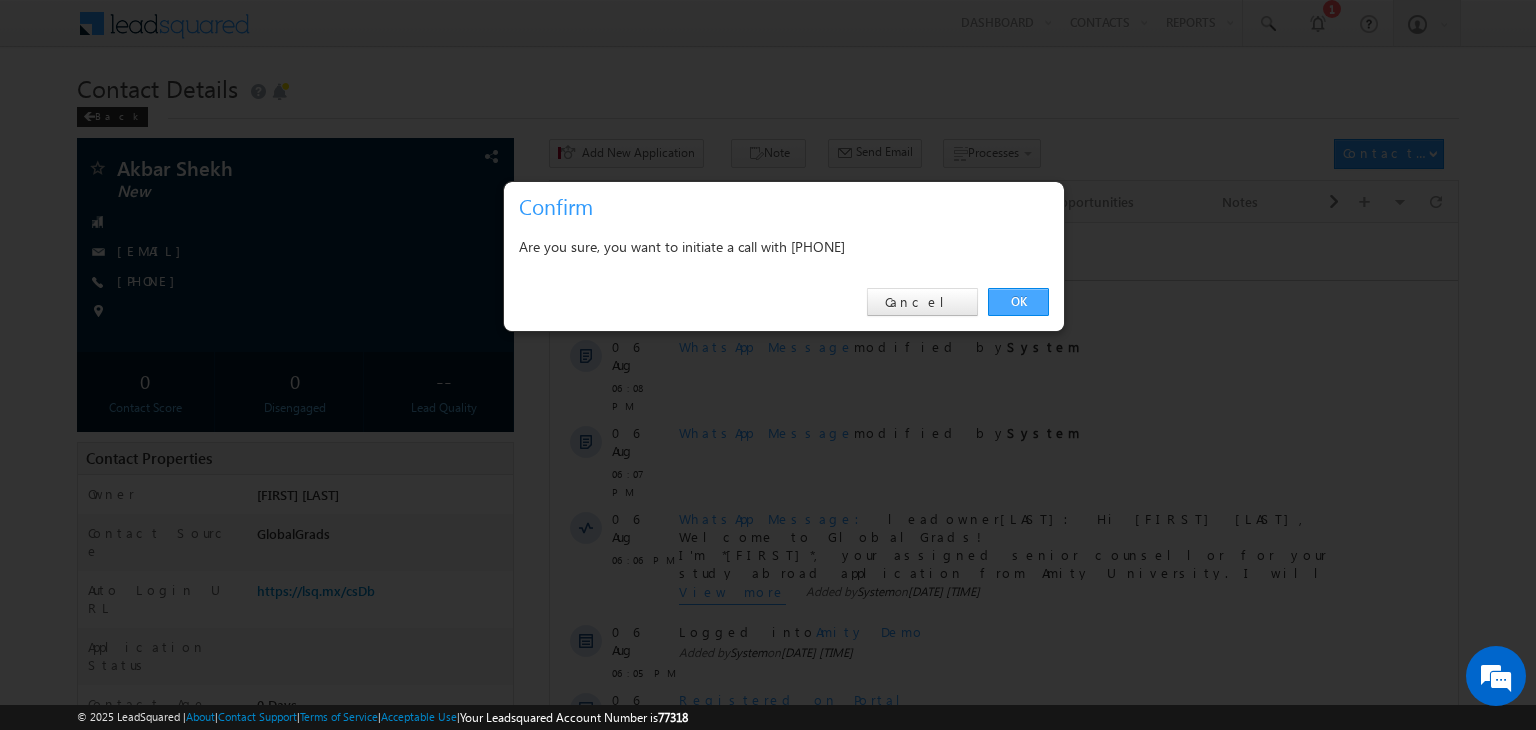 click on "OK" at bounding box center (1018, 302) 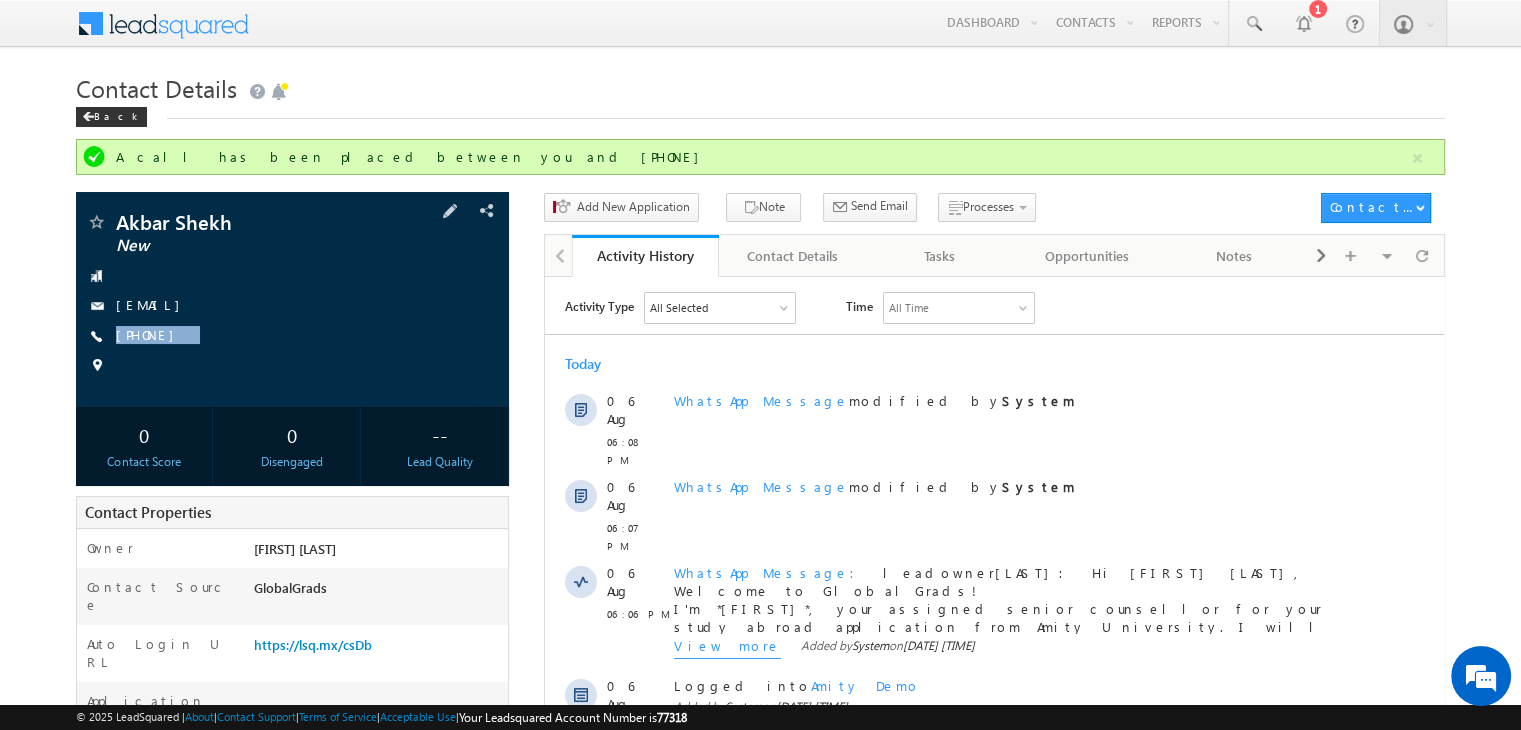 copy on "+91-8669048710" 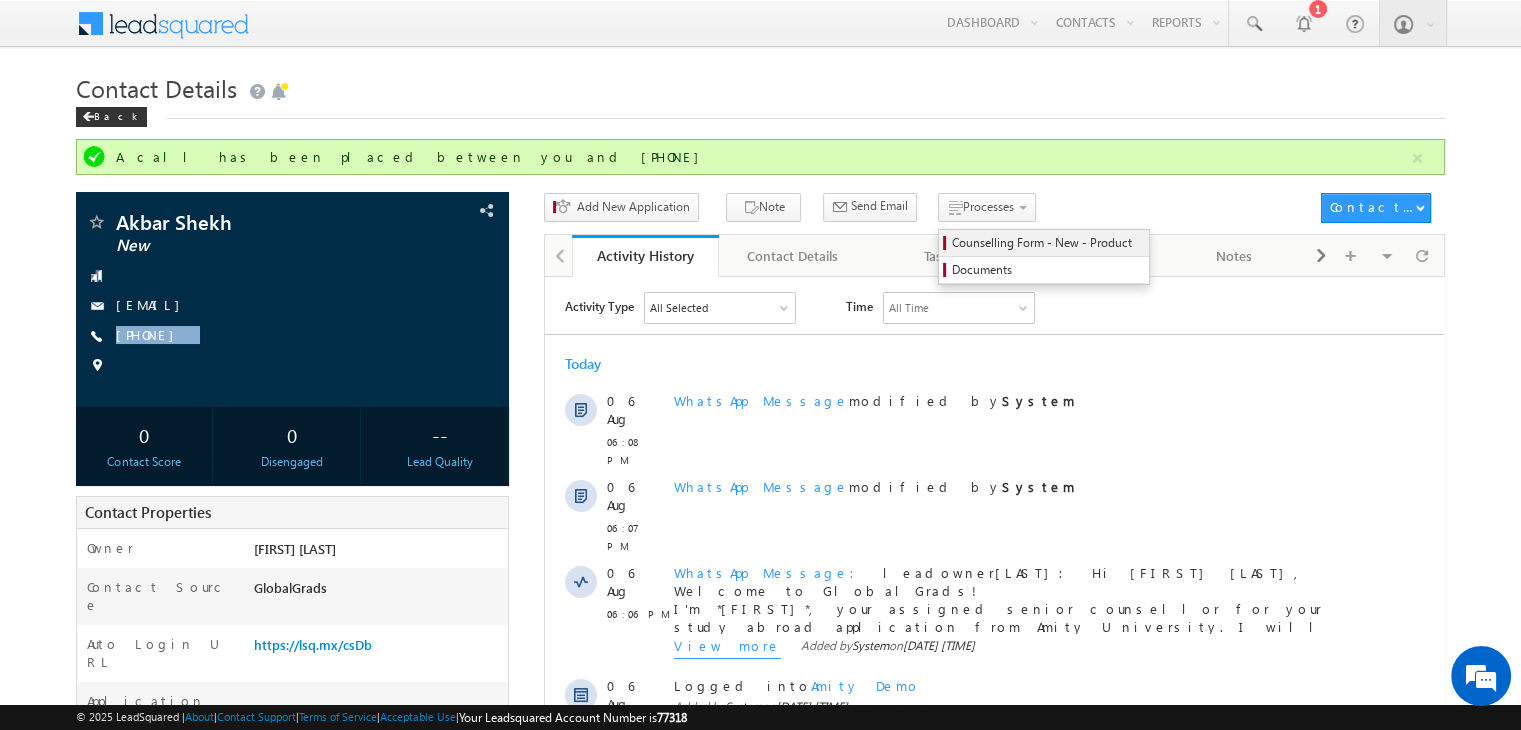 click on "Counselling Form - New - Product" at bounding box center (1047, 243) 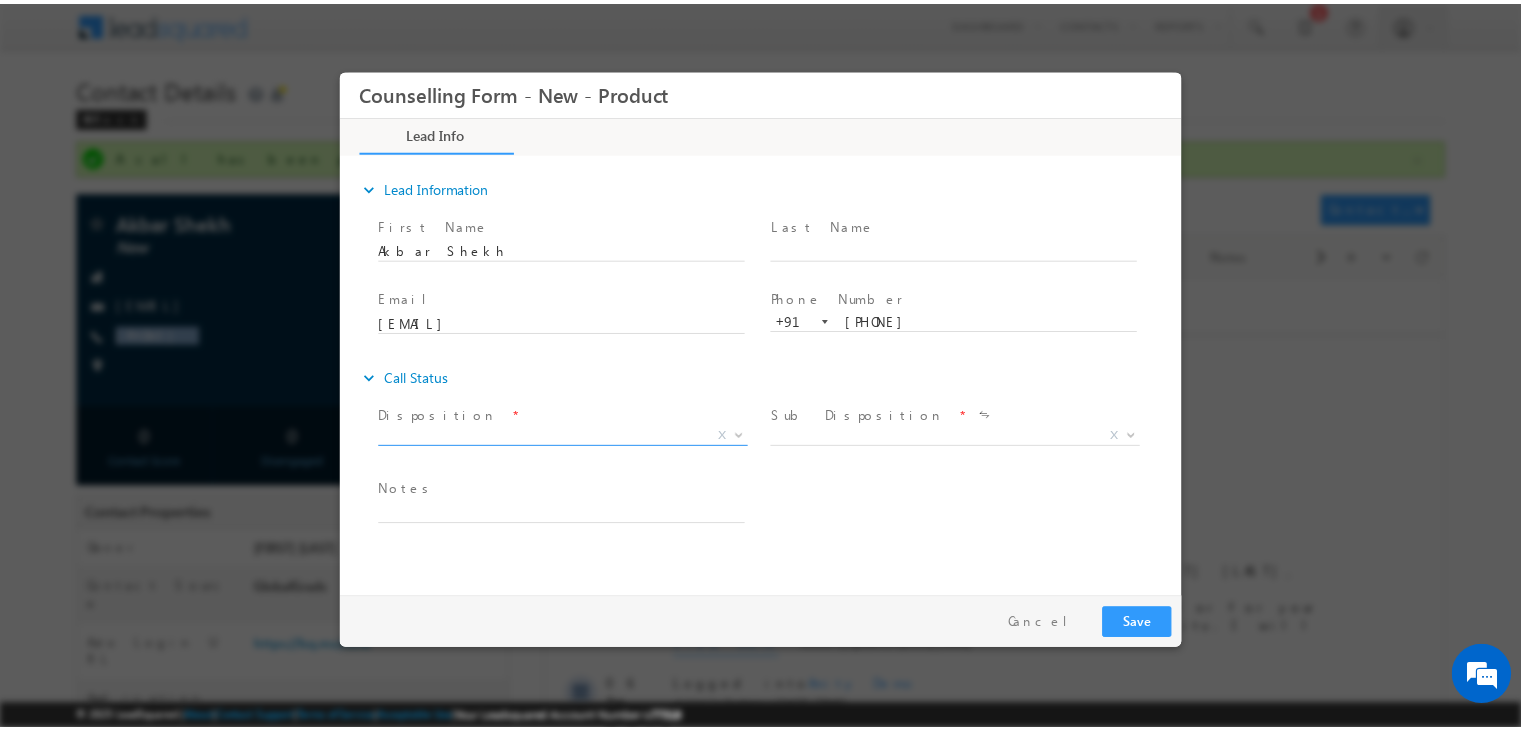 scroll, scrollTop: 0, scrollLeft: 0, axis: both 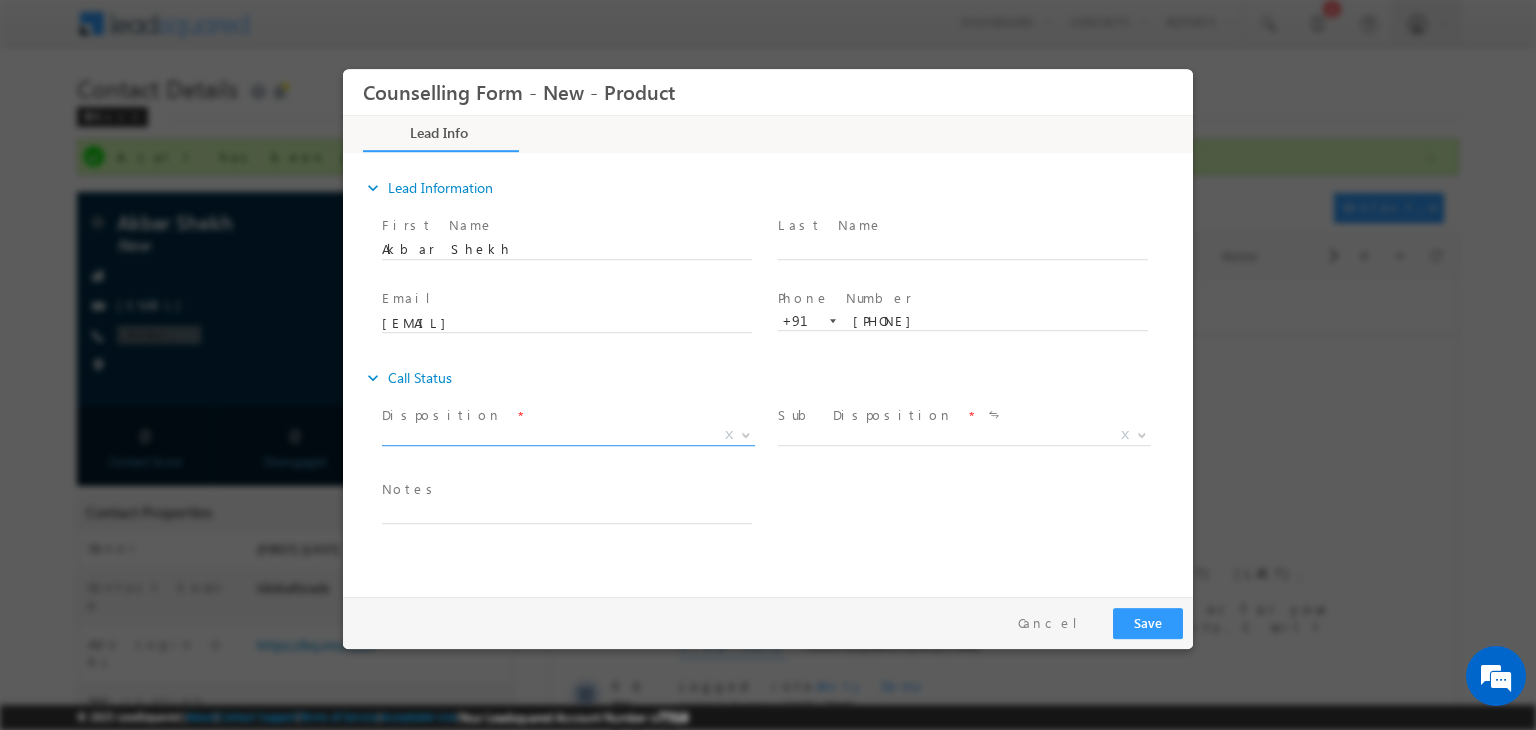 click on "X" at bounding box center (568, 436) 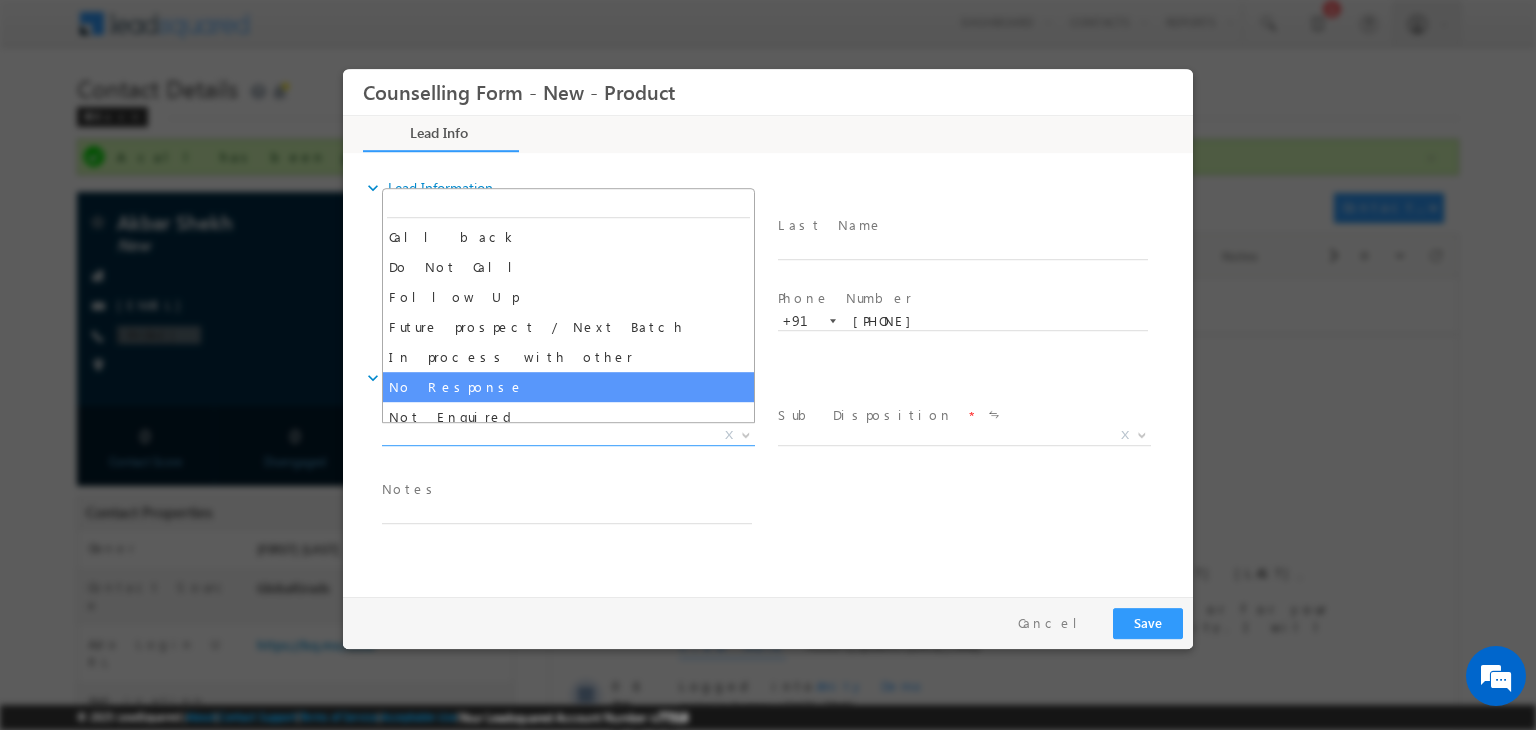 select on "No Response" 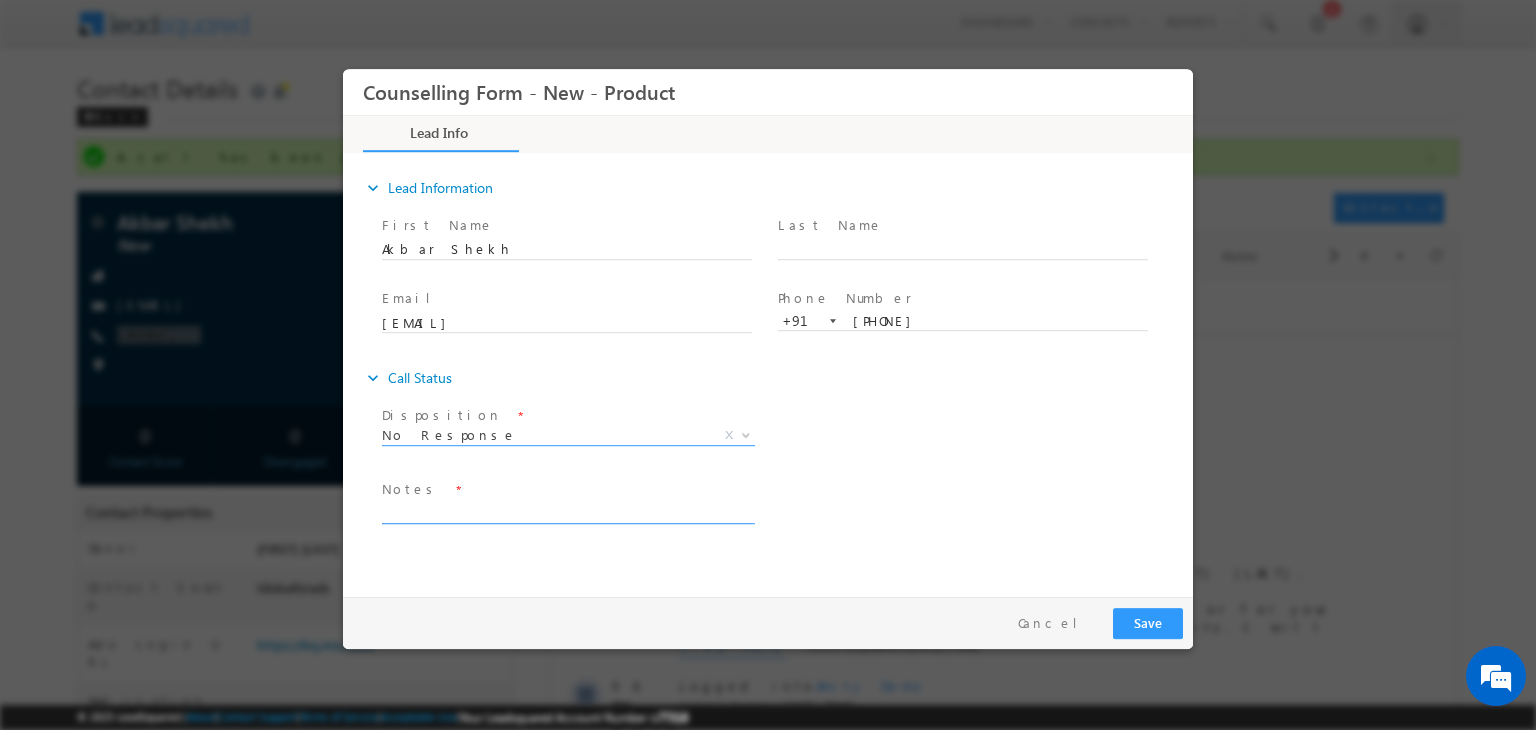click at bounding box center [567, 512] 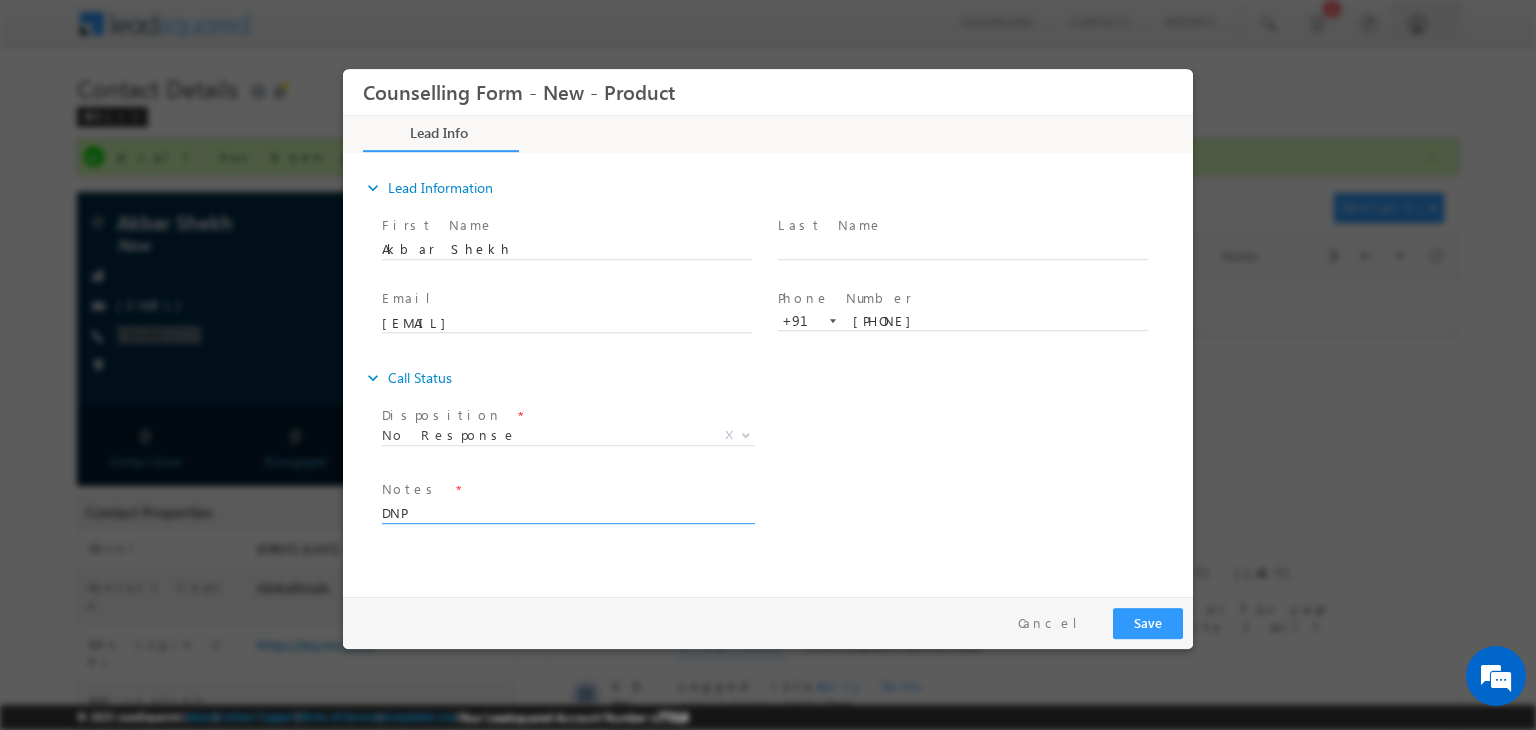 type on "DNP" 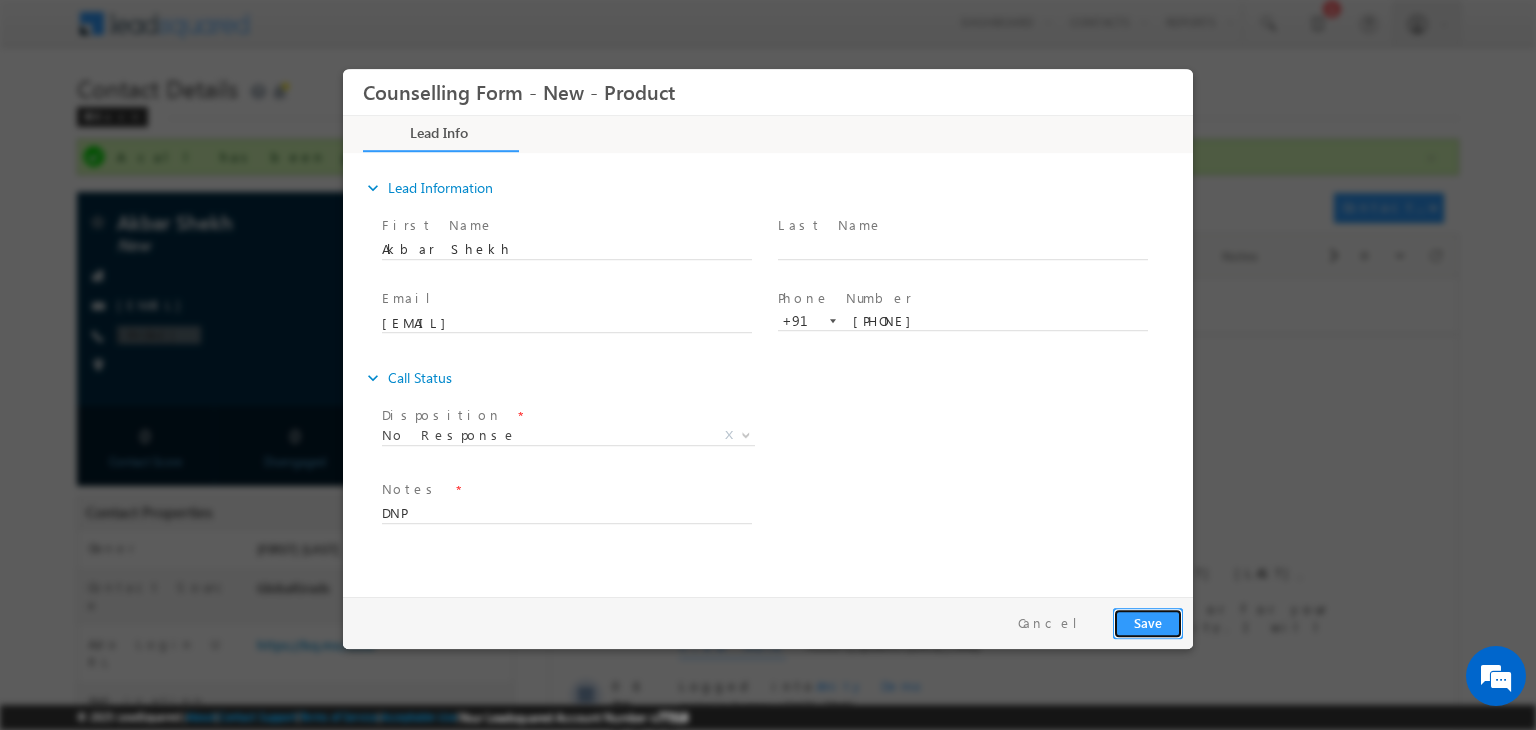 drag, startPoint x: 1148, startPoint y: 619, endPoint x: 1610, endPoint y: 558, distance: 466.00964 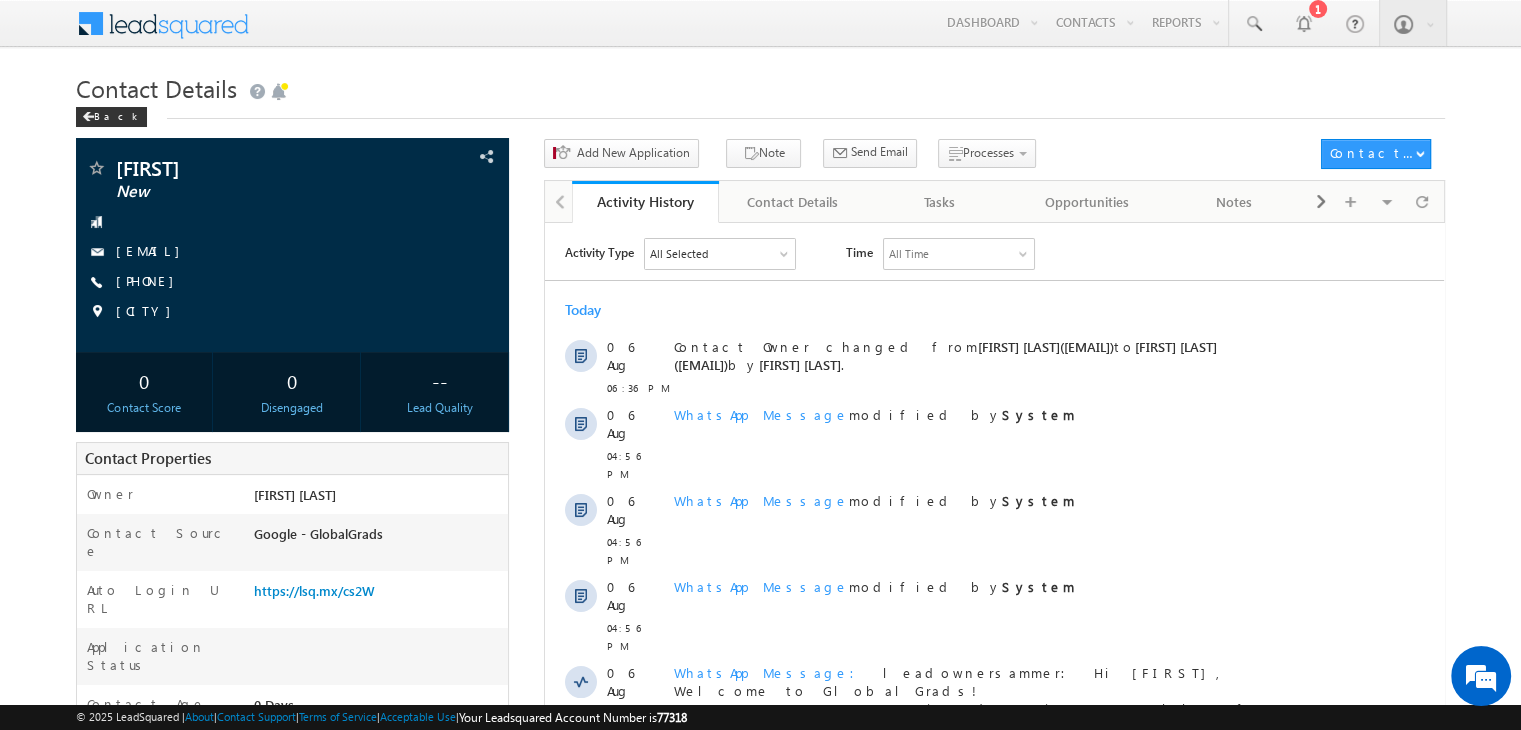 scroll, scrollTop: 0, scrollLeft: 0, axis: both 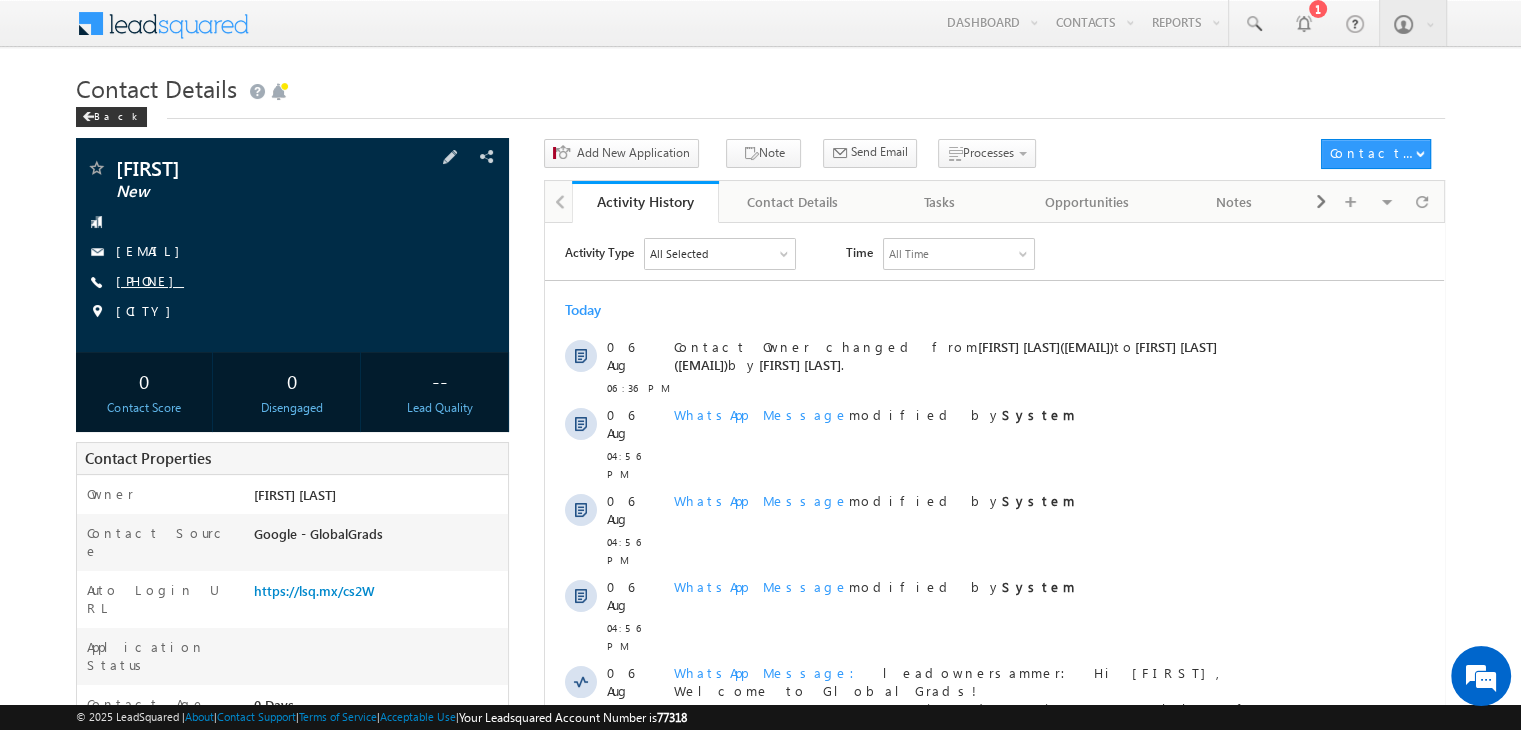 click on "+91-7899190699" at bounding box center (150, 280) 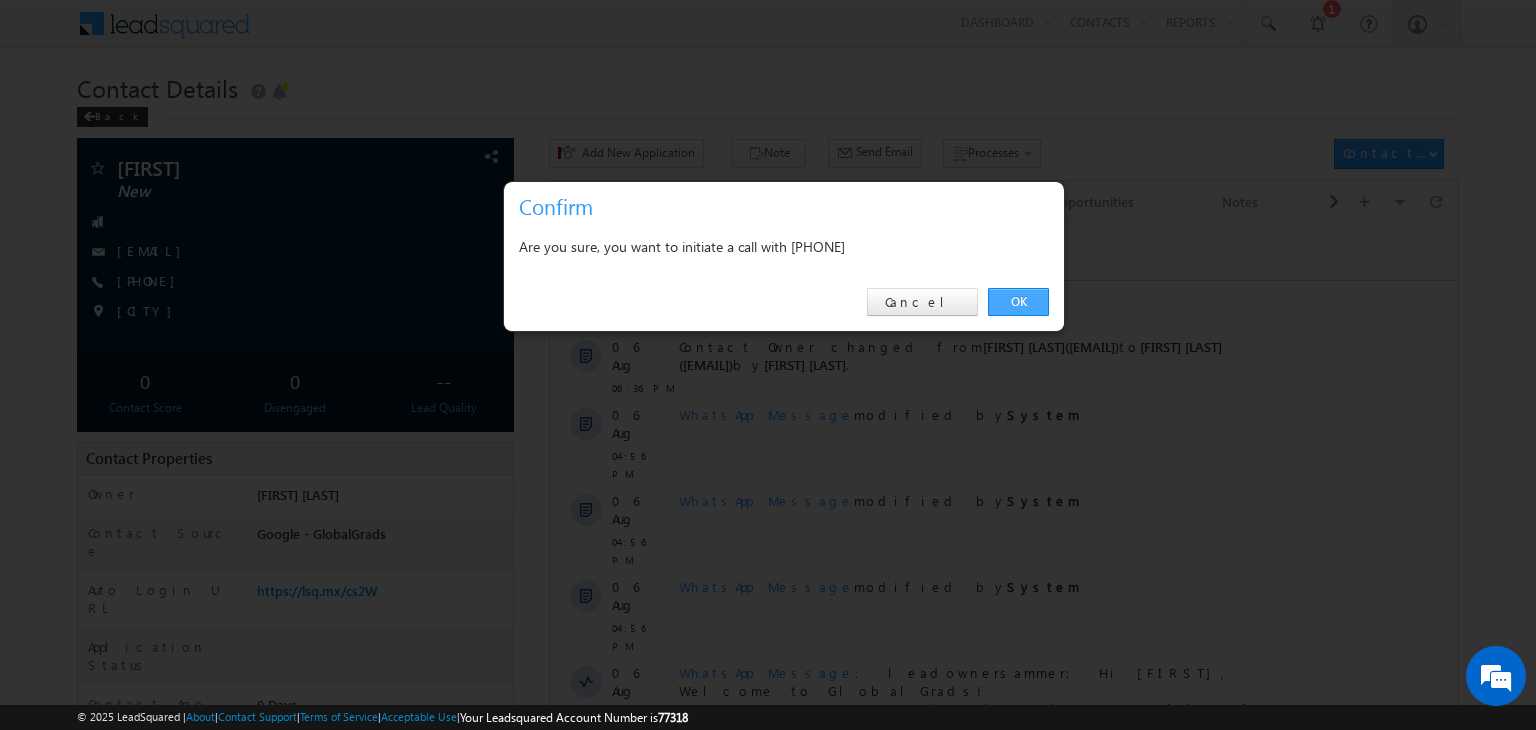 click on "OK" at bounding box center [1018, 302] 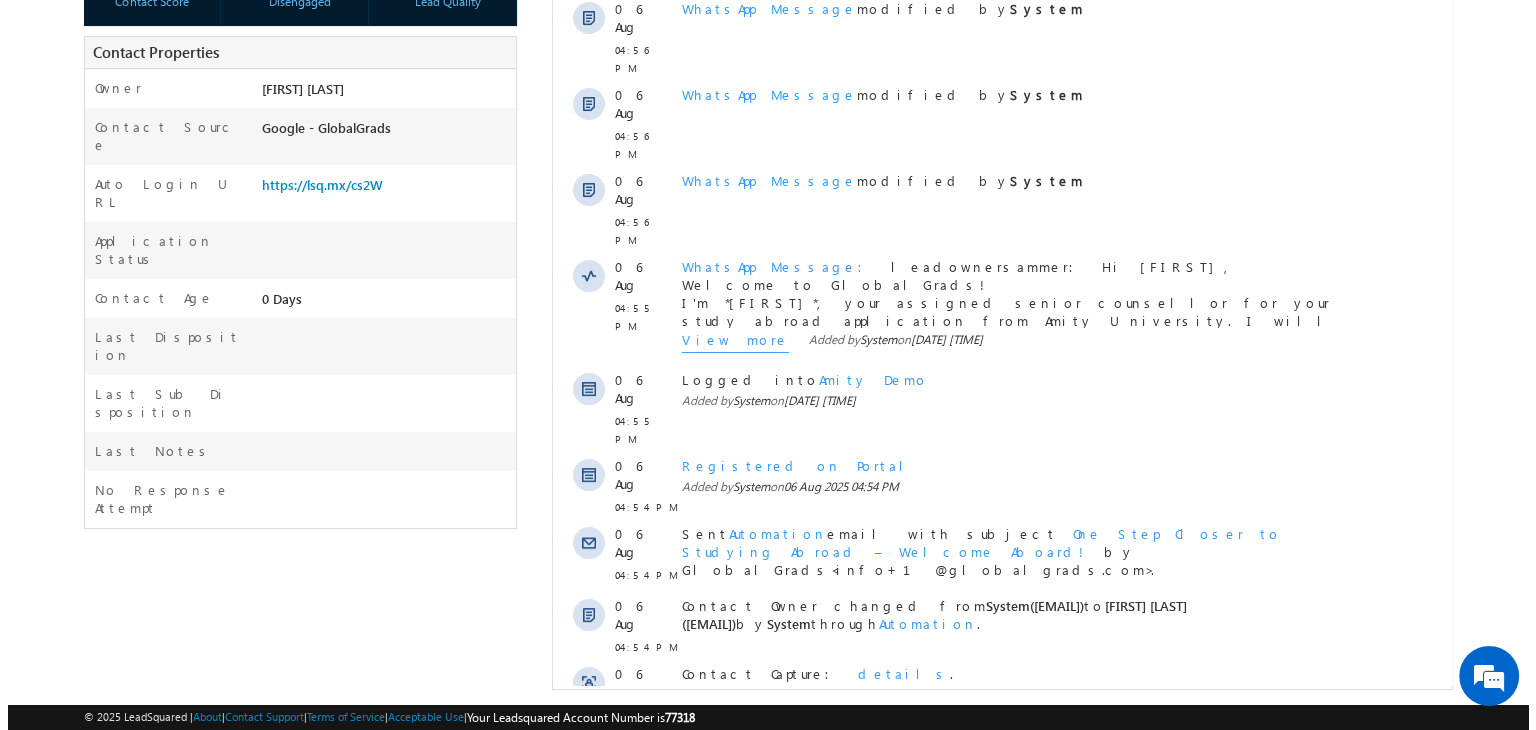scroll, scrollTop: 469, scrollLeft: 0, axis: vertical 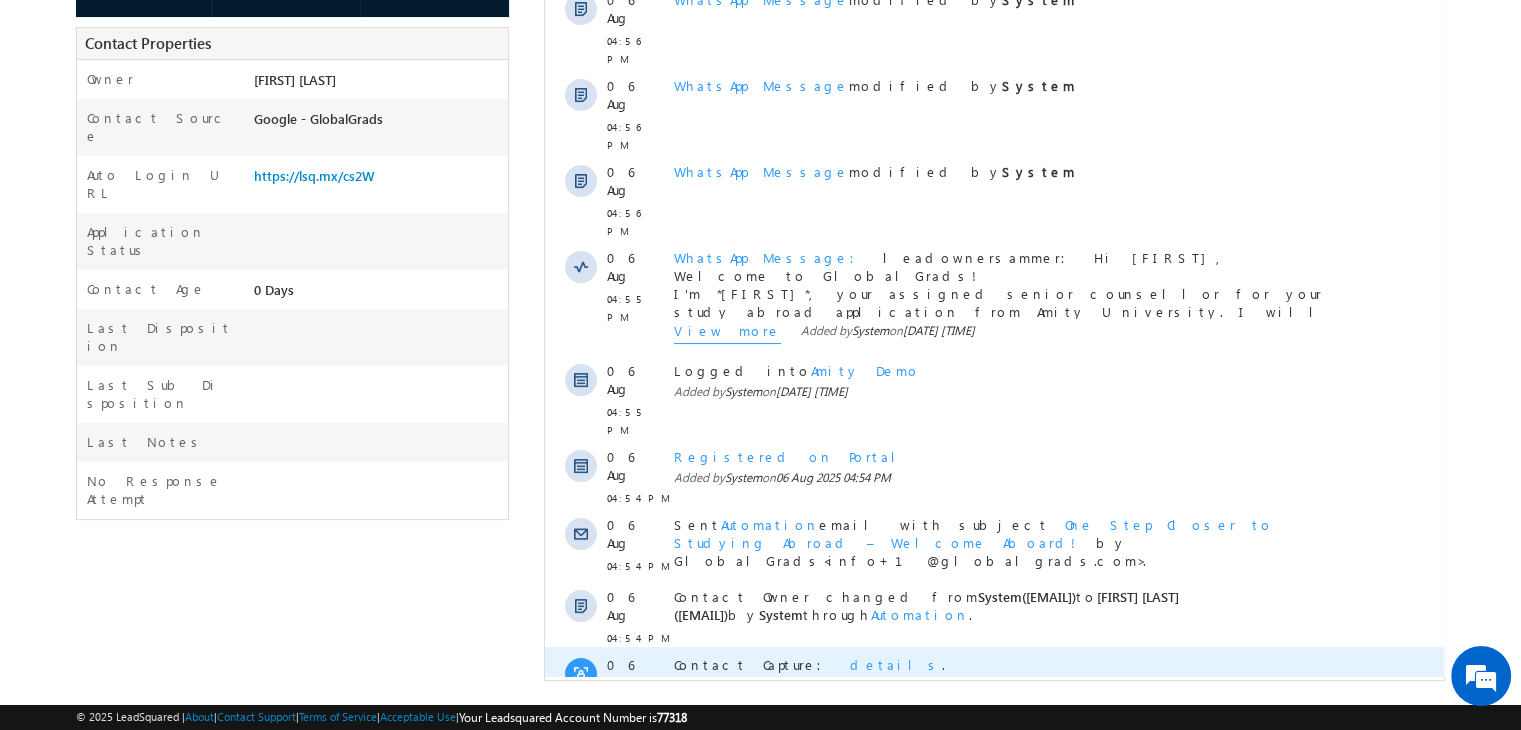 click on "details" at bounding box center (896, 664) 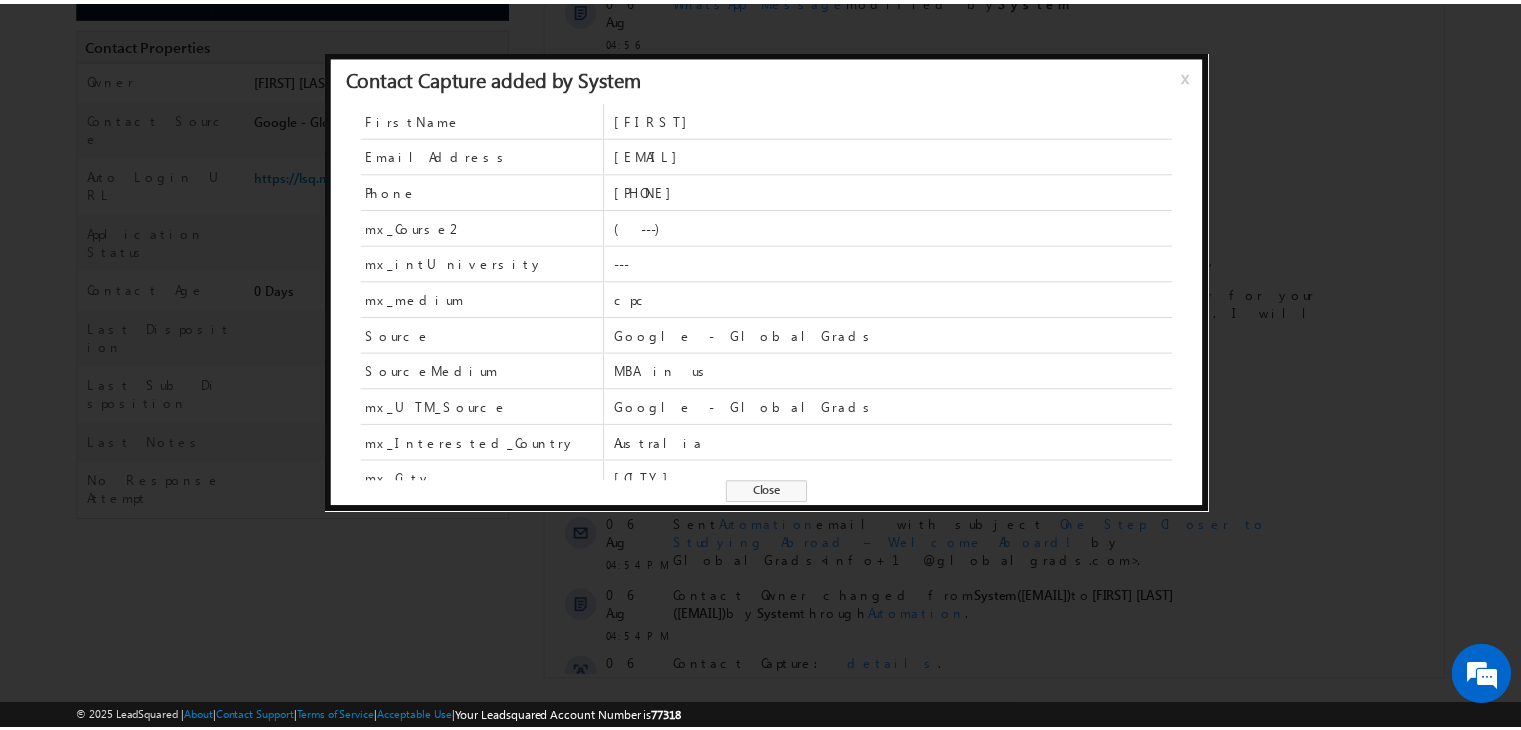 scroll, scrollTop: 48, scrollLeft: 0, axis: vertical 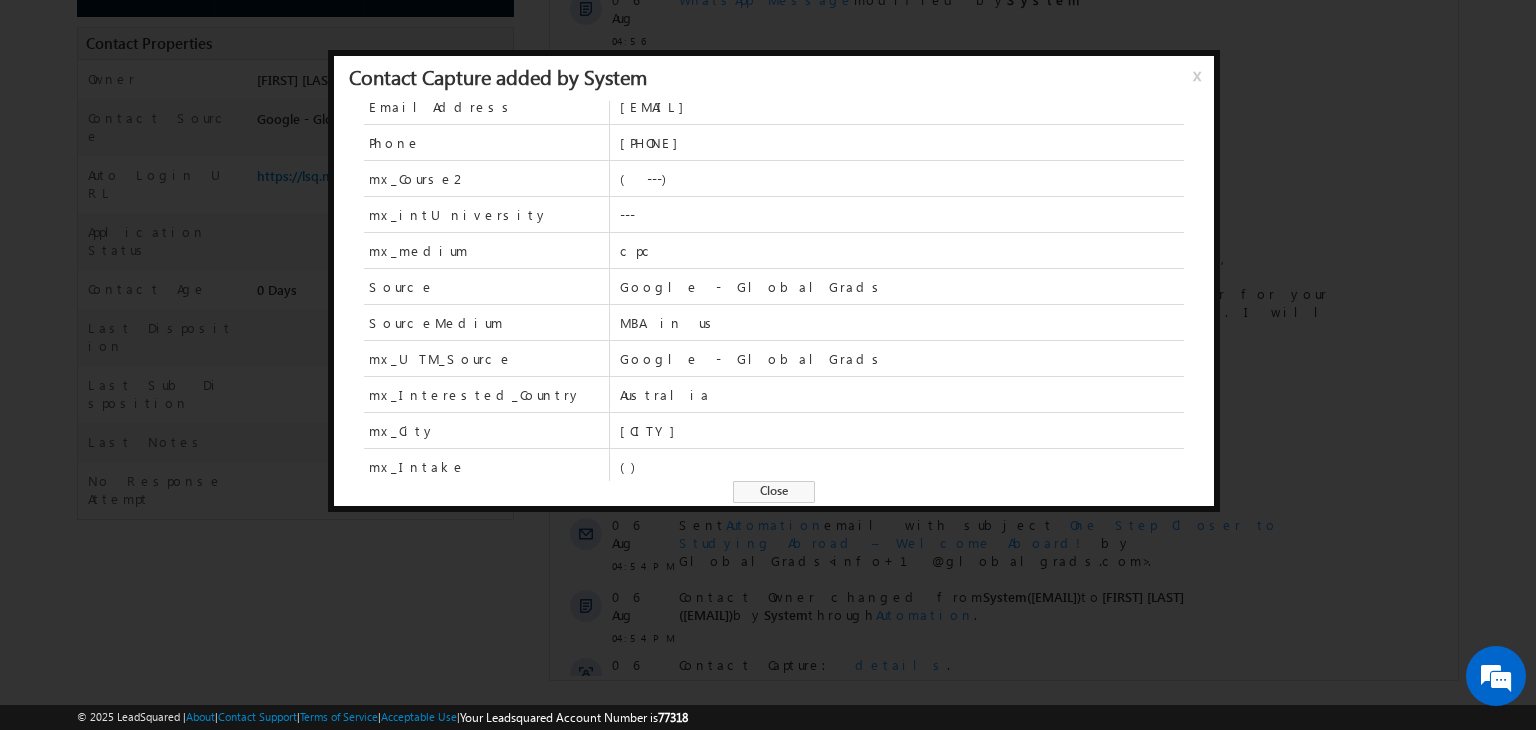 click on "Close" at bounding box center [774, 492] 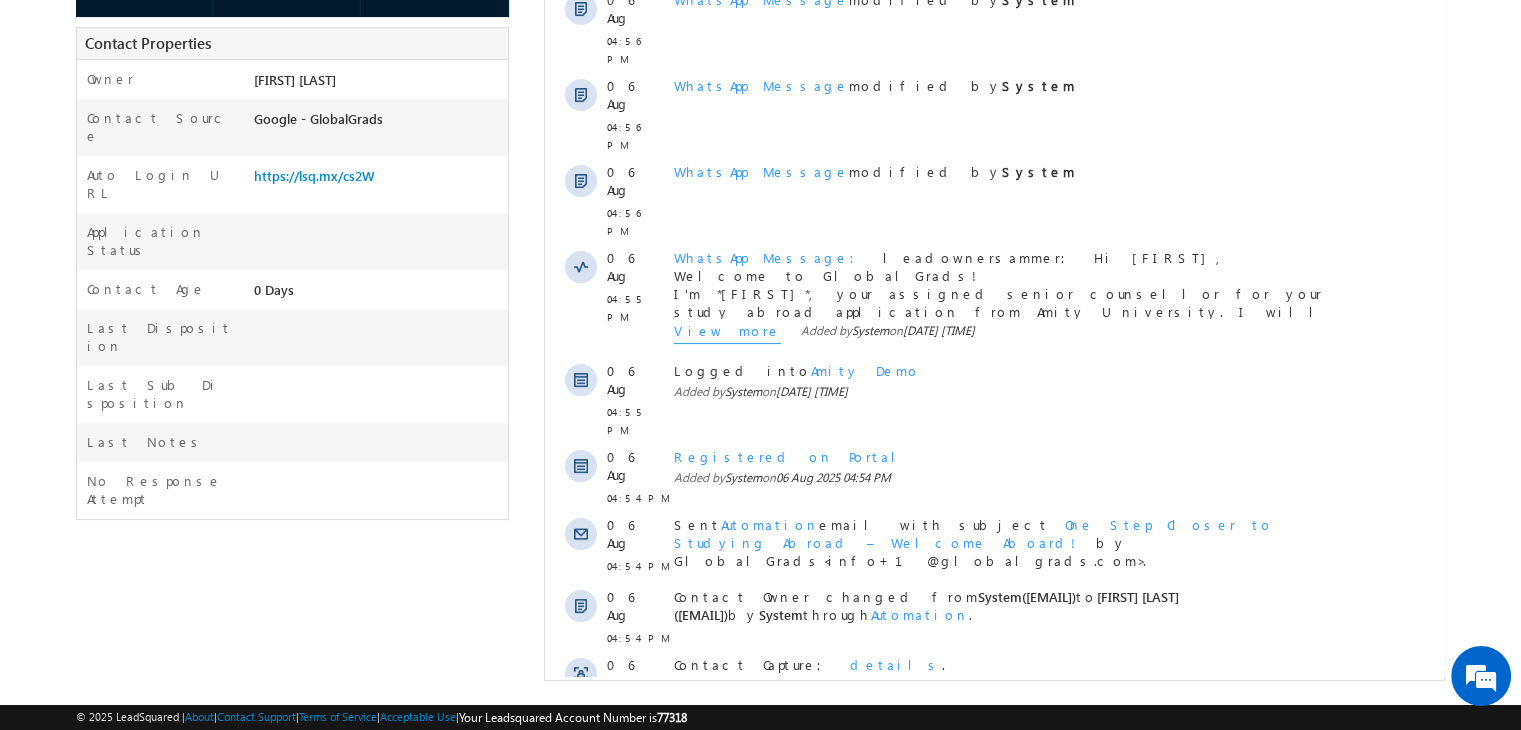 click on "Show More" at bounding box center [994, 750] 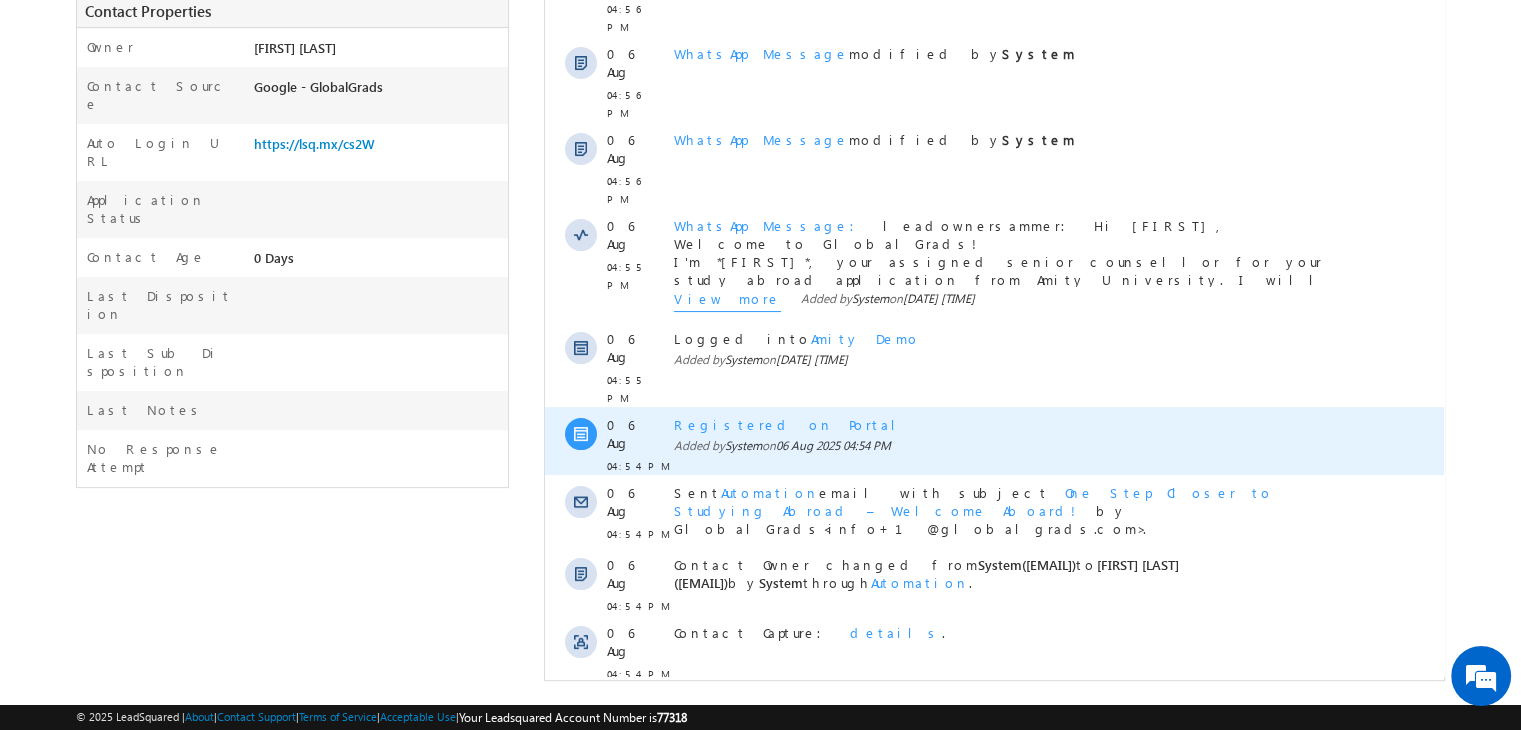 scroll, scrollTop: 0, scrollLeft: 0, axis: both 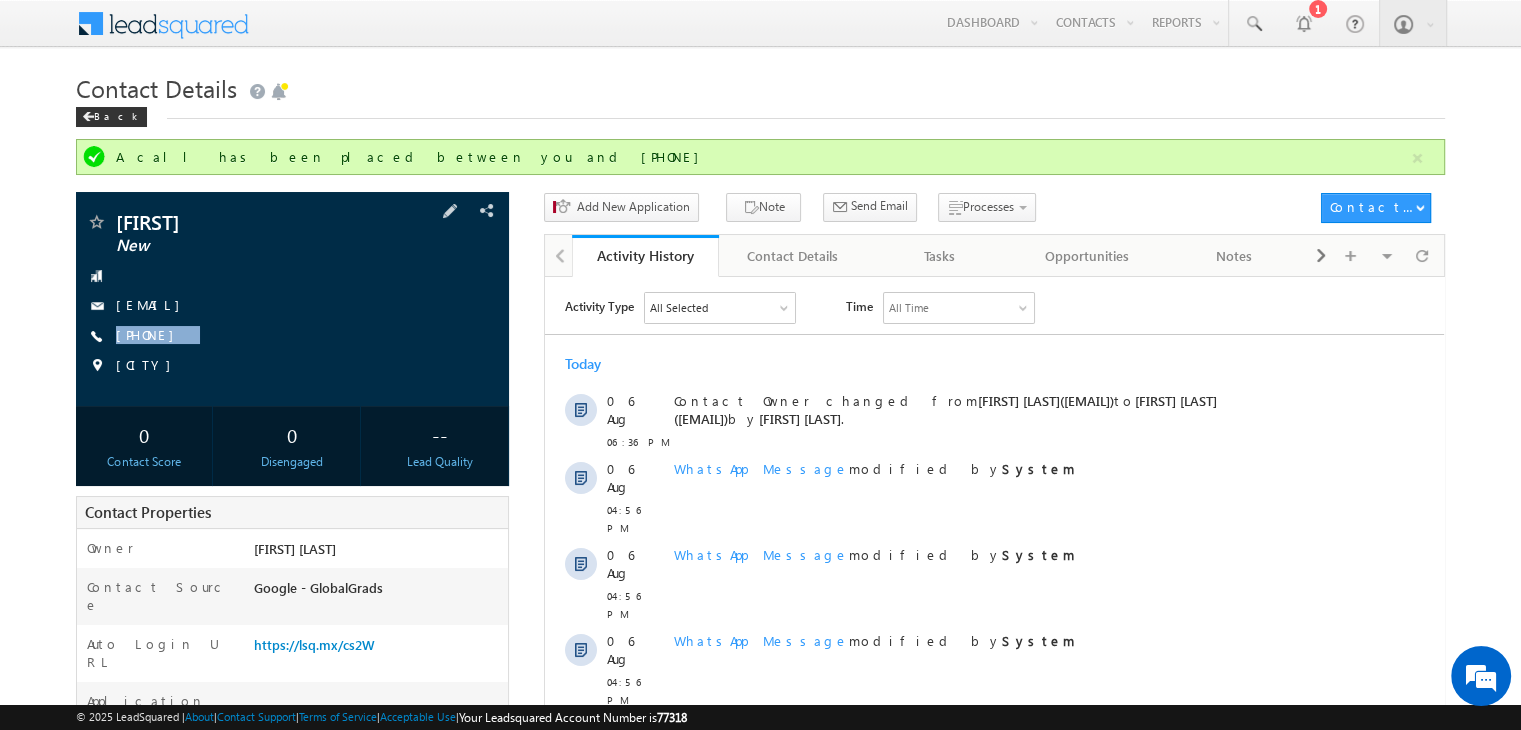 drag, startPoint x: 238, startPoint y: 325, endPoint x: 220, endPoint y: 353, distance: 33.286633 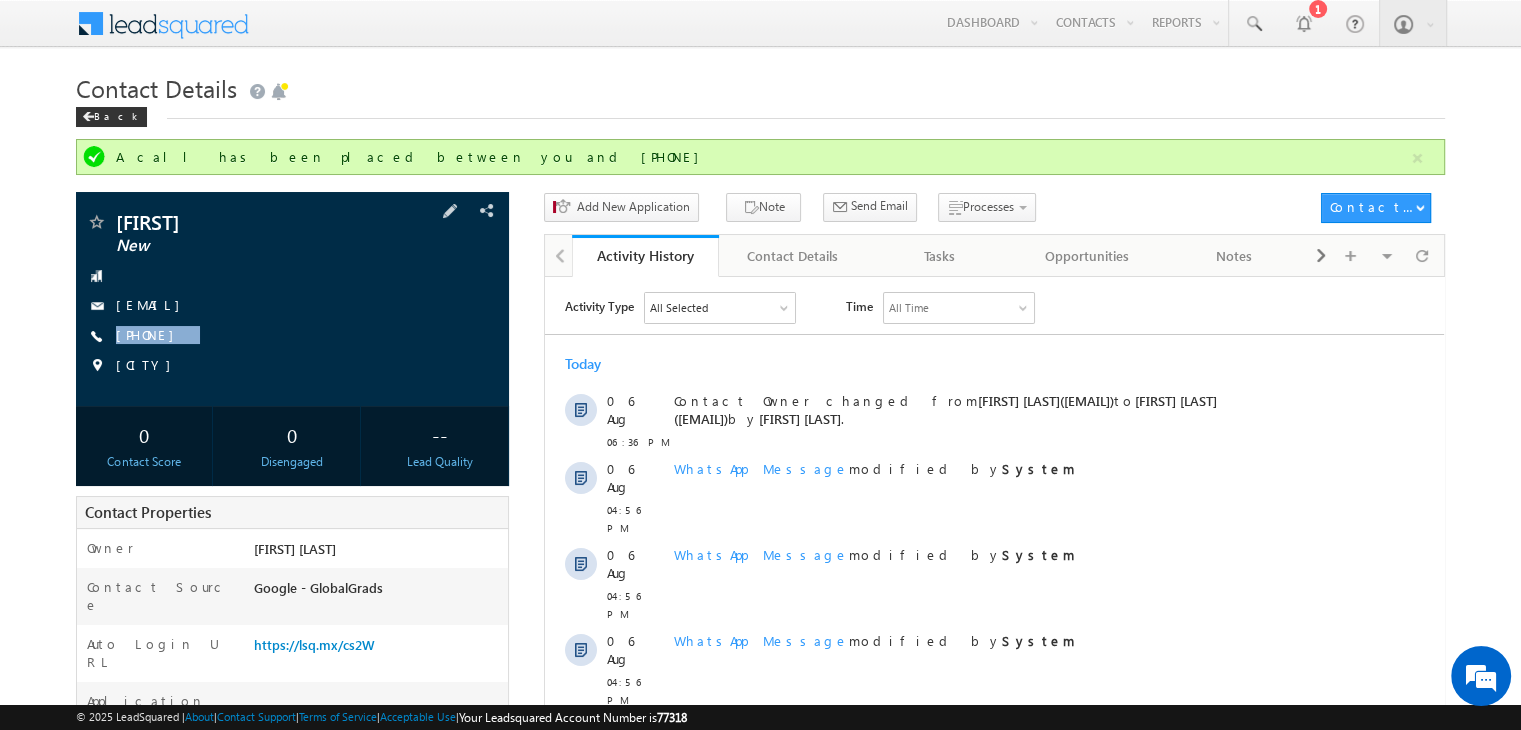 click on "Yash
New
yash515jain@gmail.com
+91-7899190699
Mysore" at bounding box center (292, 299) 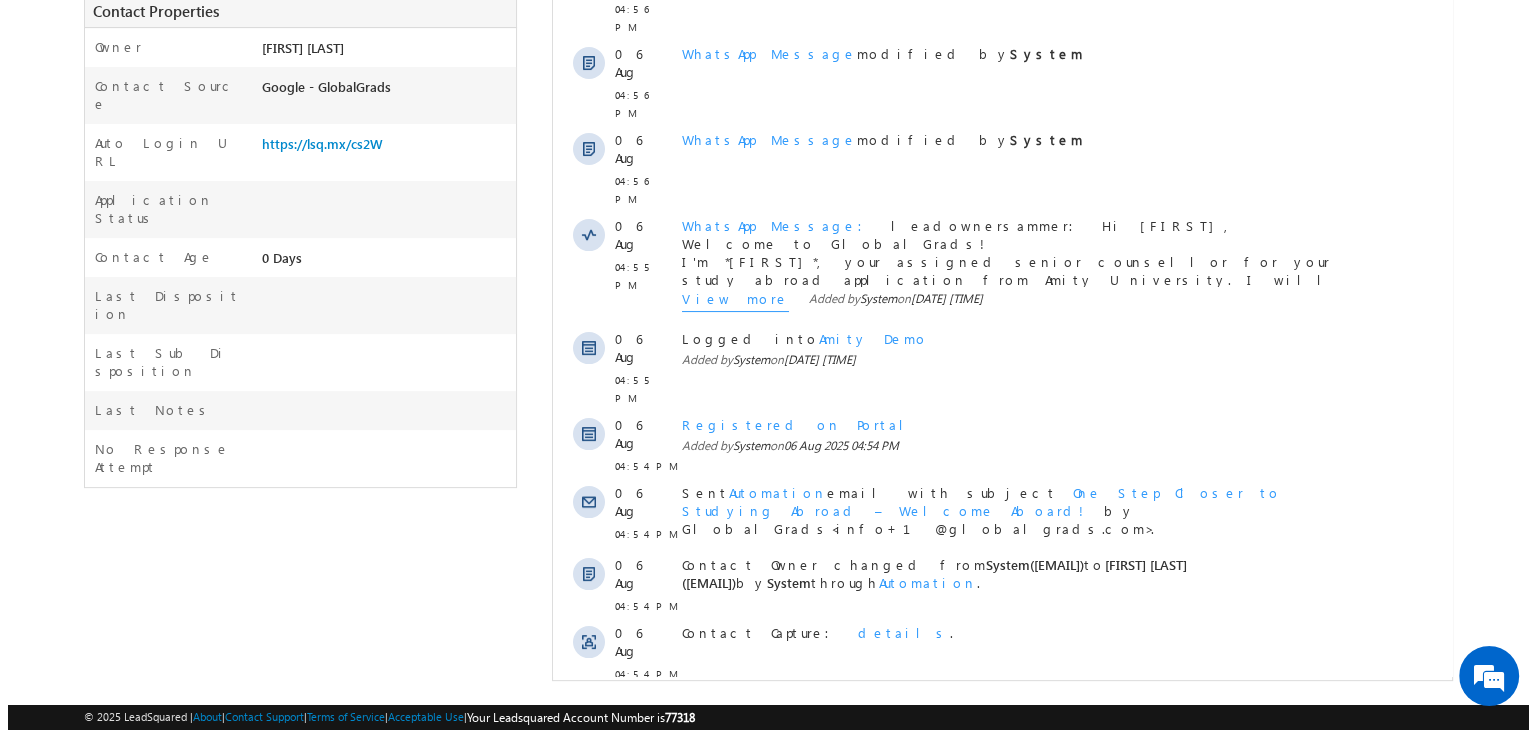 scroll, scrollTop: 0, scrollLeft: 0, axis: both 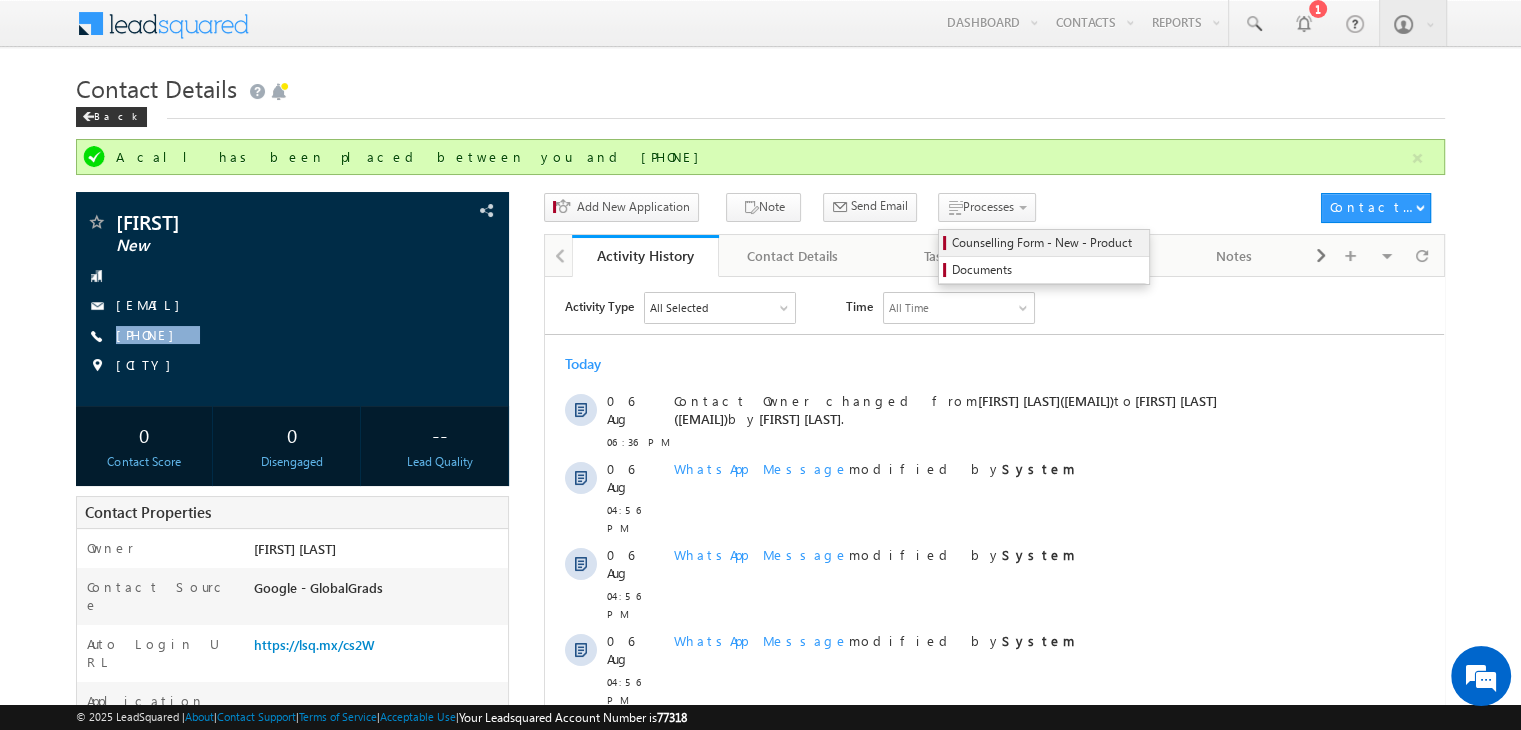 click on "Counselling Form - New - Product" at bounding box center [1044, 243] 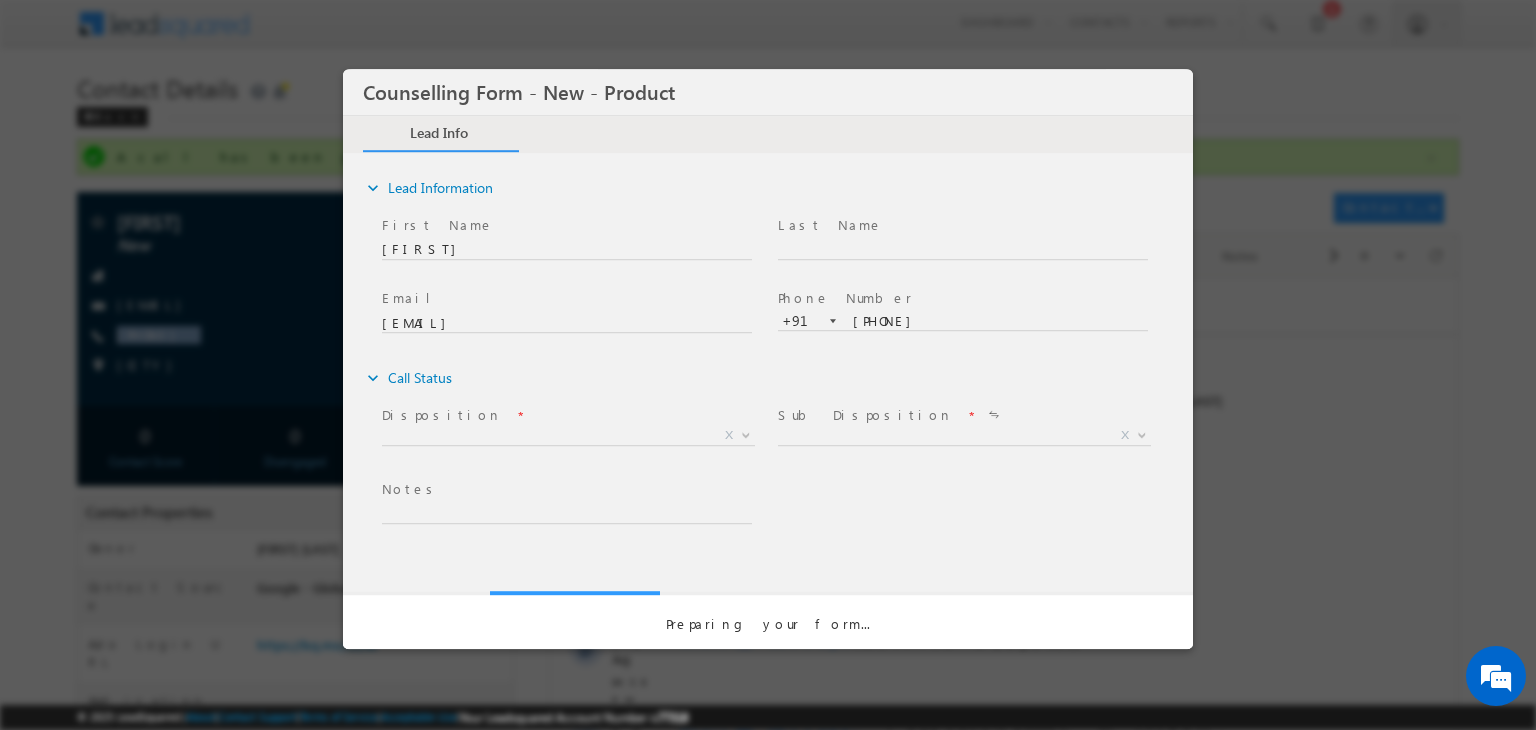 scroll, scrollTop: 0, scrollLeft: 0, axis: both 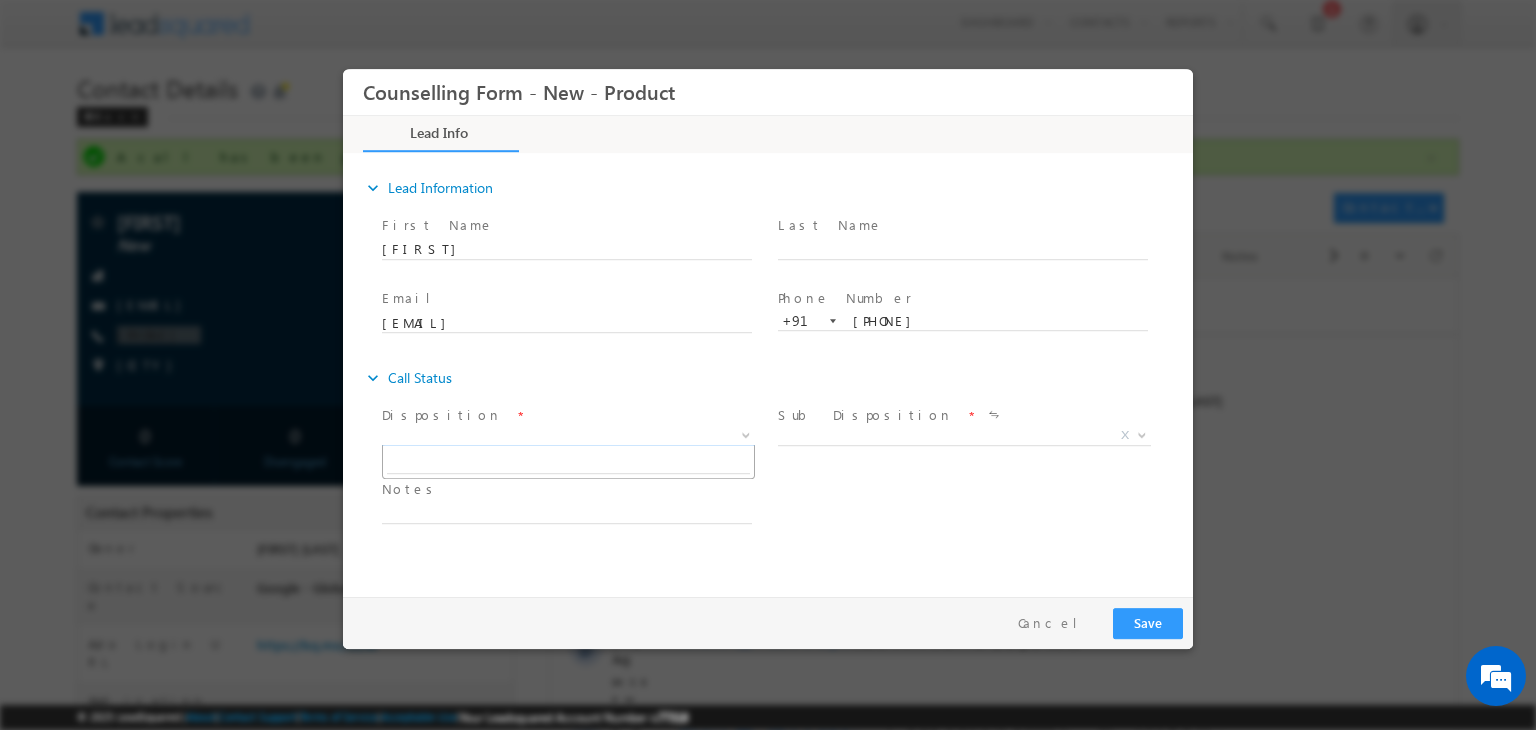 click on "X" at bounding box center (568, 436) 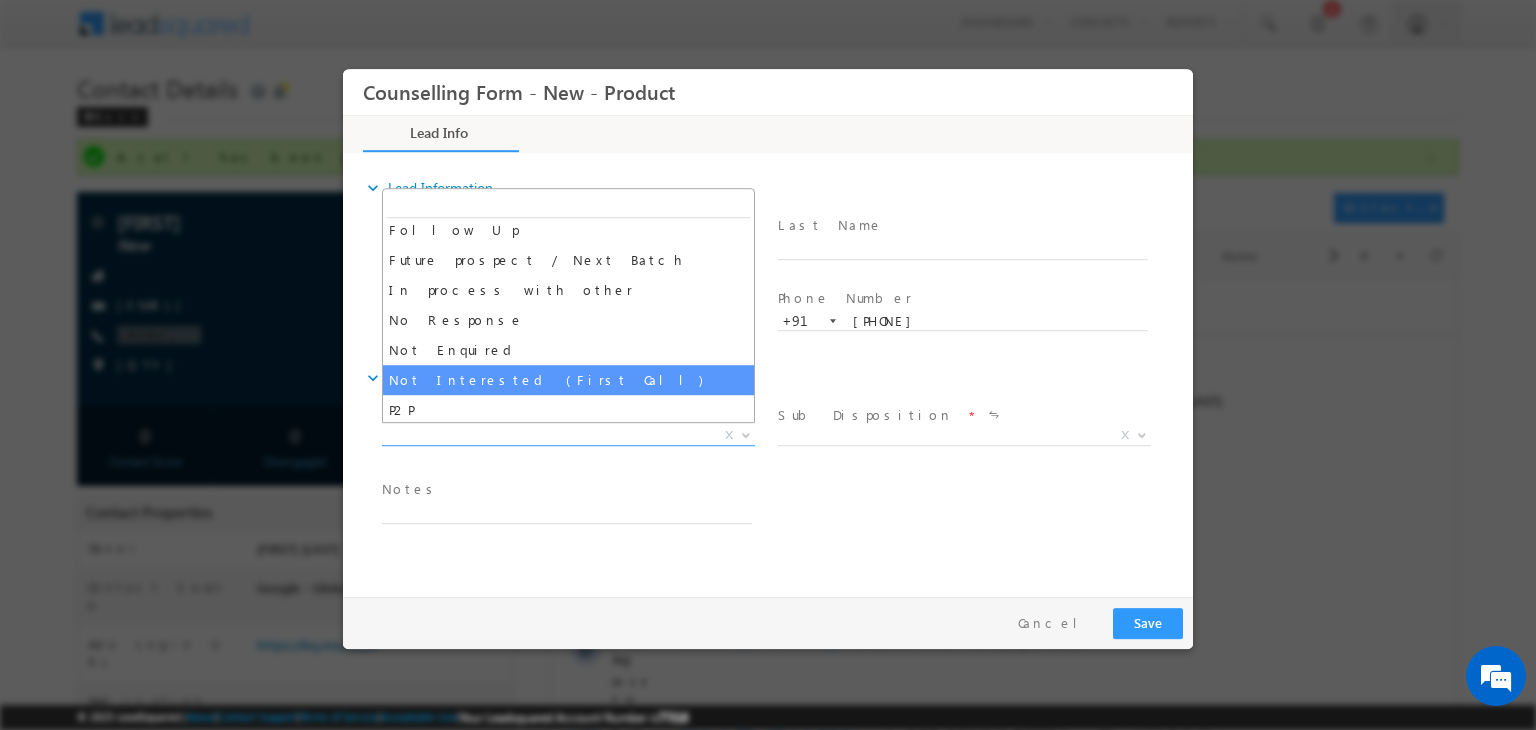 scroll, scrollTop: 68, scrollLeft: 0, axis: vertical 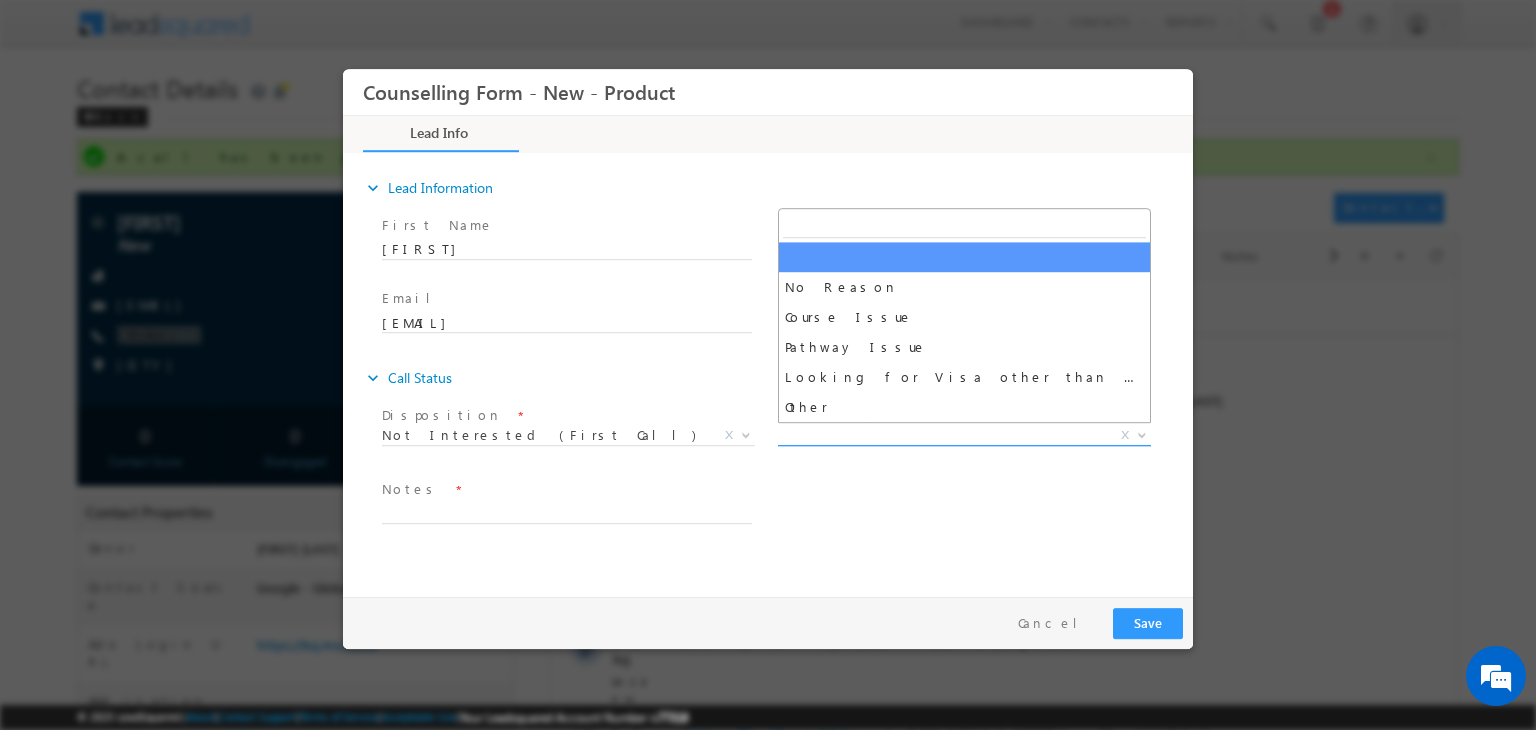 drag, startPoint x: 853, startPoint y: 438, endPoint x: 600, endPoint y: 442, distance: 253.03162 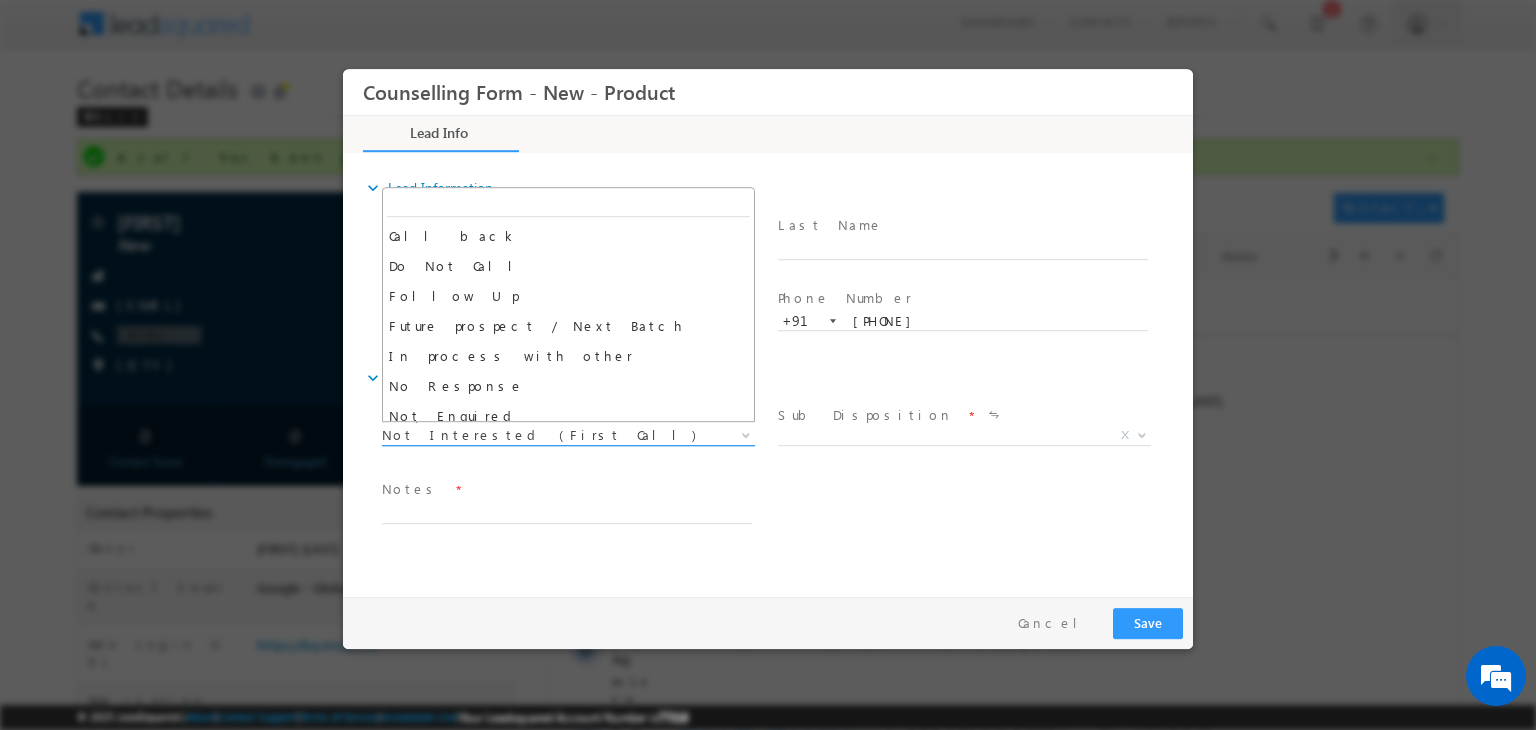 click on "Not Interested (First Call)" at bounding box center (544, 435) 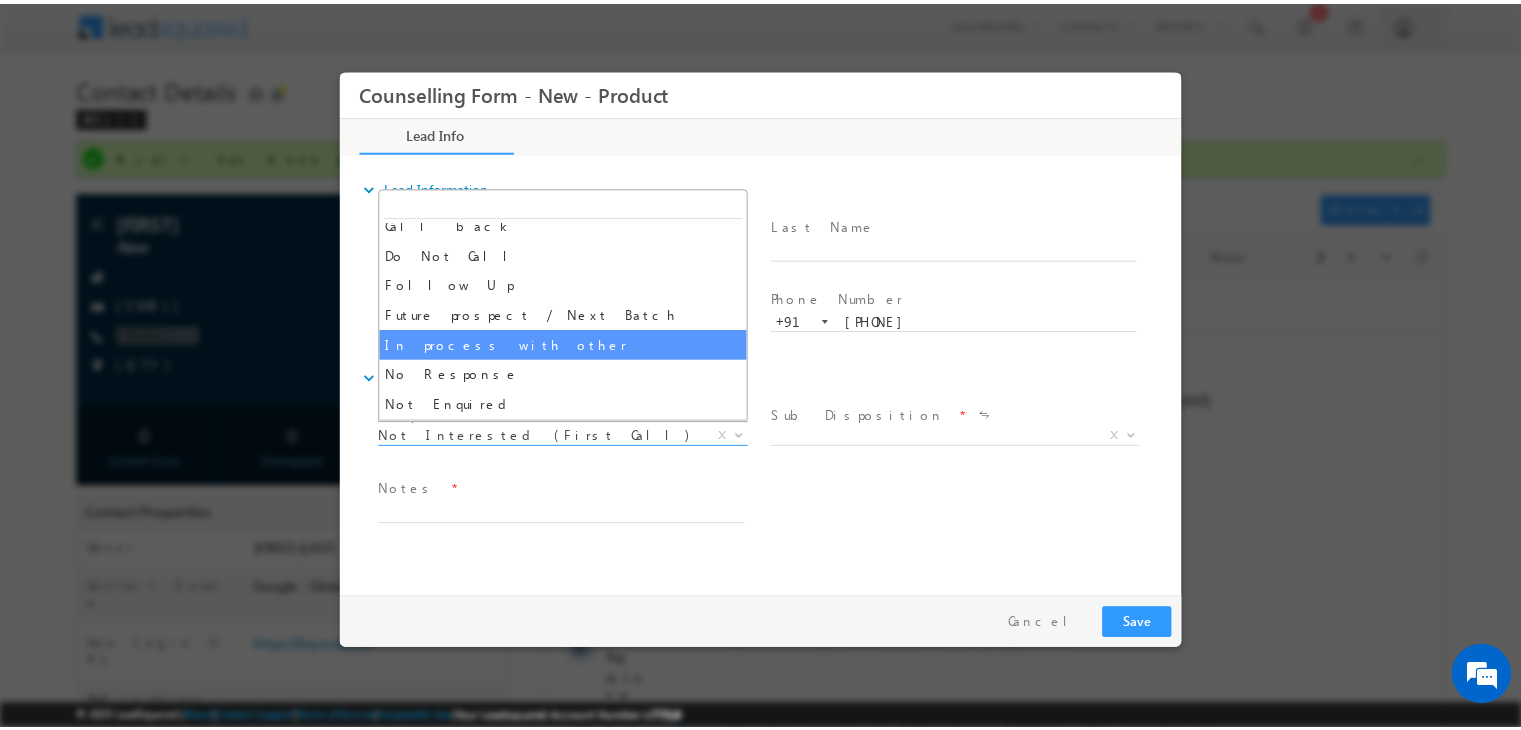 scroll, scrollTop: 0, scrollLeft: 0, axis: both 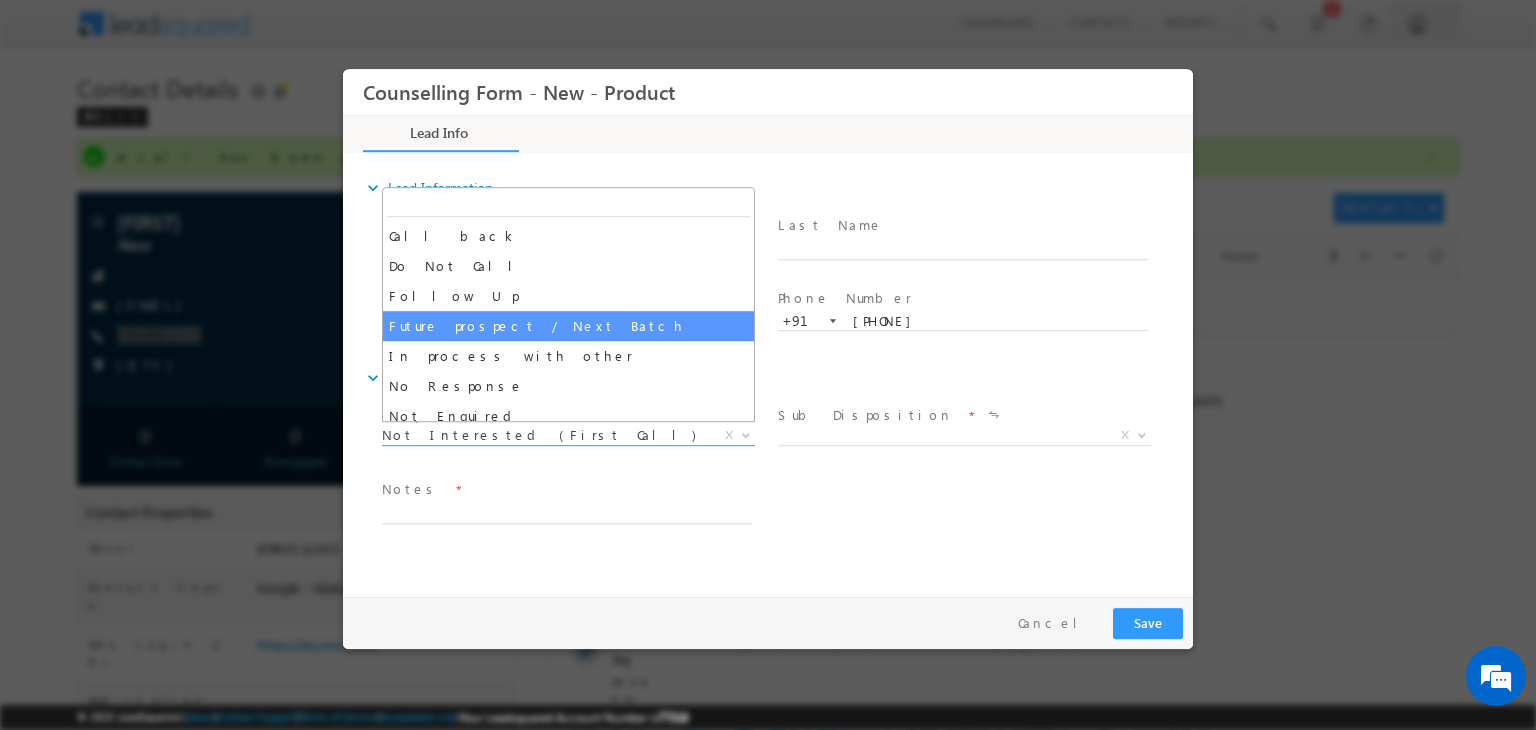 select on "Future prospect / Next Batch" 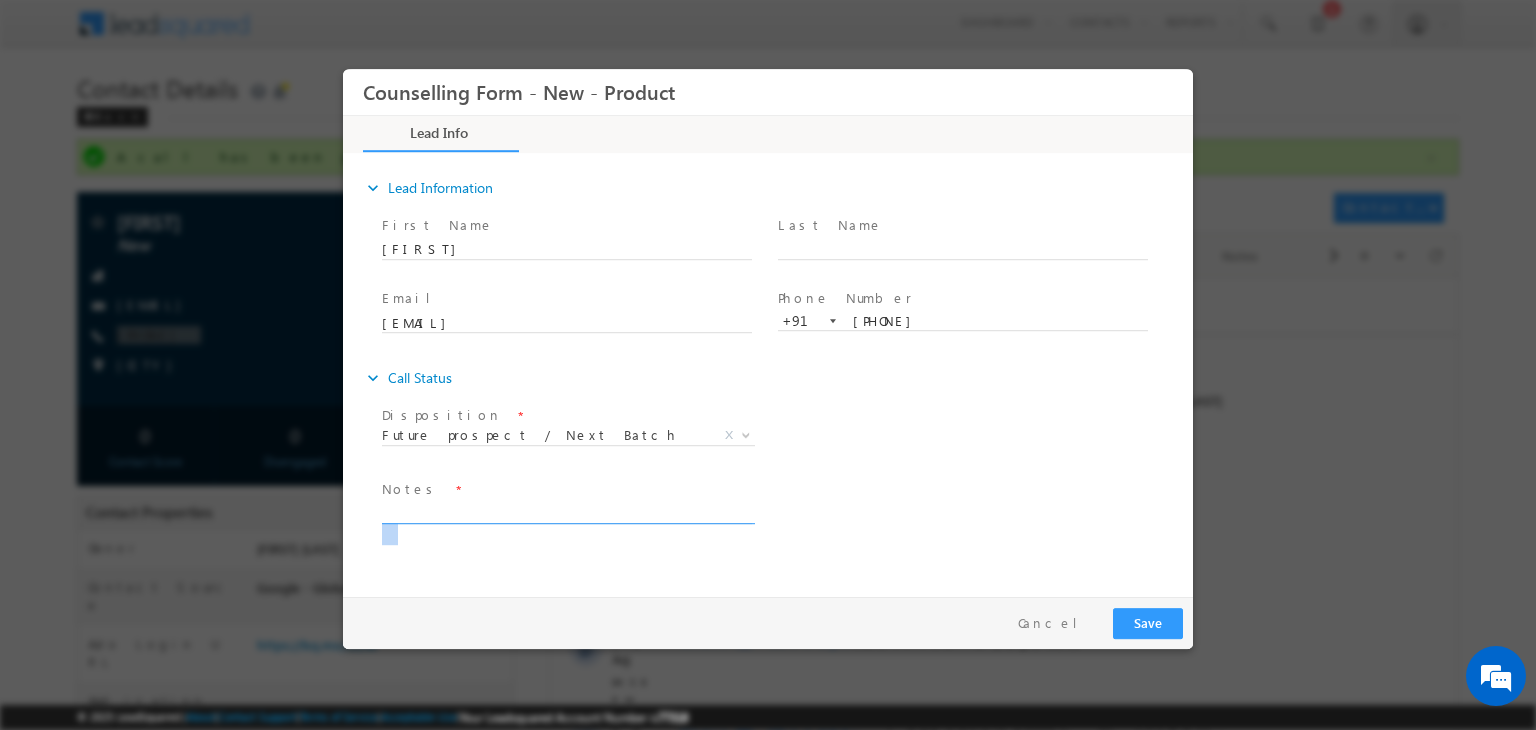 drag, startPoint x: 582, startPoint y: 527, endPoint x: 536, endPoint y: 506, distance: 50.566788 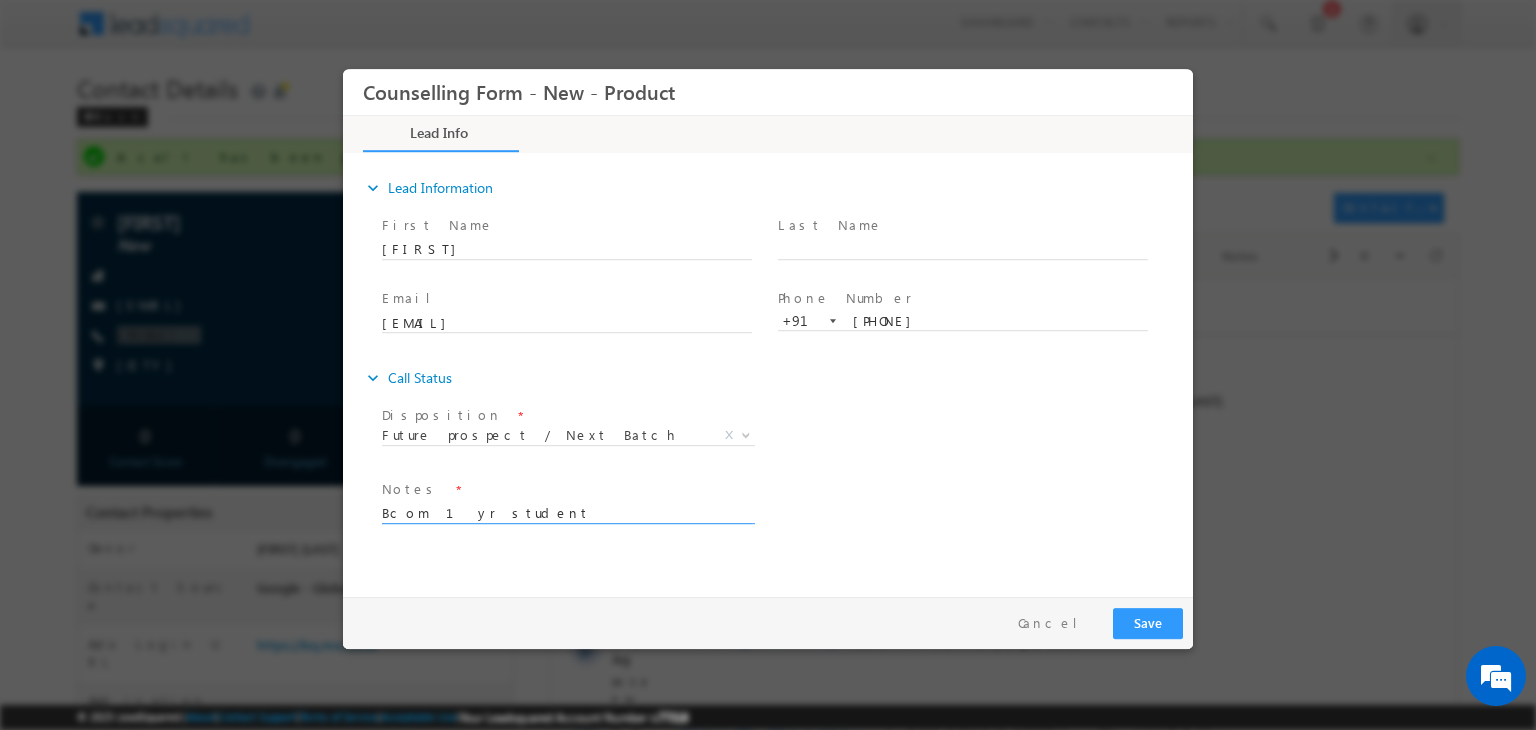 type on "Bcom 1yr student" 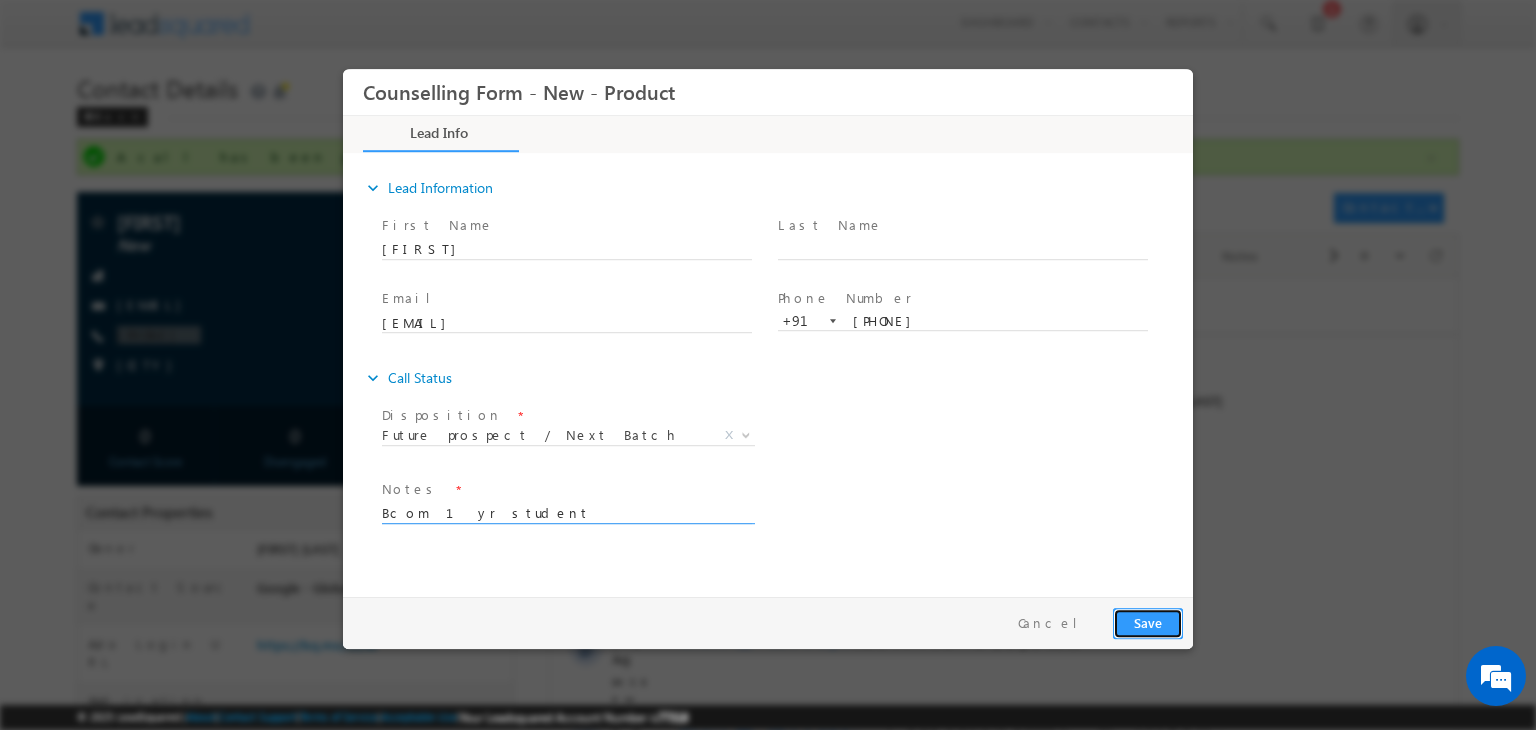 click on "Save" at bounding box center [1148, 623] 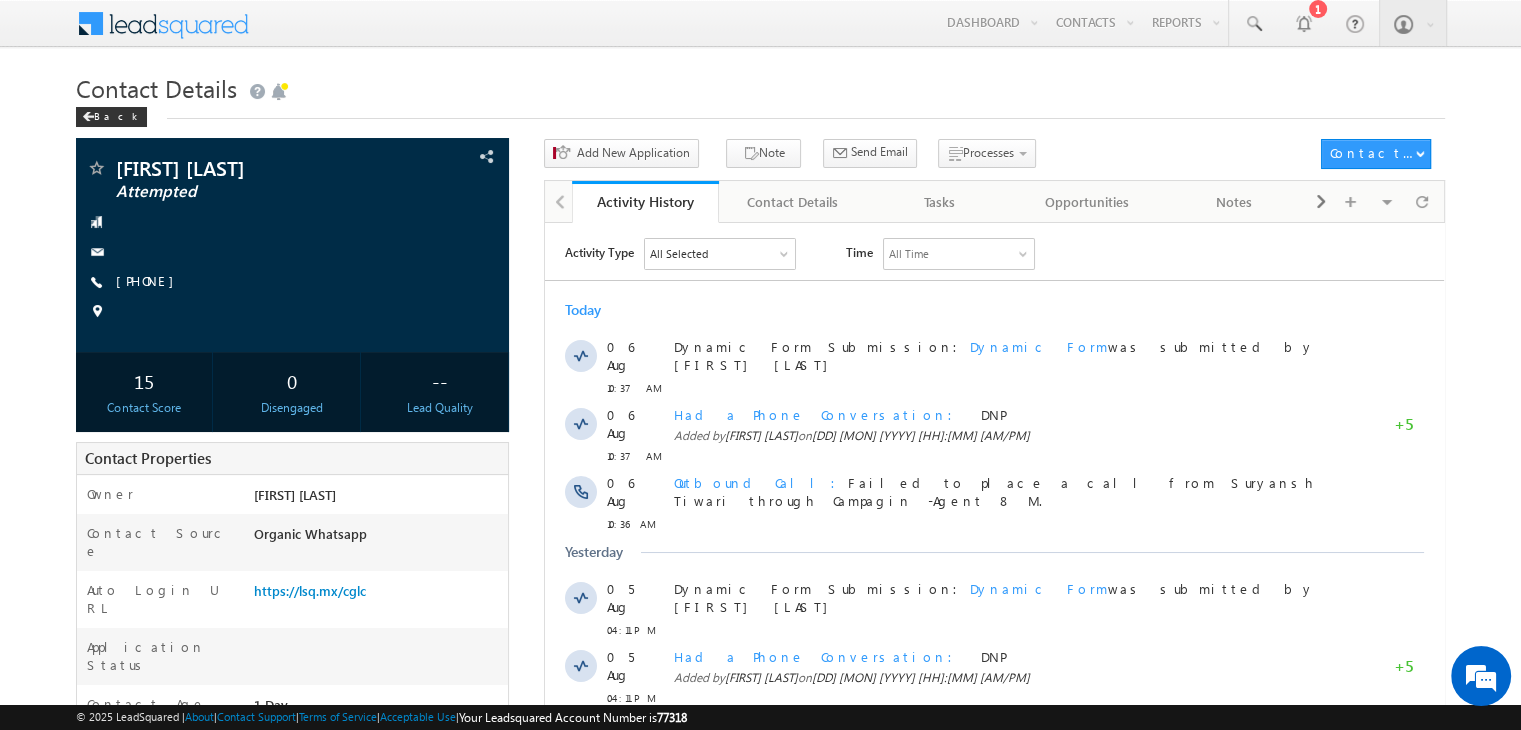 scroll, scrollTop: 0, scrollLeft: 0, axis: both 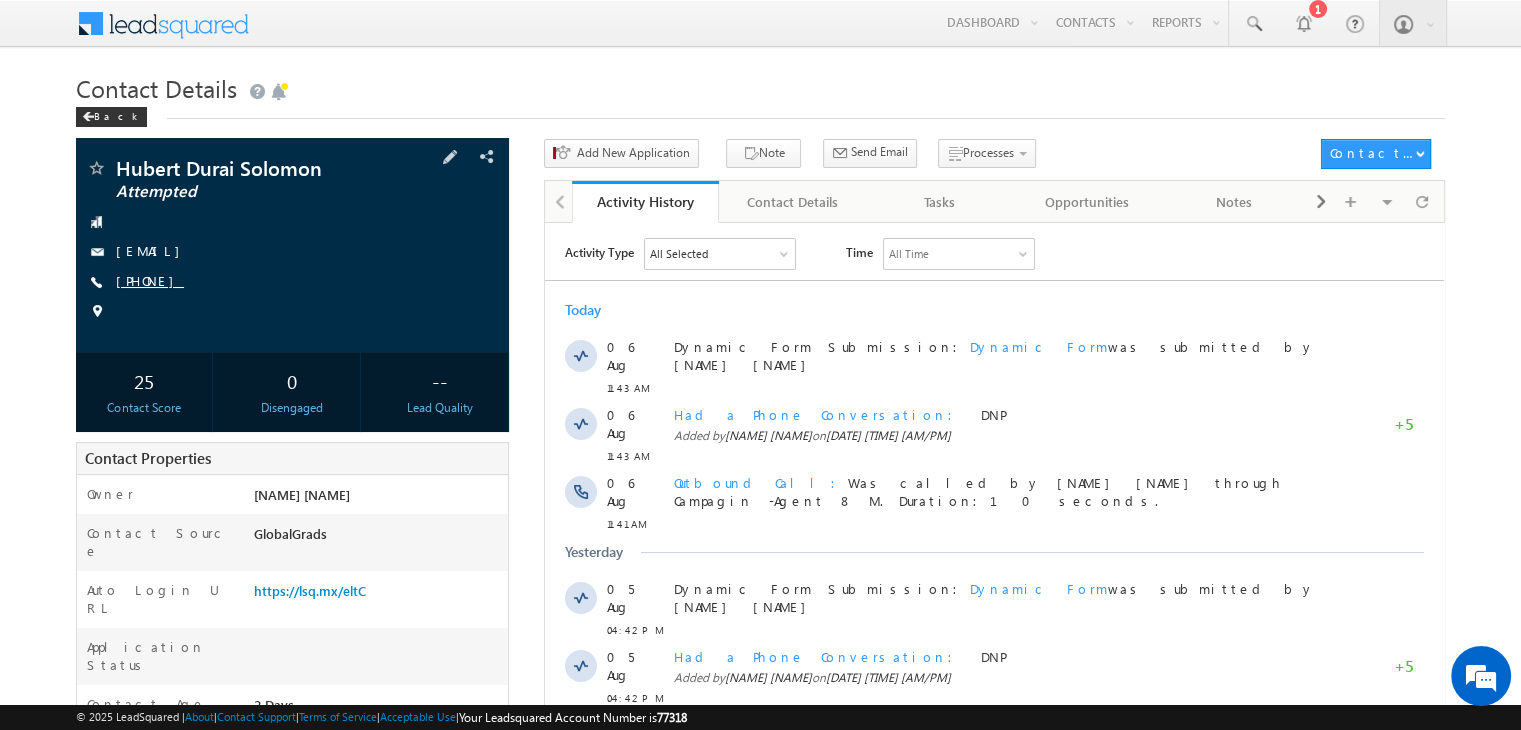 click on "[PHONE]" at bounding box center (150, 280) 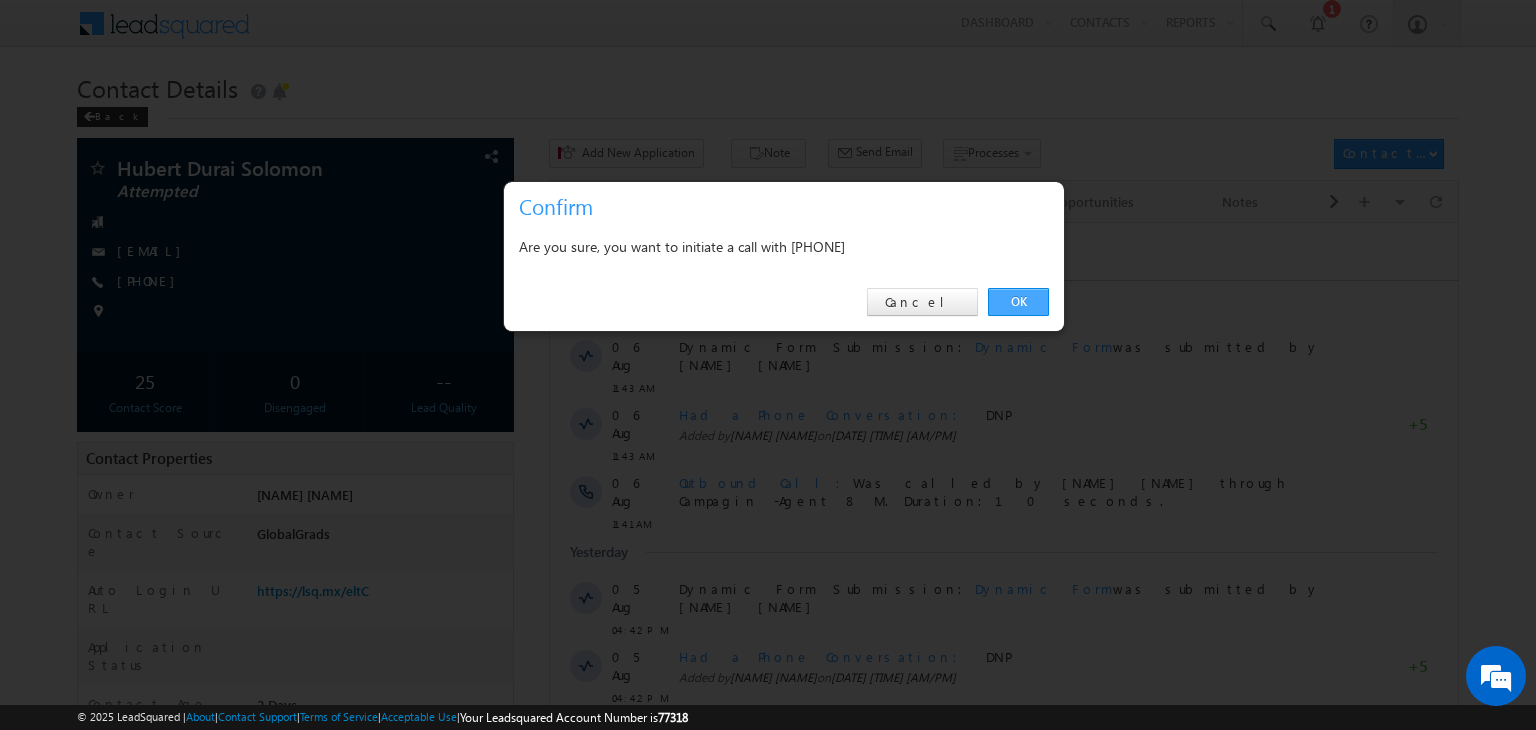 click on "OK" at bounding box center (1018, 302) 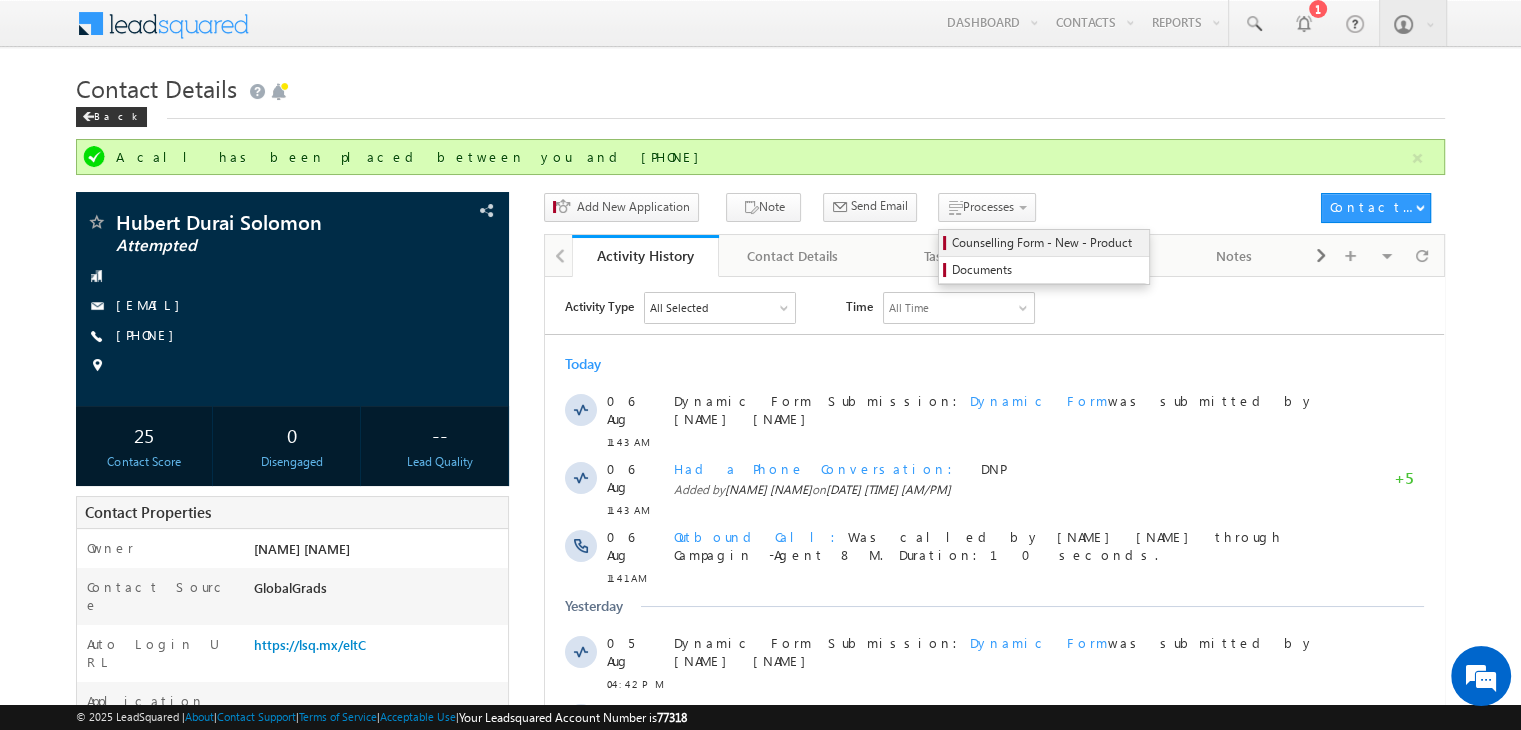 click on "Counselling Form - New - Product" at bounding box center (1044, 243) 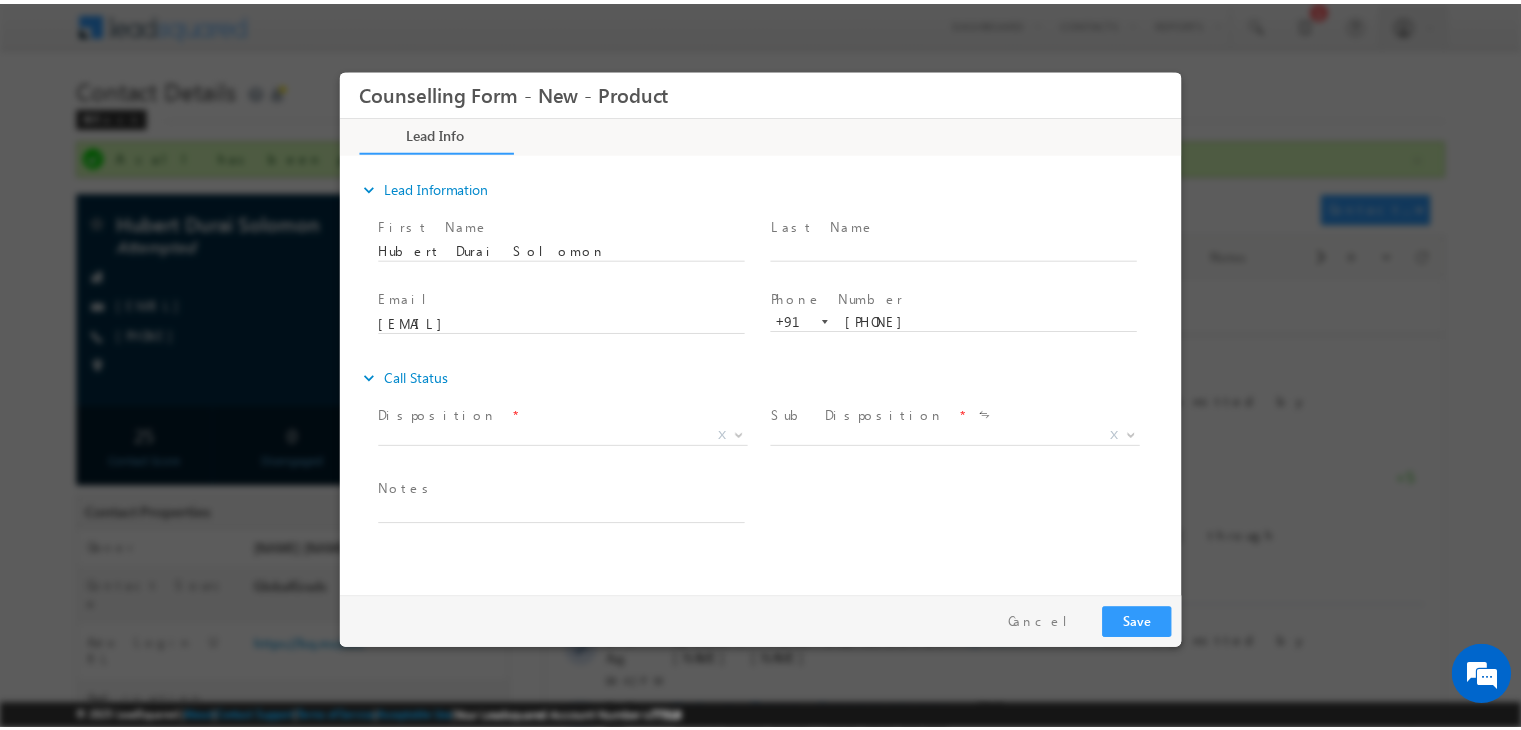 scroll, scrollTop: 0, scrollLeft: 0, axis: both 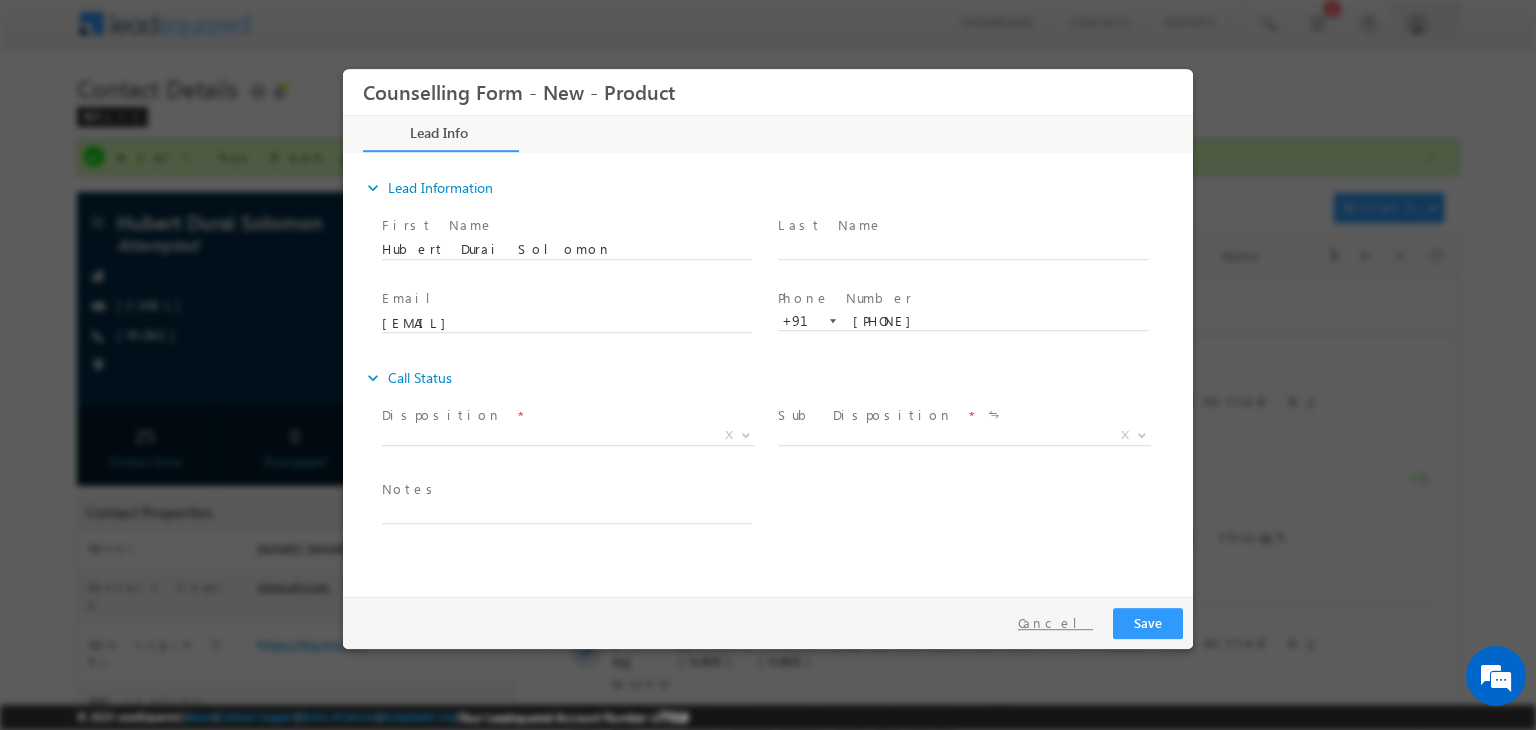 drag, startPoint x: 1058, startPoint y: 640, endPoint x: 1087, endPoint y: 615, distance: 38.28838 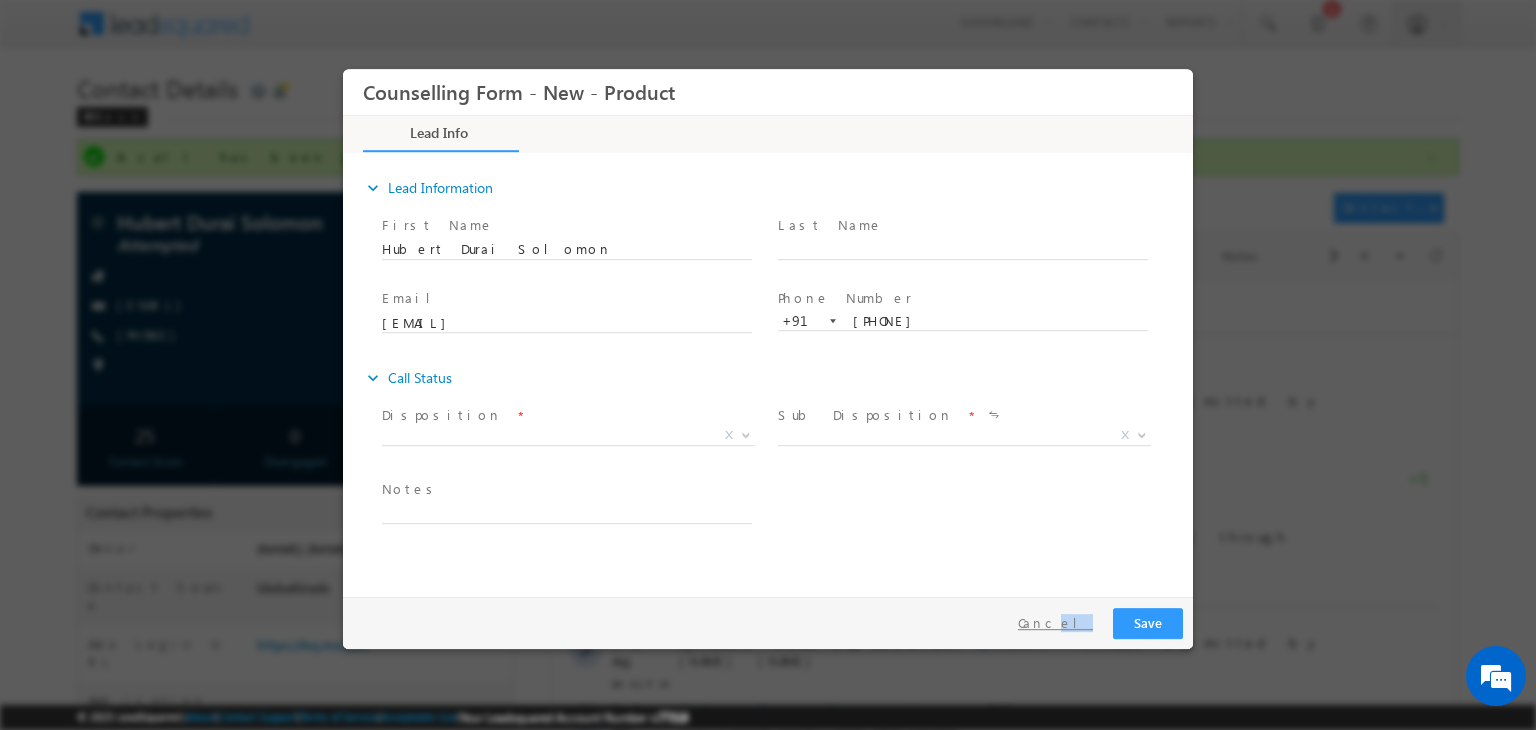 click on "Cancel" at bounding box center [1055, 623] 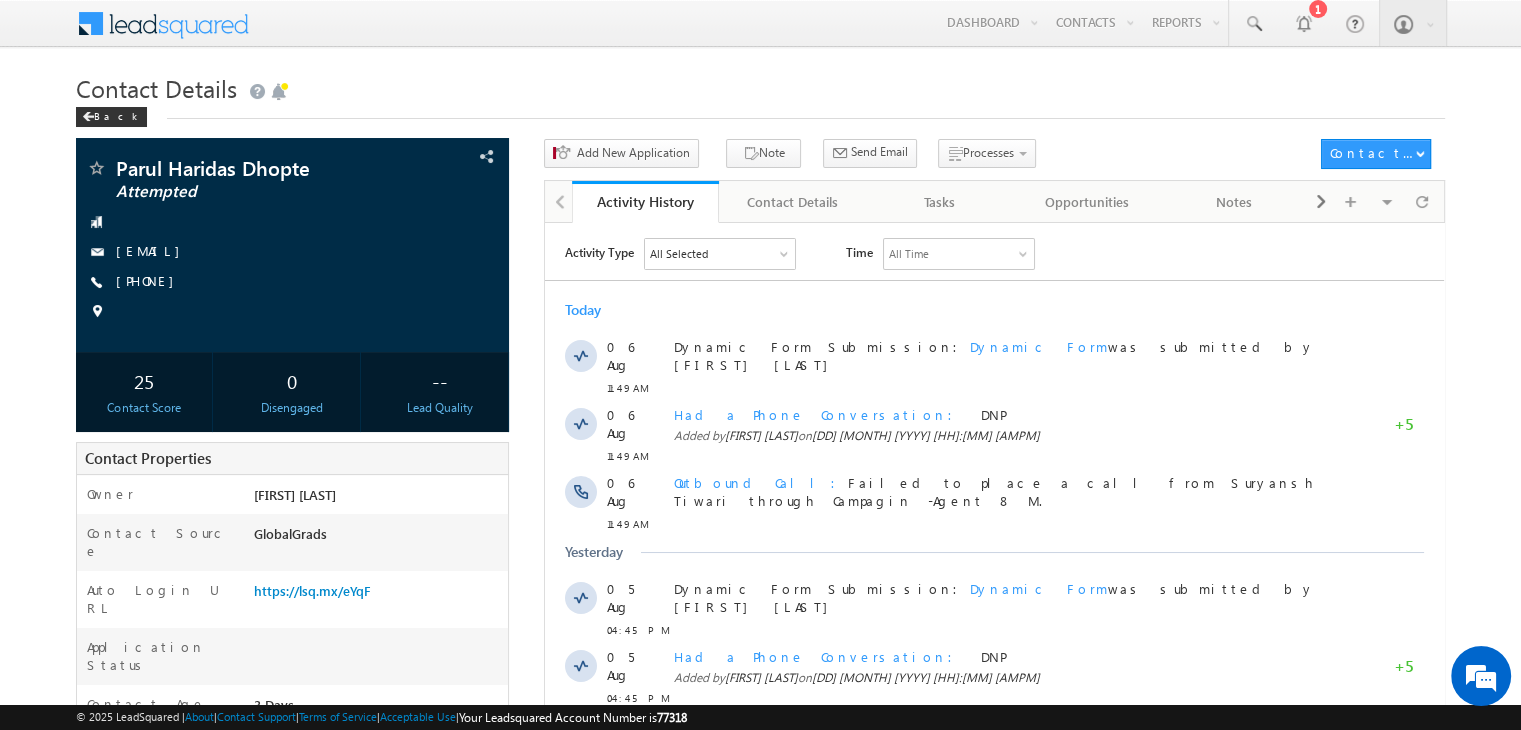 scroll, scrollTop: 0, scrollLeft: 0, axis: both 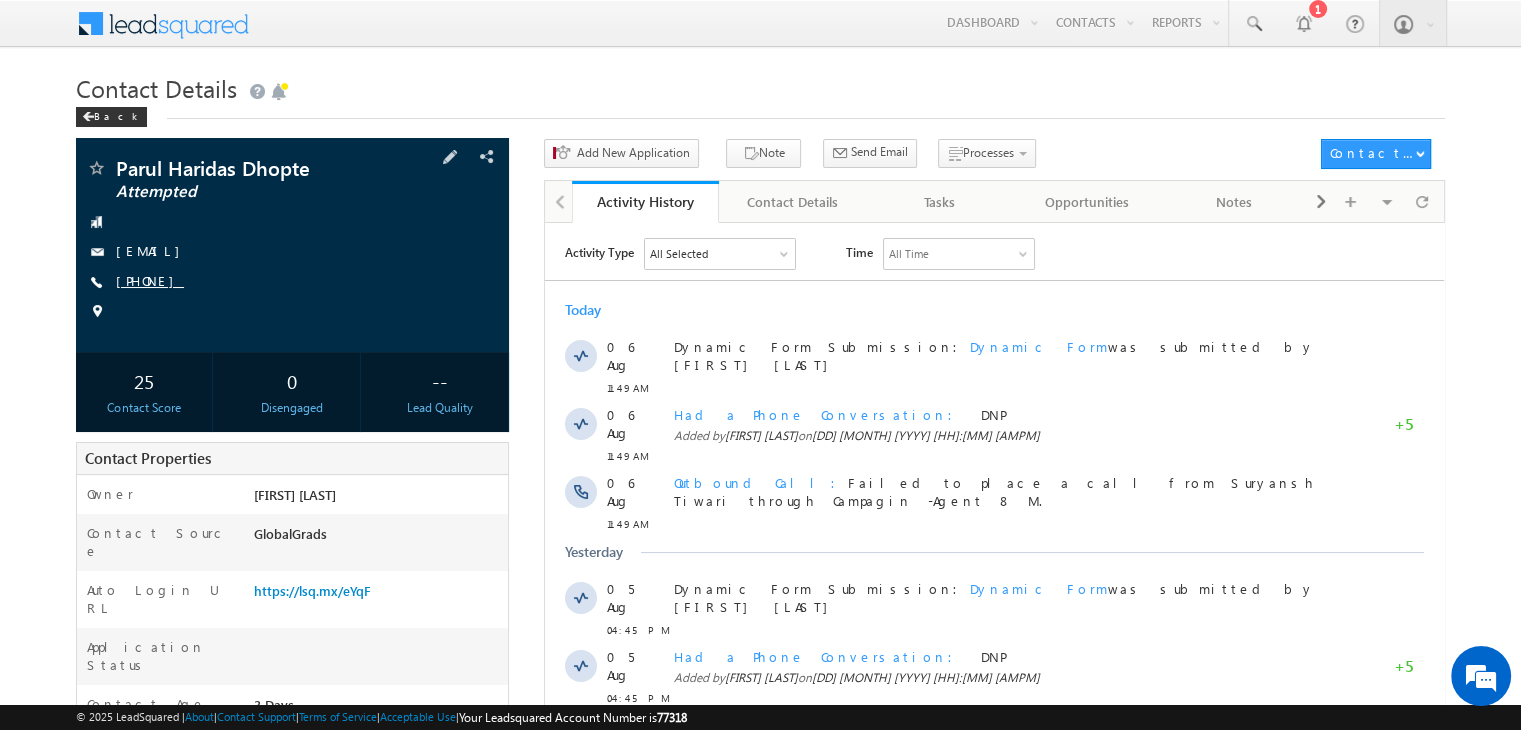 click on "[PHONE]" at bounding box center (150, 280) 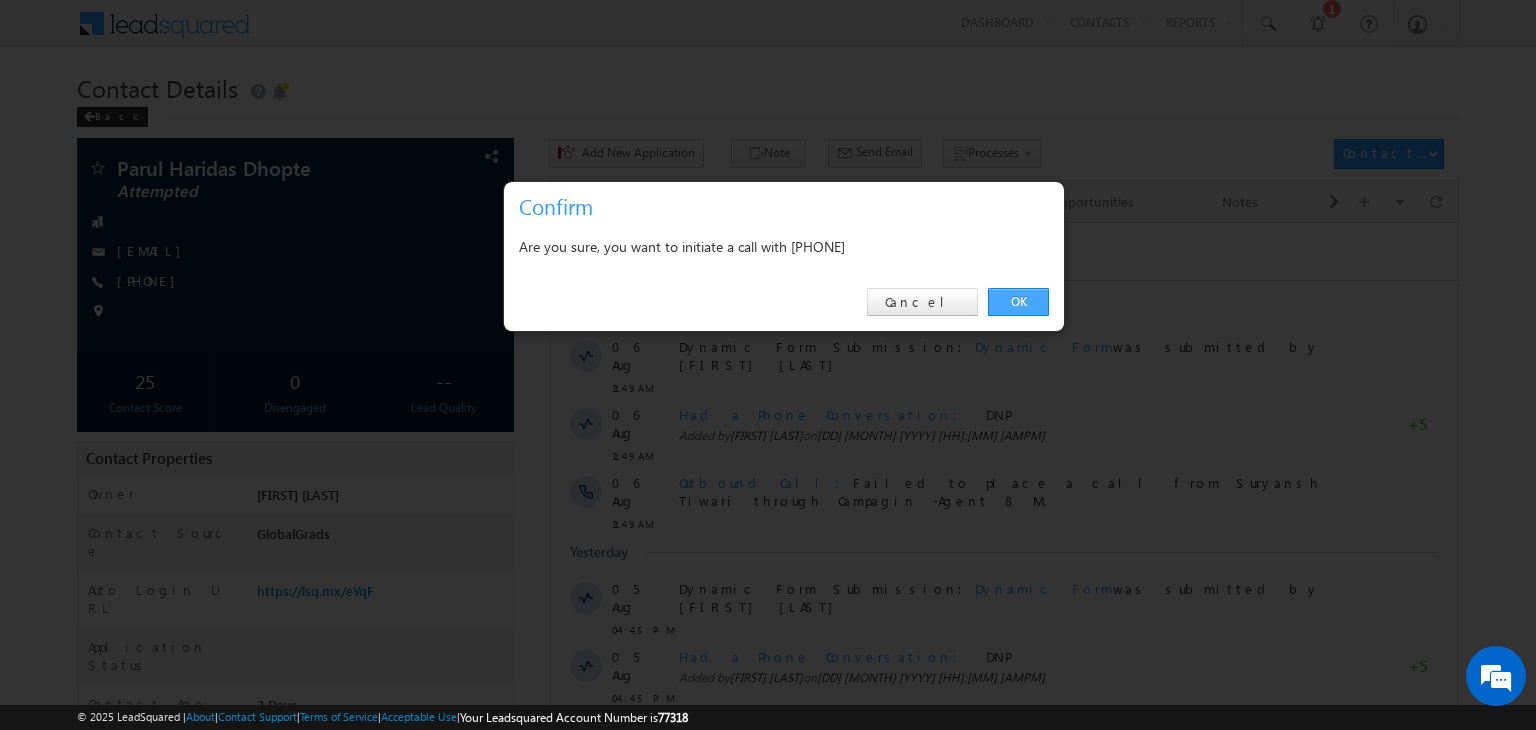 click on "OK" at bounding box center (1018, 302) 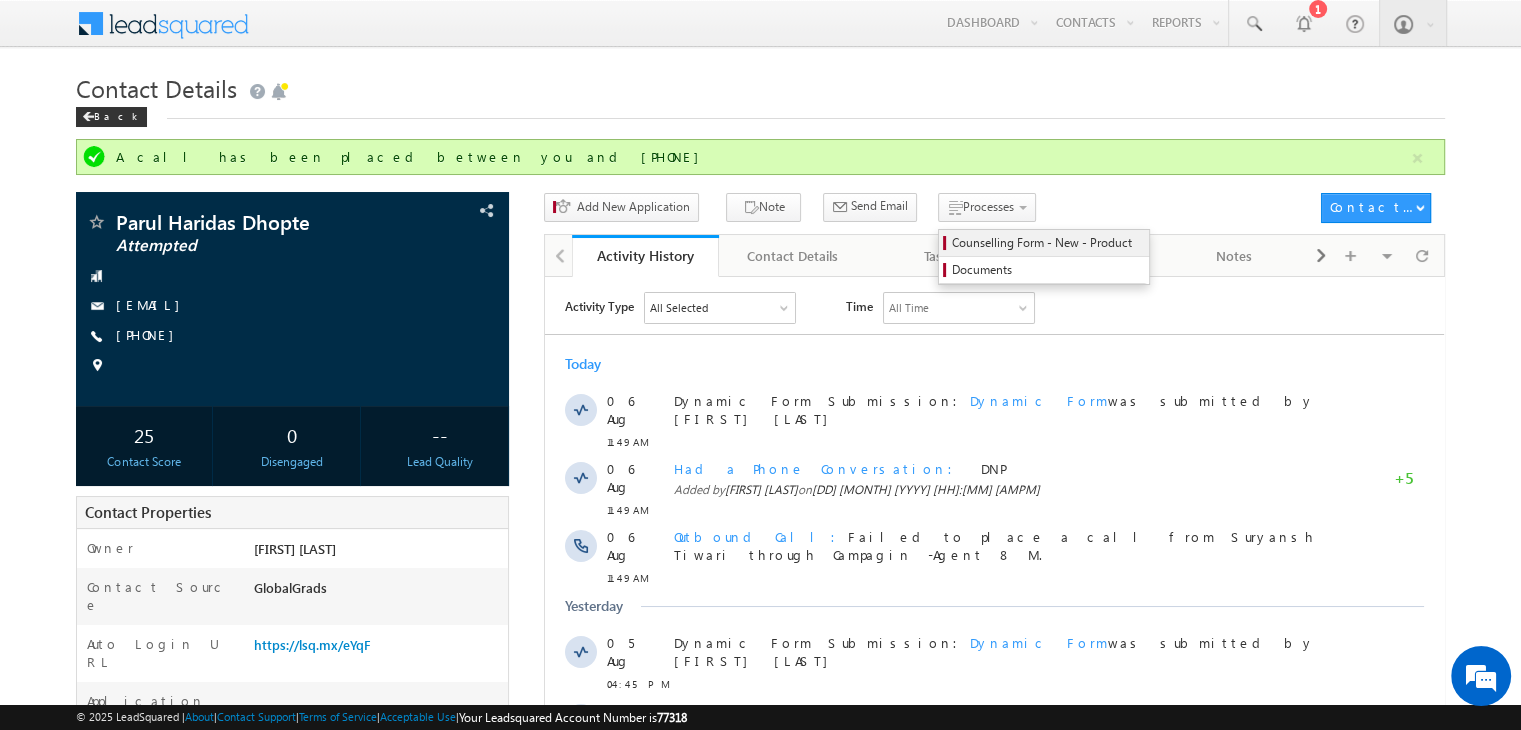 click on "Counselling Form - New - Product" at bounding box center [1047, 243] 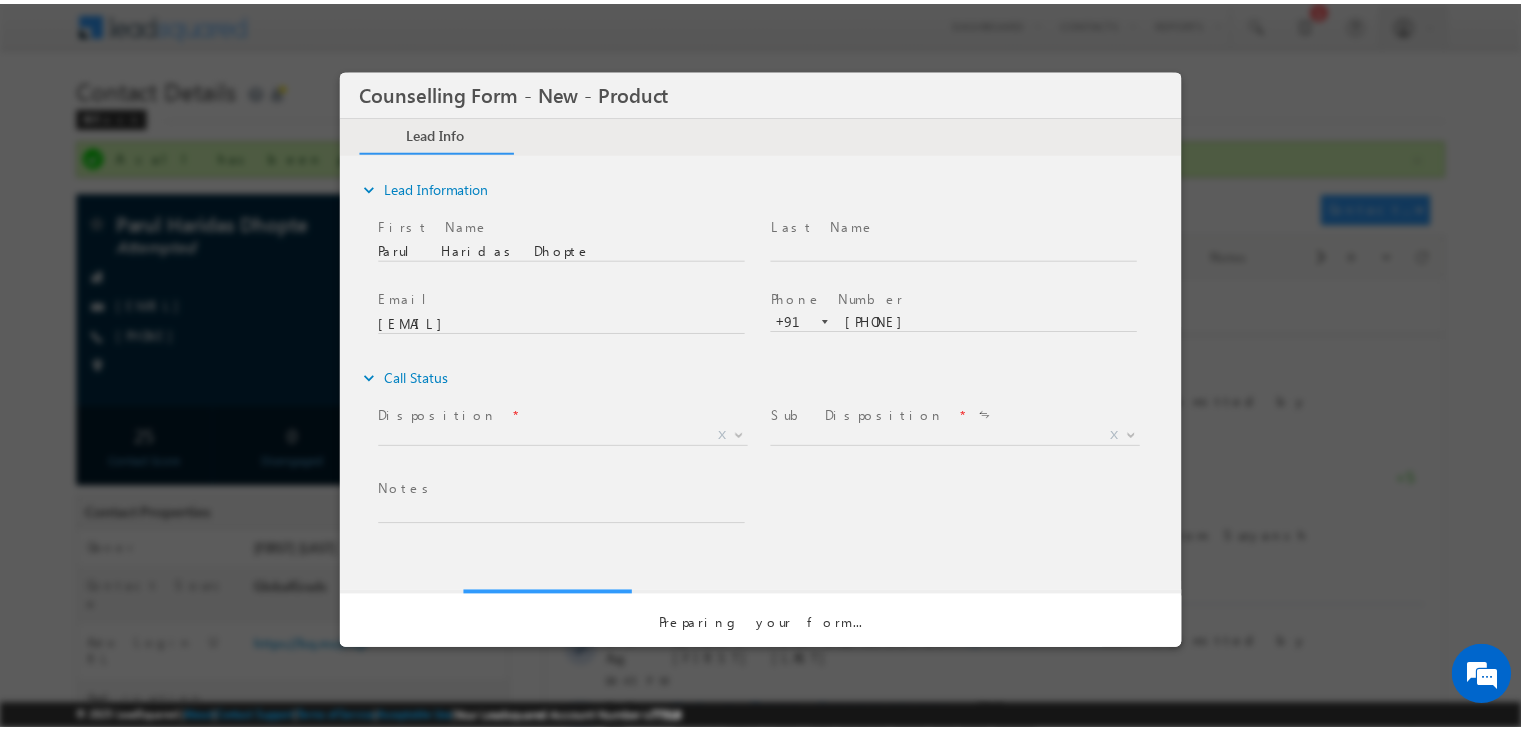 scroll, scrollTop: 0, scrollLeft: 0, axis: both 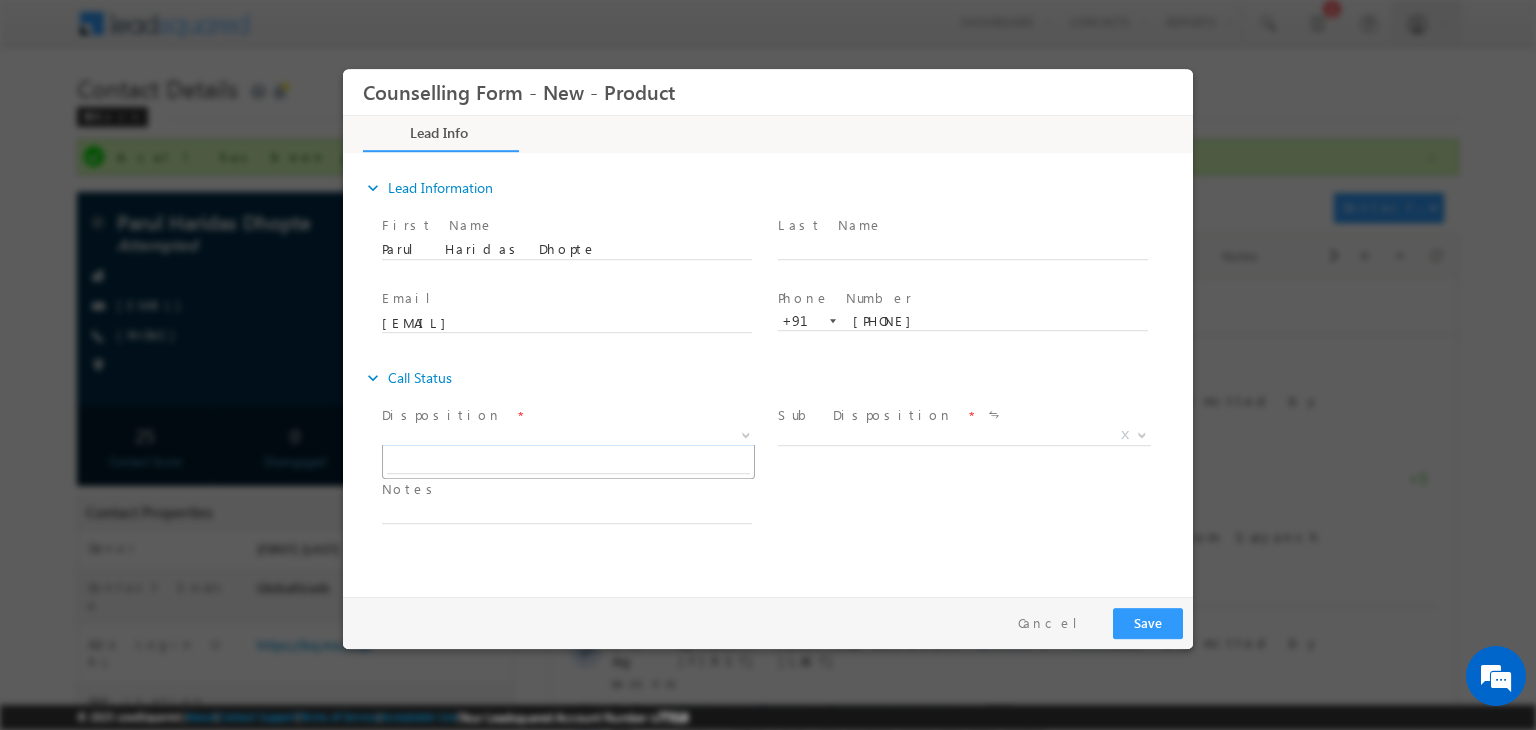 click on "X" at bounding box center (568, 436) 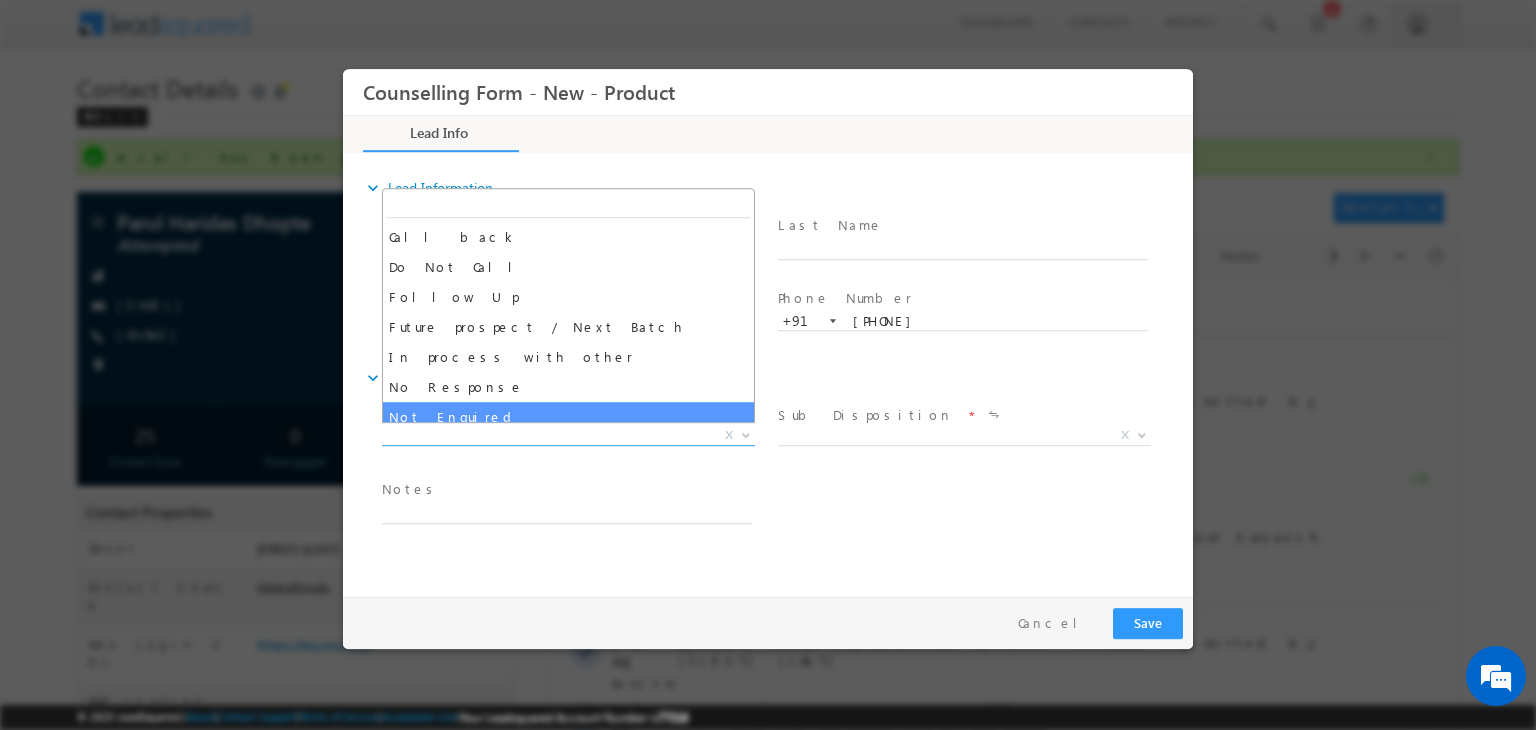 select on "No Response" 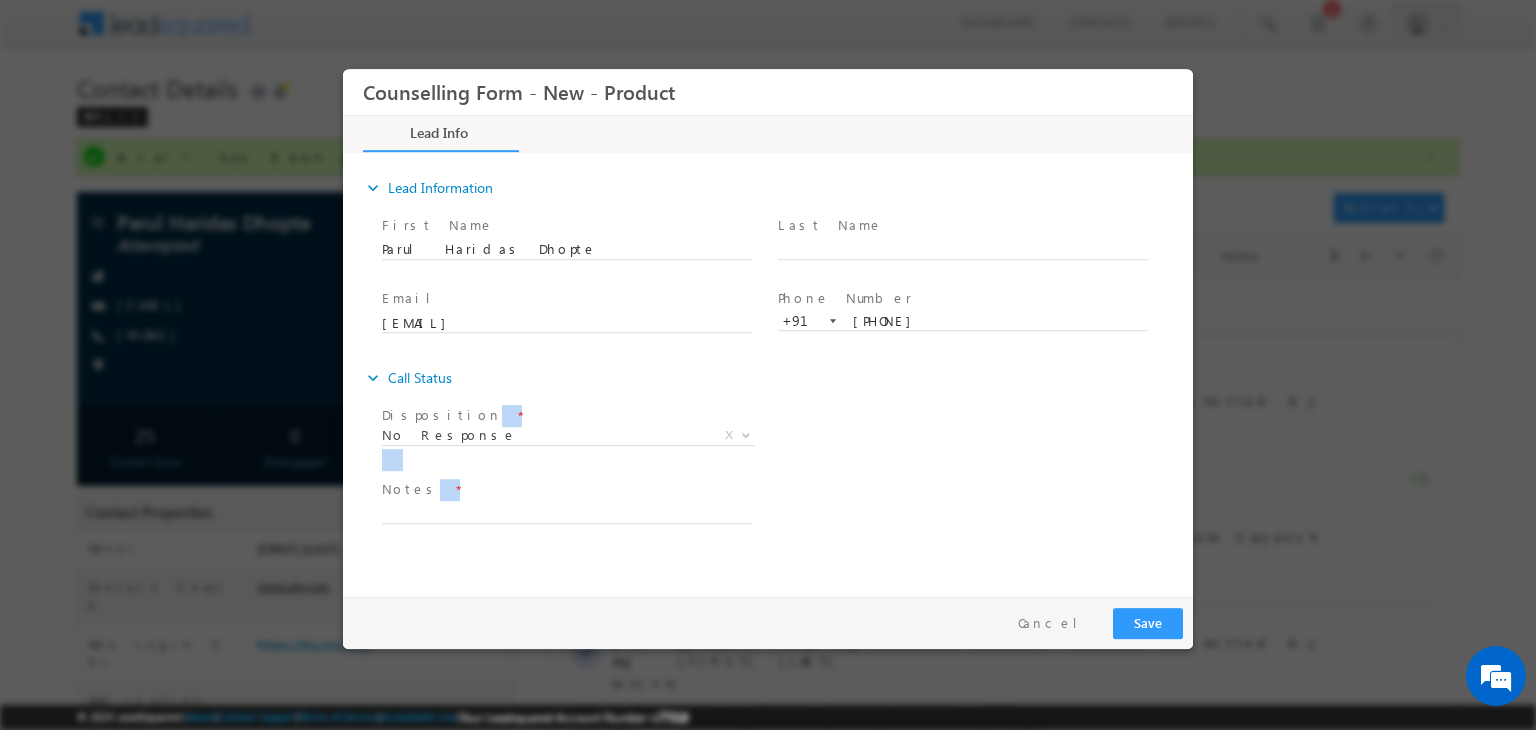 drag, startPoint x: 561, startPoint y: 399, endPoint x: 520, endPoint y: 524, distance: 131.55228 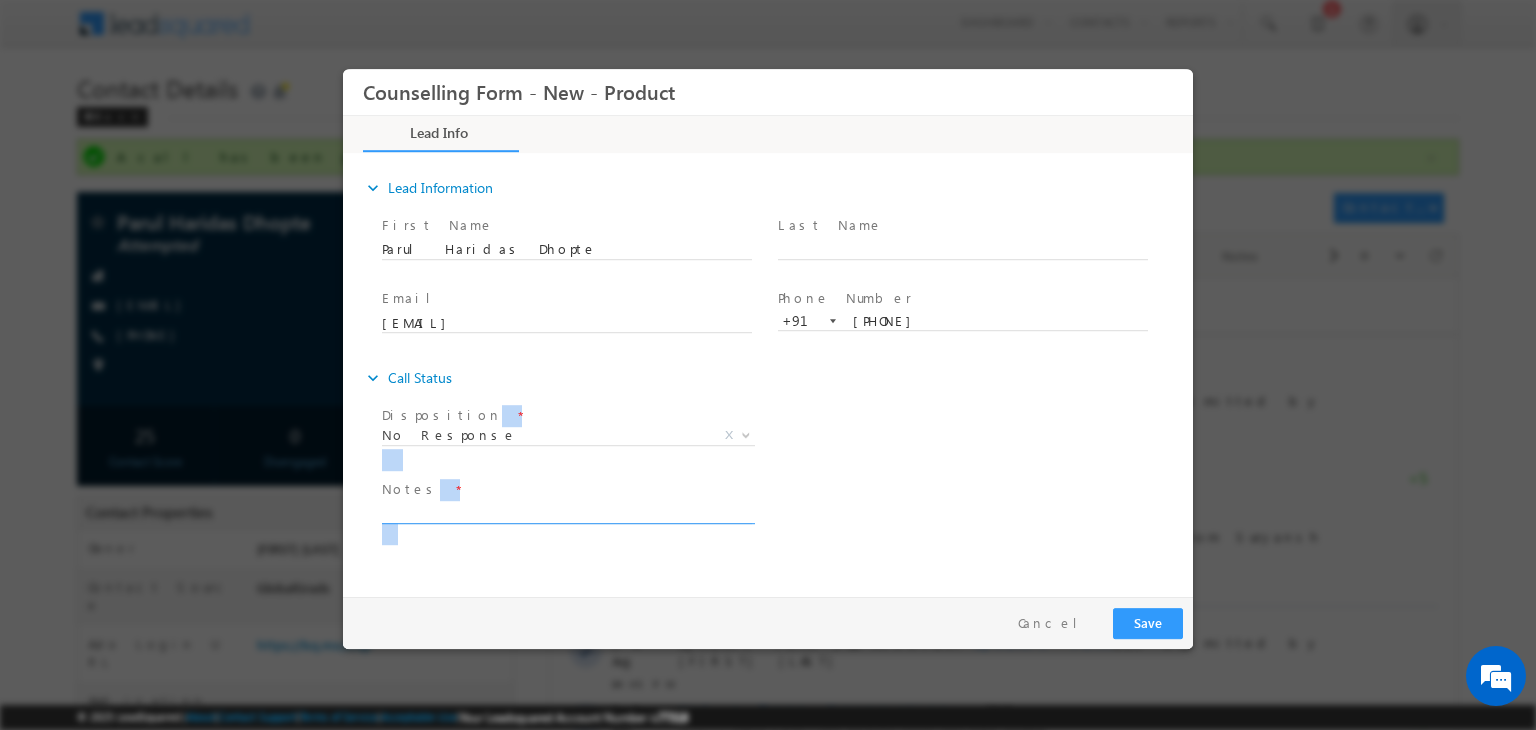 click at bounding box center (567, 512) 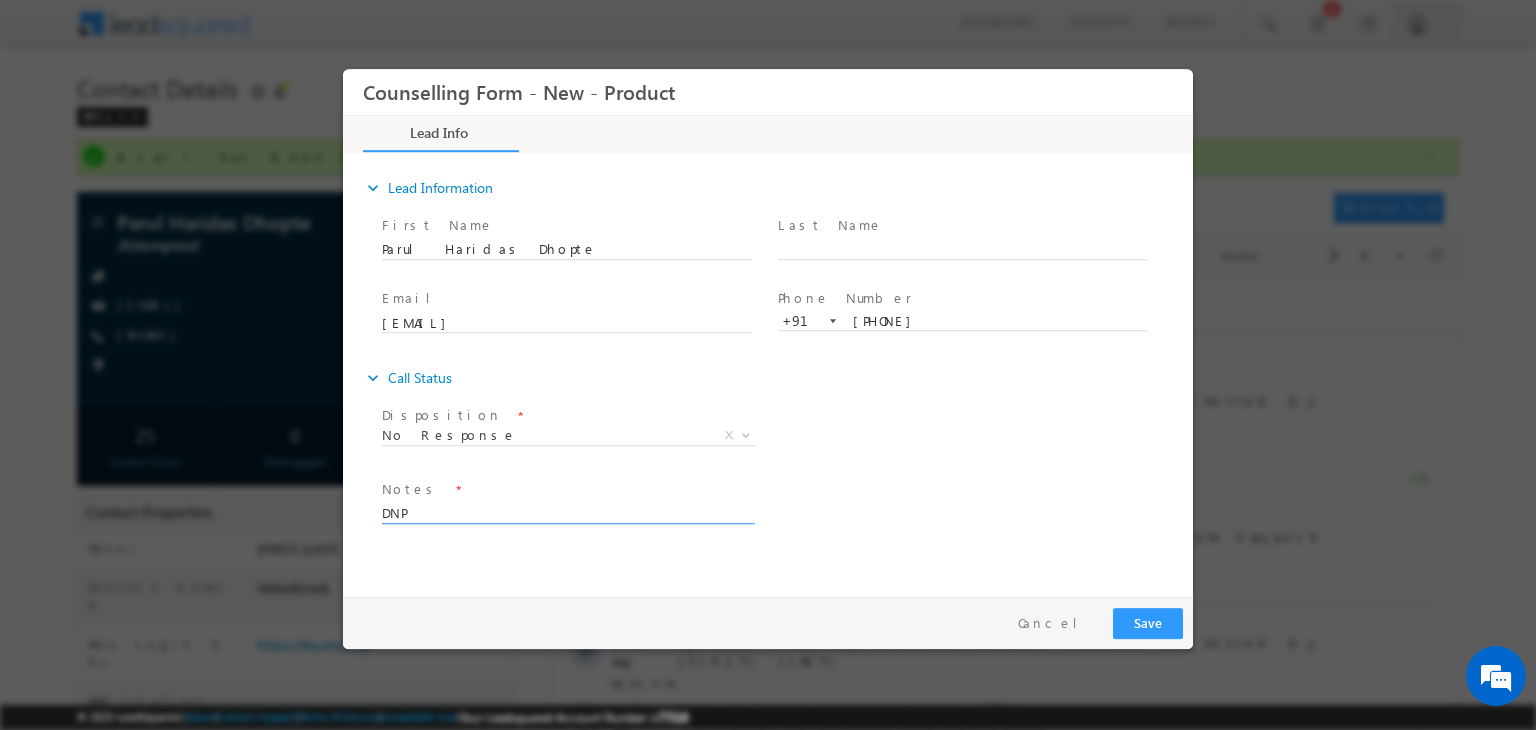 type on "DNP" 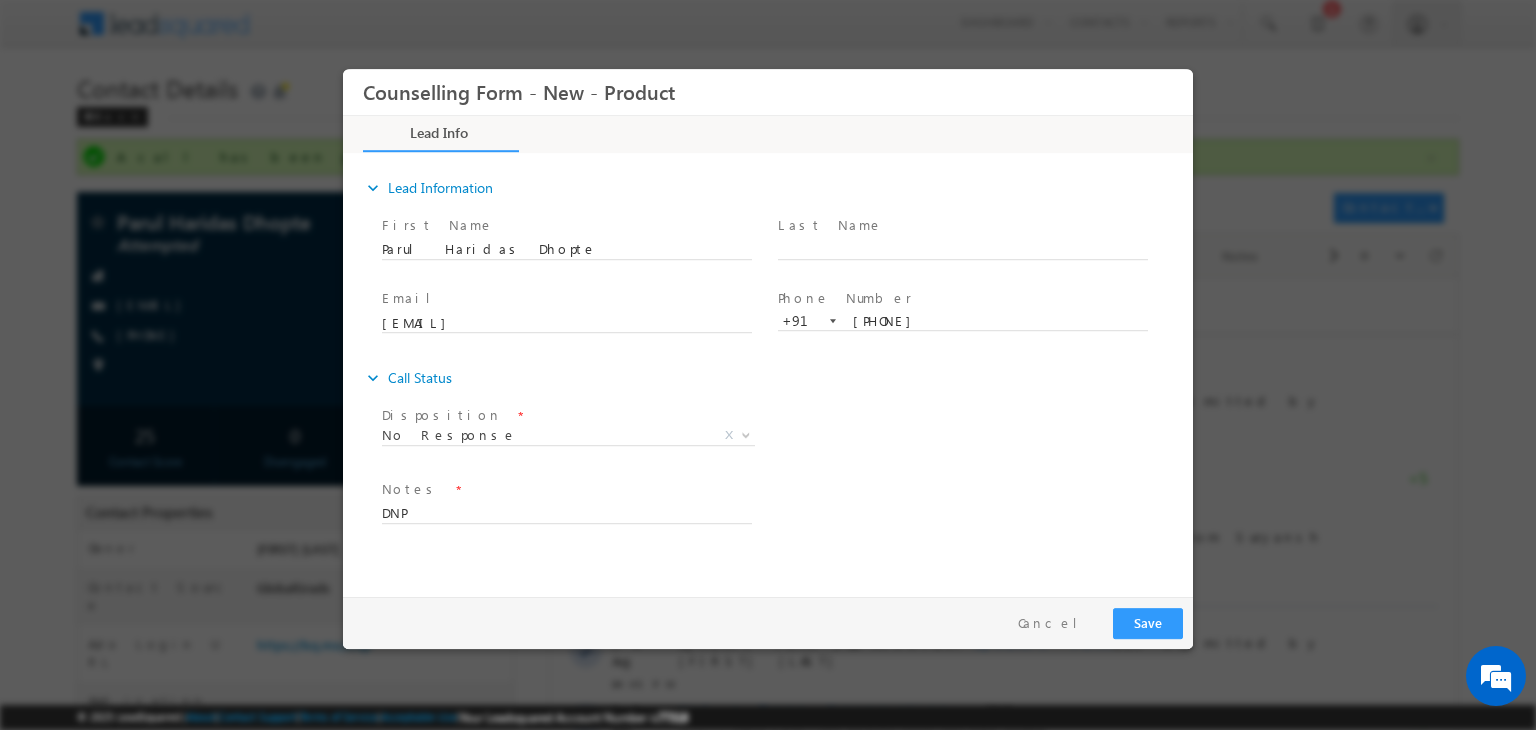 click on "Pay & Save
Save
Cancel" at bounding box center [773, 623] 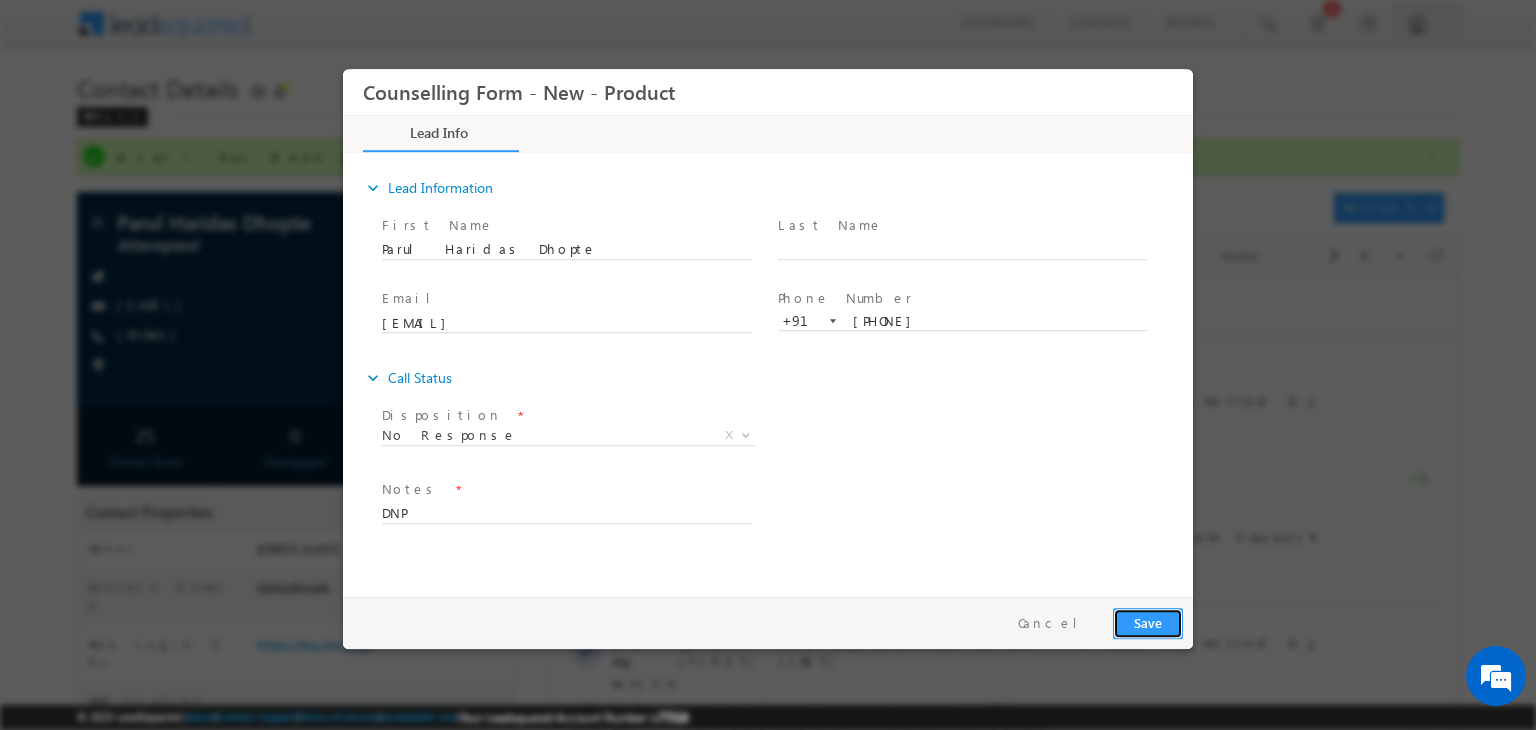 click on "Save" at bounding box center [1148, 623] 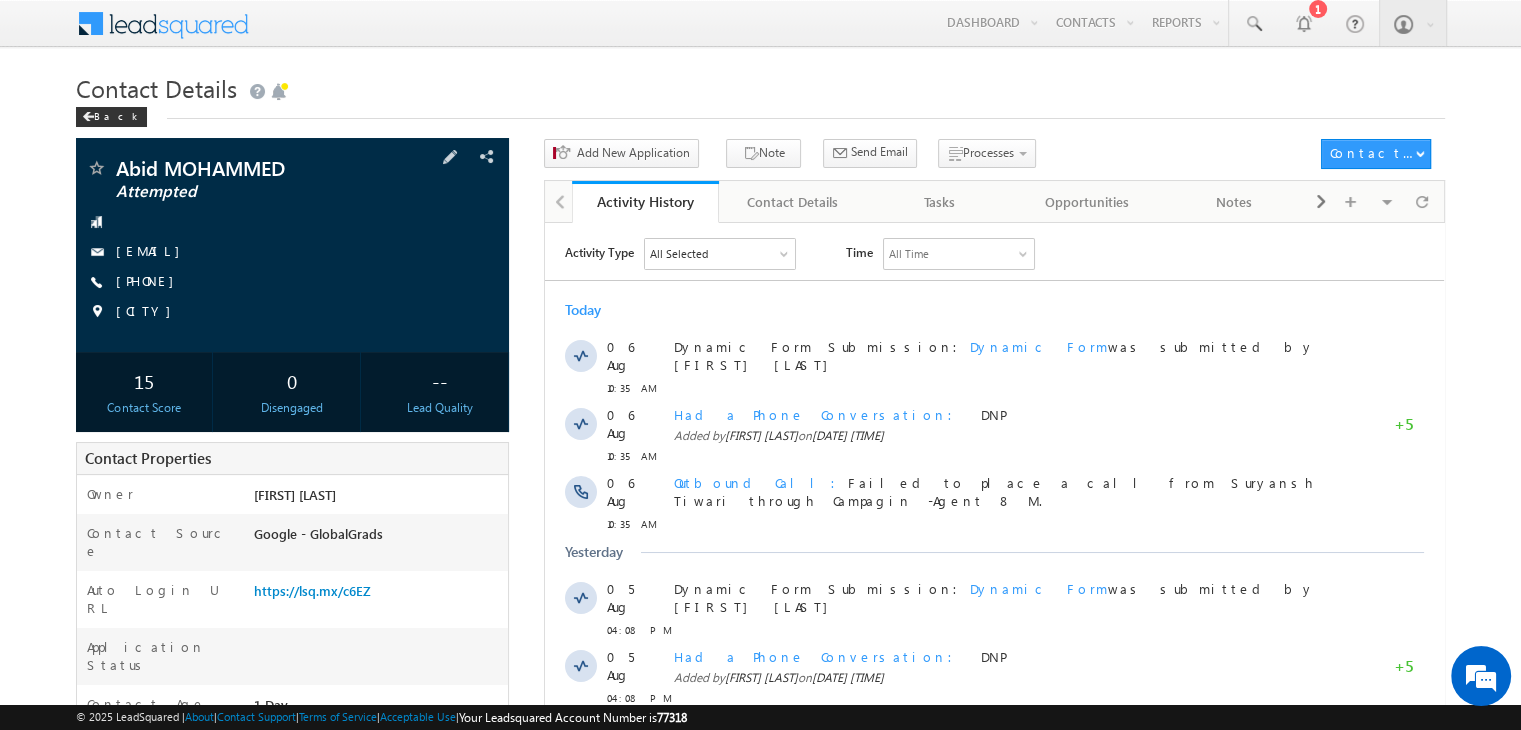 scroll, scrollTop: 0, scrollLeft: 0, axis: both 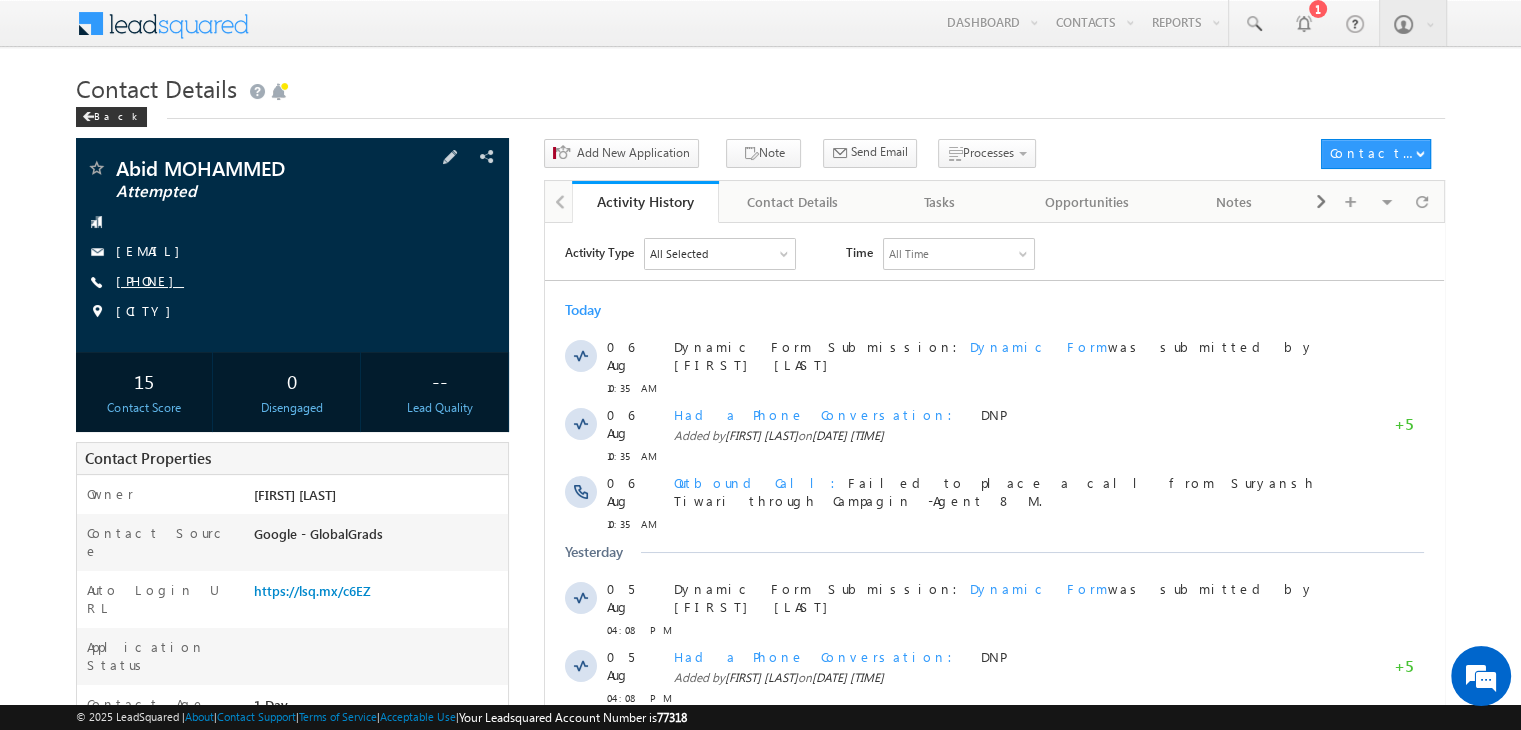 click on "[PHONE]" at bounding box center (150, 280) 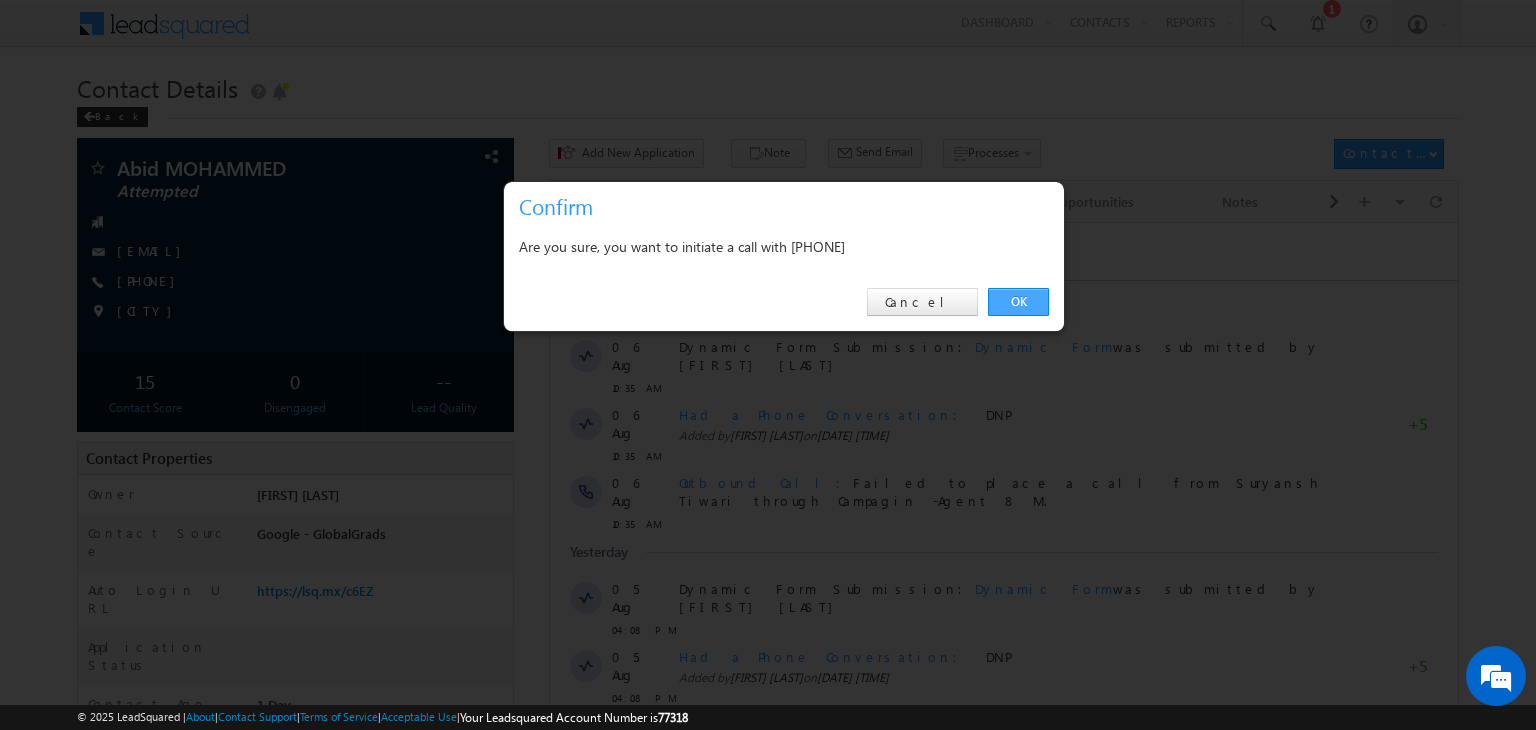 click on "OK" at bounding box center [1018, 302] 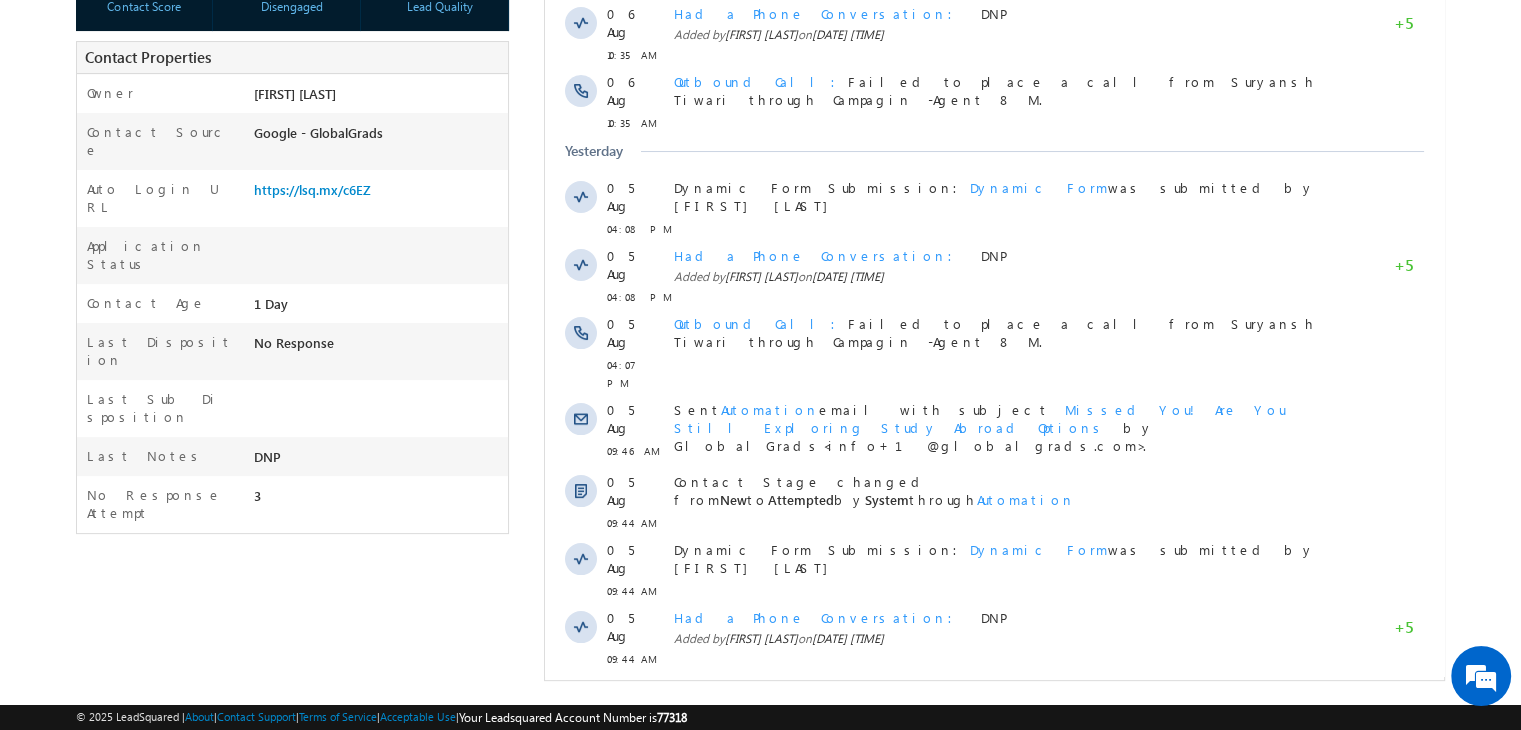 scroll, scrollTop: 454, scrollLeft: 0, axis: vertical 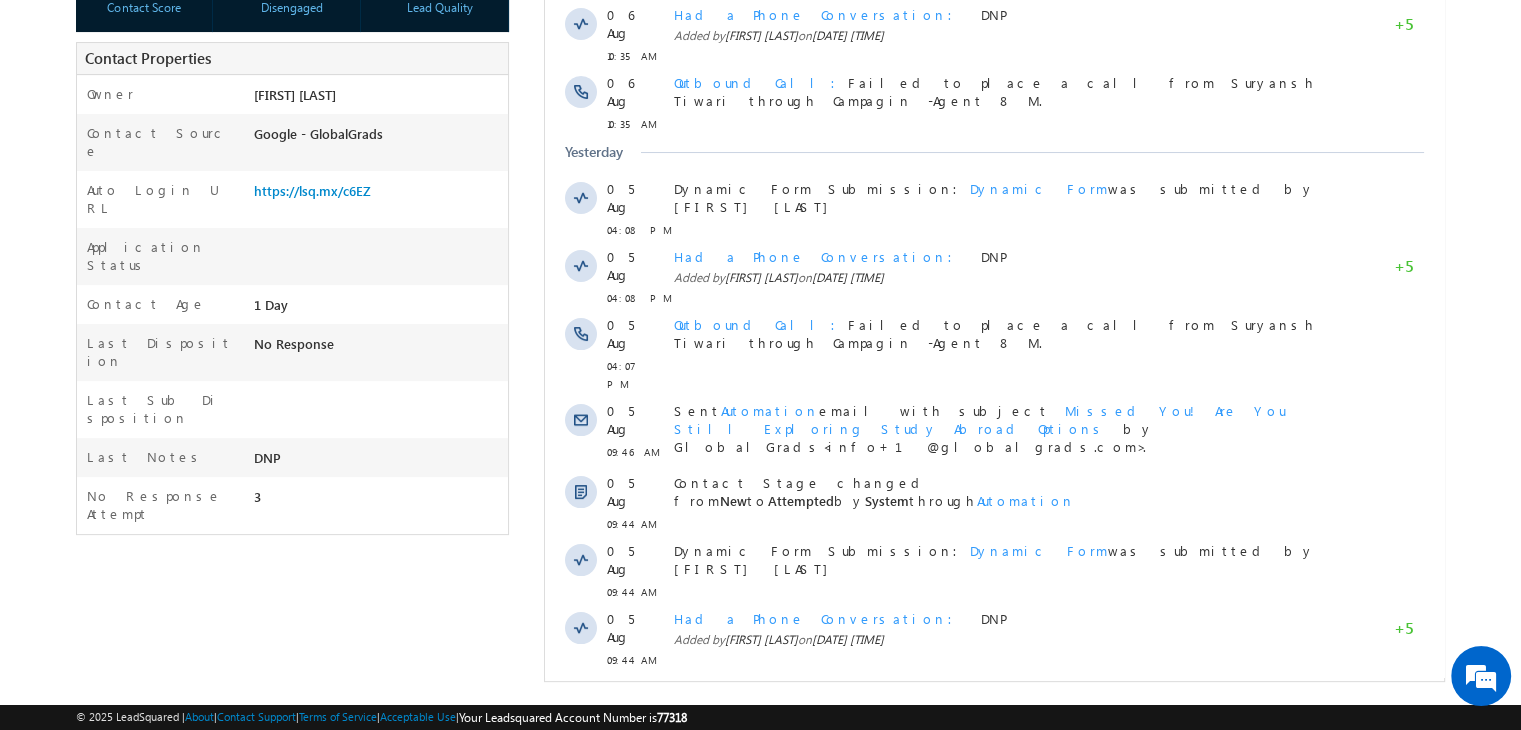 click on "Show More" at bounding box center [994, 704] 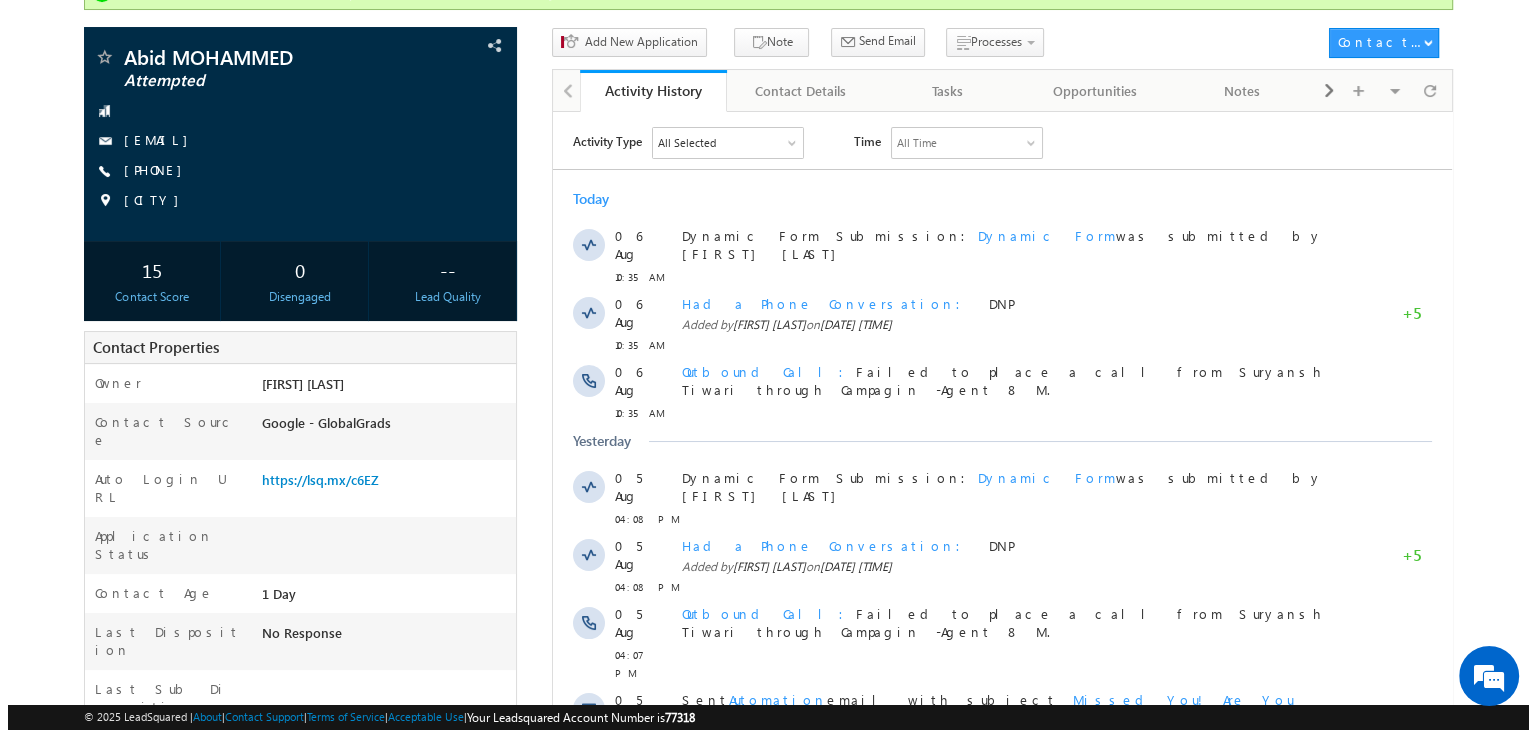 scroll, scrollTop: 120, scrollLeft: 0, axis: vertical 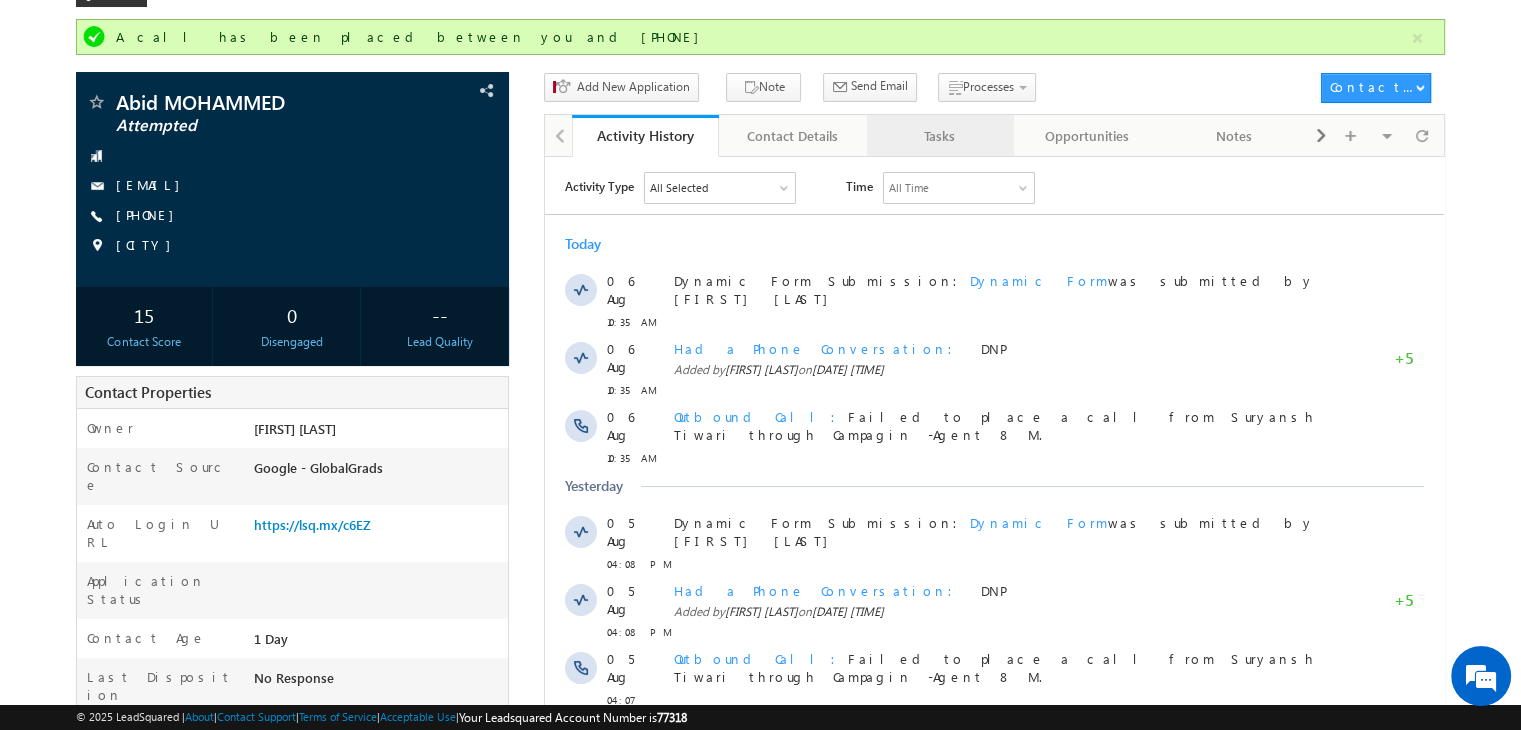 click on "Tasks" at bounding box center [939, 136] 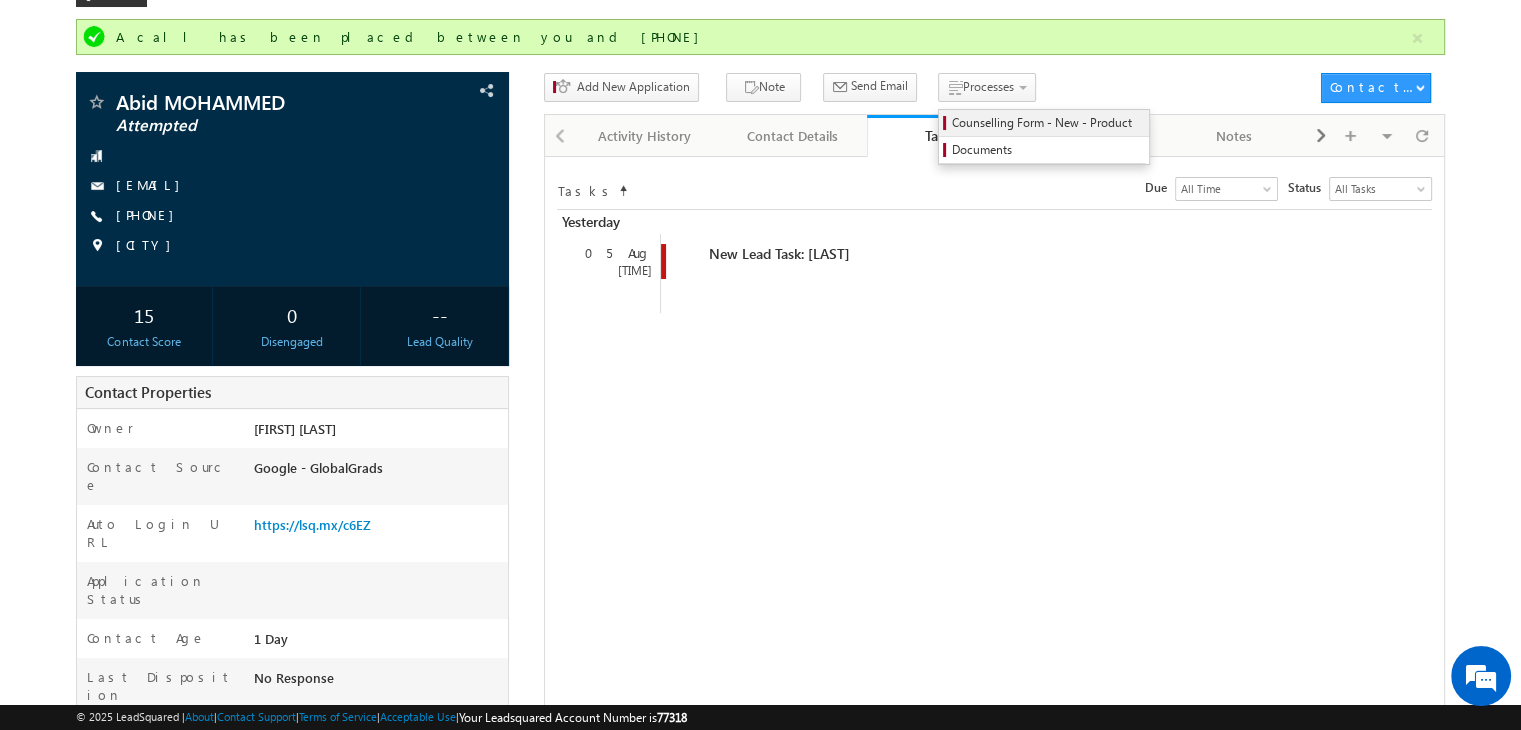 click on "Counselling Form - New - Product" at bounding box center [1047, 123] 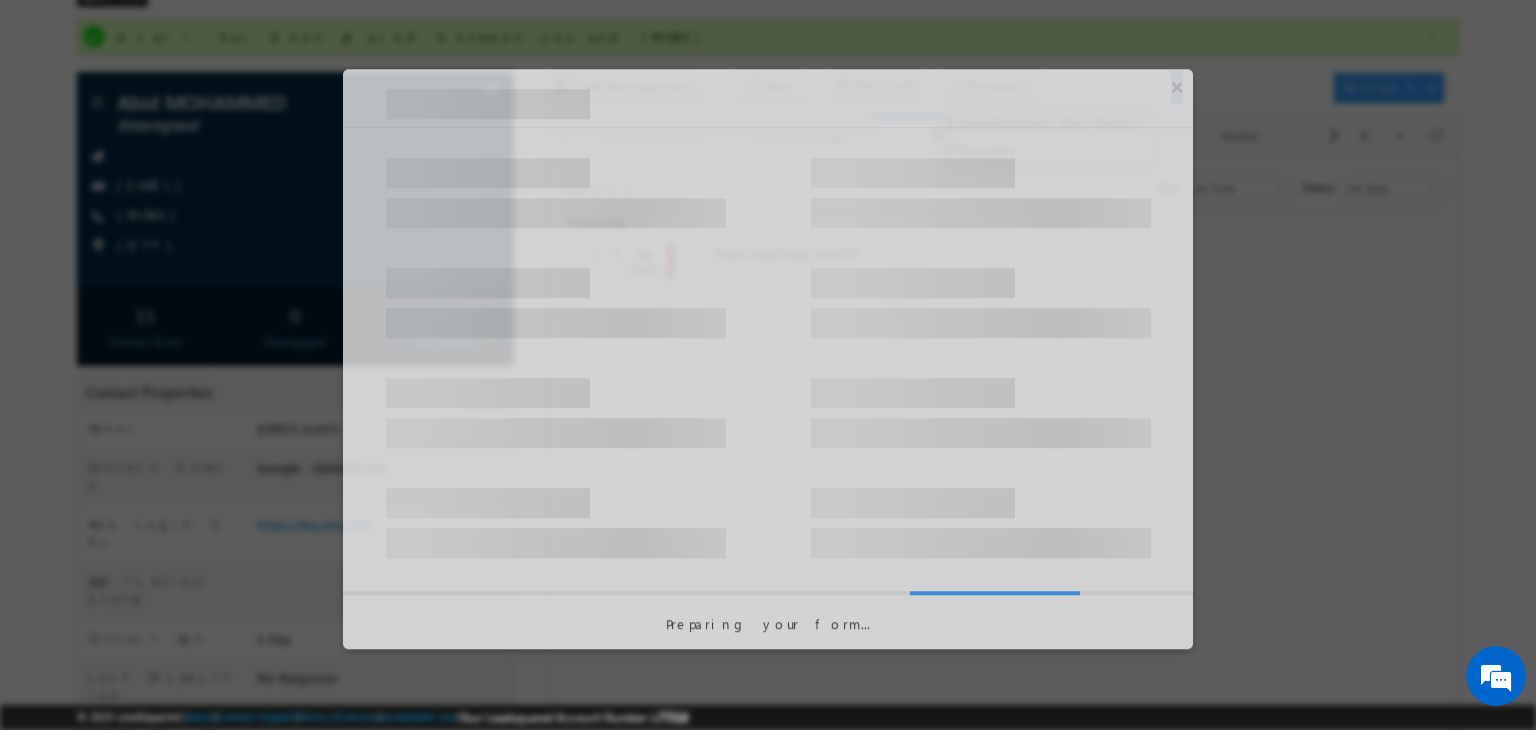 click on "×" at bounding box center [768, 98] 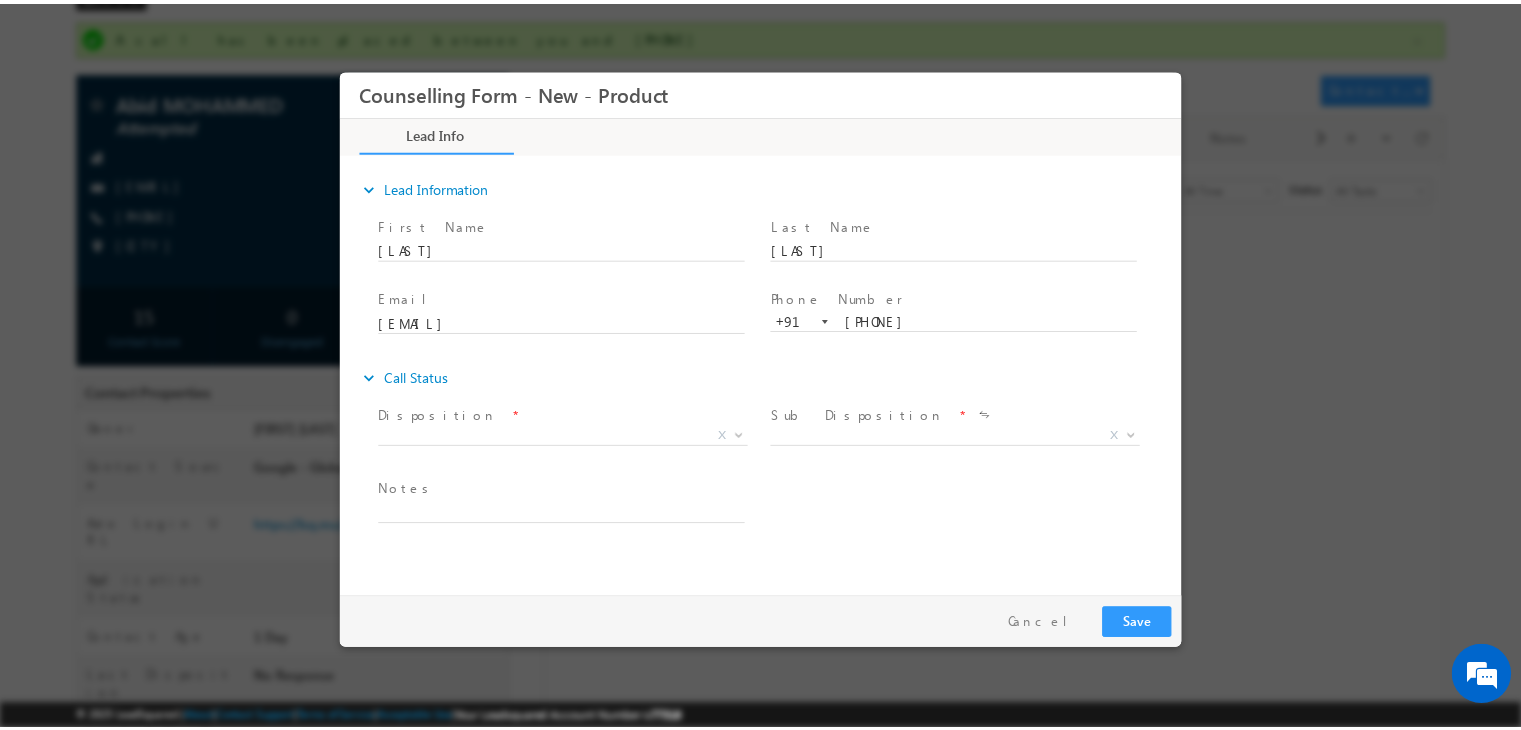 scroll, scrollTop: 0, scrollLeft: 0, axis: both 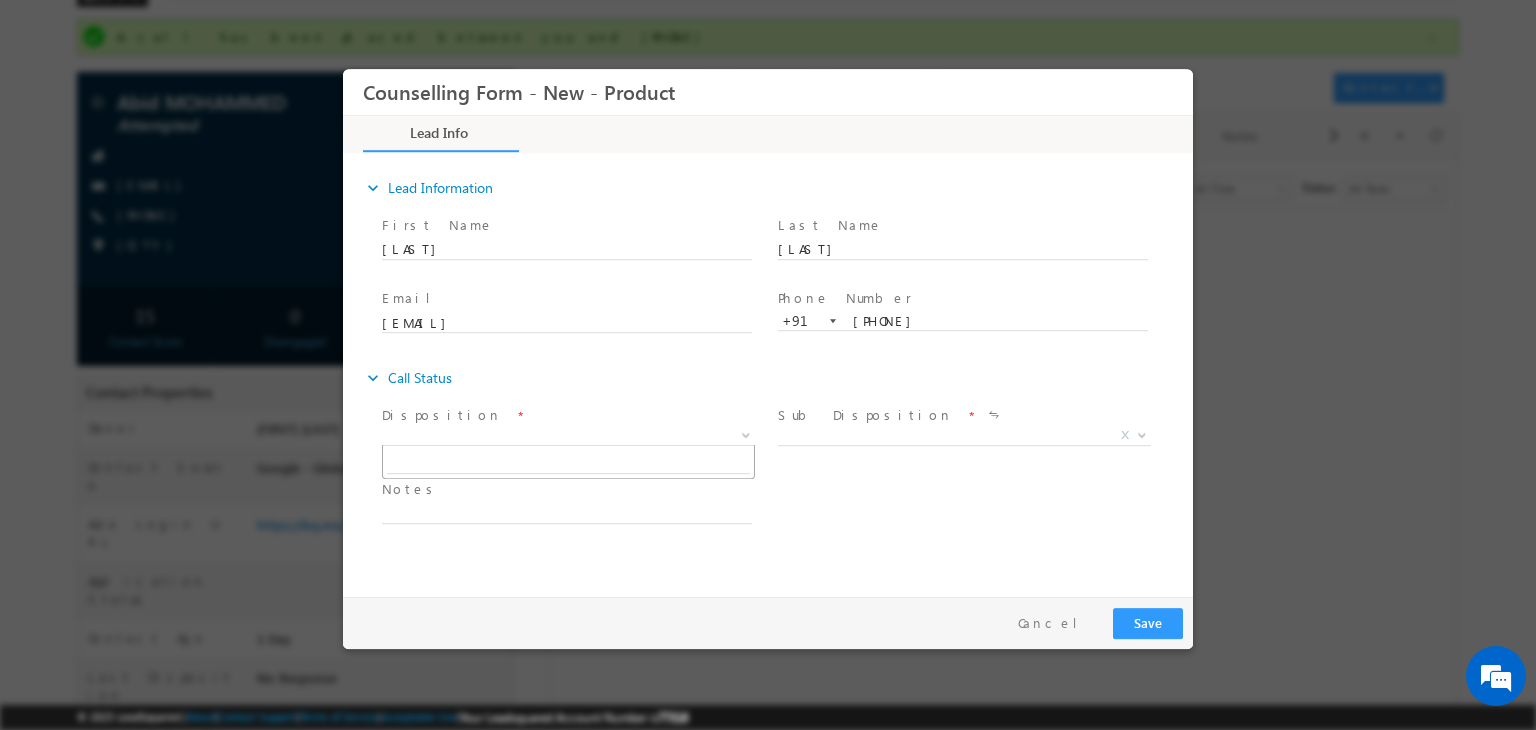 click on "X" at bounding box center [568, 436] 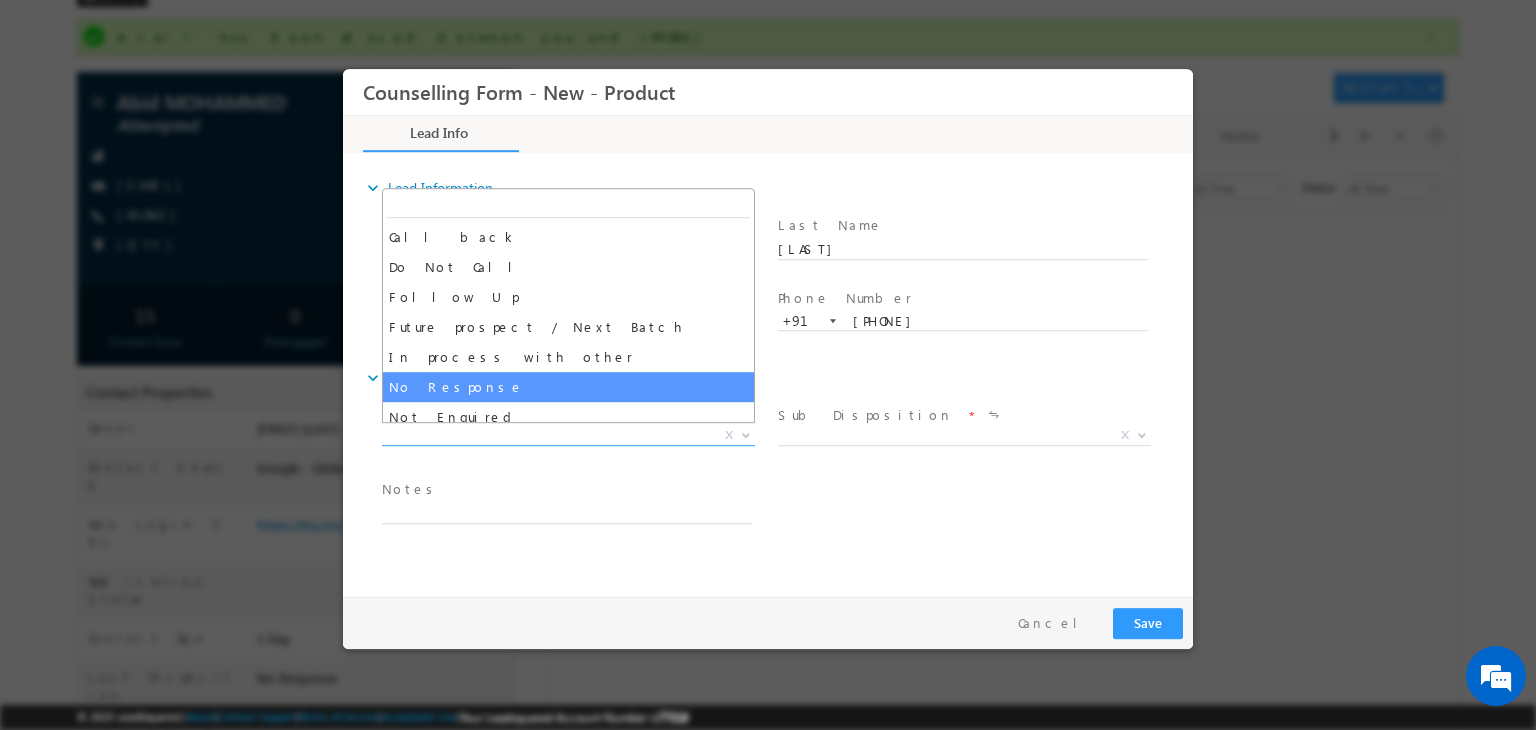 select on "No Response" 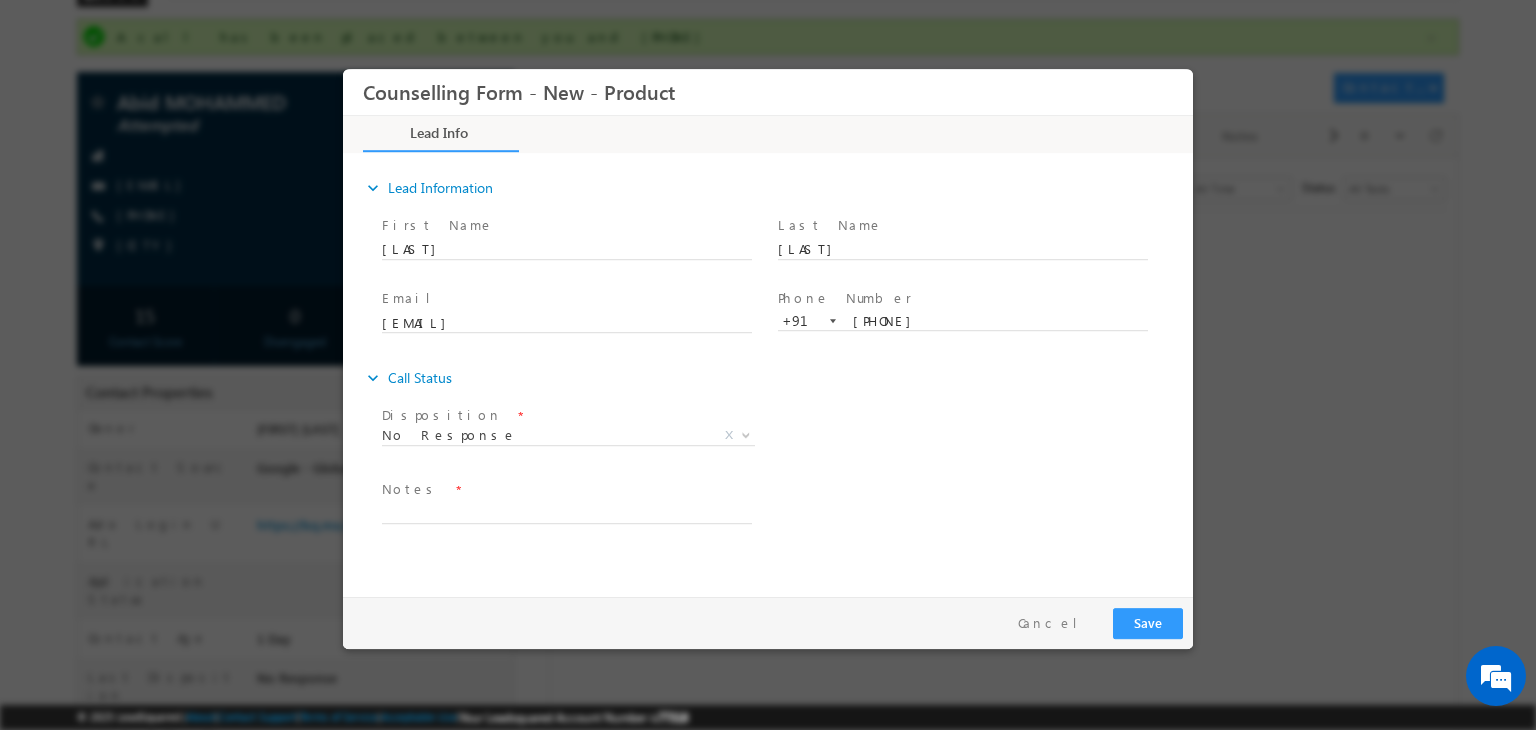 drag, startPoint x: 528, startPoint y: 496, endPoint x: 515, endPoint y: 502, distance: 14.3178215 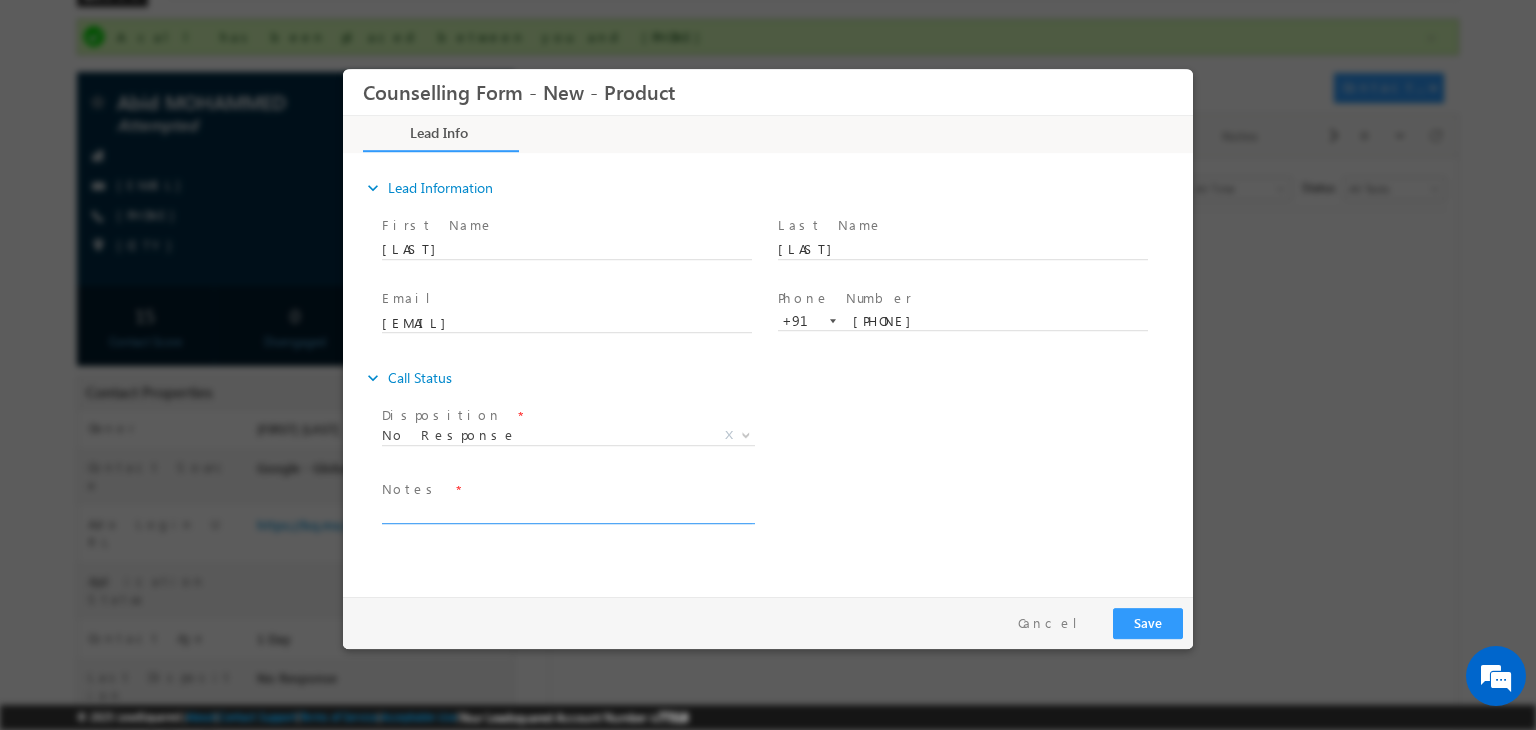 click at bounding box center [567, 512] 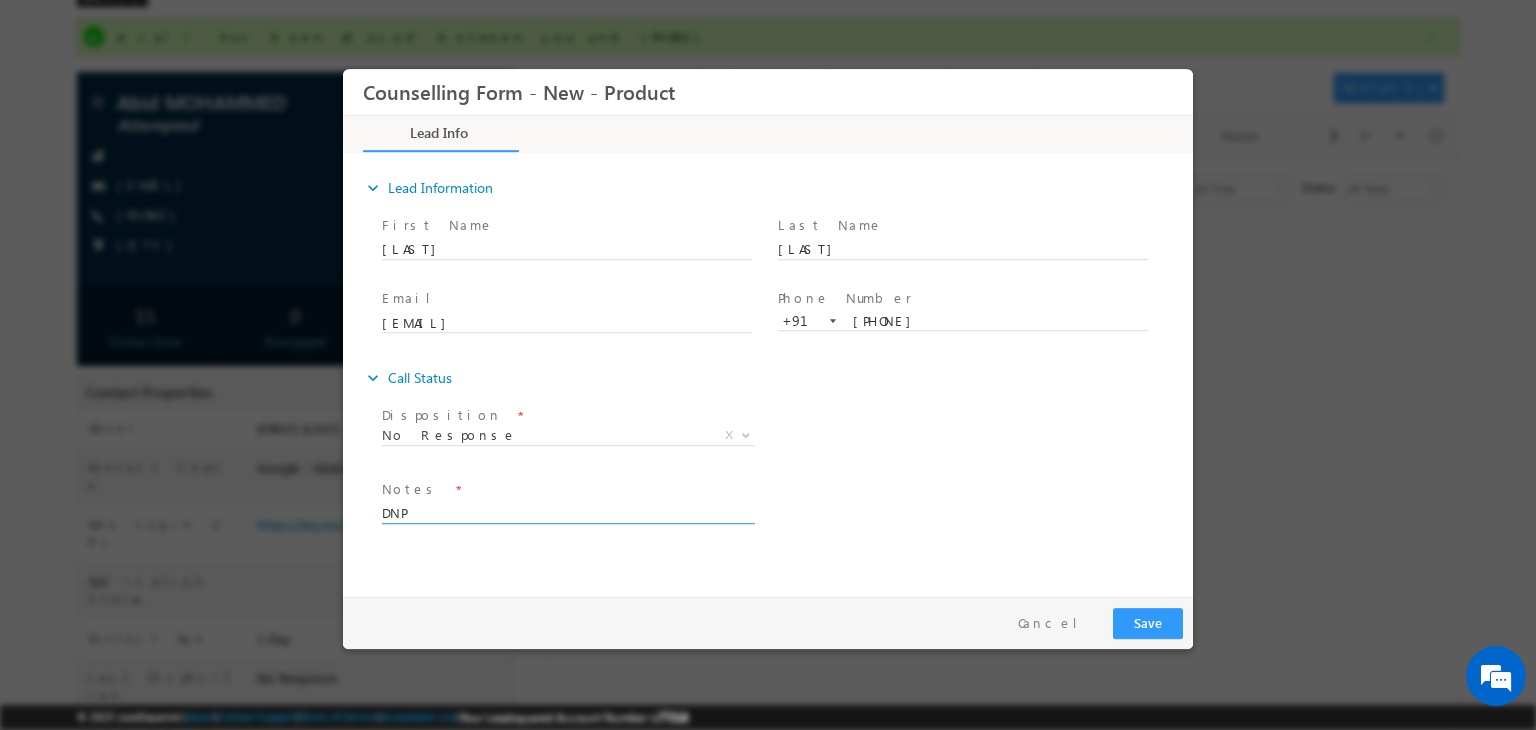 type on "DNP" 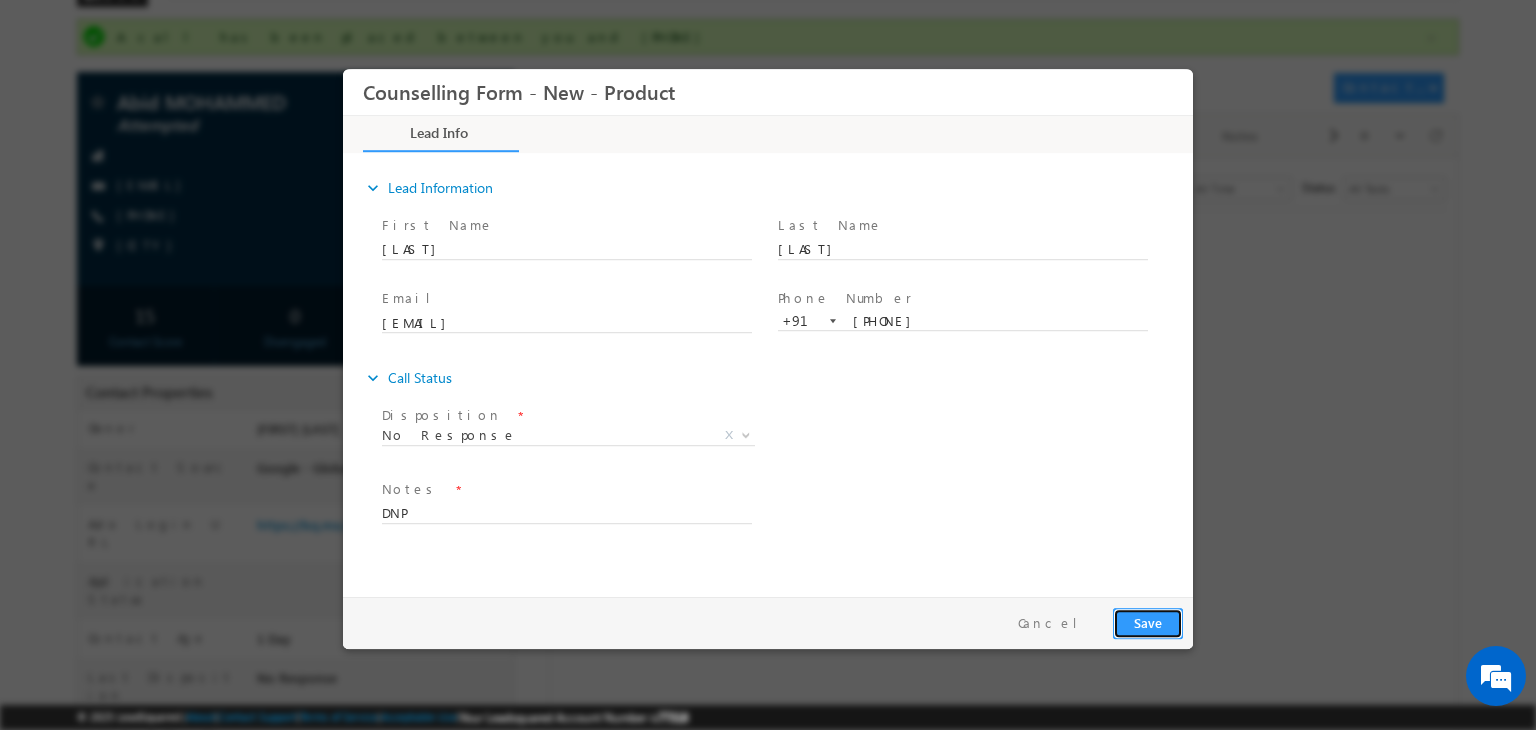 click on "Save" at bounding box center [1148, 623] 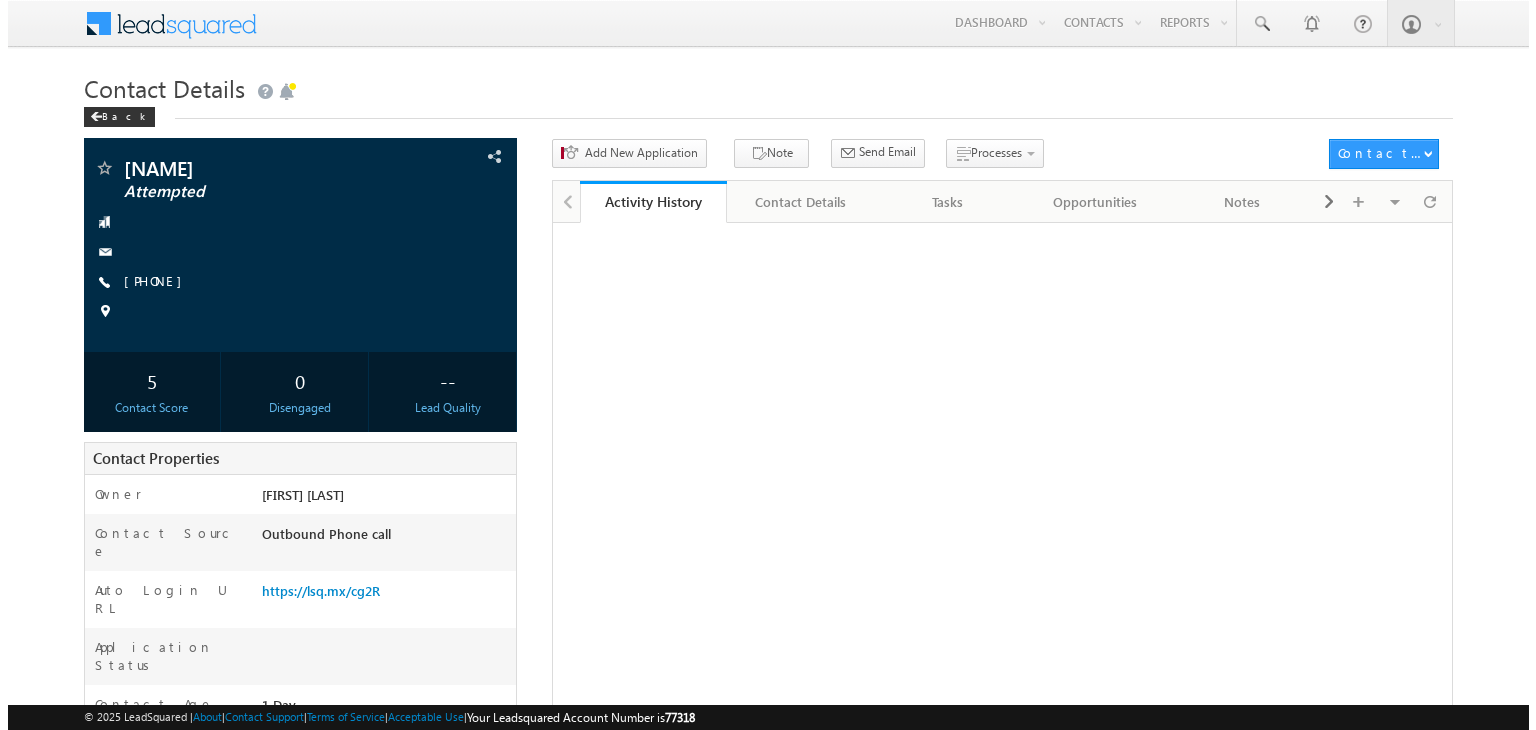 scroll, scrollTop: 0, scrollLeft: 0, axis: both 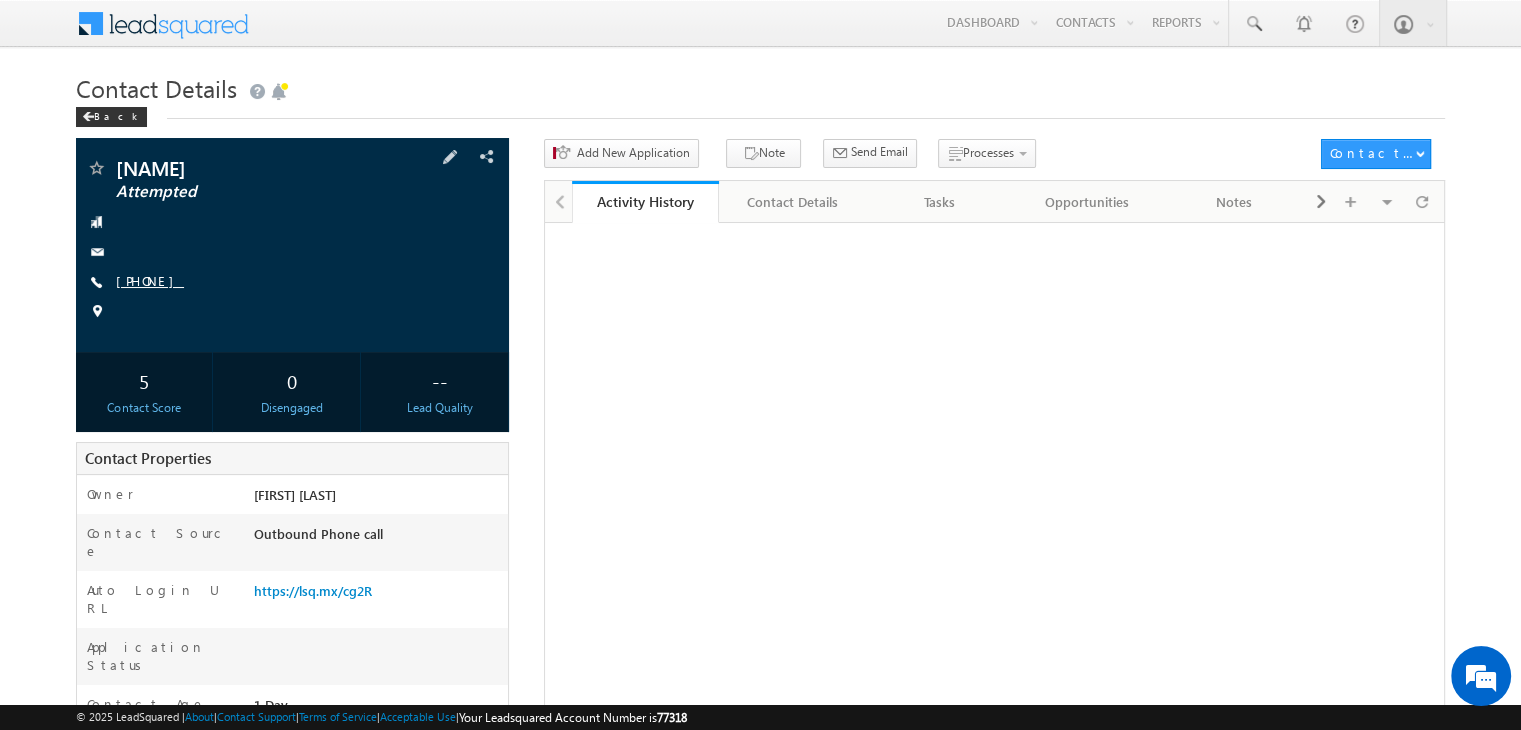 drag, startPoint x: 168, startPoint y: 268, endPoint x: 179, endPoint y: 273, distance: 12.083046 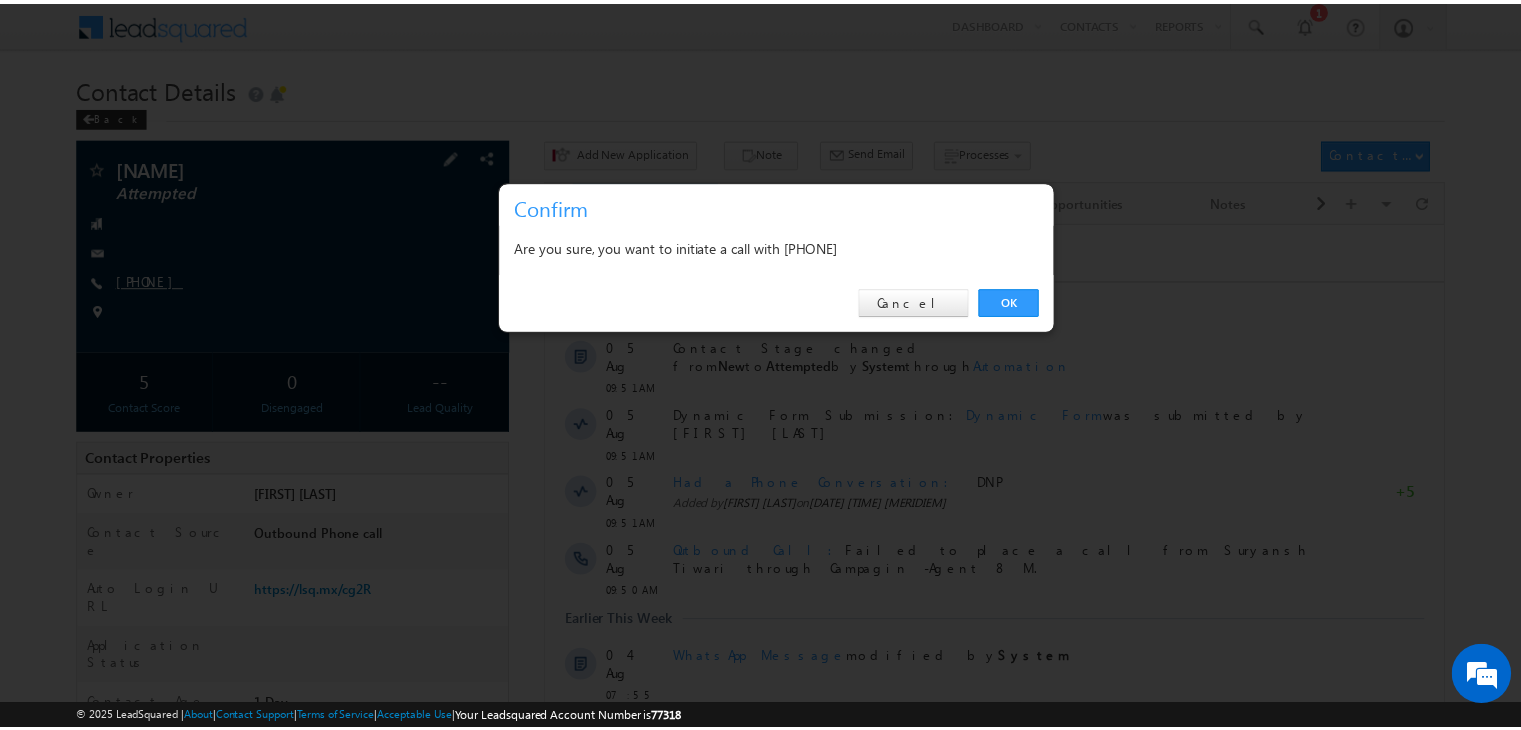 scroll, scrollTop: 0, scrollLeft: 0, axis: both 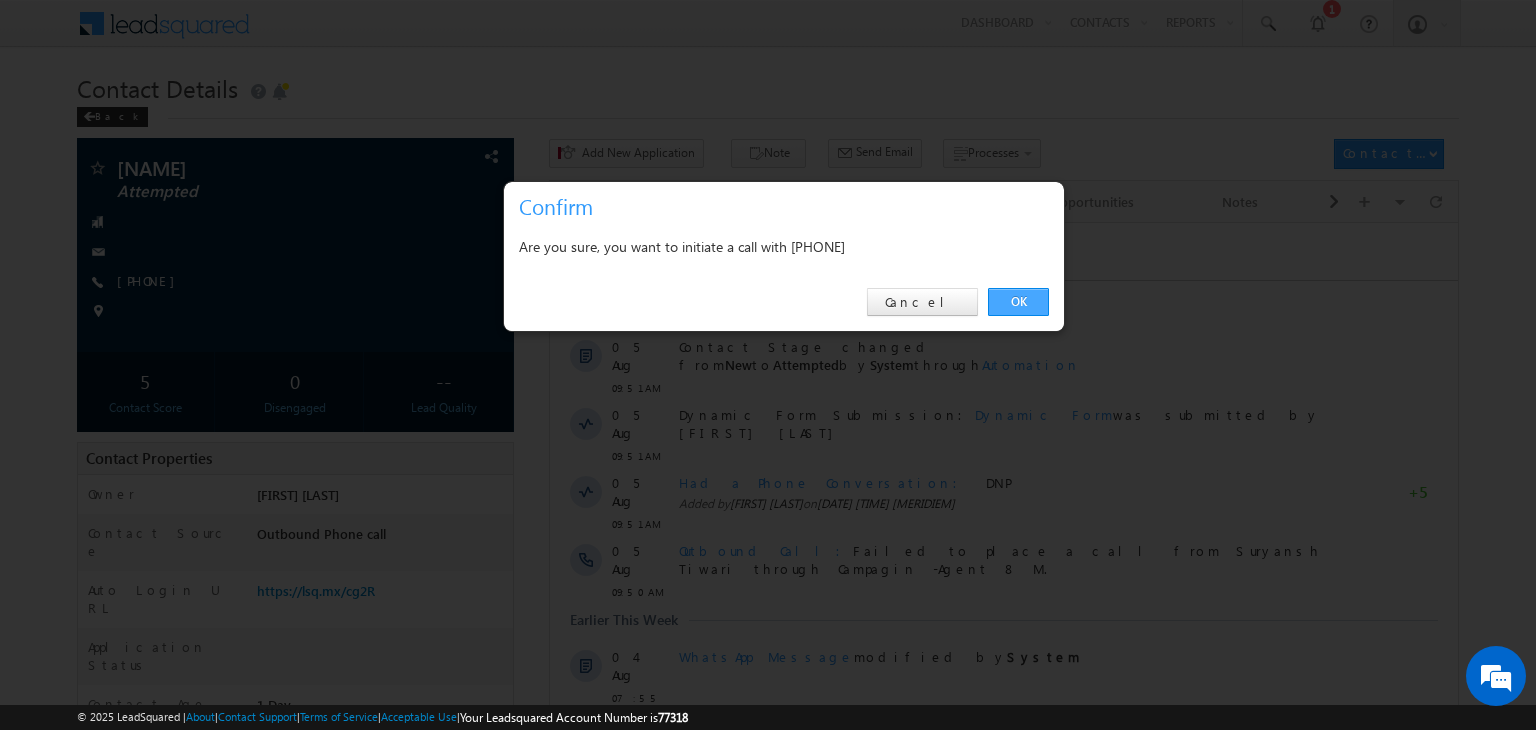 click on "OK" at bounding box center [1018, 302] 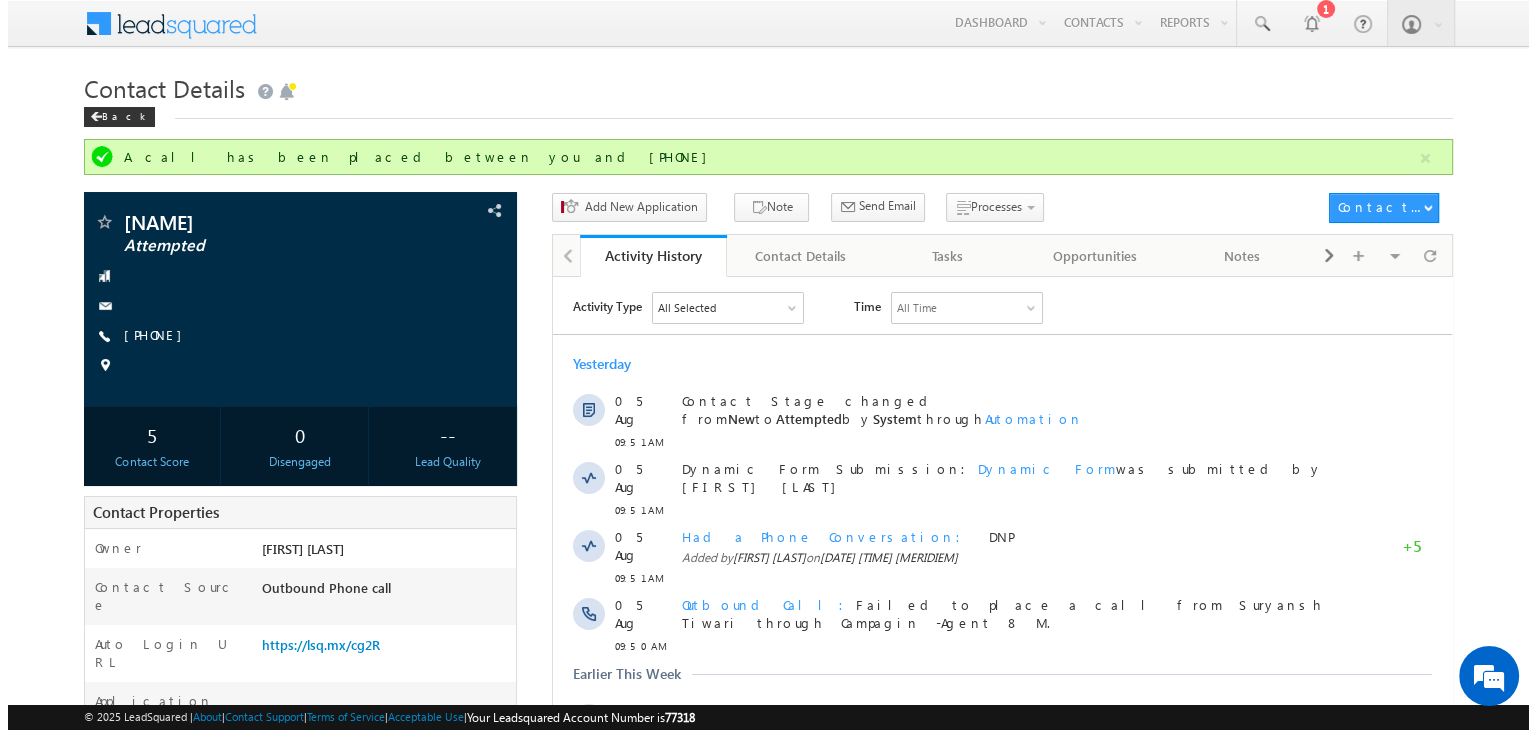 scroll, scrollTop: 0, scrollLeft: 0, axis: both 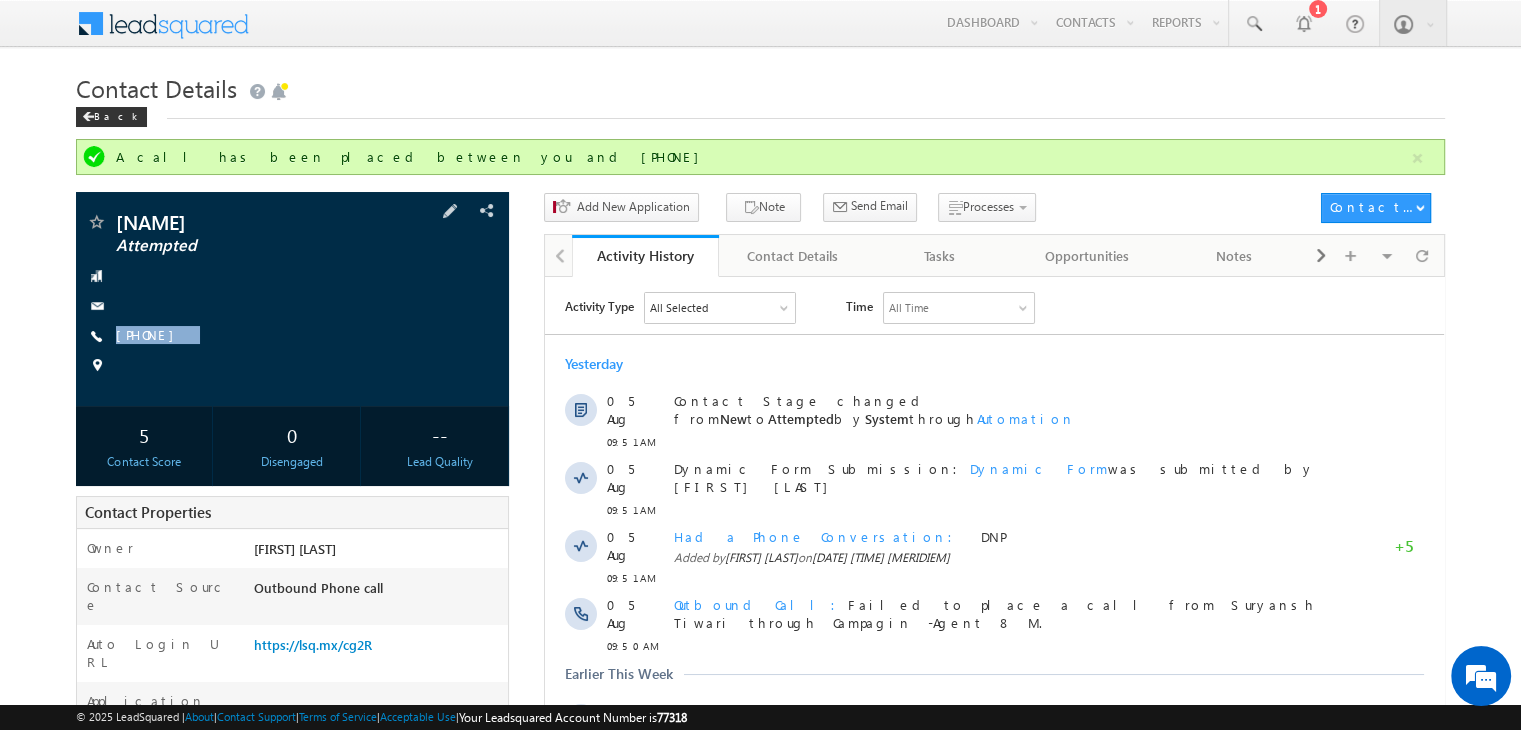 drag, startPoint x: 248, startPoint y: 332, endPoint x: 199, endPoint y: 370, distance: 62.008064 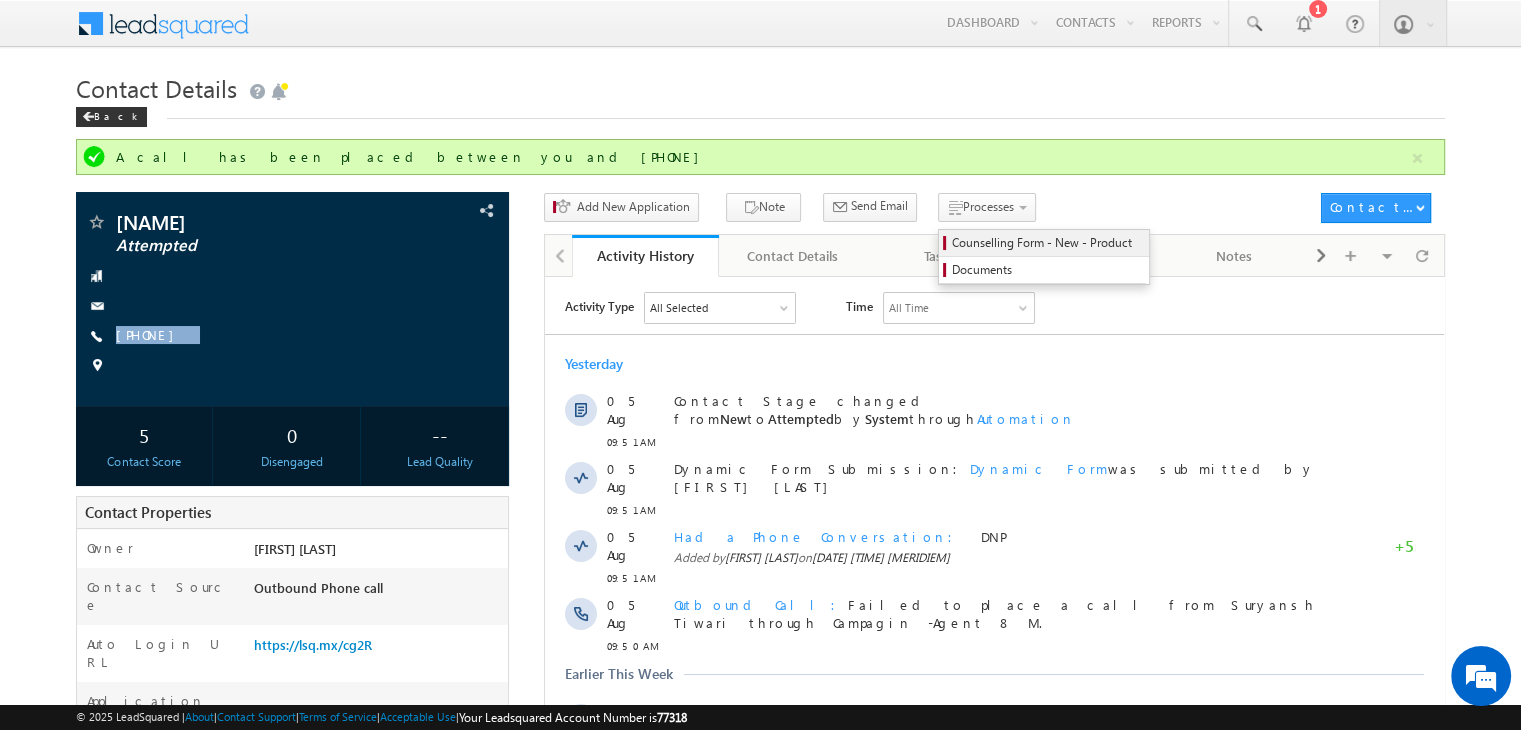 click on "Counselling Form - New - Product" at bounding box center [1047, 243] 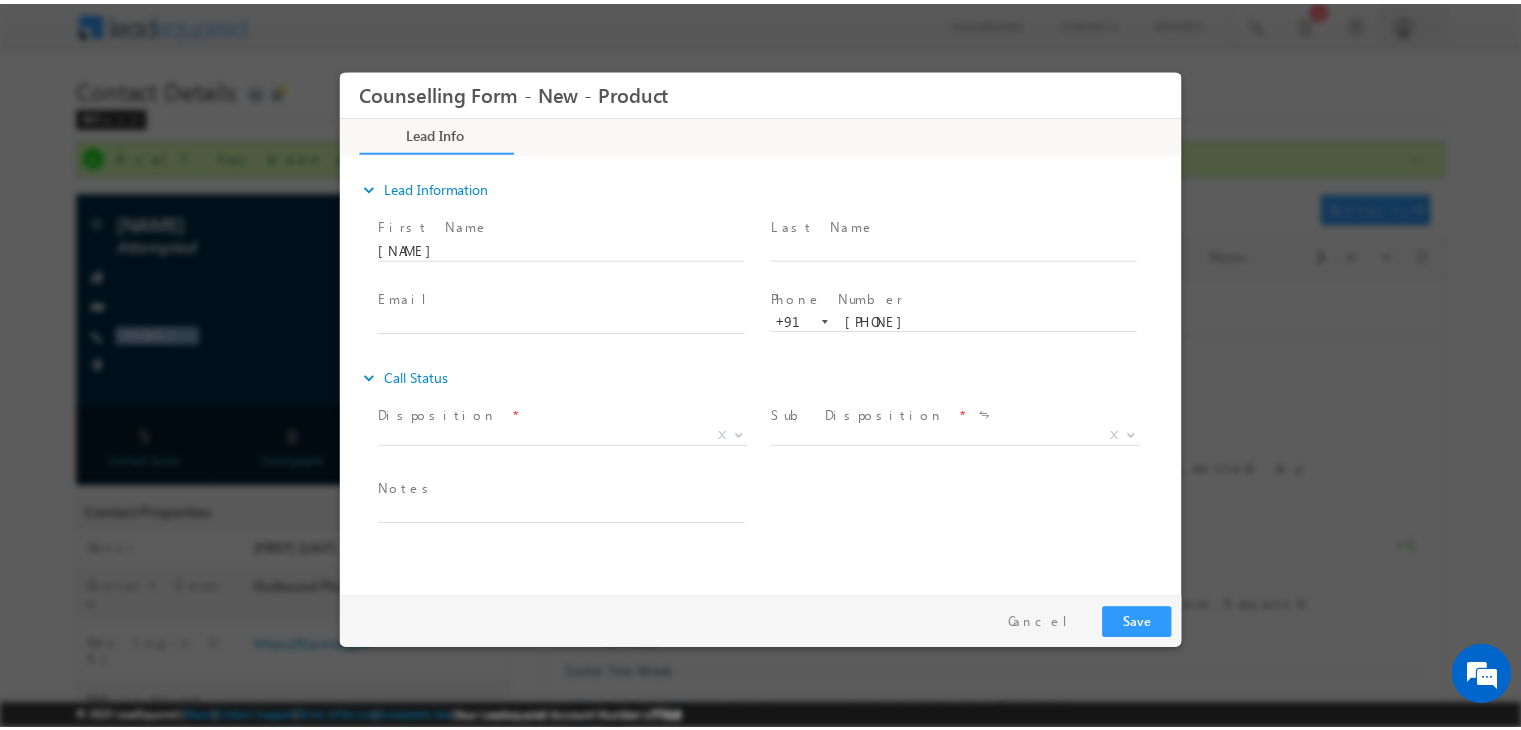 scroll, scrollTop: 0, scrollLeft: 0, axis: both 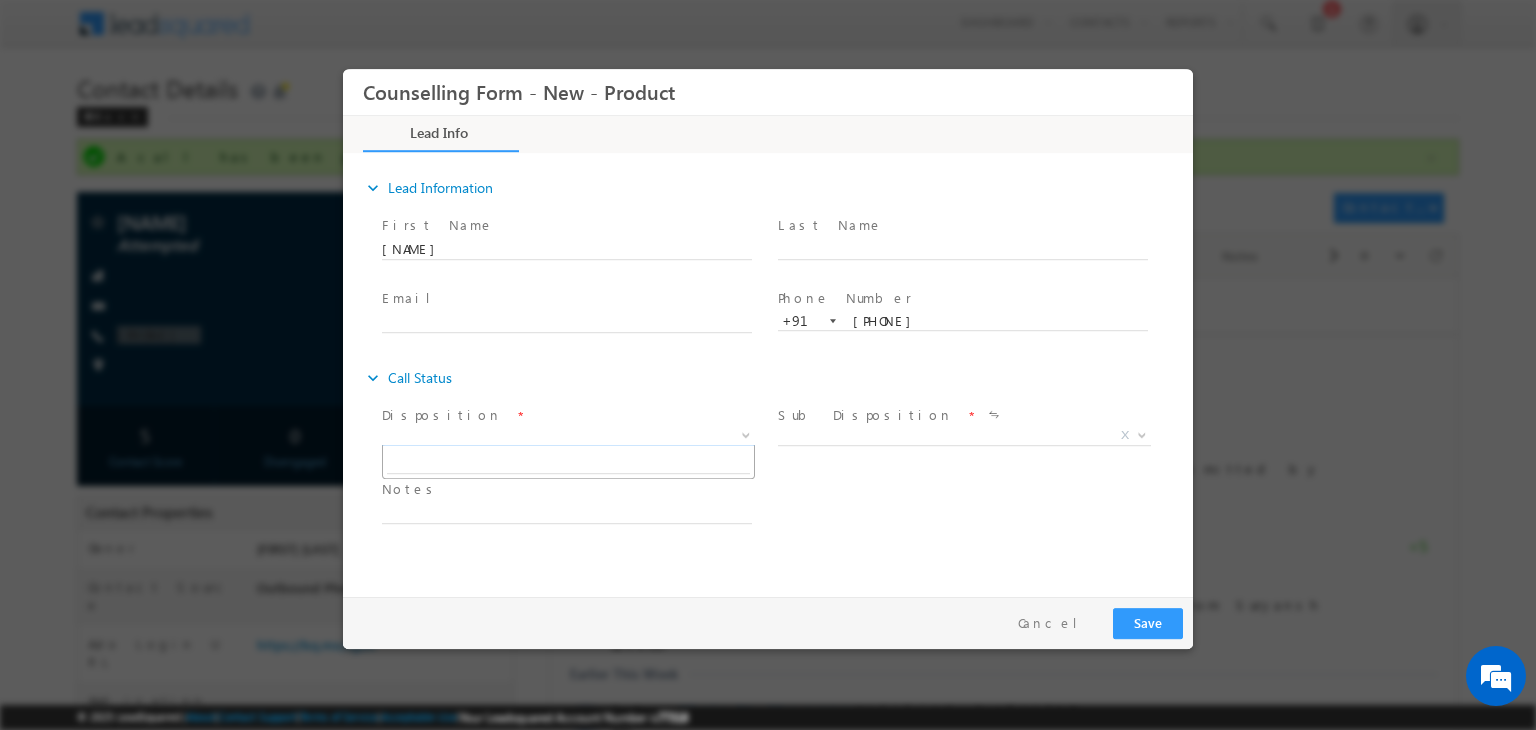 click on "X" at bounding box center [568, 436] 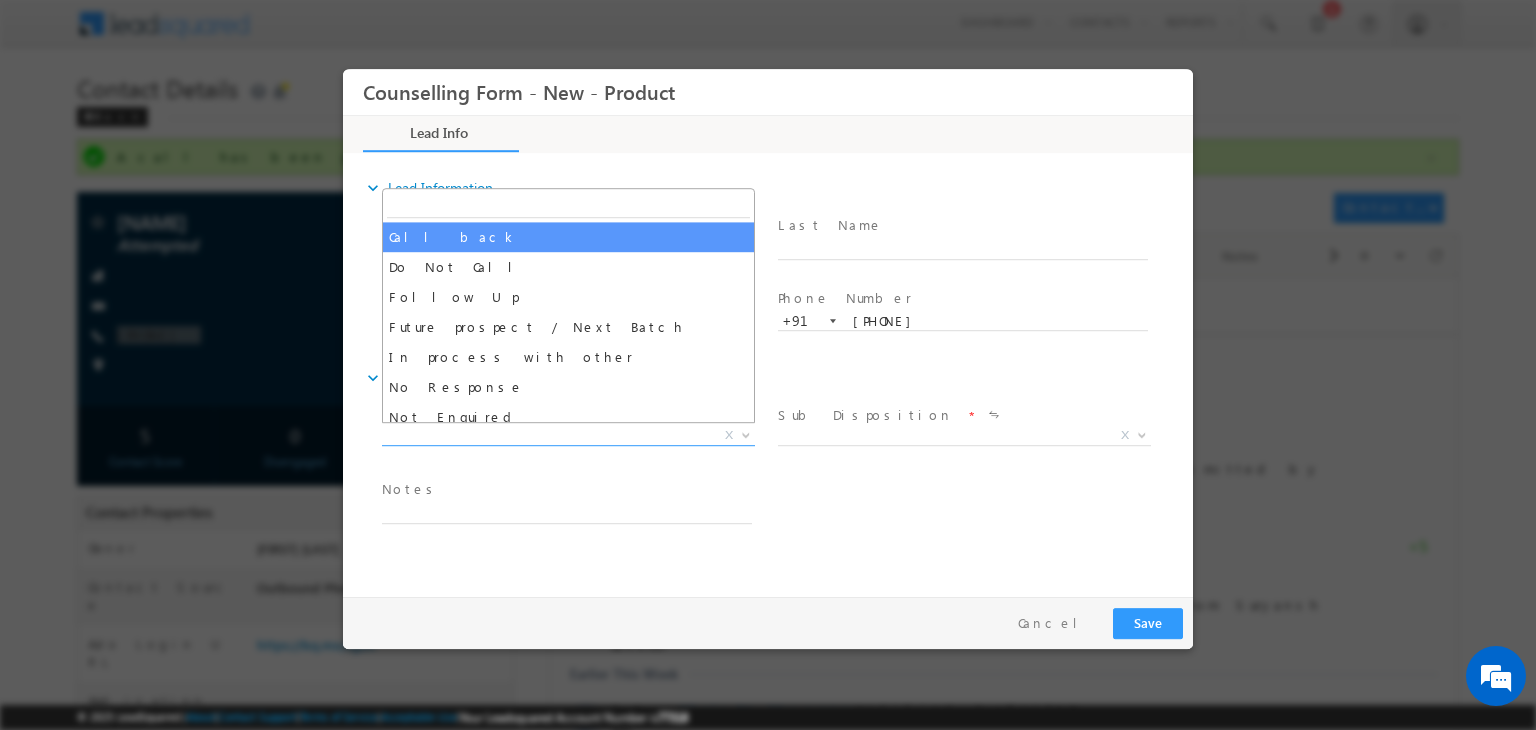 select on "Call back" 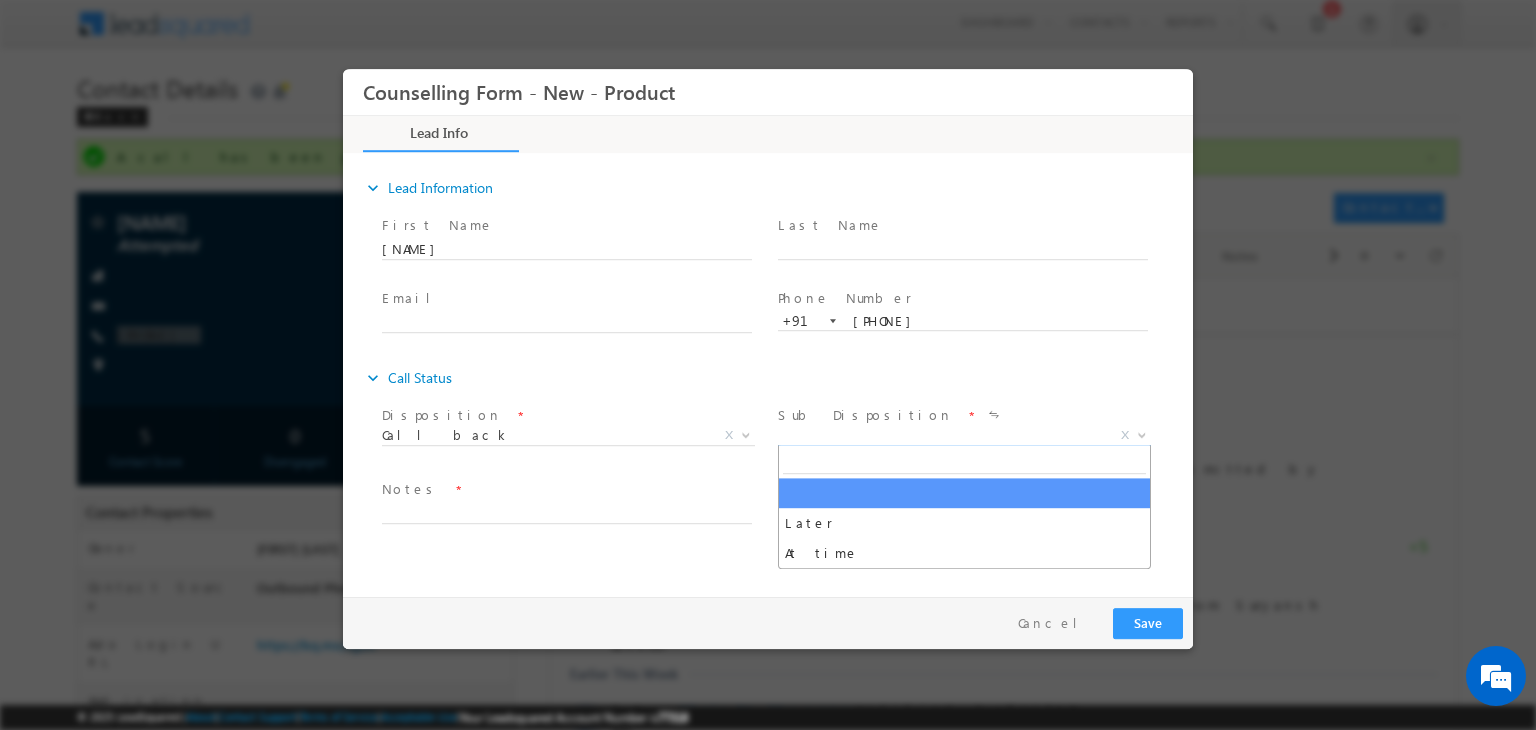 drag, startPoint x: 866, startPoint y: 437, endPoint x: 879, endPoint y: 552, distance: 115.73245 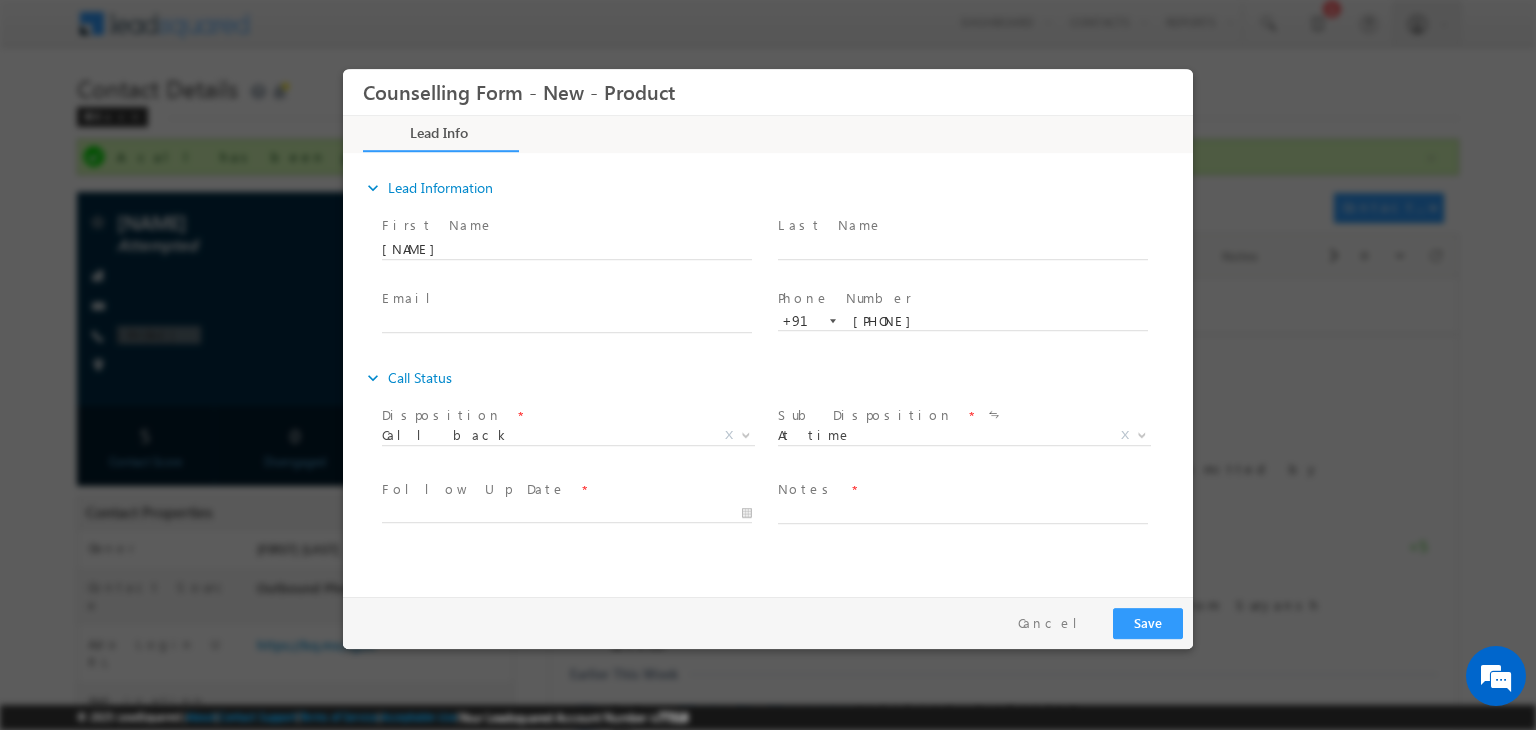 click on "expand_more Lead Information
First Name" at bounding box center [773, 372] 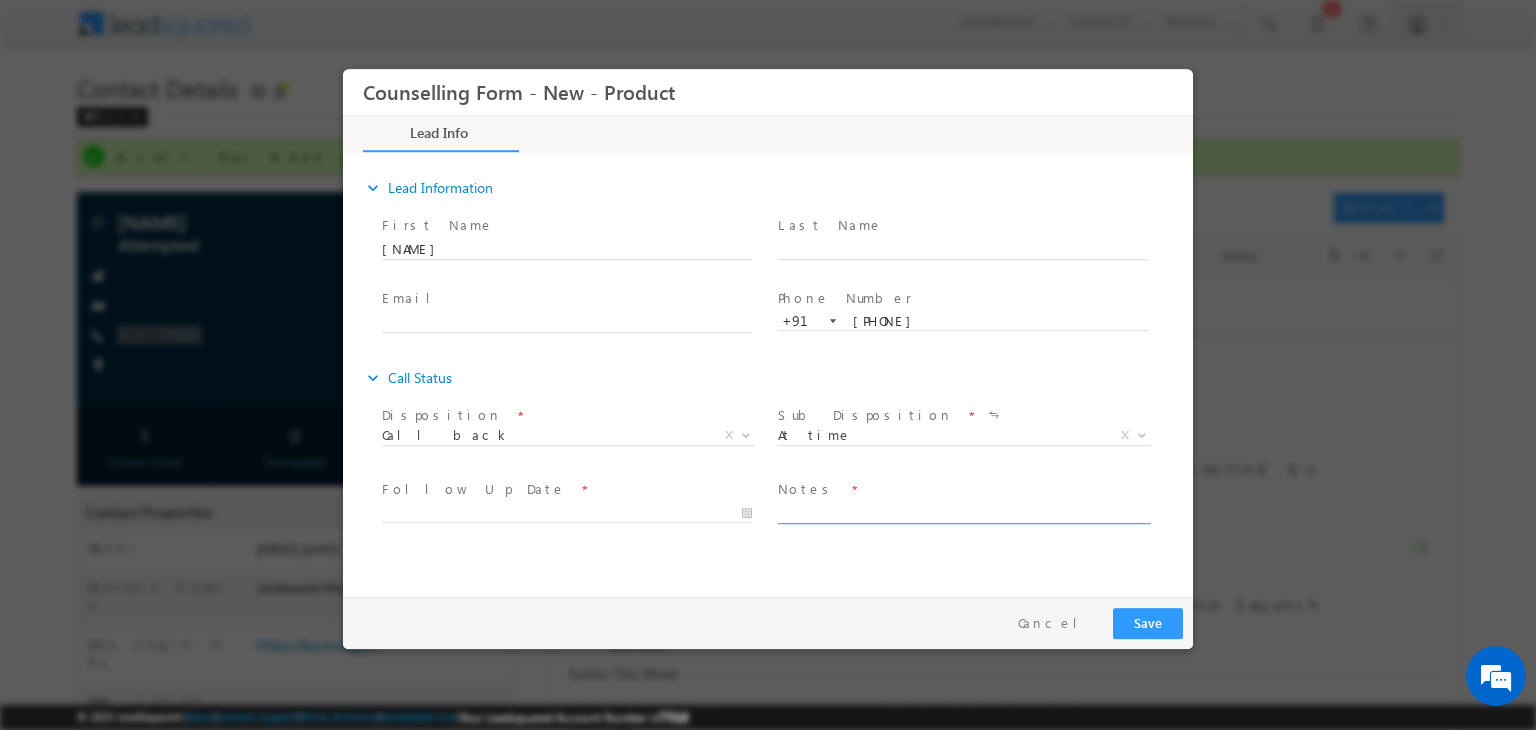 click at bounding box center (963, 512) 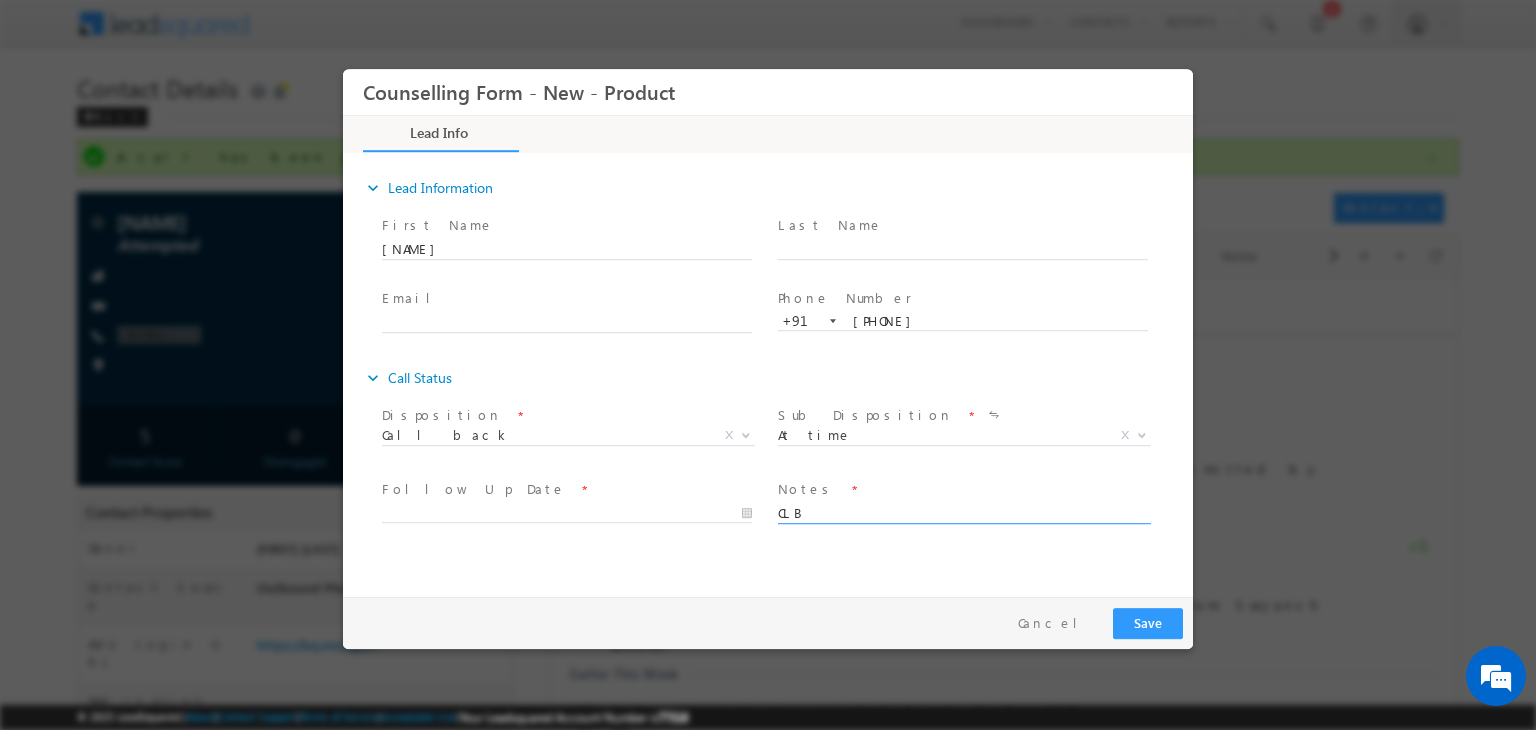 type on "CLB" 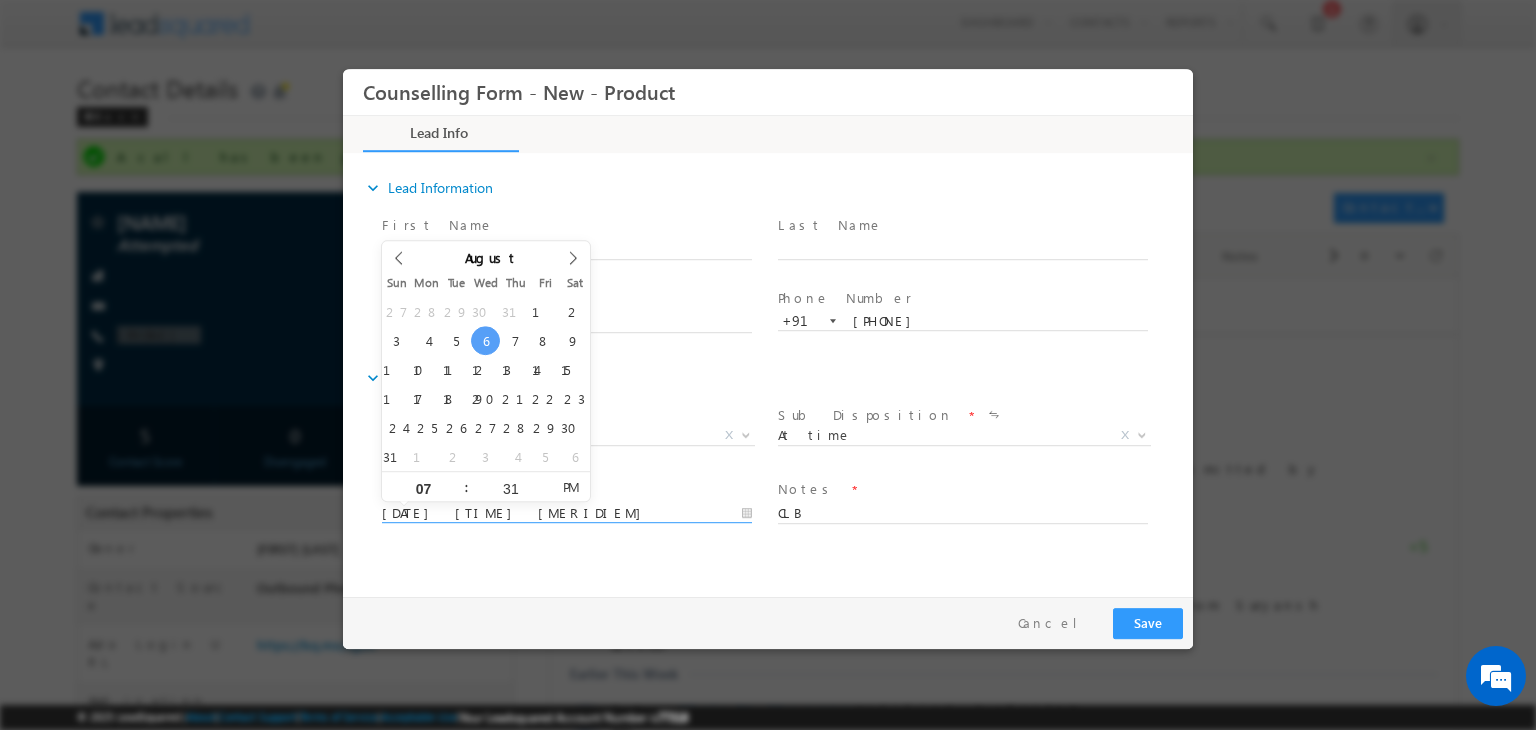 click on "06/08/2025 7:31 PM" at bounding box center (567, 514) 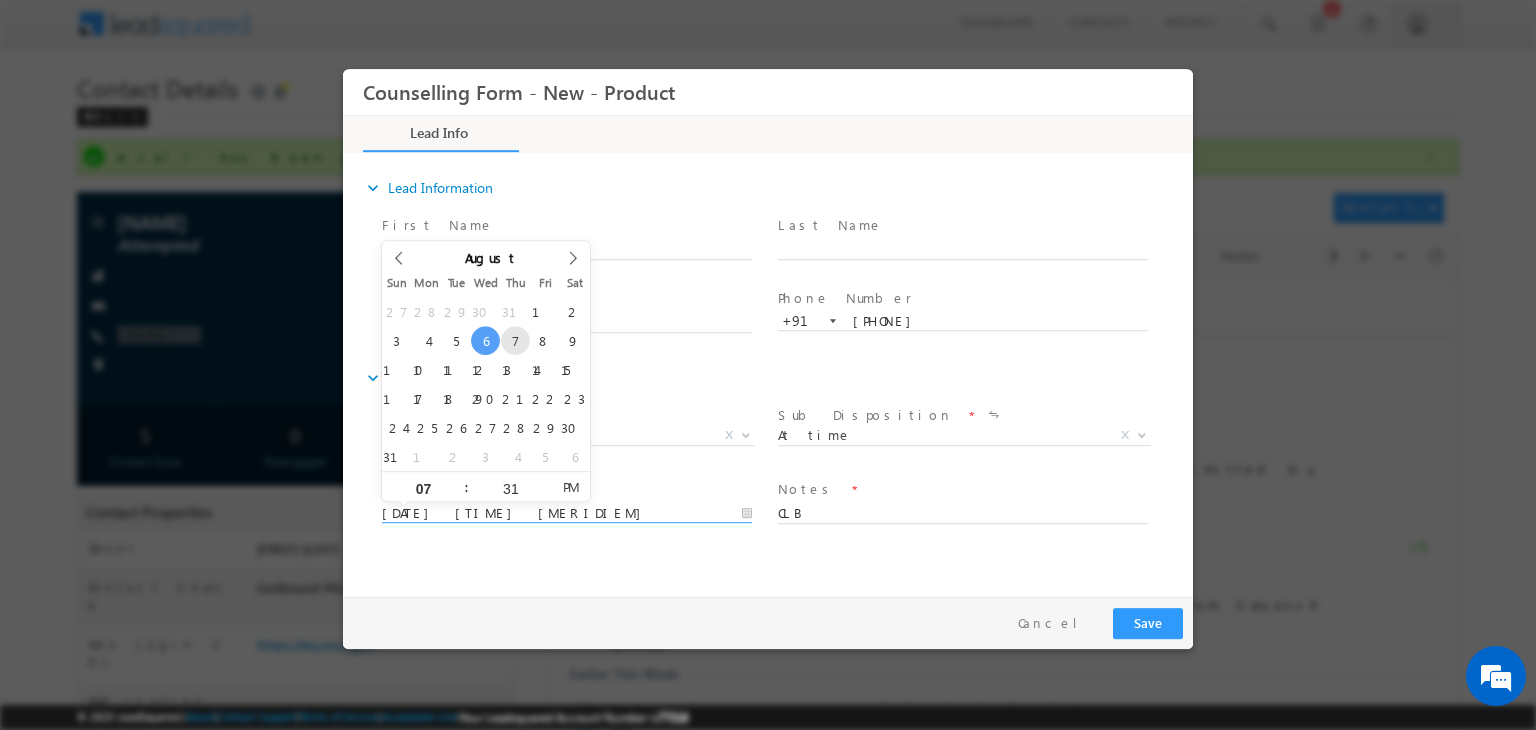 type on "07/08/2025 7:31 PM" 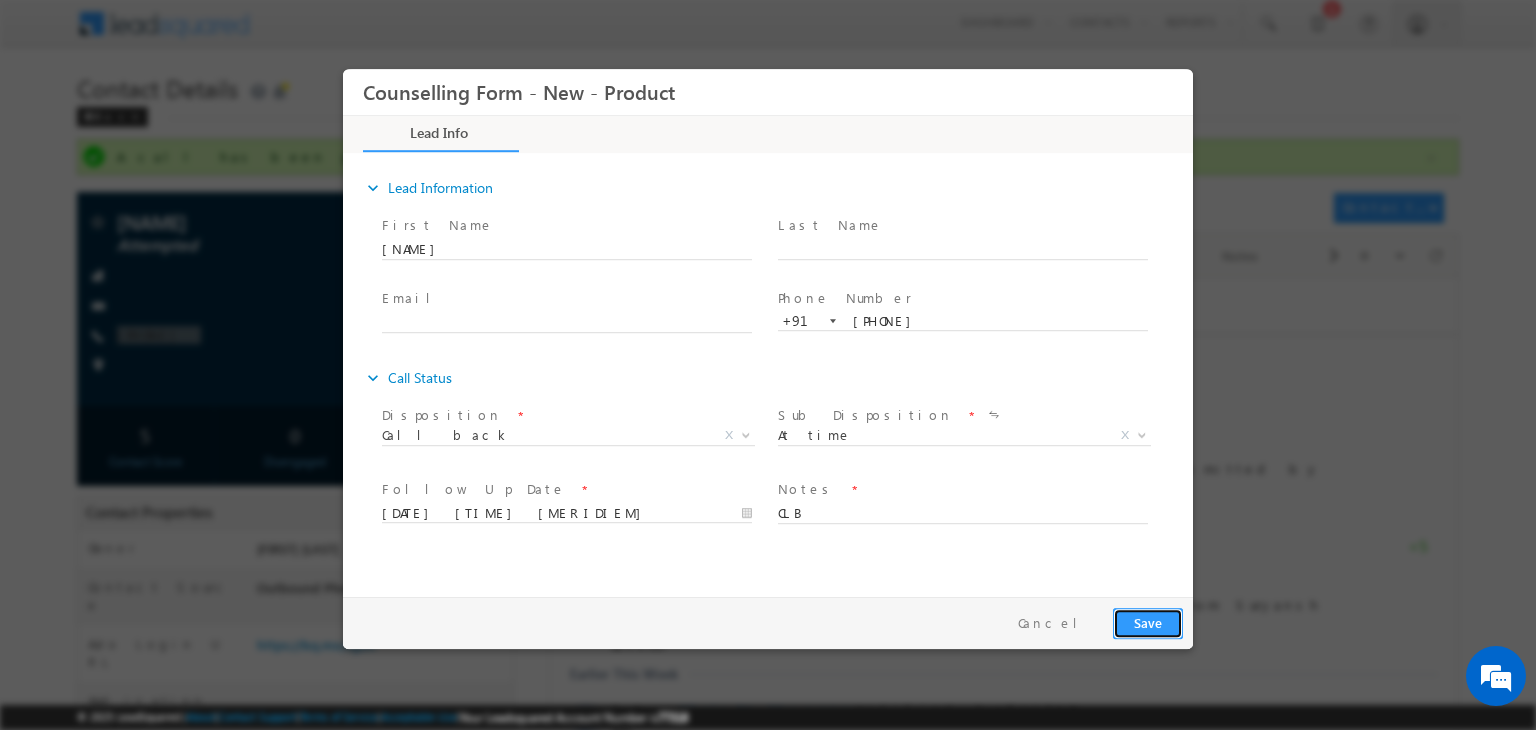 click on "Save" at bounding box center [1148, 623] 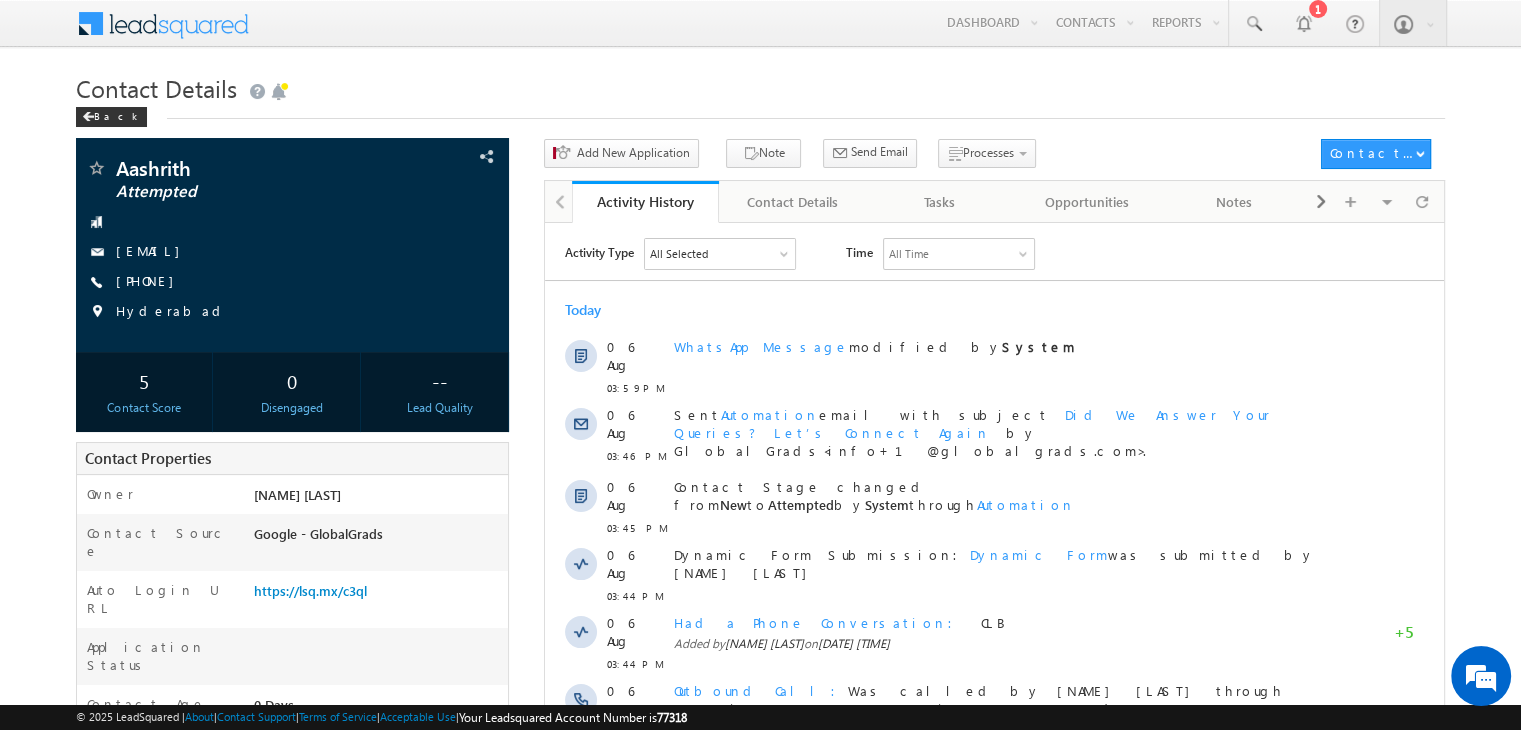 scroll, scrollTop: 0, scrollLeft: 0, axis: both 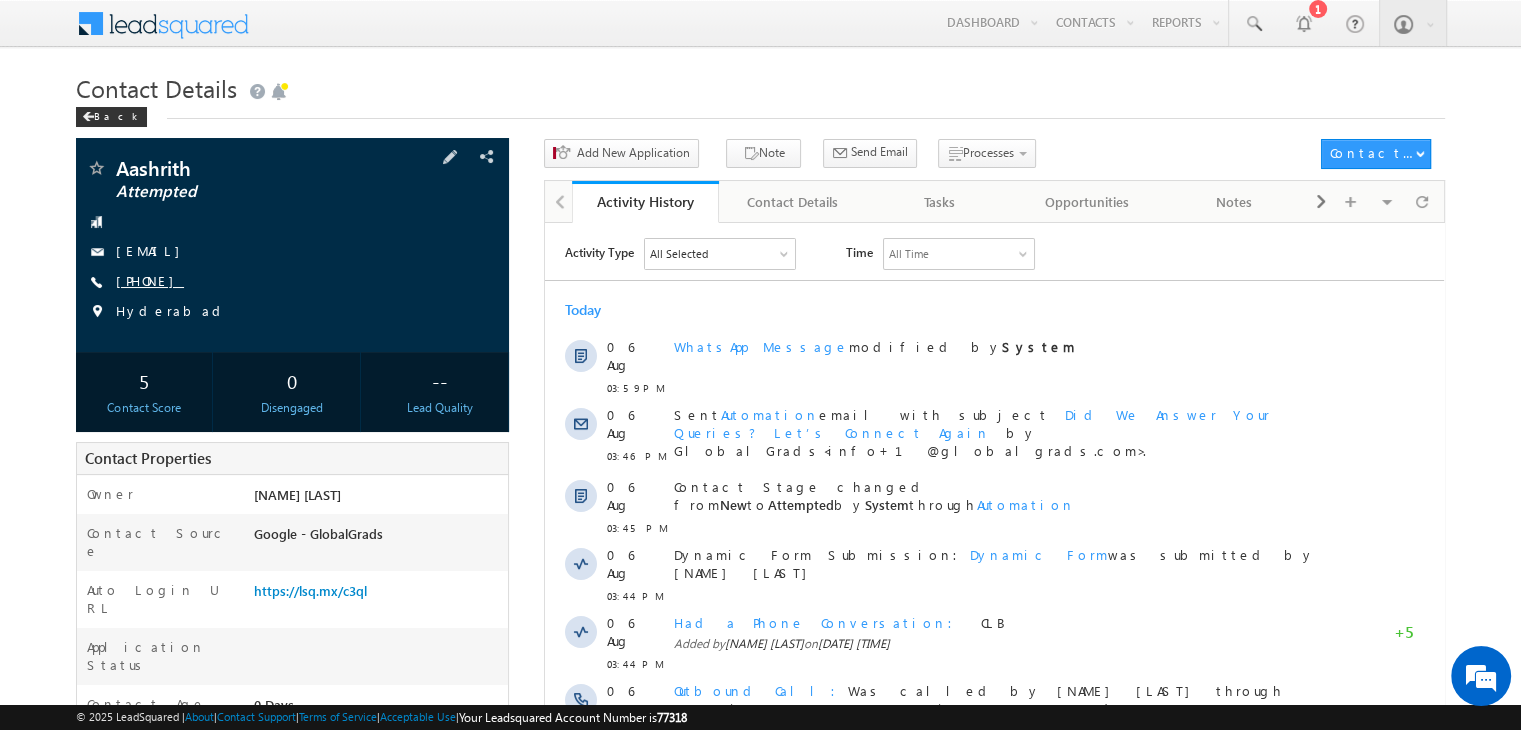 click on "[PHONE]" at bounding box center (150, 280) 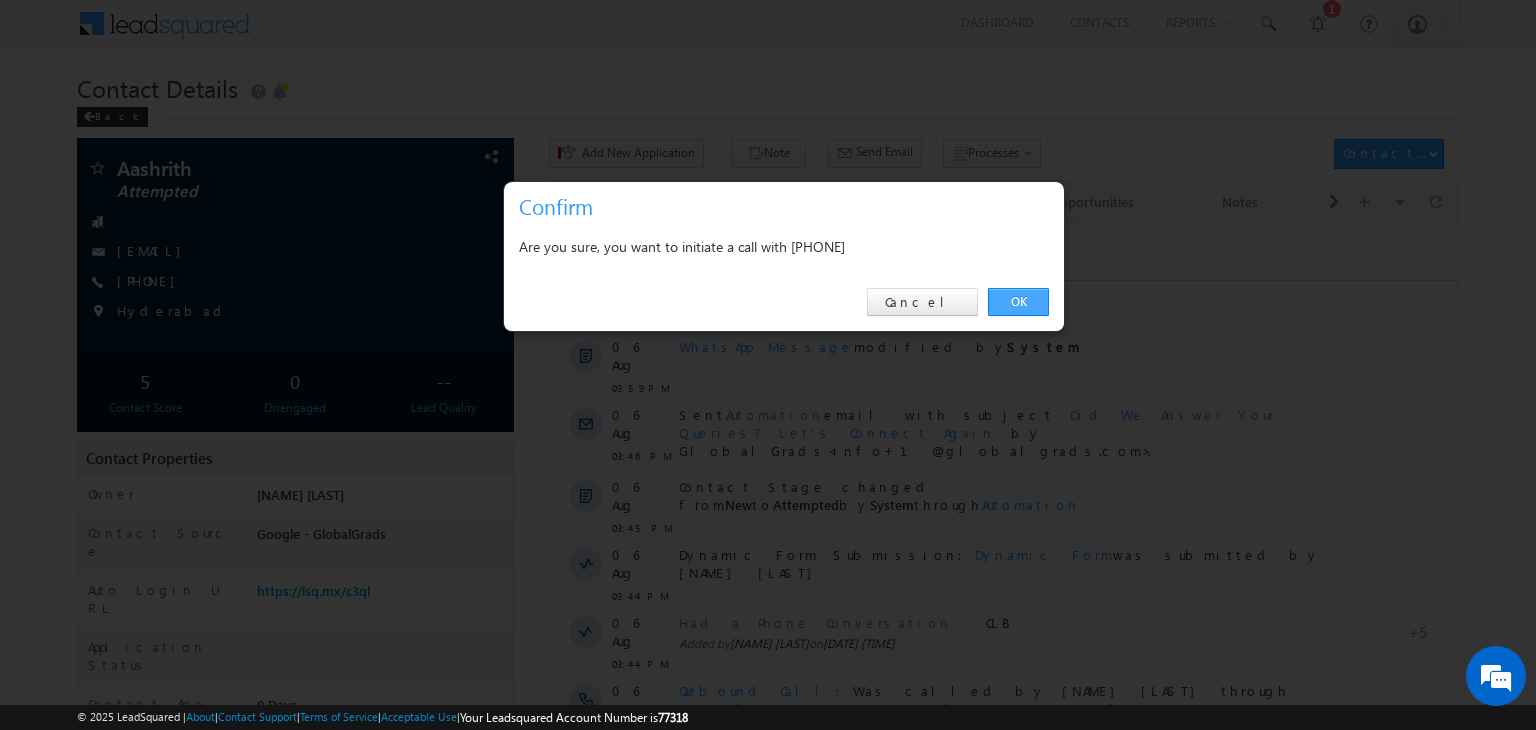 click on "OK" at bounding box center [1018, 302] 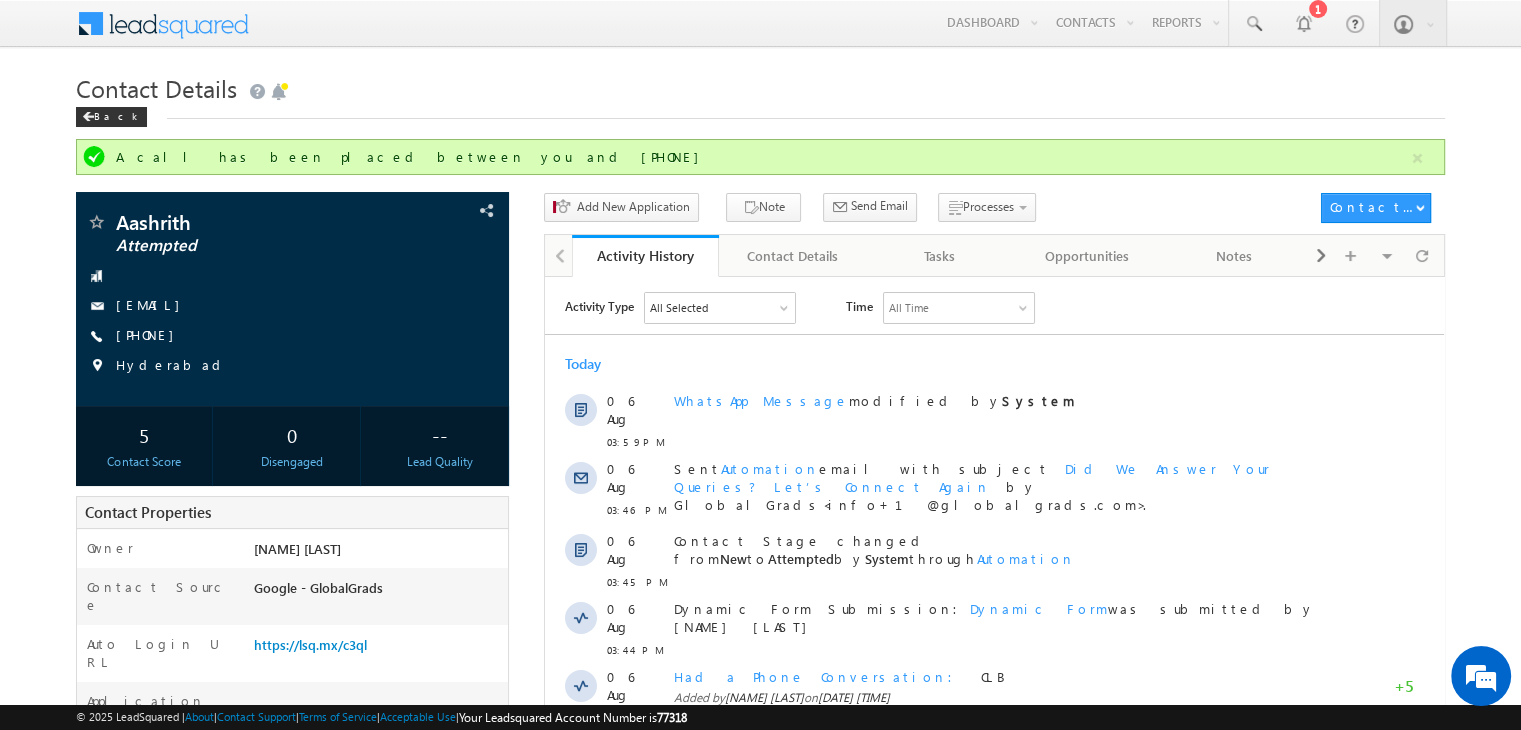 scroll, scrollTop: 0, scrollLeft: 0, axis: both 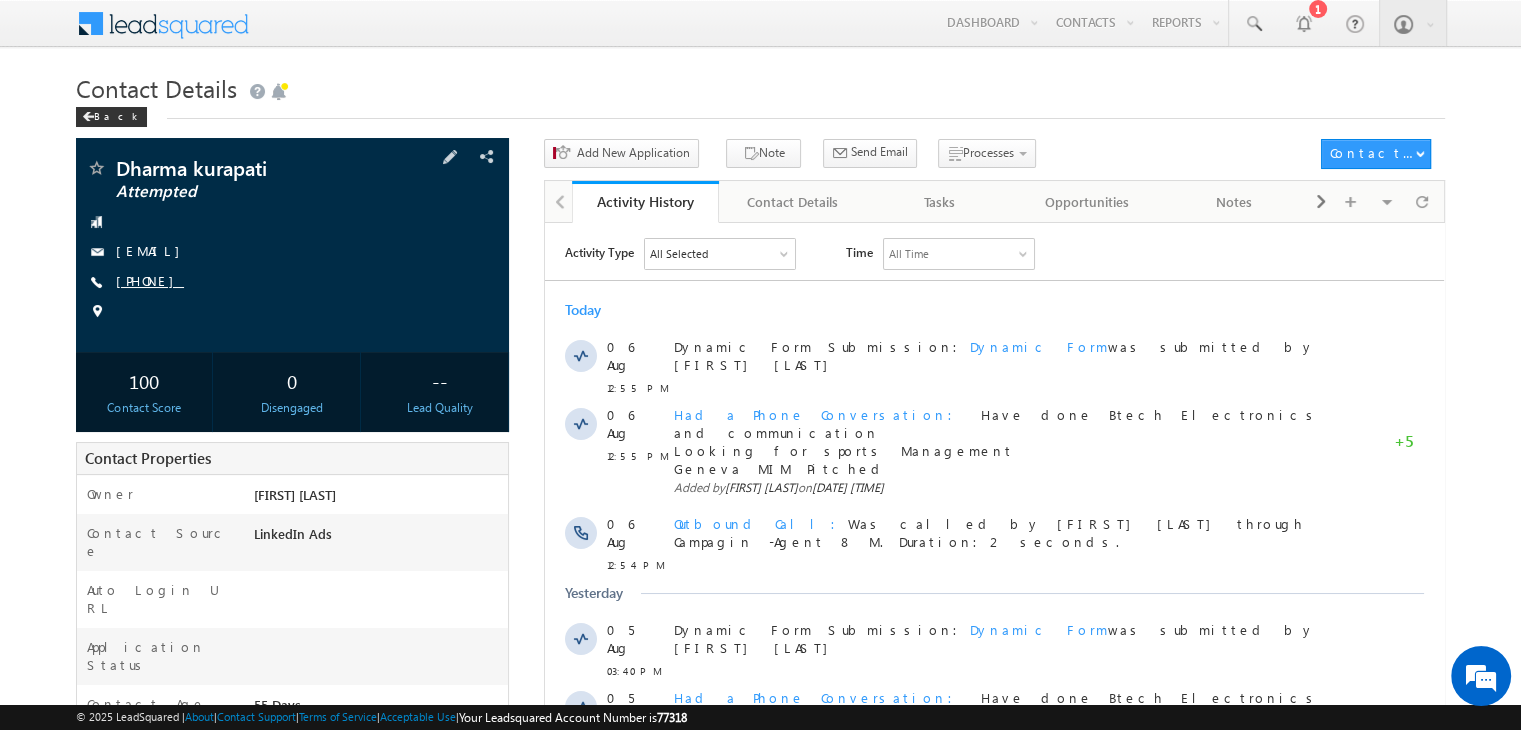 click on "[PHONE]" at bounding box center (150, 280) 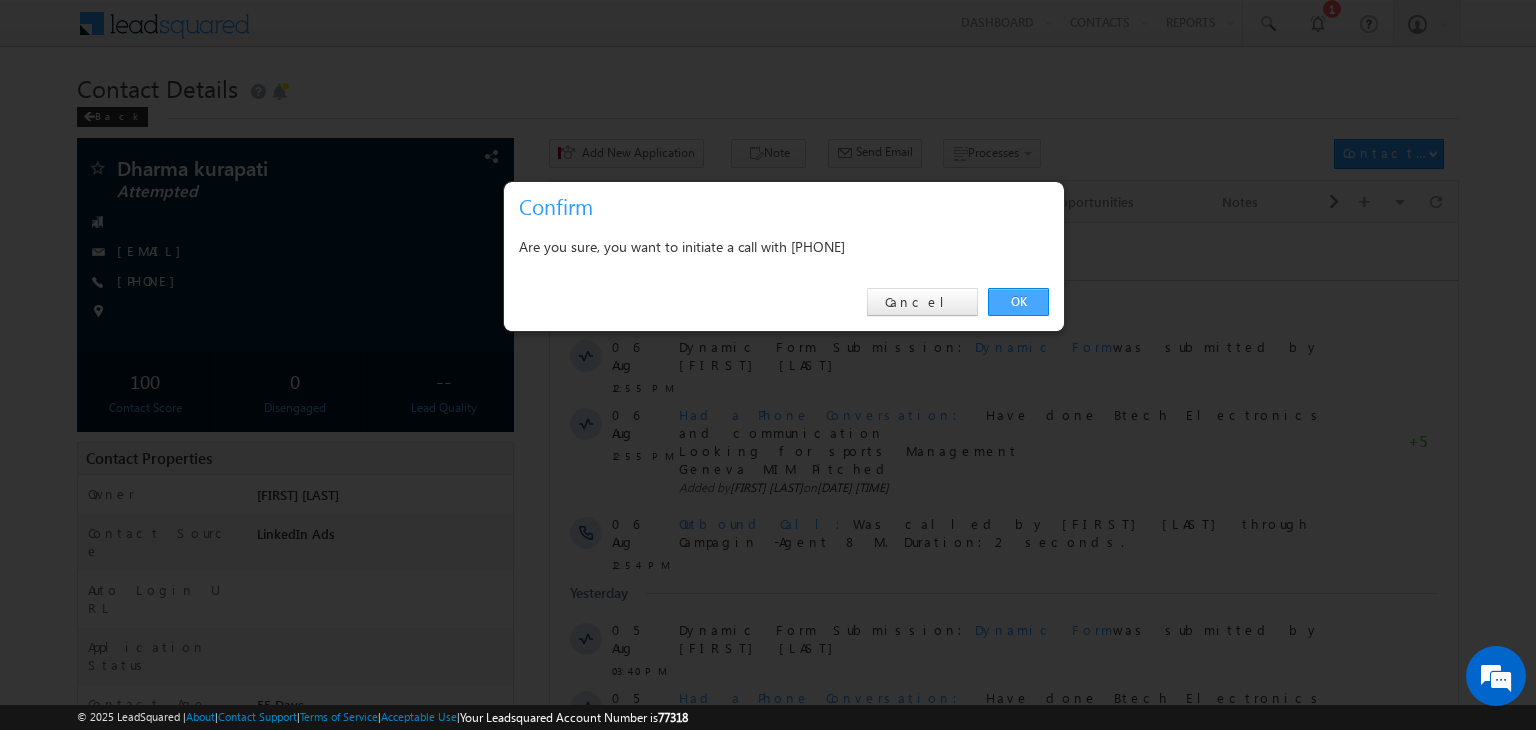 click on "OK" at bounding box center (1018, 302) 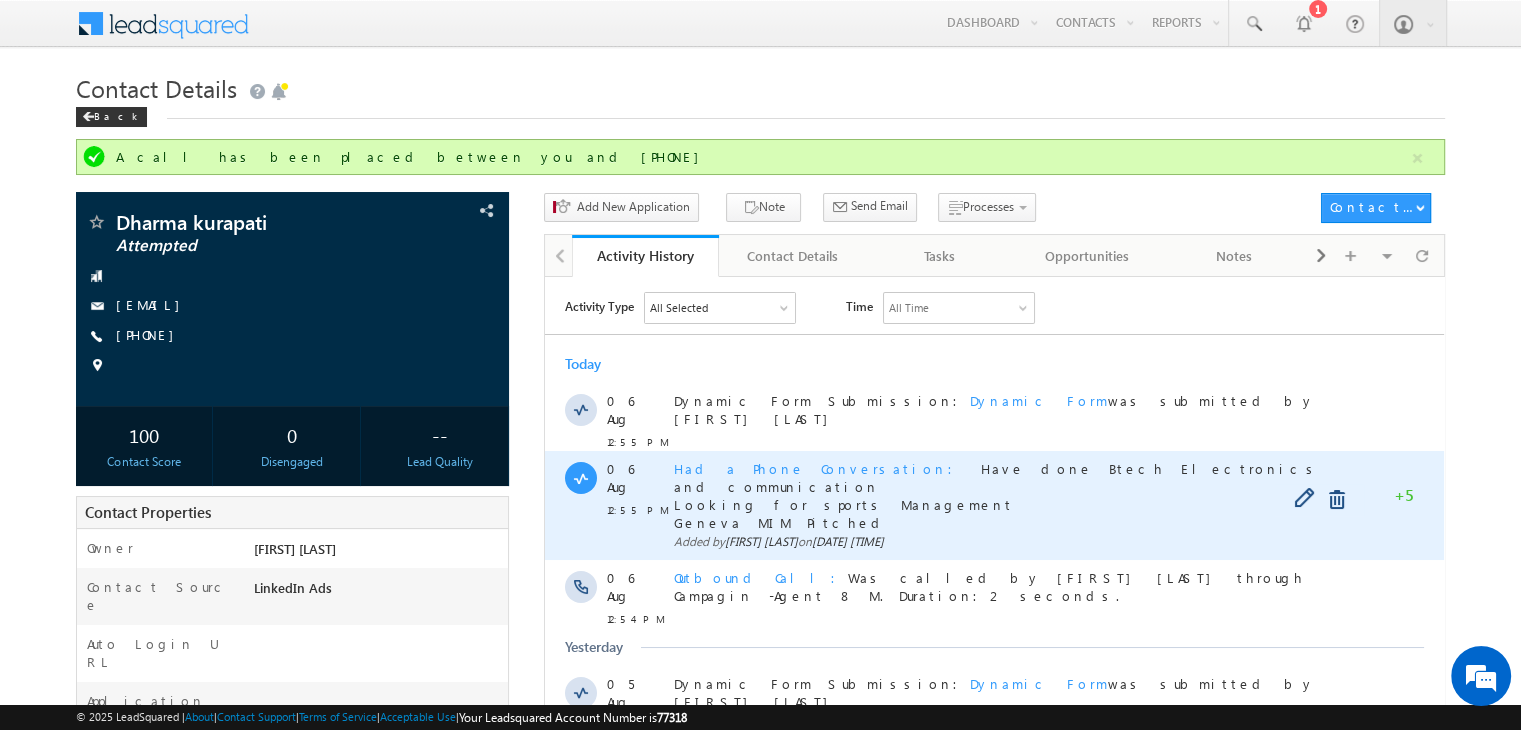 click on "Have done Btech Electronics and communication Looking for sports Management Geneva MIM Pitched" at bounding box center (997, 494) 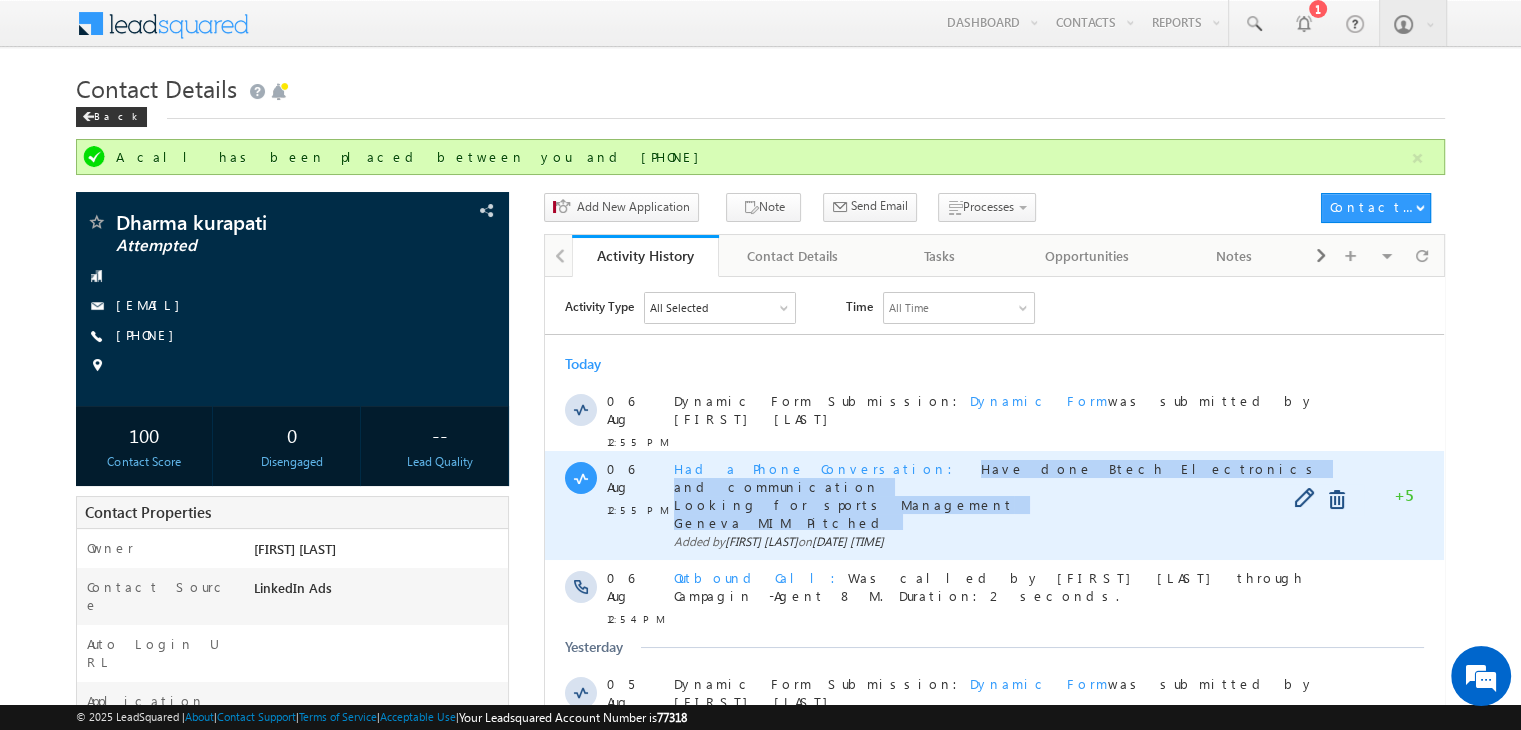 copy on "Have done Btech Electronics and communication Looking for sports Management Geneva MIM Pitched" 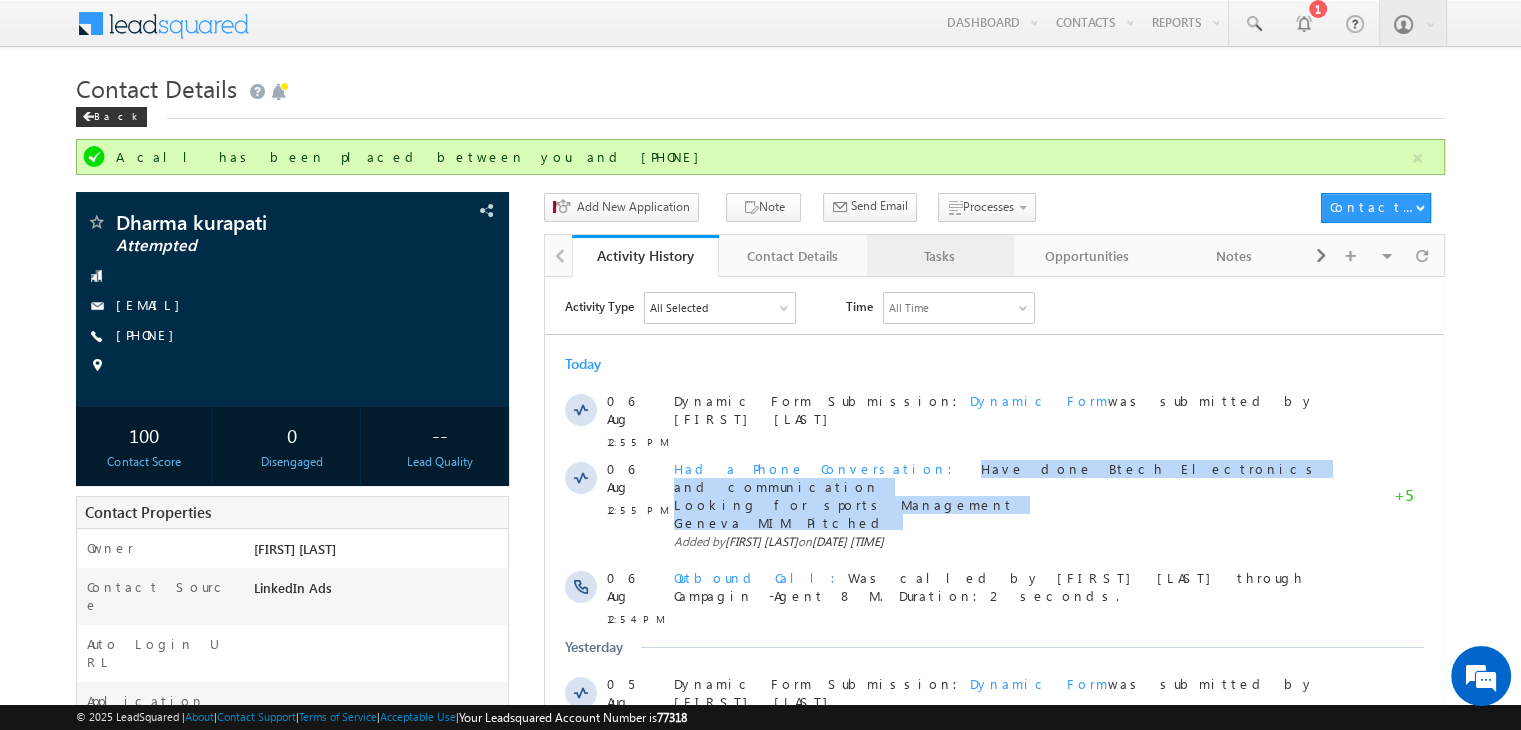 click on "Tasks" at bounding box center [939, 256] 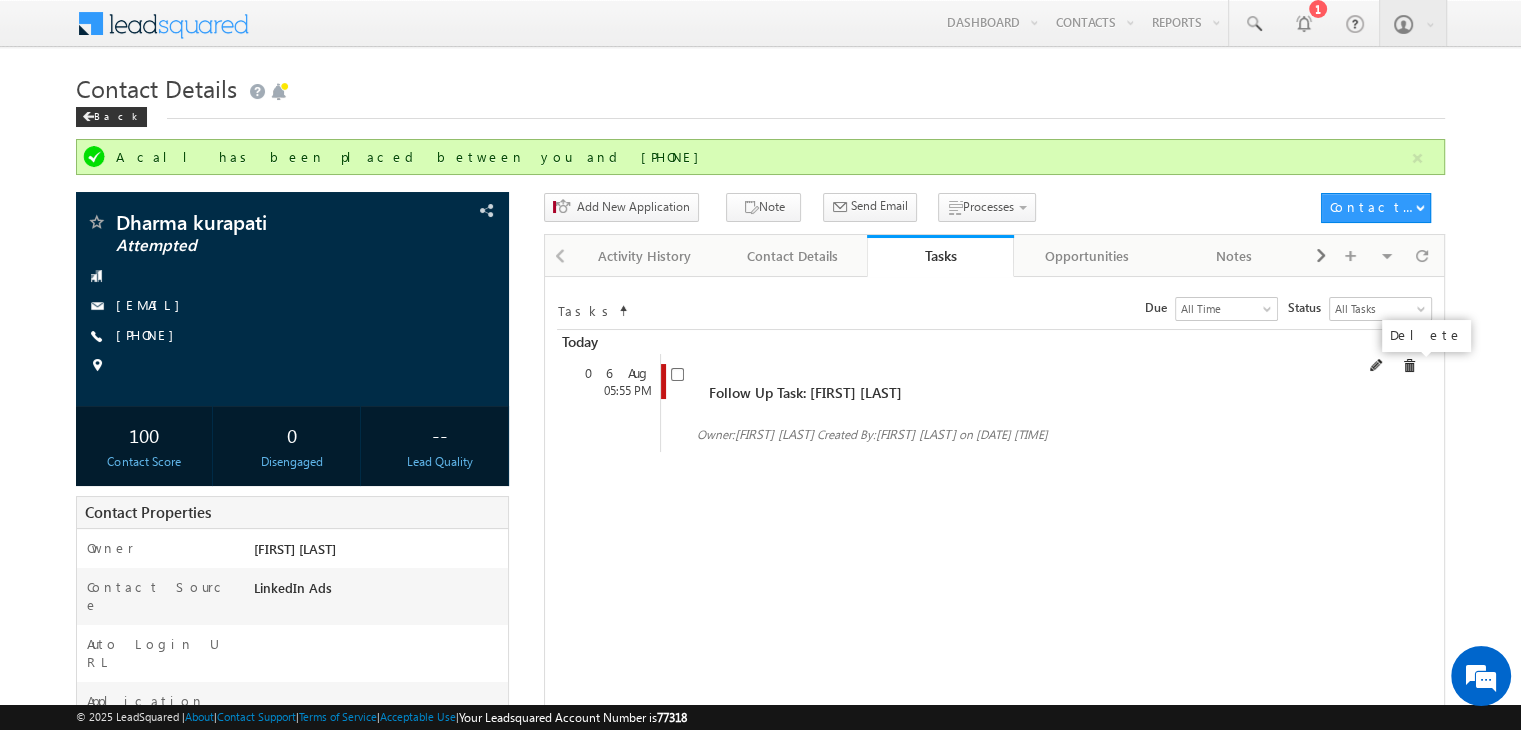 click at bounding box center (1409, 366) 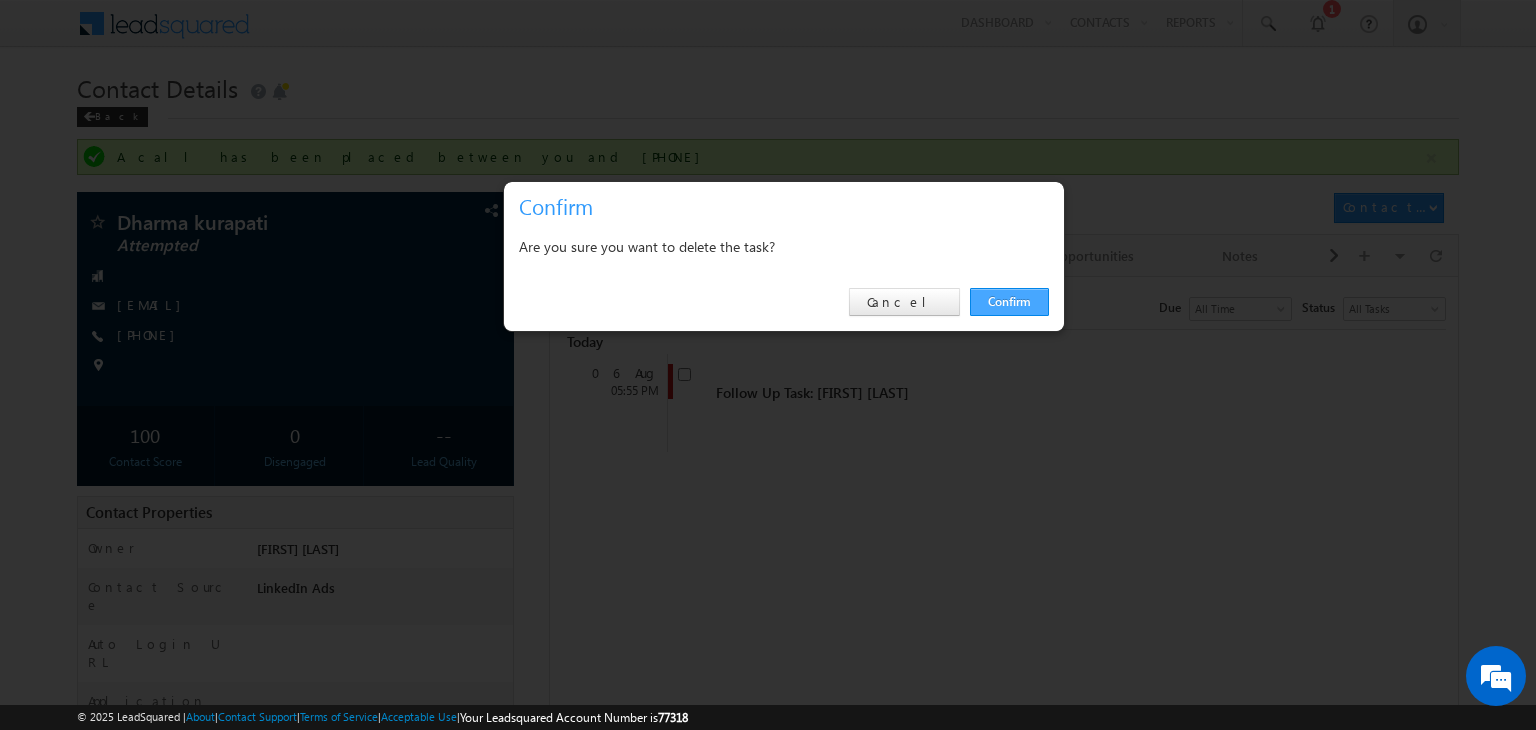 click on "Confirm" at bounding box center (1009, 302) 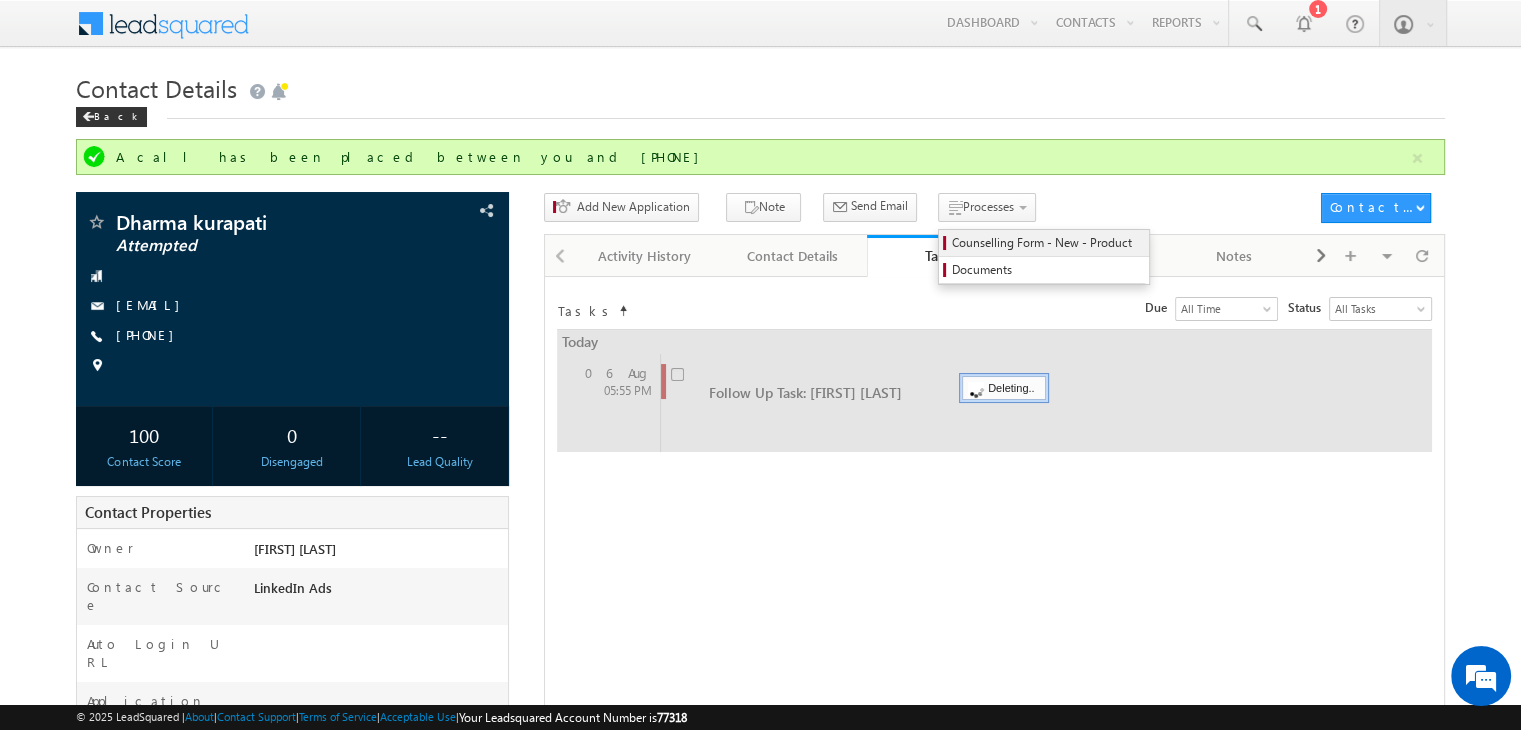 click on "Counselling Form - New - Product" at bounding box center (1047, 243) 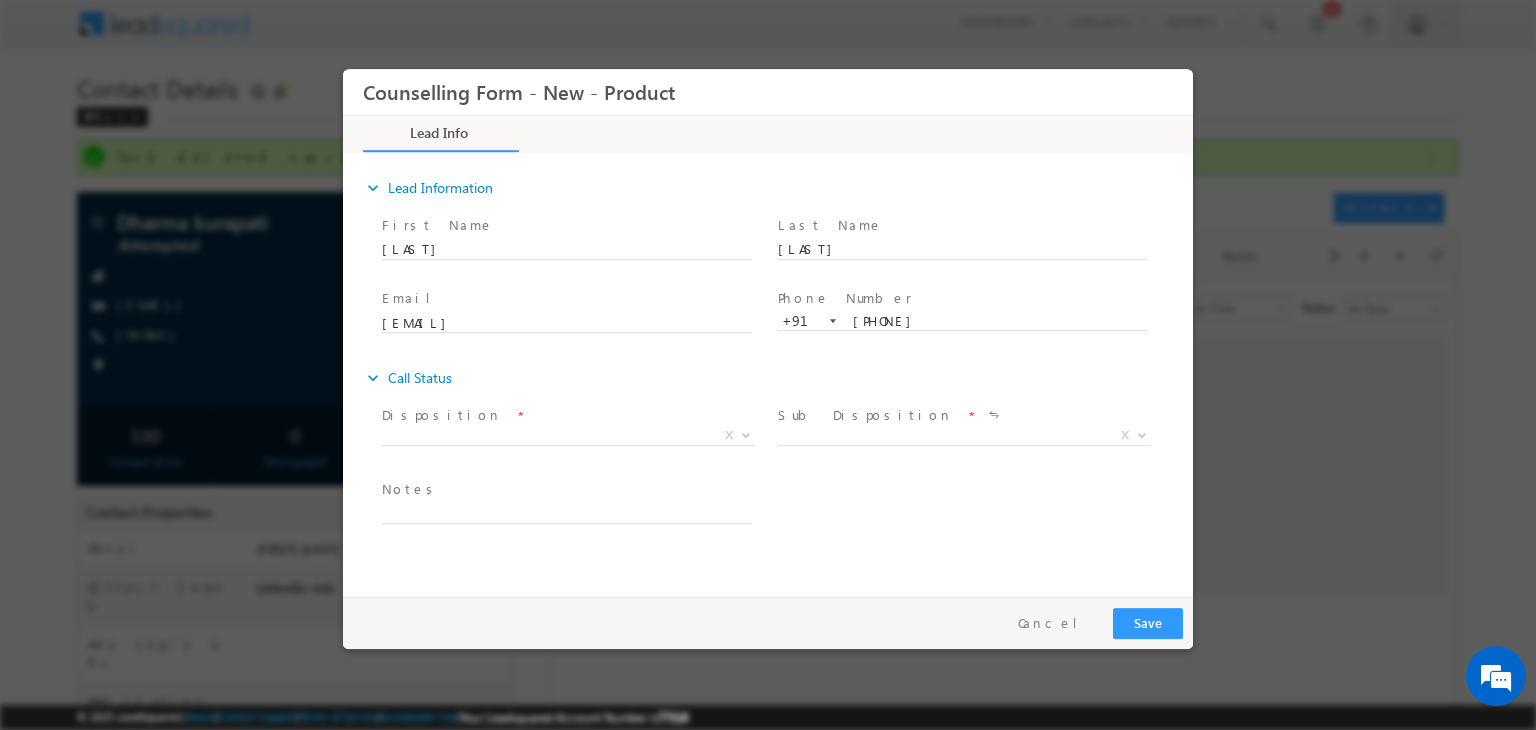 scroll, scrollTop: 0, scrollLeft: 0, axis: both 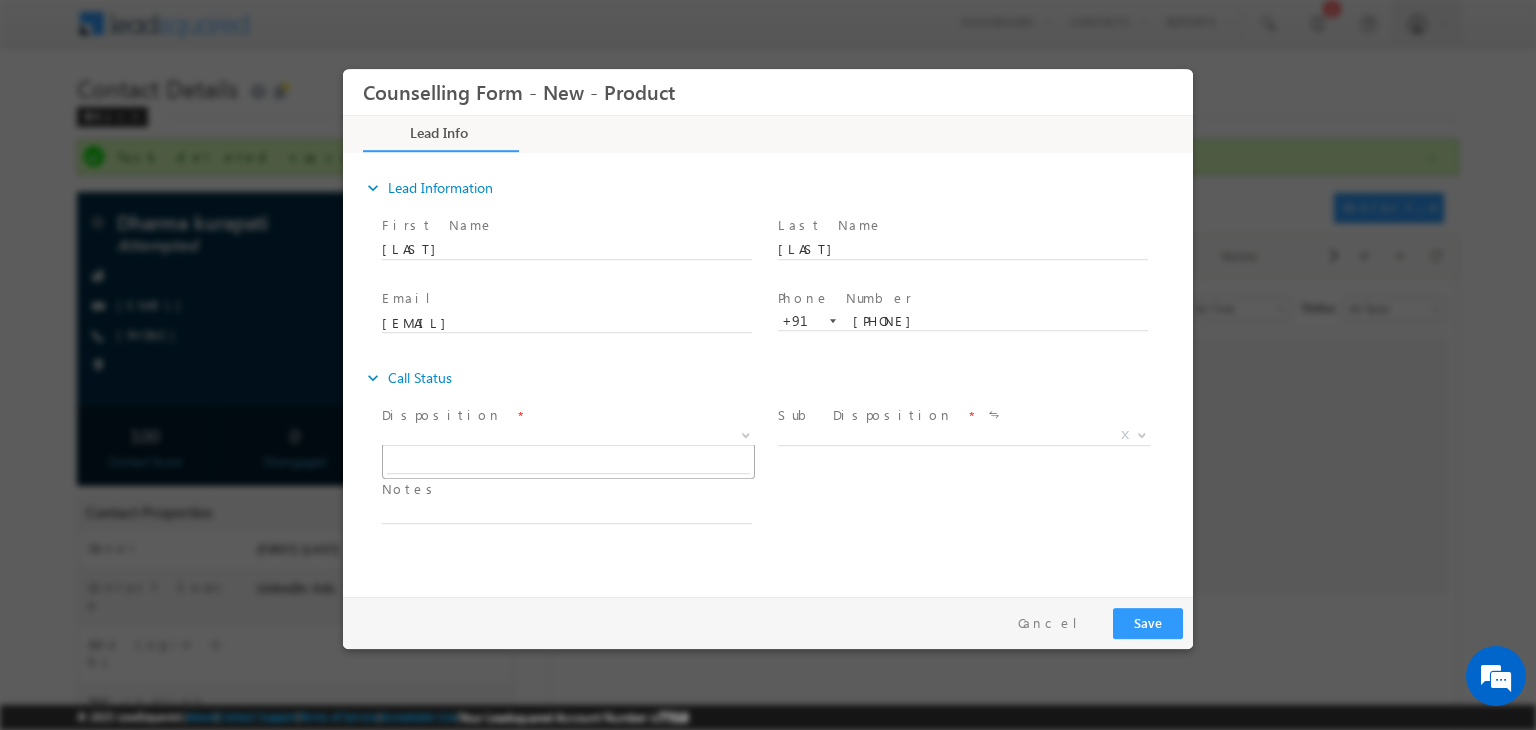 click on "X" at bounding box center [568, 436] 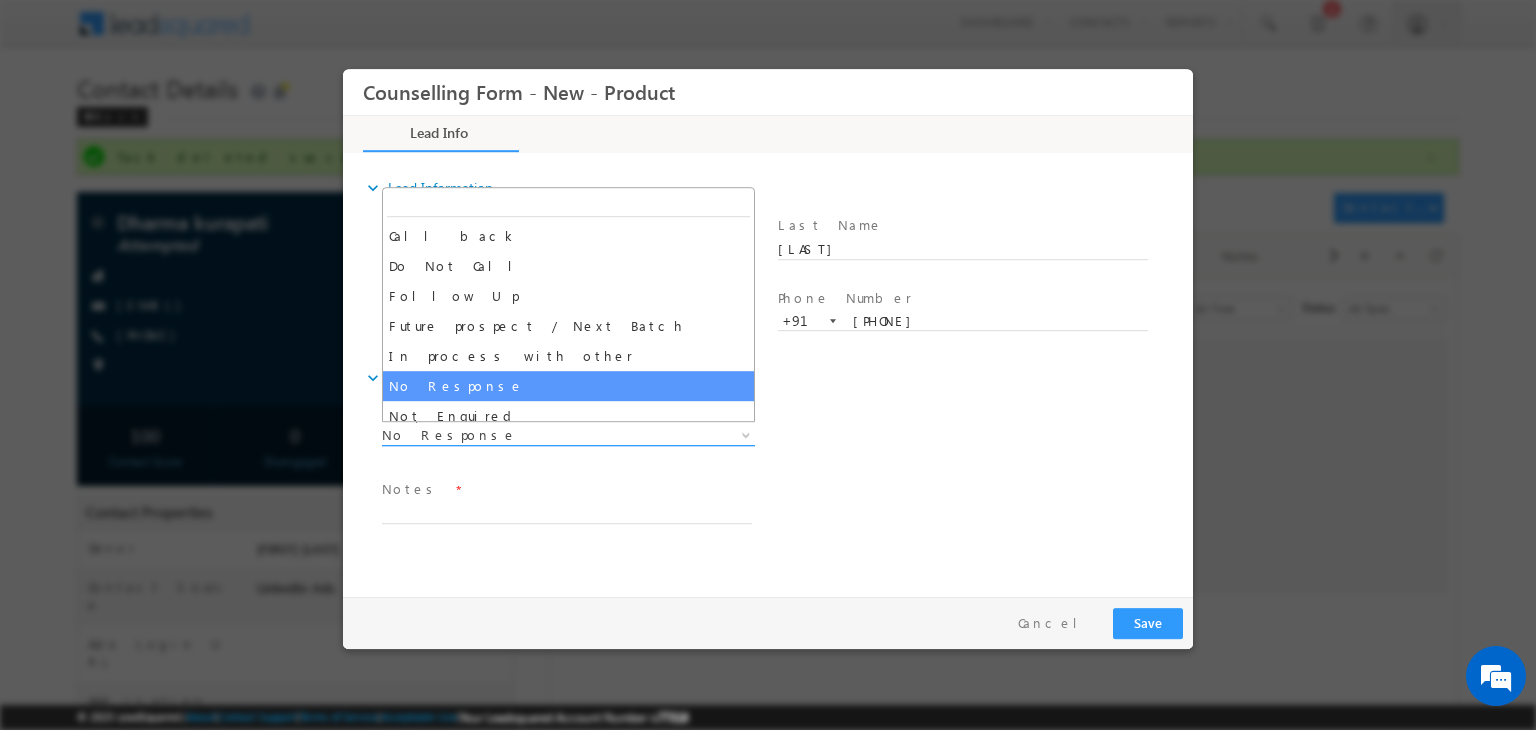 click on "No Response" at bounding box center [544, 435] 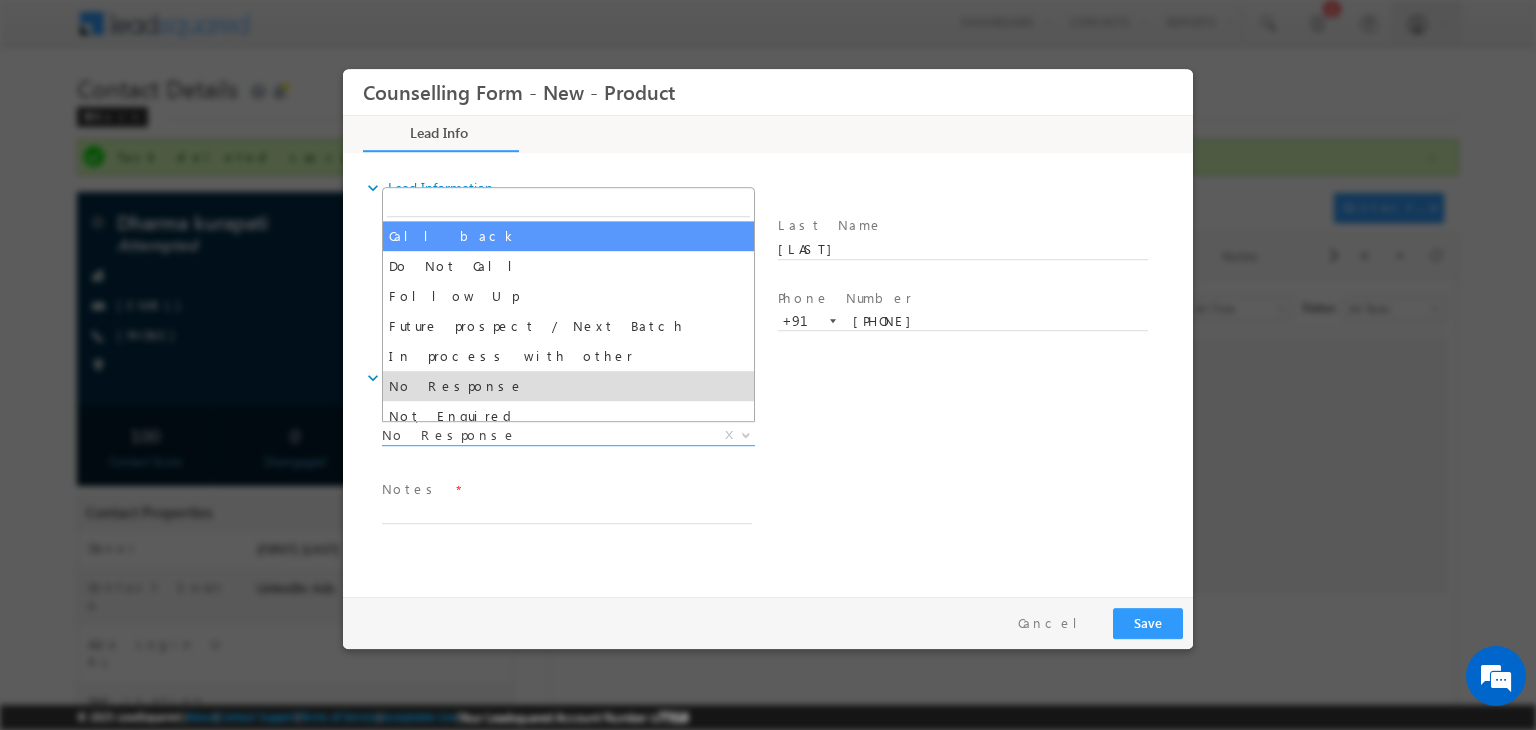 select on "Call back" 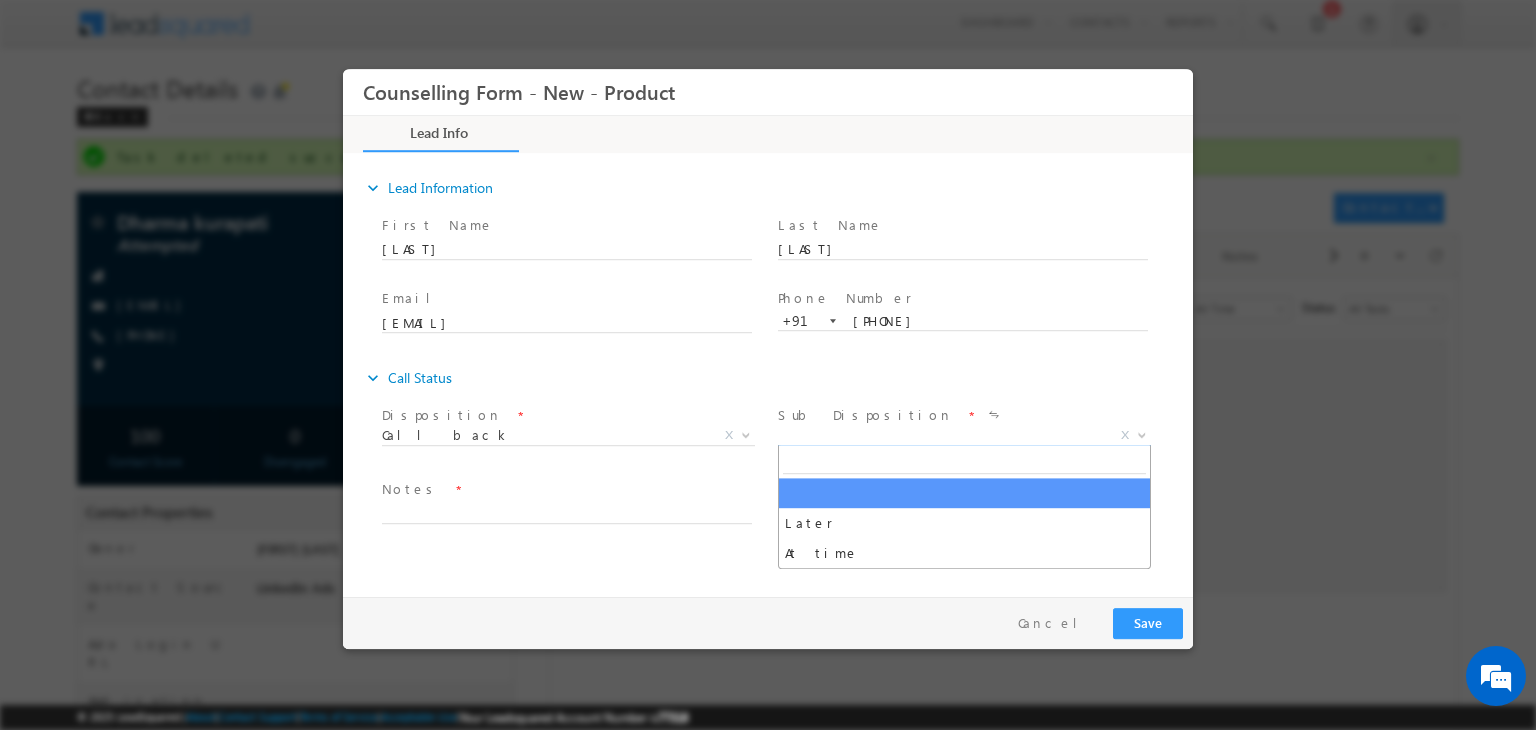 drag, startPoint x: 816, startPoint y: 431, endPoint x: 869, endPoint y: 579, distance: 157.20369 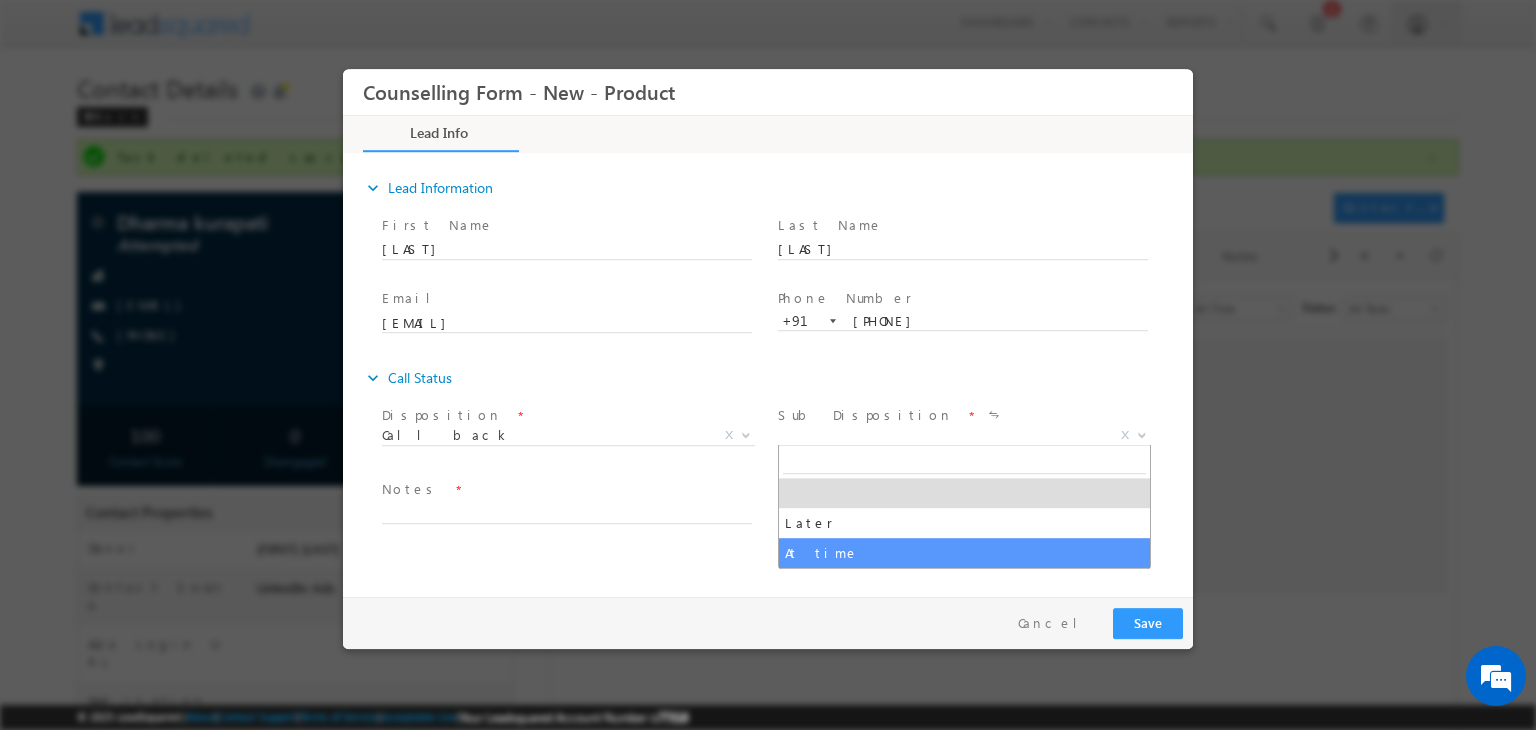 select on "At time" 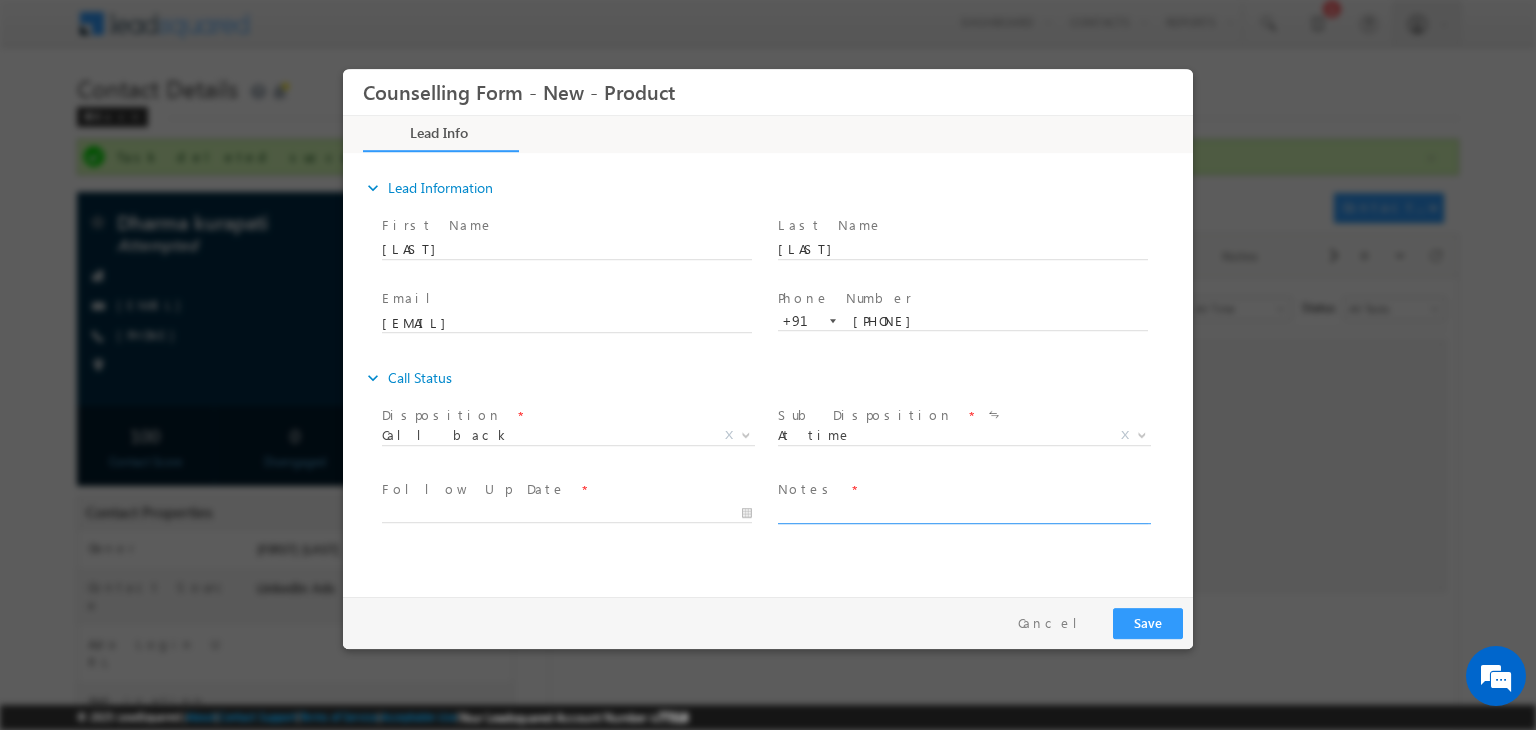 click at bounding box center (963, 512) 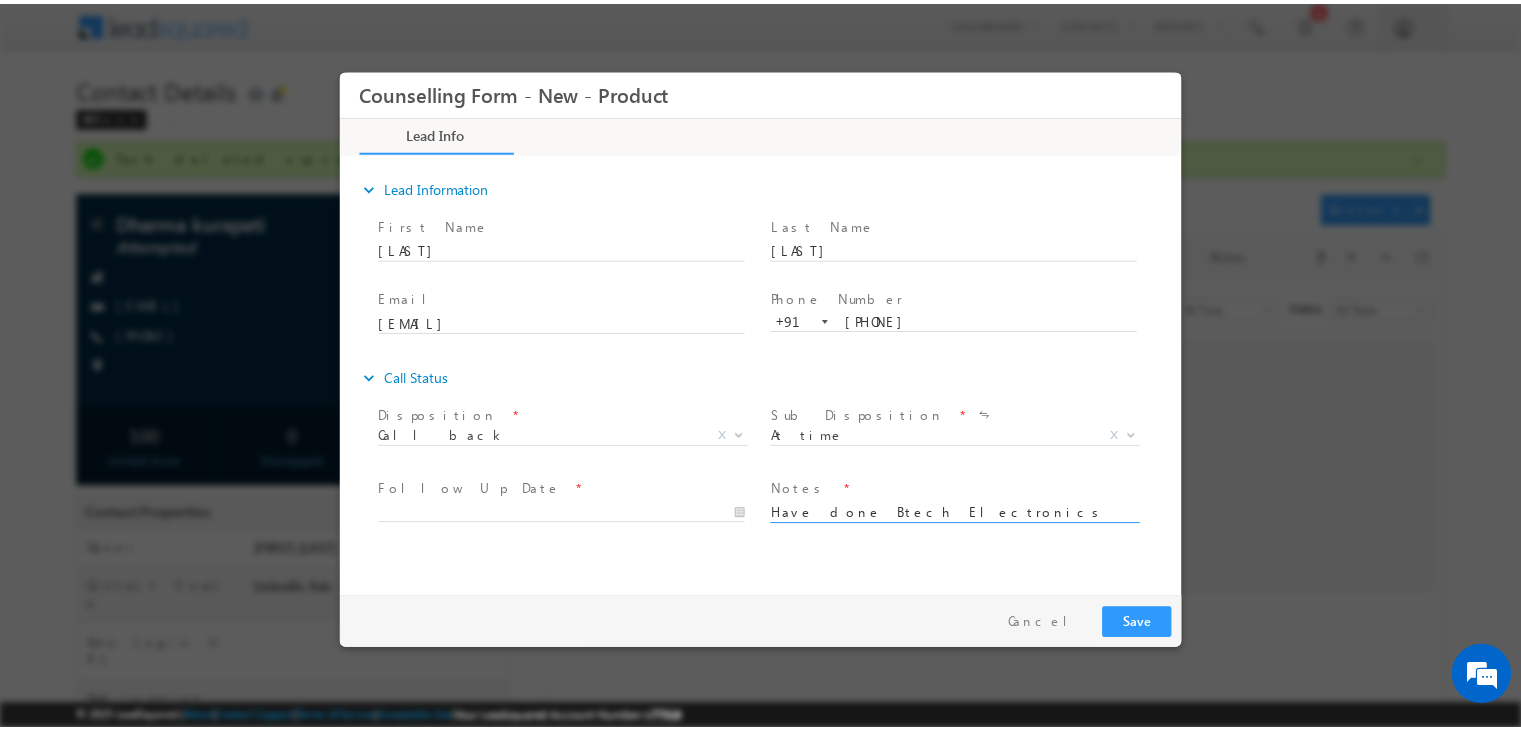 scroll, scrollTop: 4, scrollLeft: 0, axis: vertical 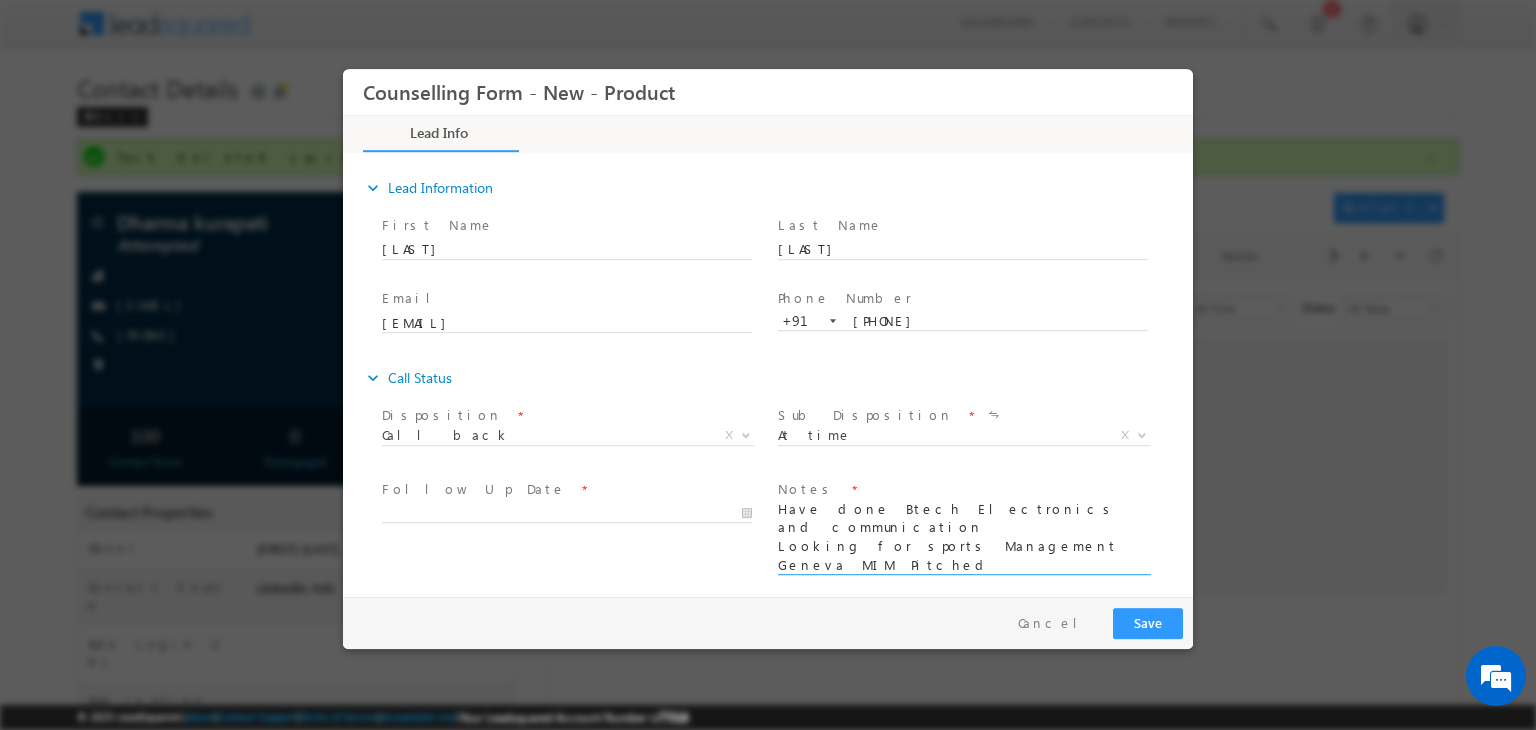 type on "Have done Btech Electronics and communication
Looking for sports Management
Geneva MIM Pitched" 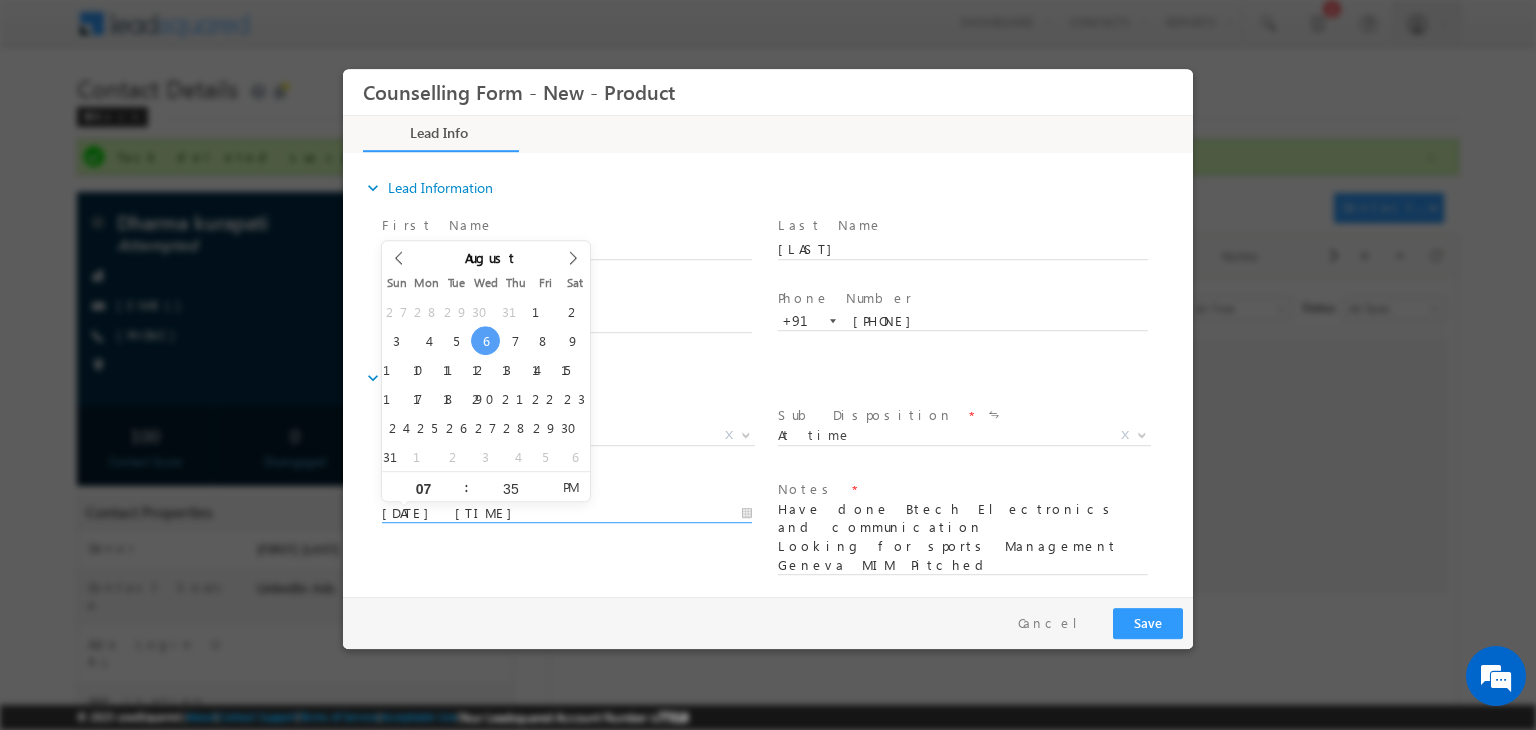 click on "06/08/2025 7:35 PM" at bounding box center [567, 514] 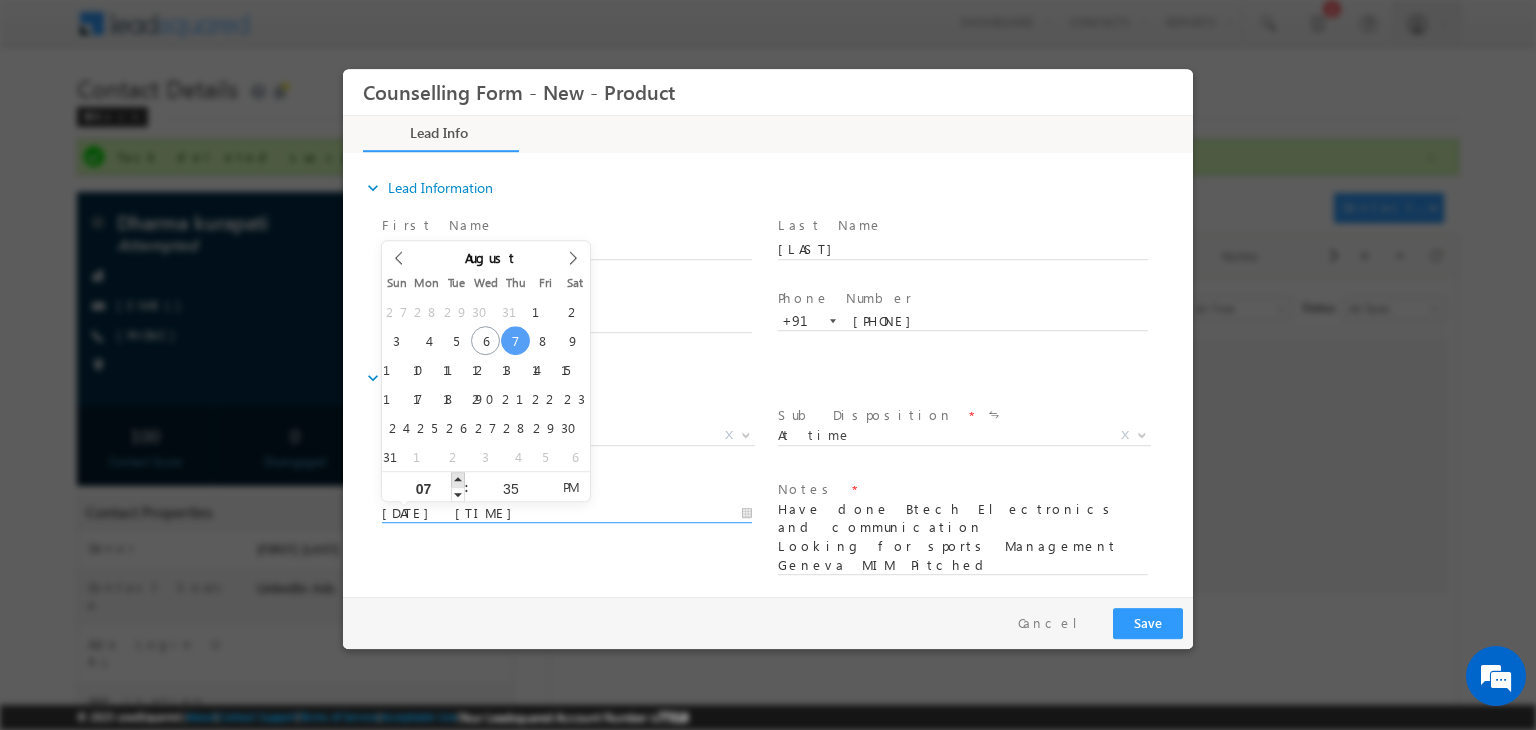 type on "07/08/2025 8:35 PM" 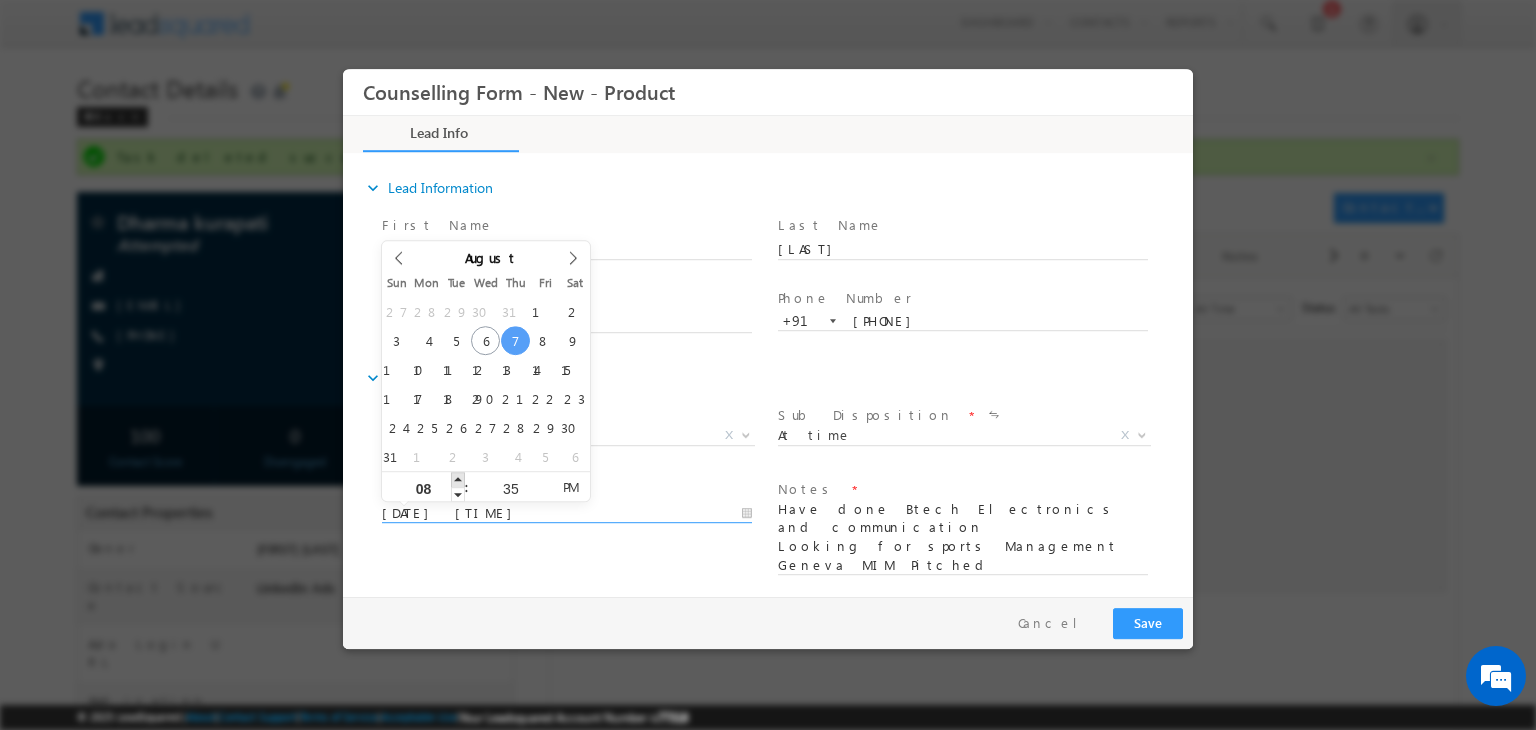 click at bounding box center [458, 479] 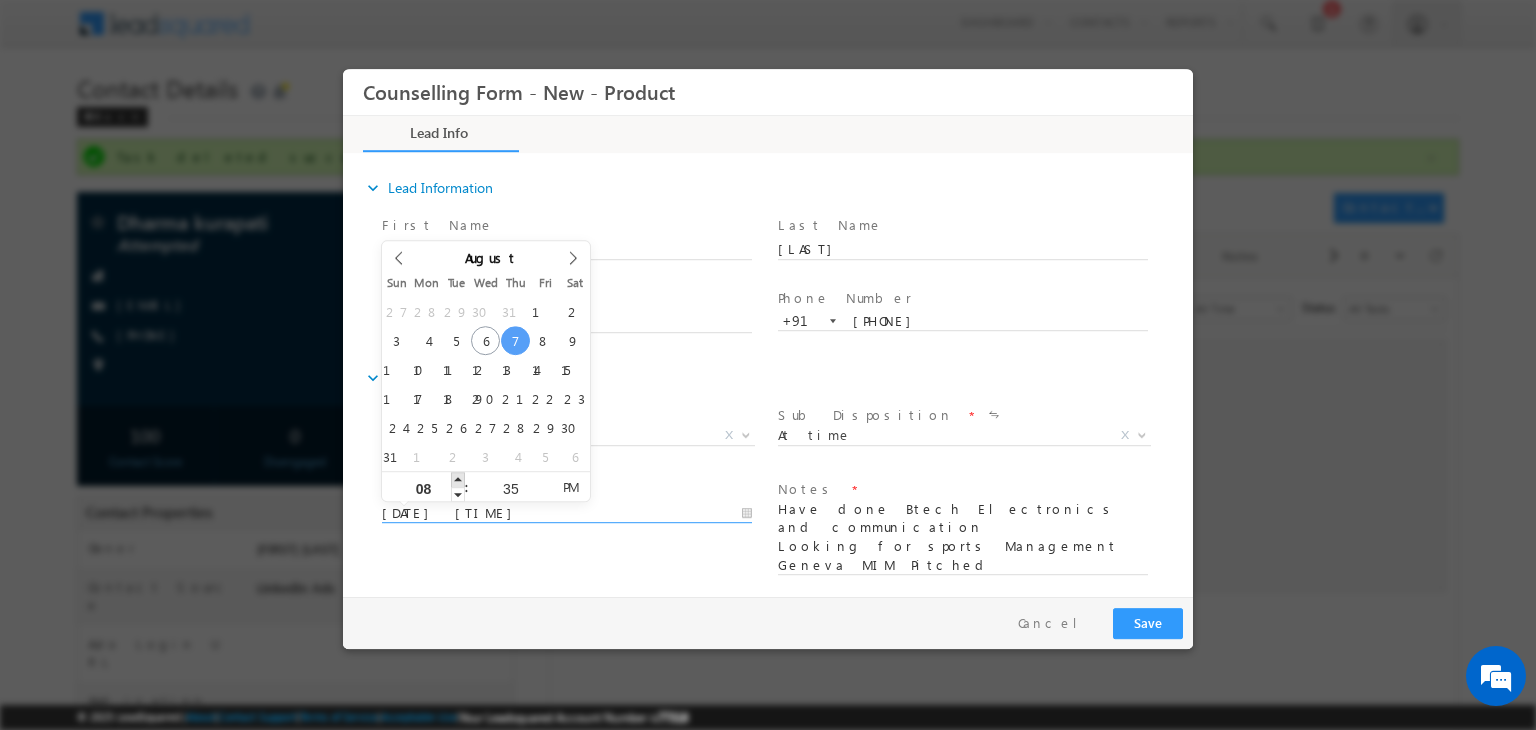 type on "07/08/2025 9:35 PM" 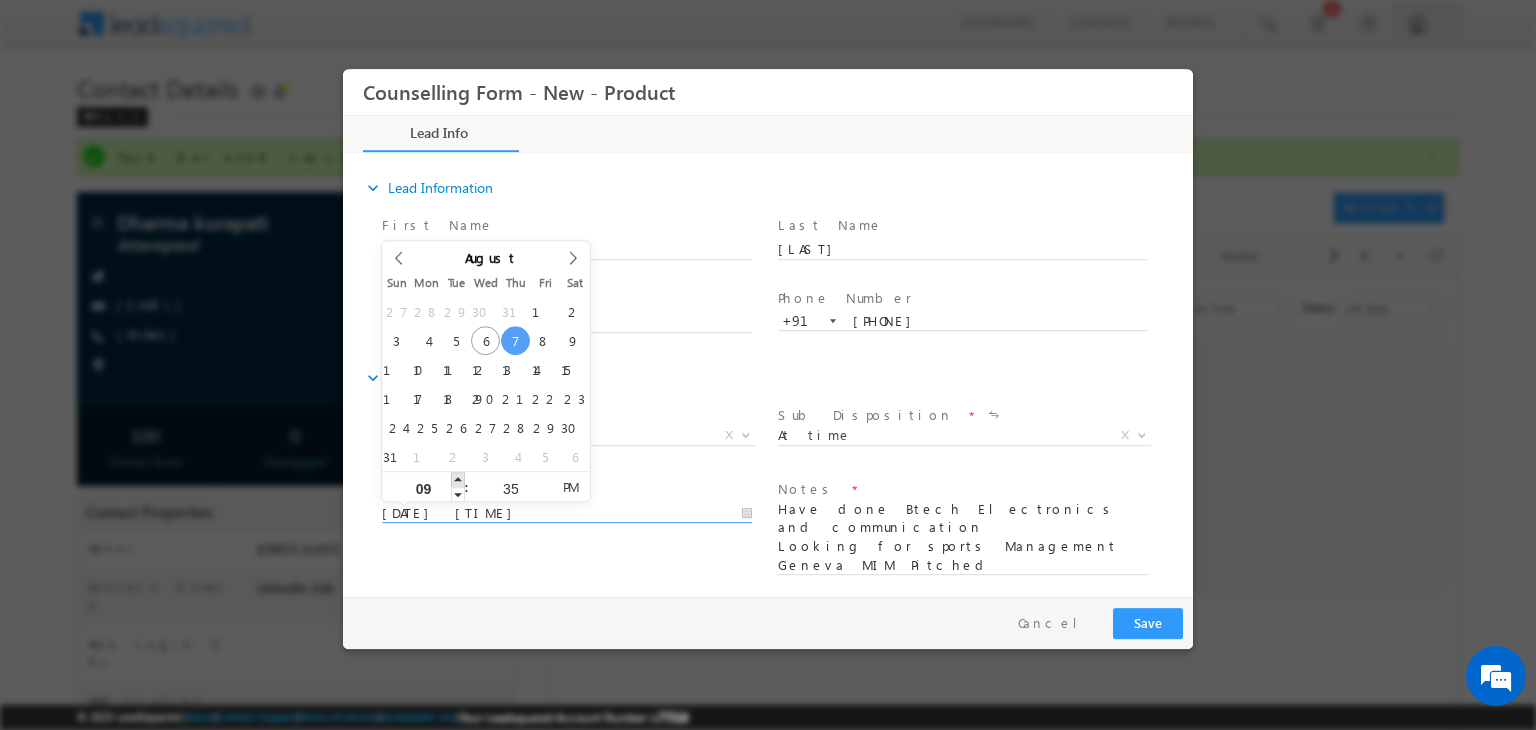 click at bounding box center [458, 479] 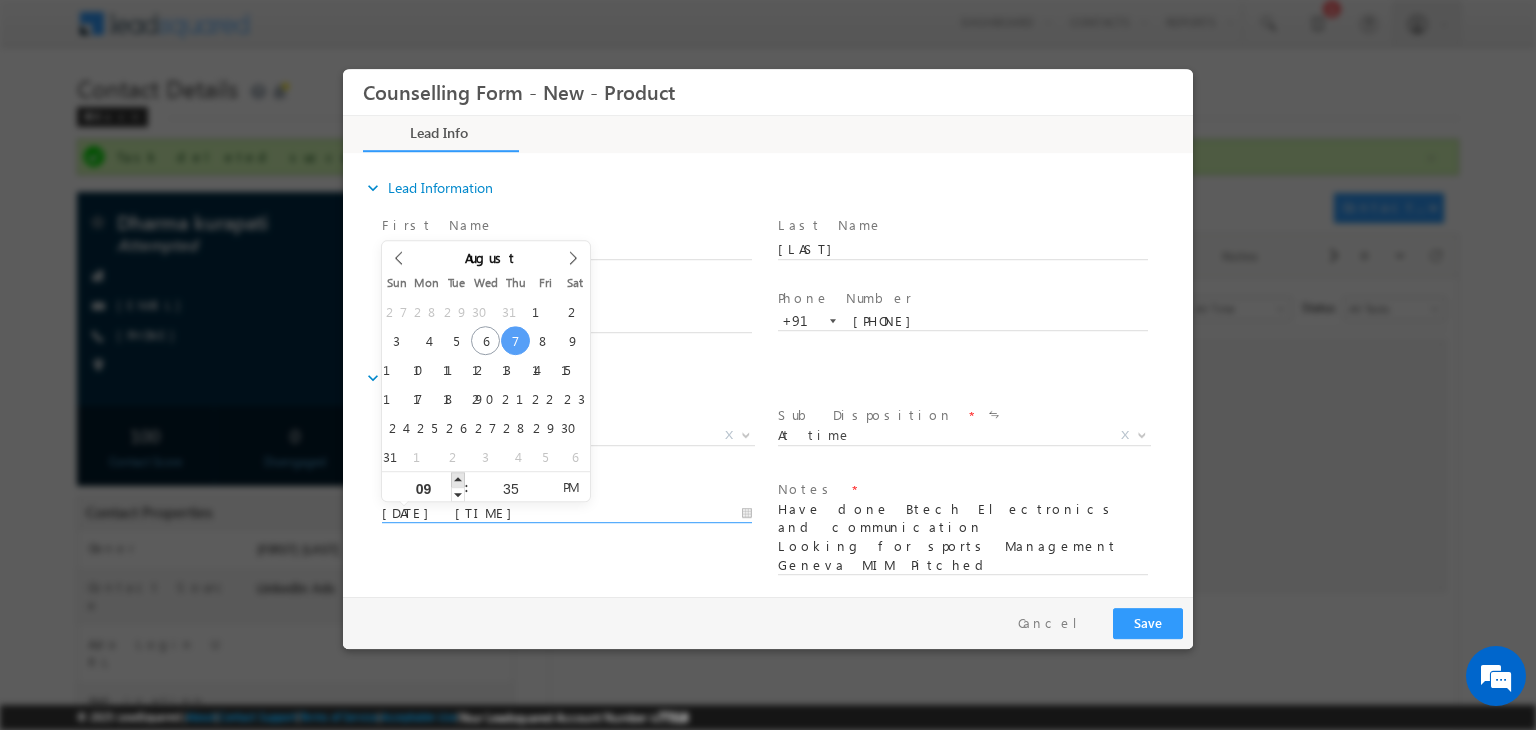 type on "07/08/2025 10:35 PM" 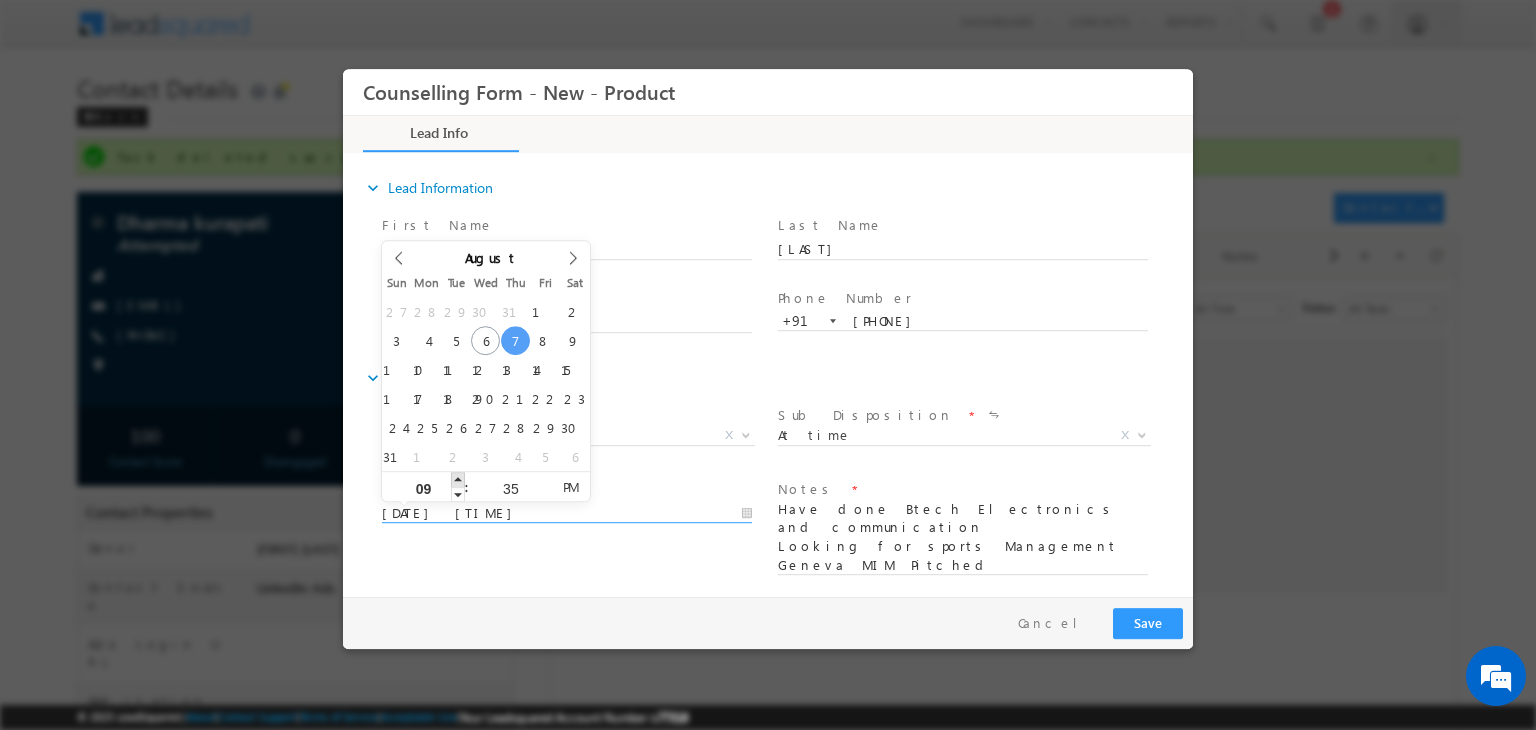 type on "10" 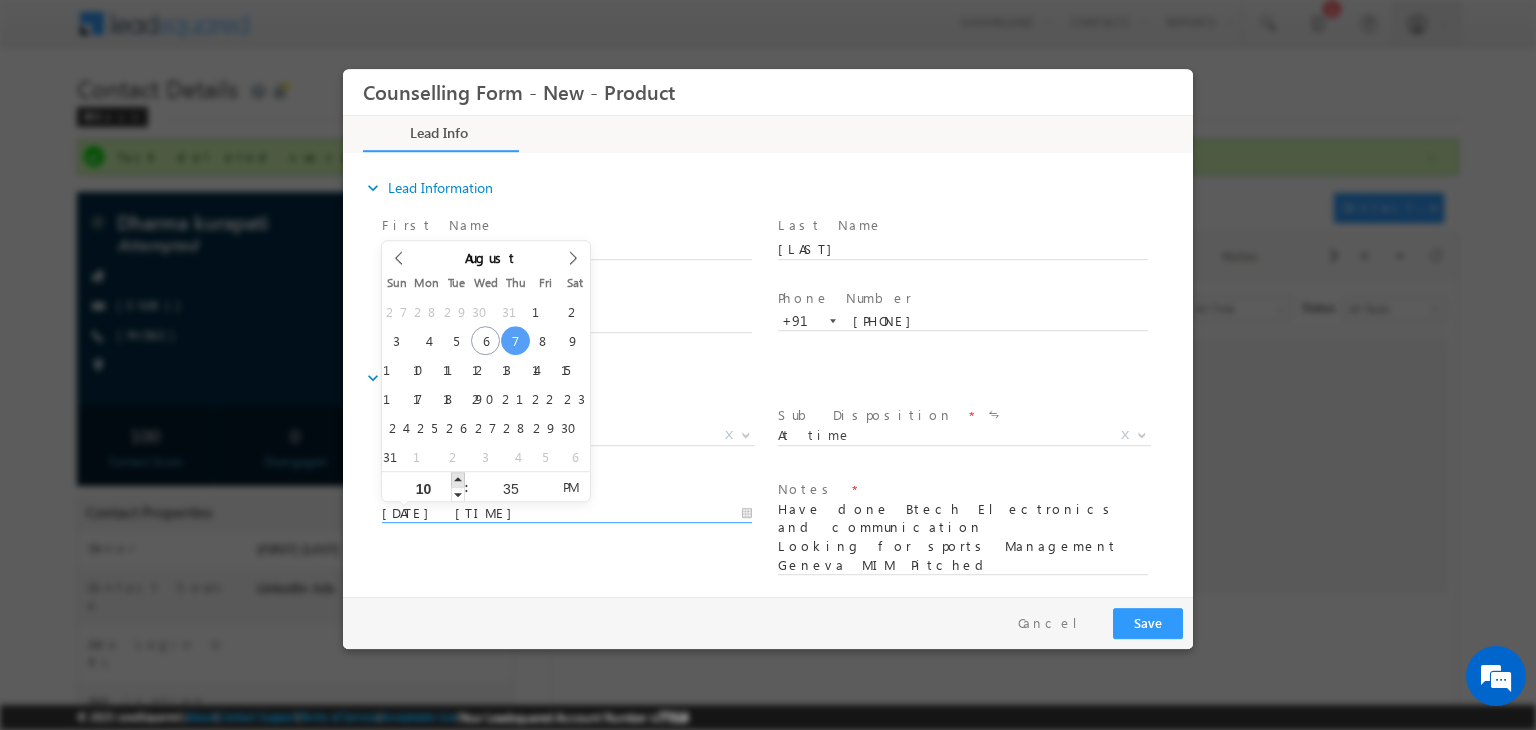 click at bounding box center (458, 479) 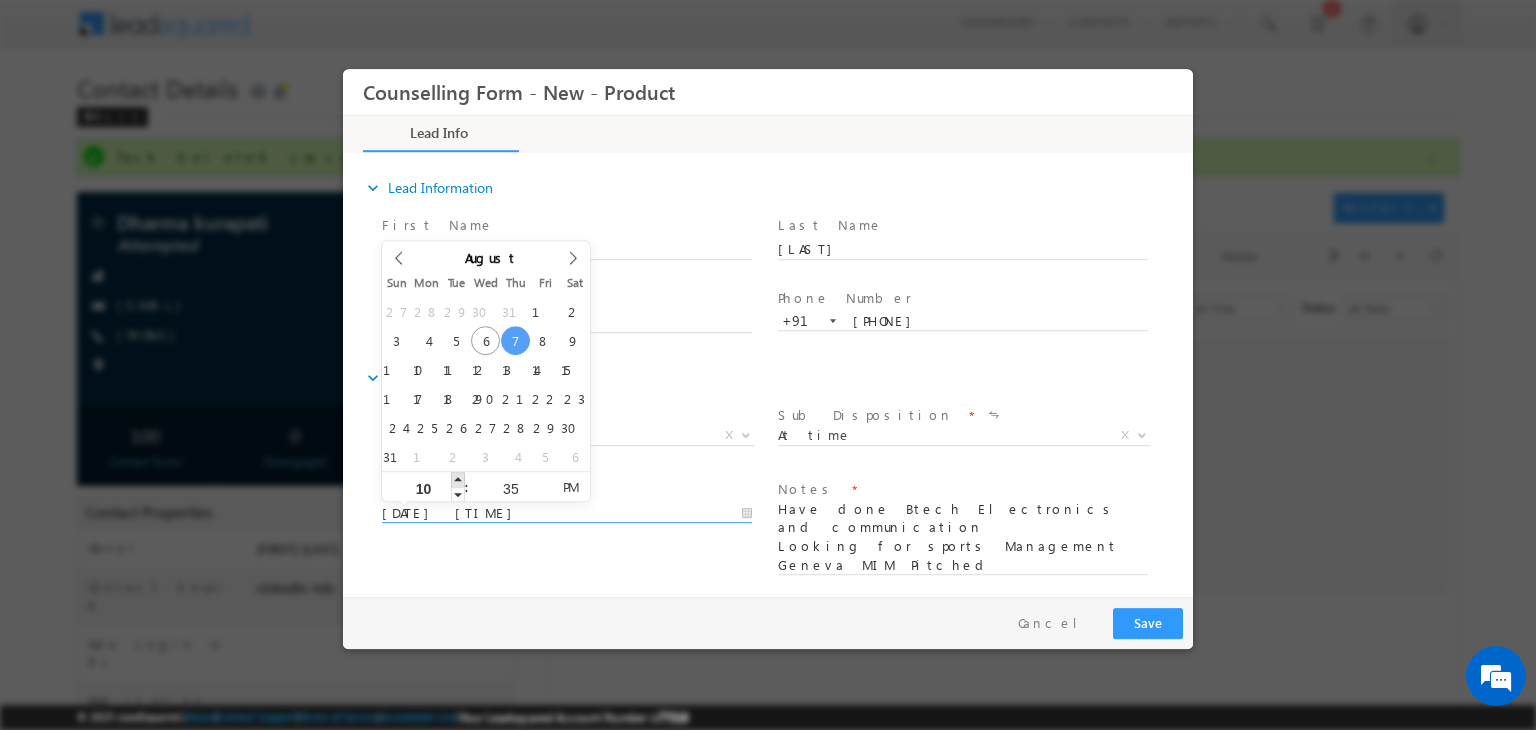 type on "07/08/2025 11:35 PM" 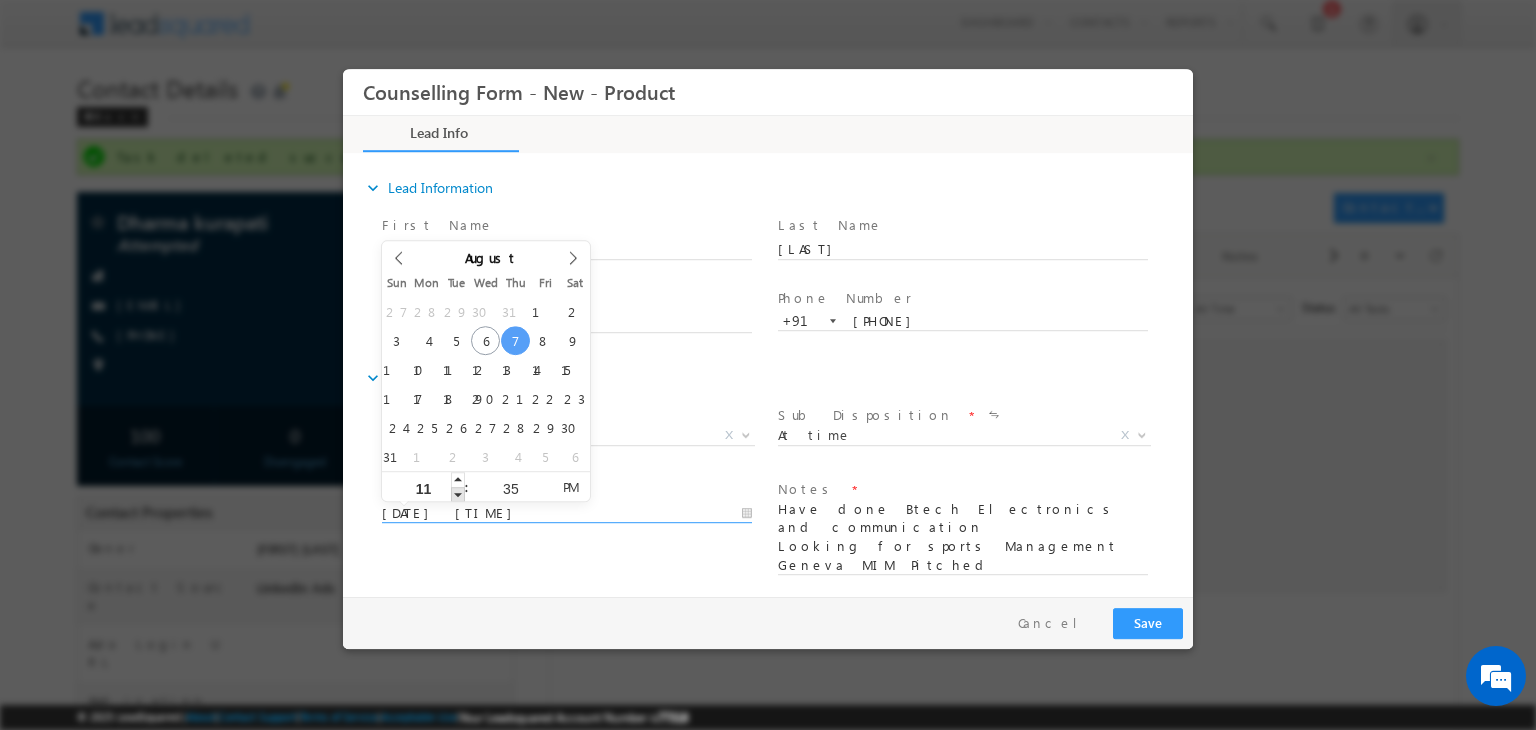 click on "11" at bounding box center (423, 487) 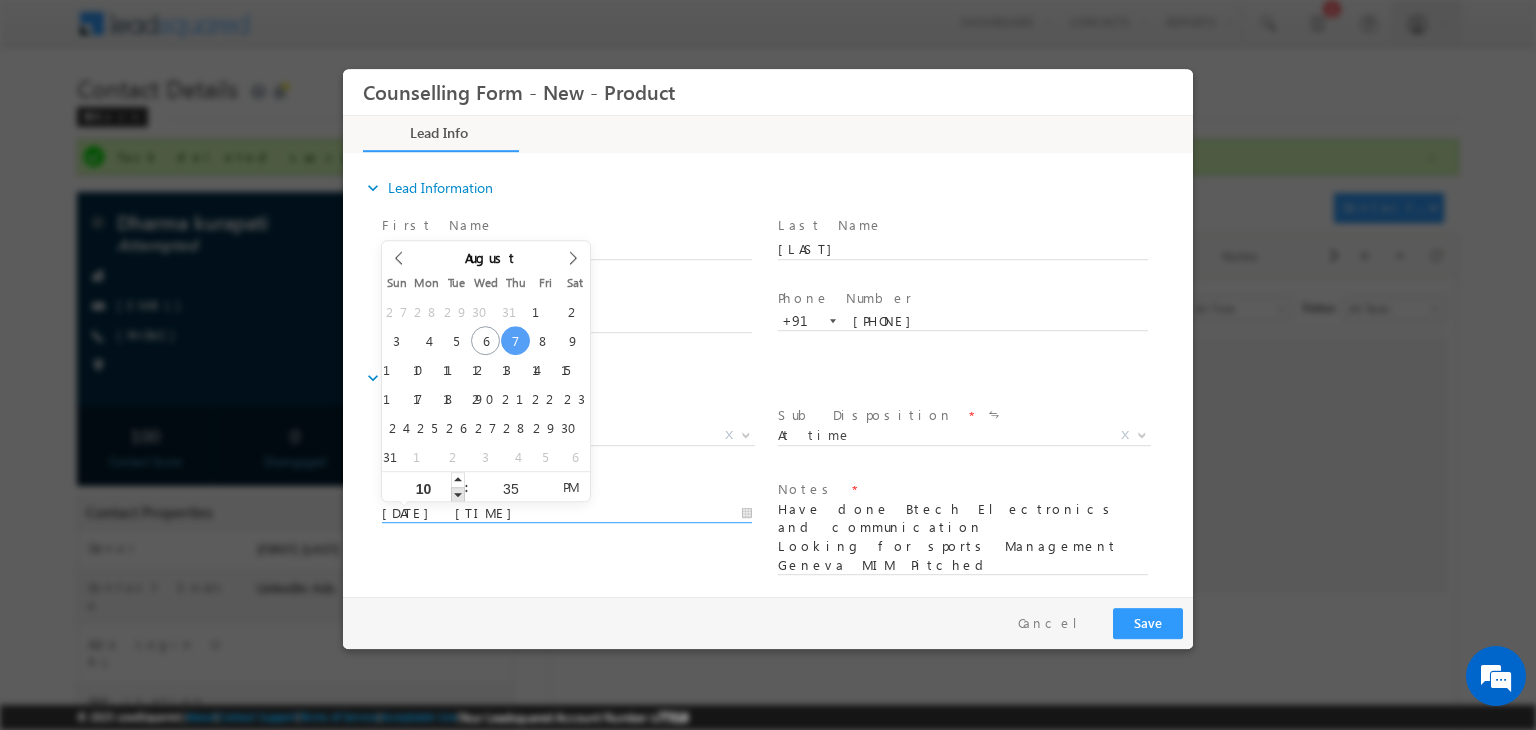 click at bounding box center (458, 494) 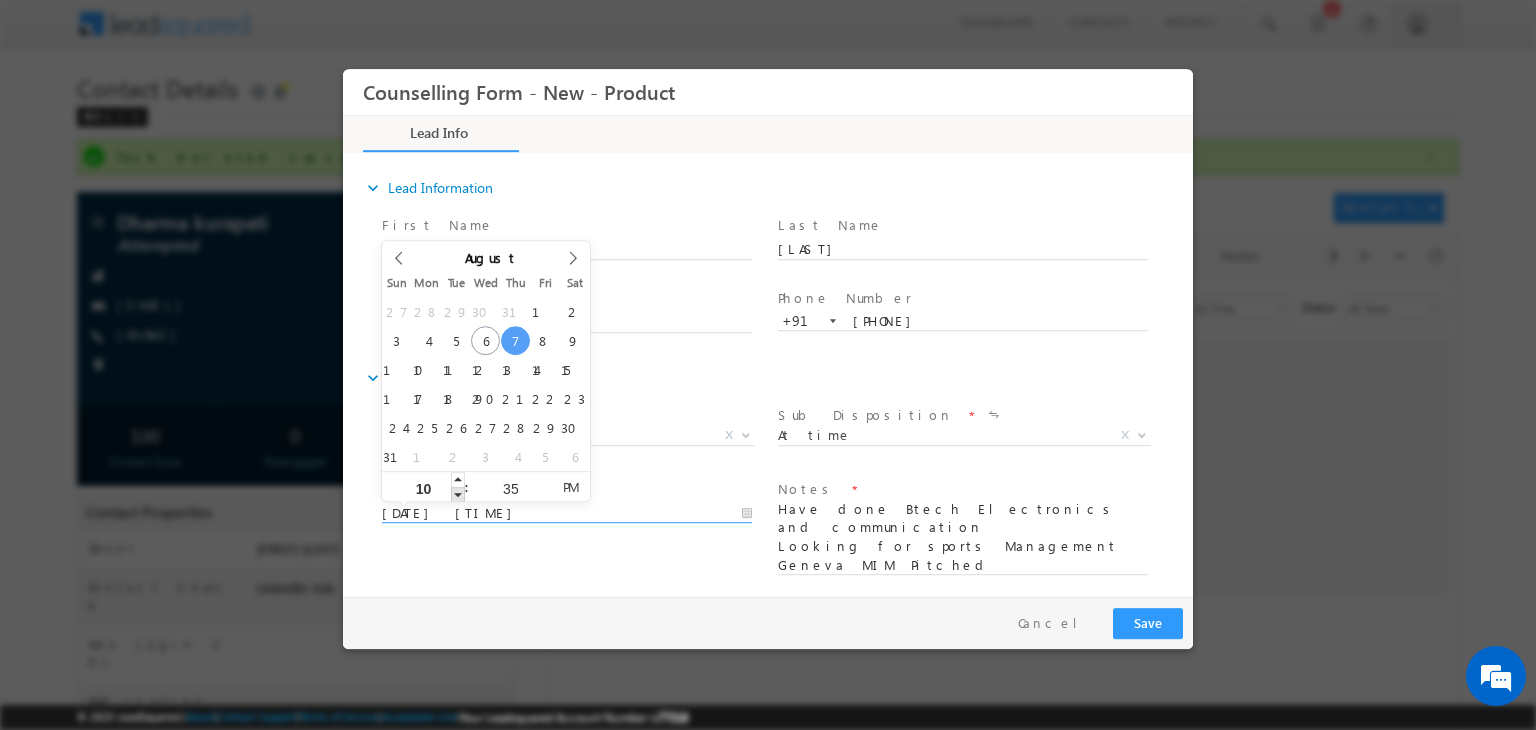 type on "09" 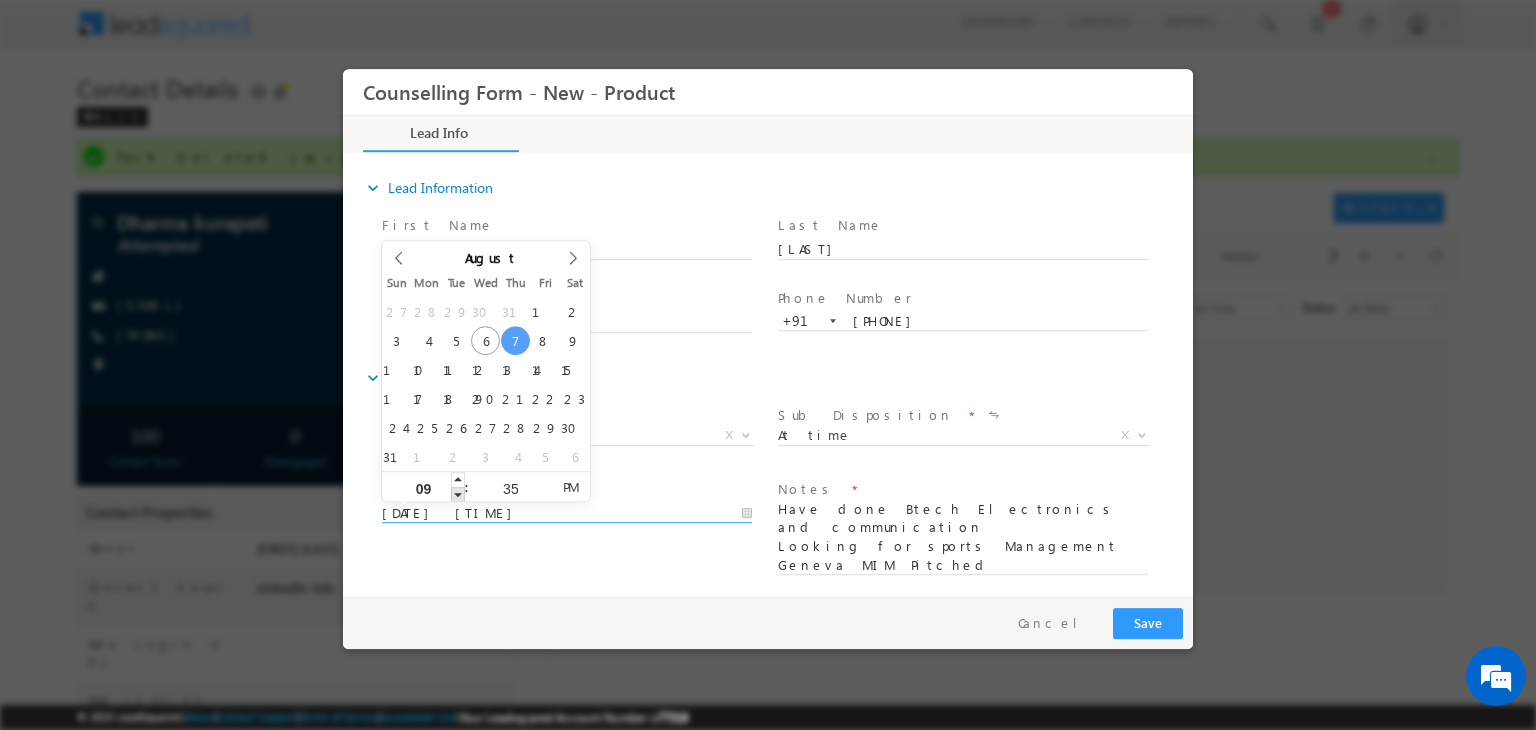 click at bounding box center [458, 494] 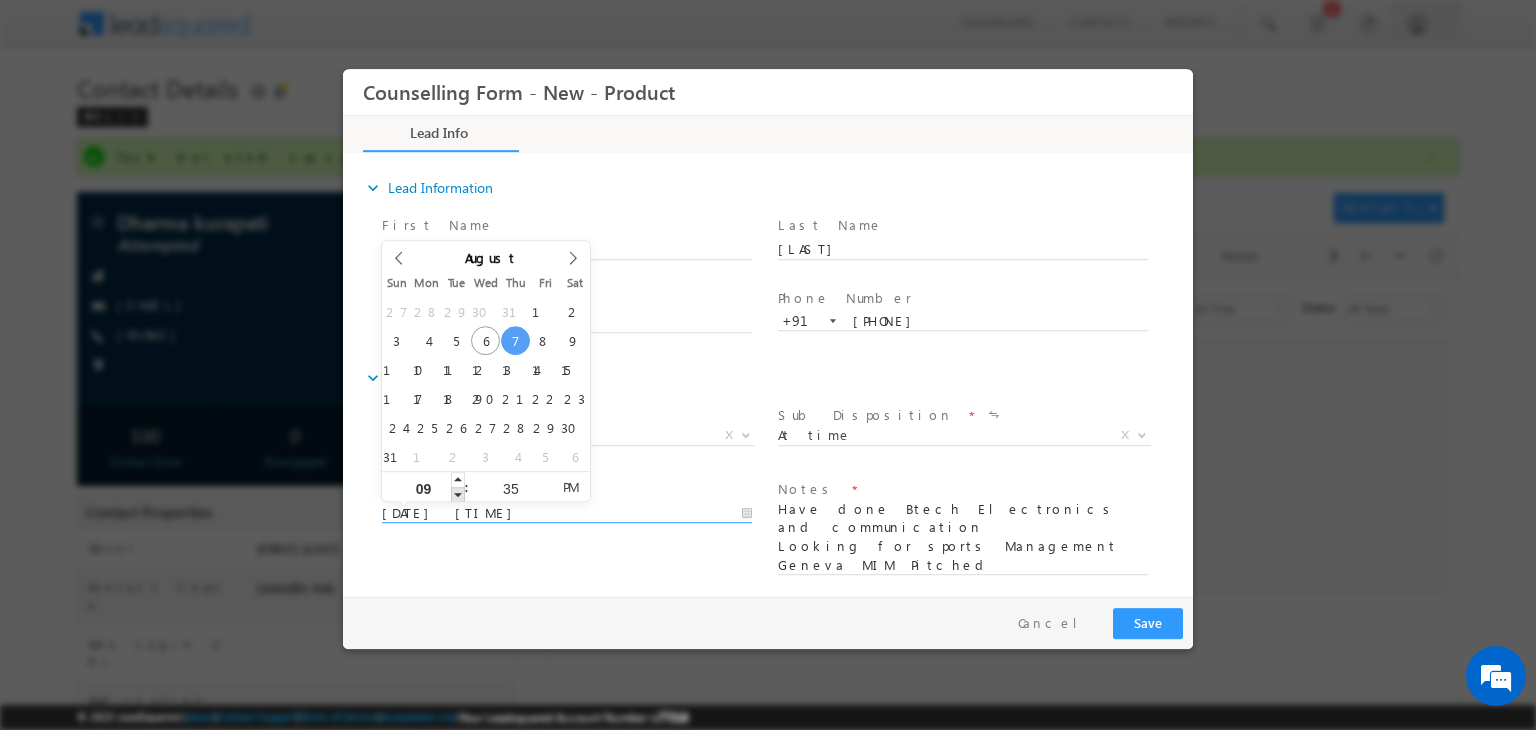 type on "07/08/2025 8:35 PM" 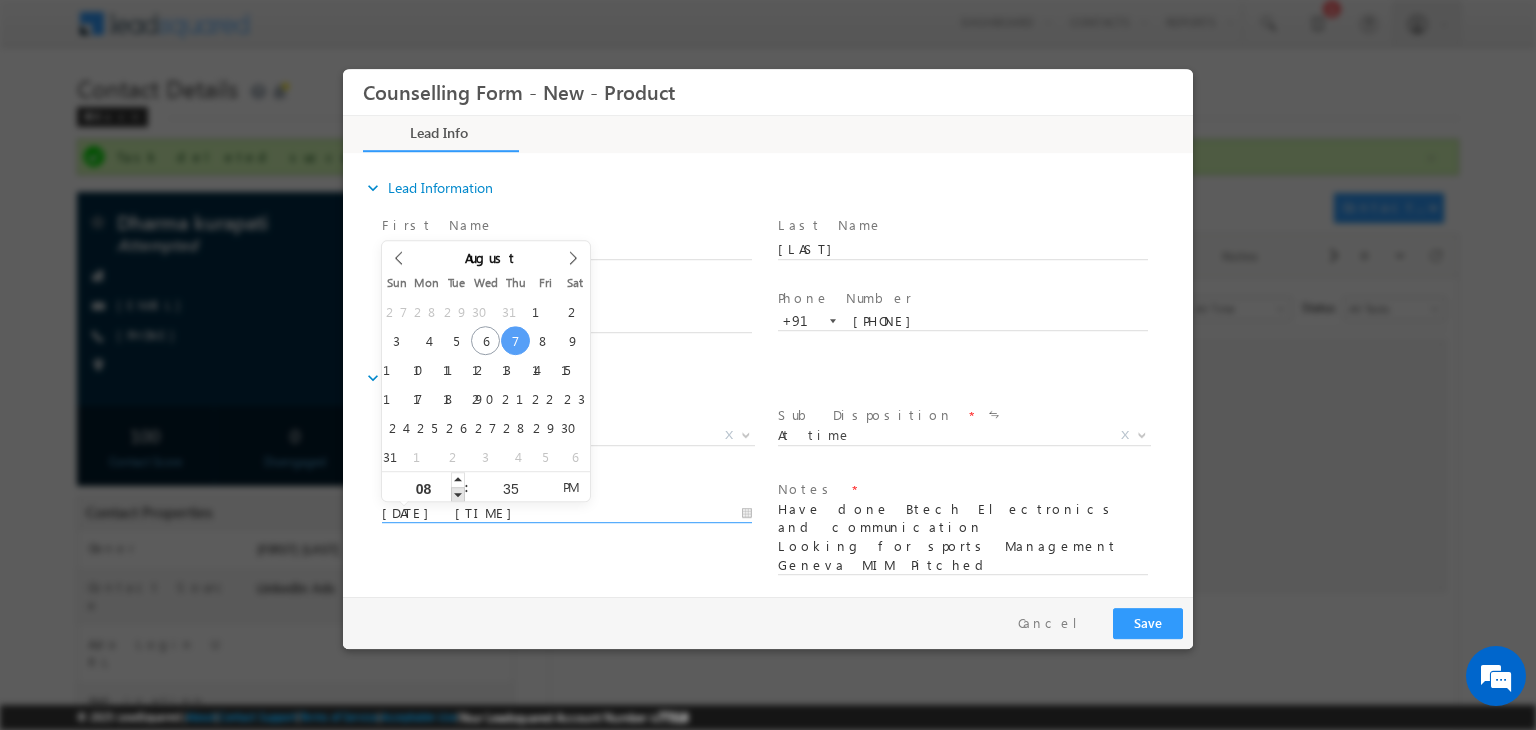 click at bounding box center (458, 494) 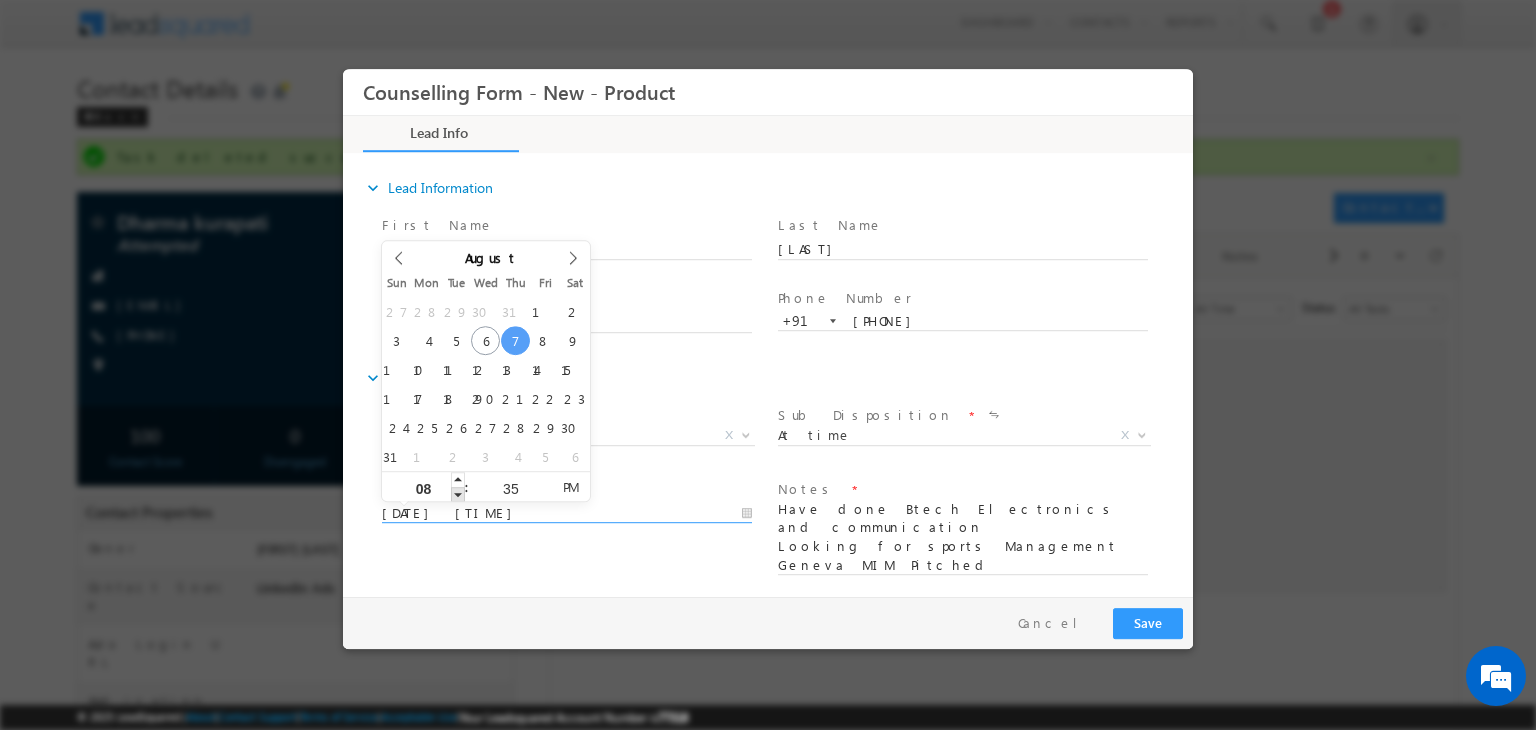 type on "07/08/2025 7:35 PM" 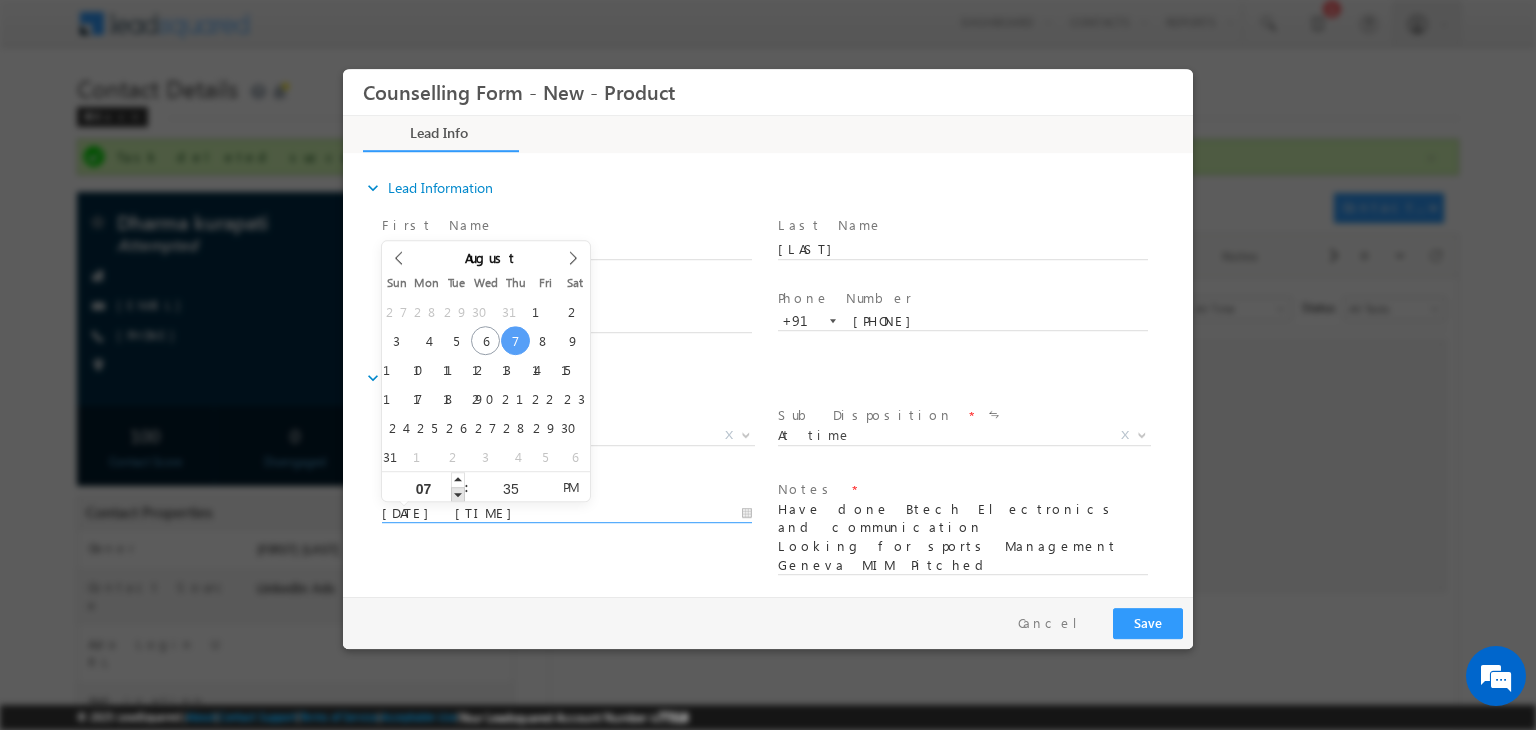 click at bounding box center (458, 494) 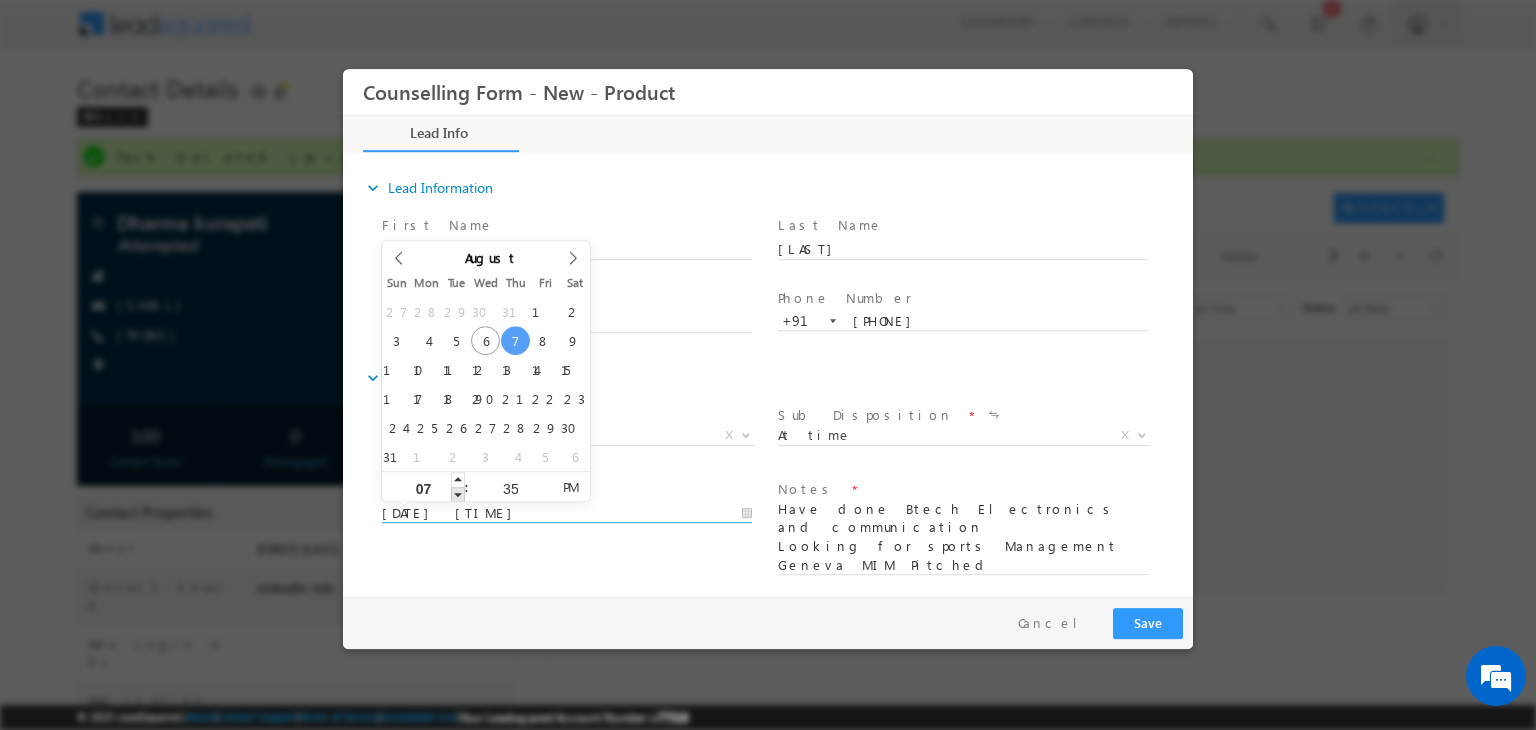 type on "06" 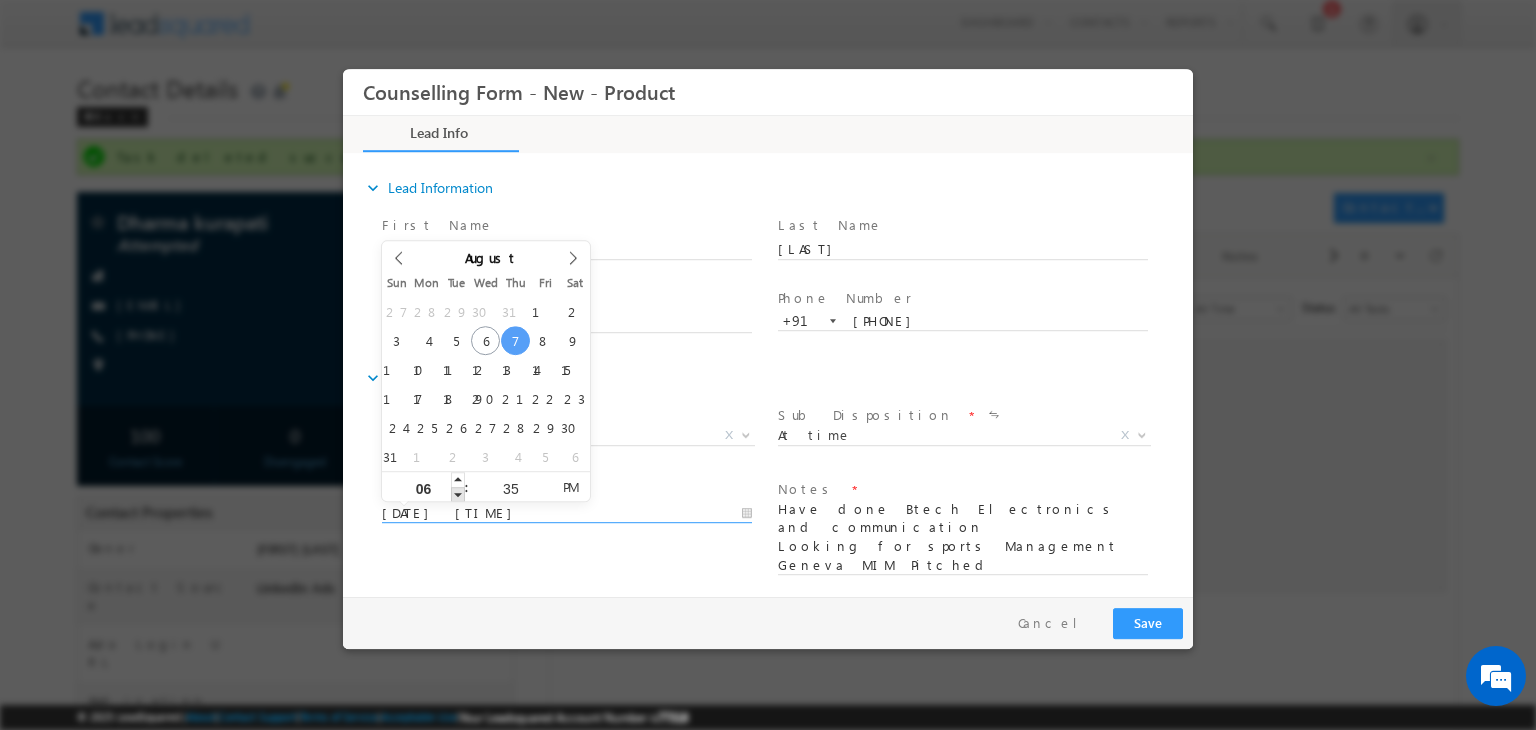 click at bounding box center (458, 494) 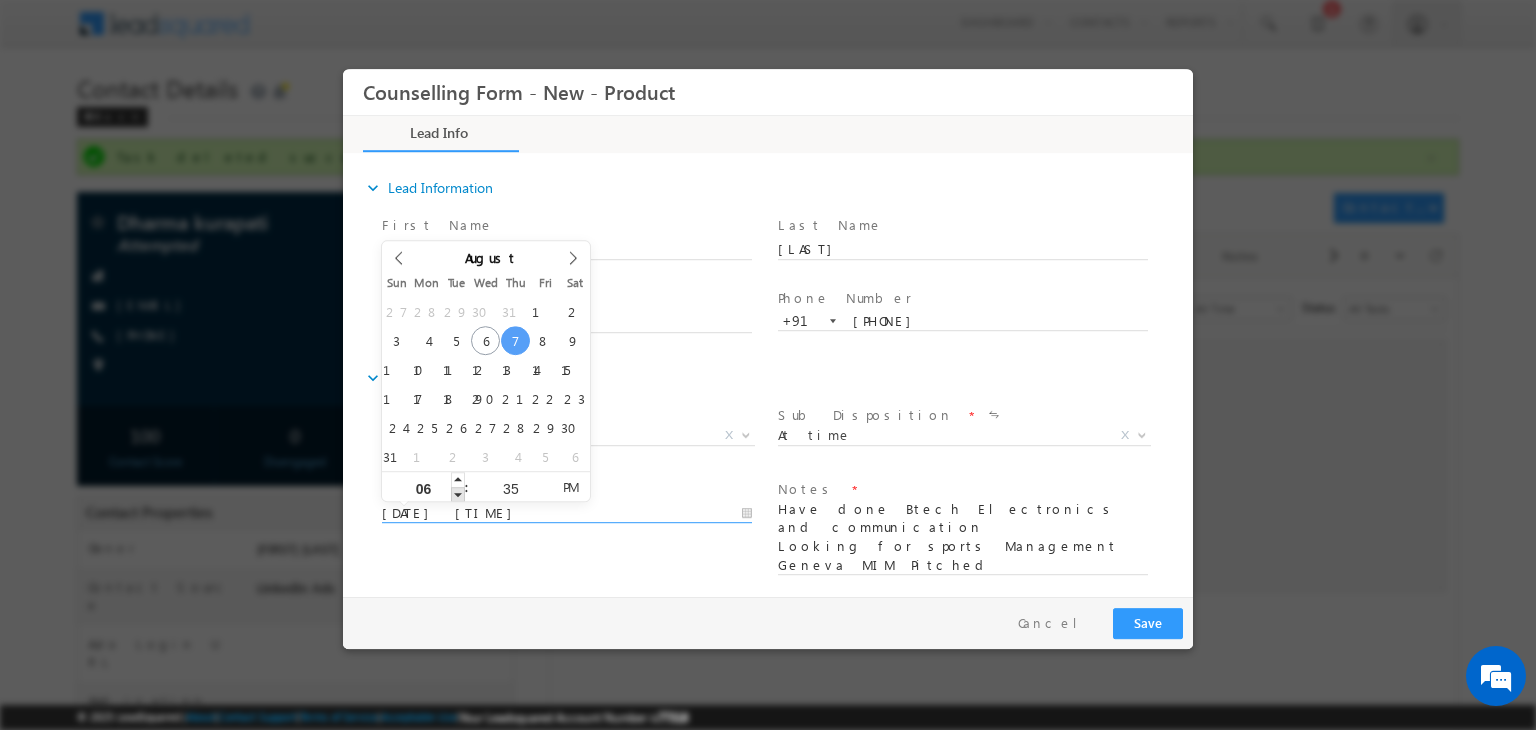 type on "07/08/2025 5:35 PM" 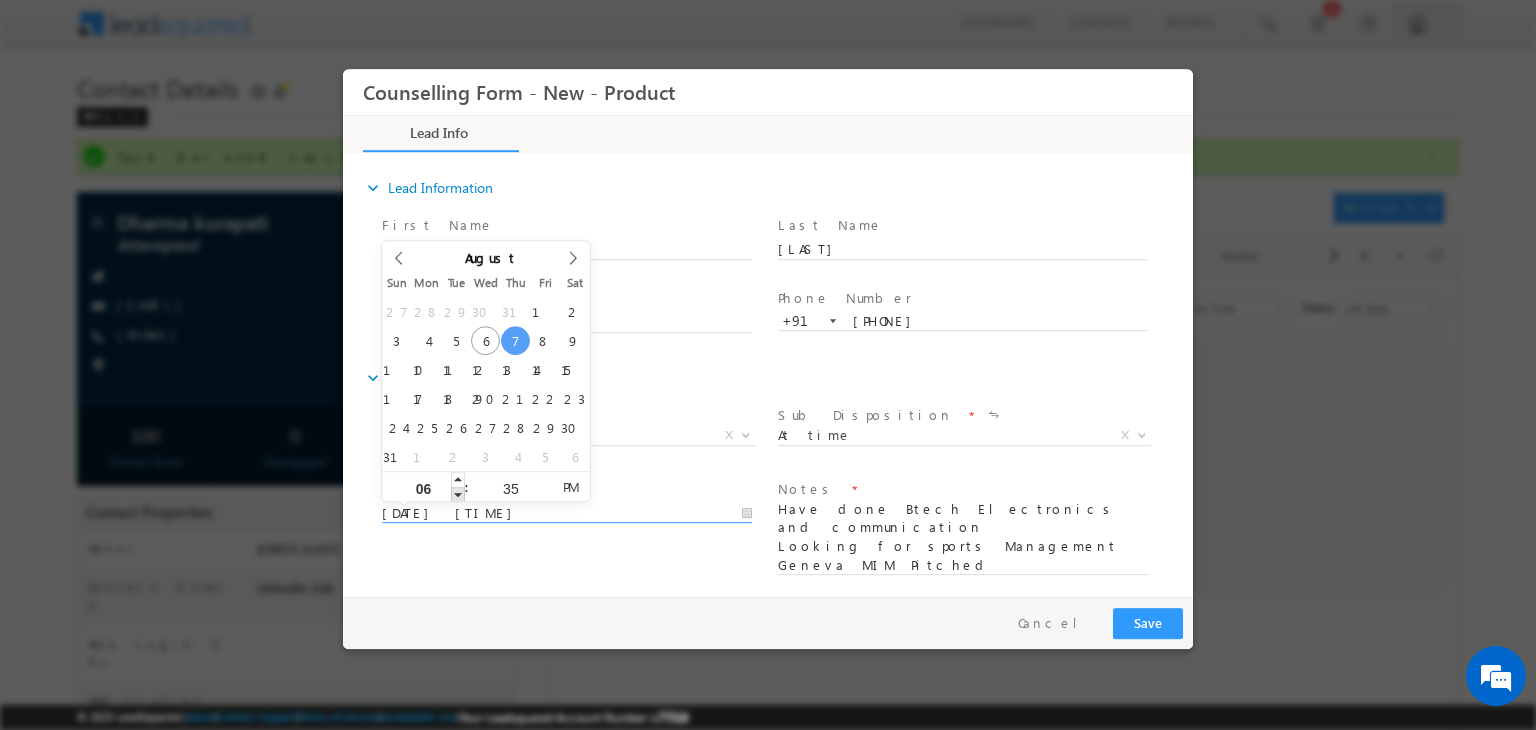 type on "05" 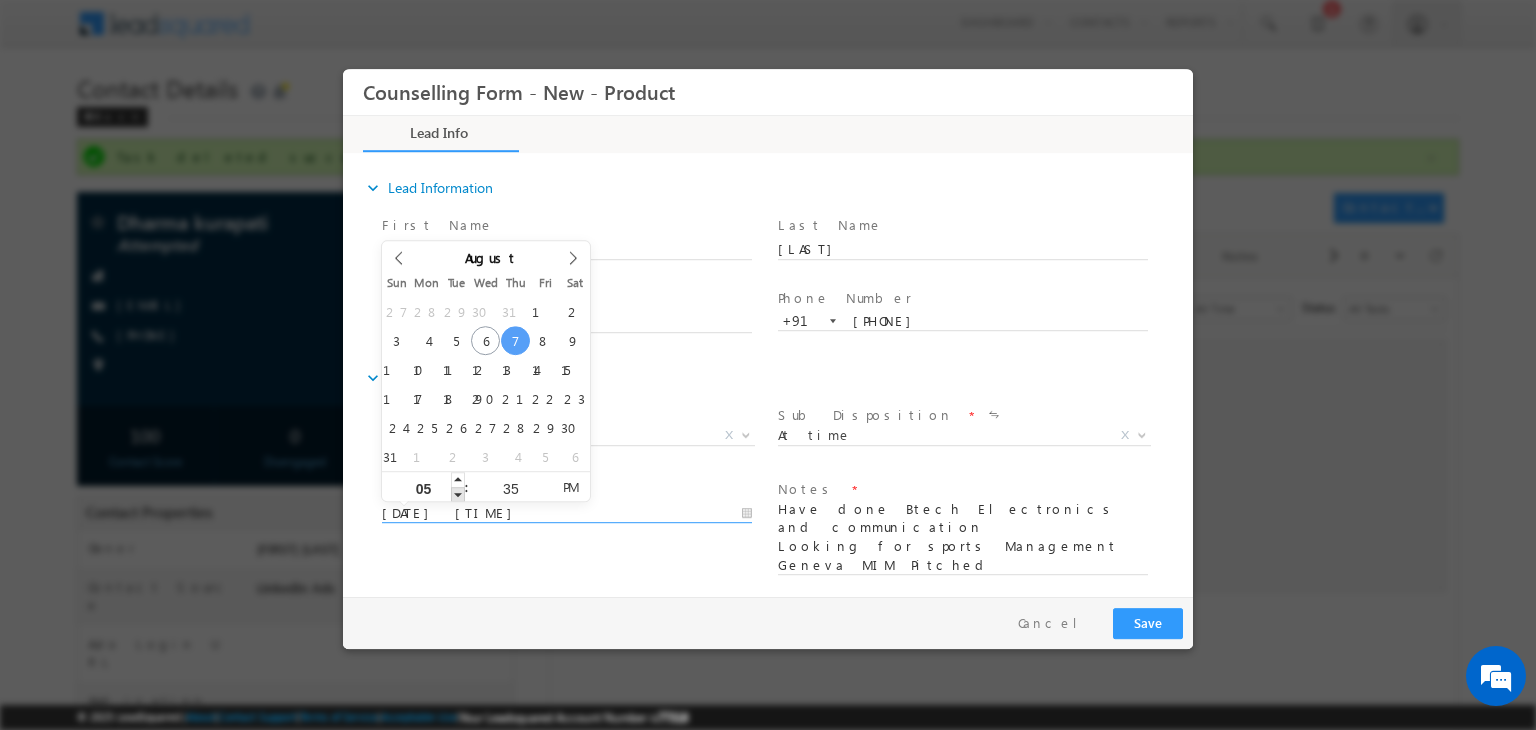 click at bounding box center (458, 494) 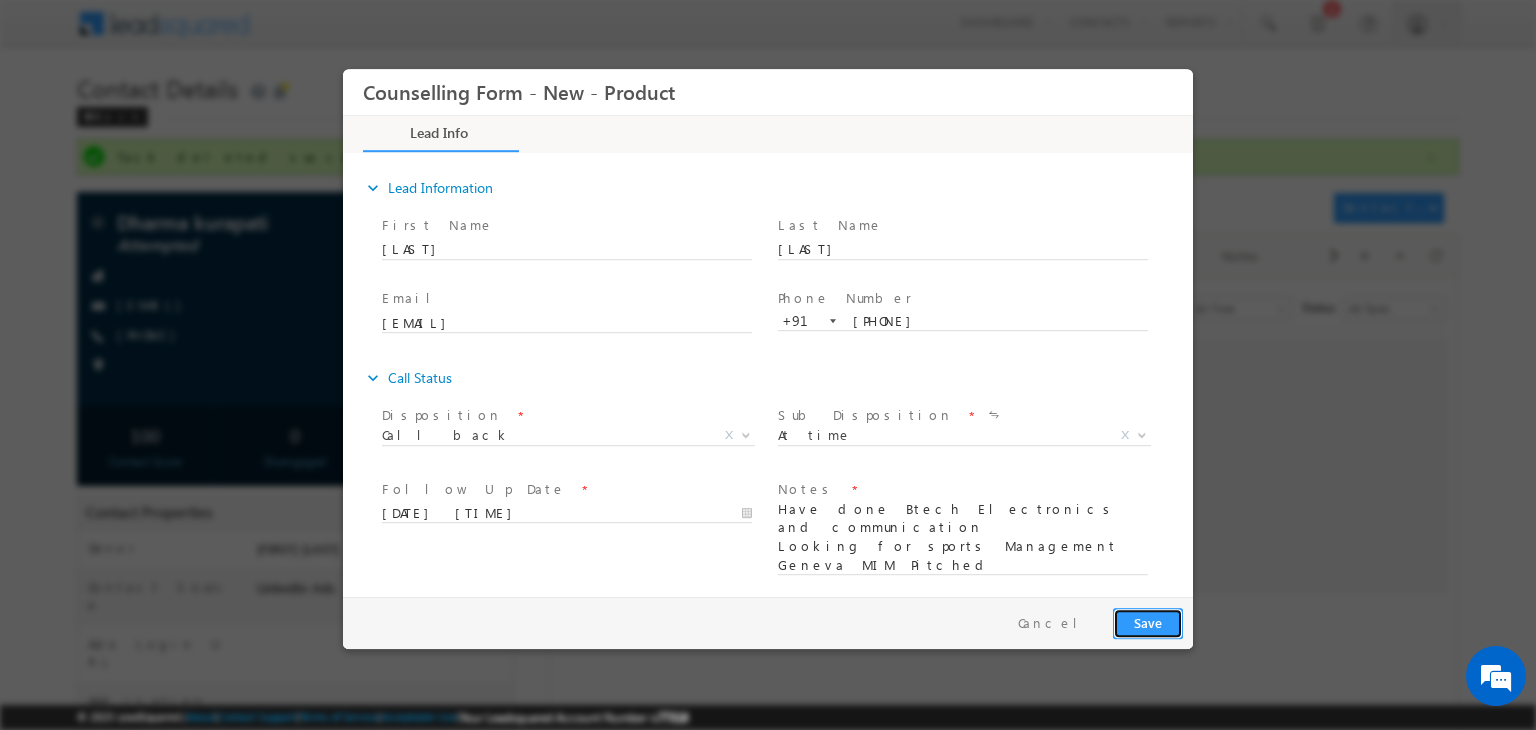 click on "Save" at bounding box center (1148, 623) 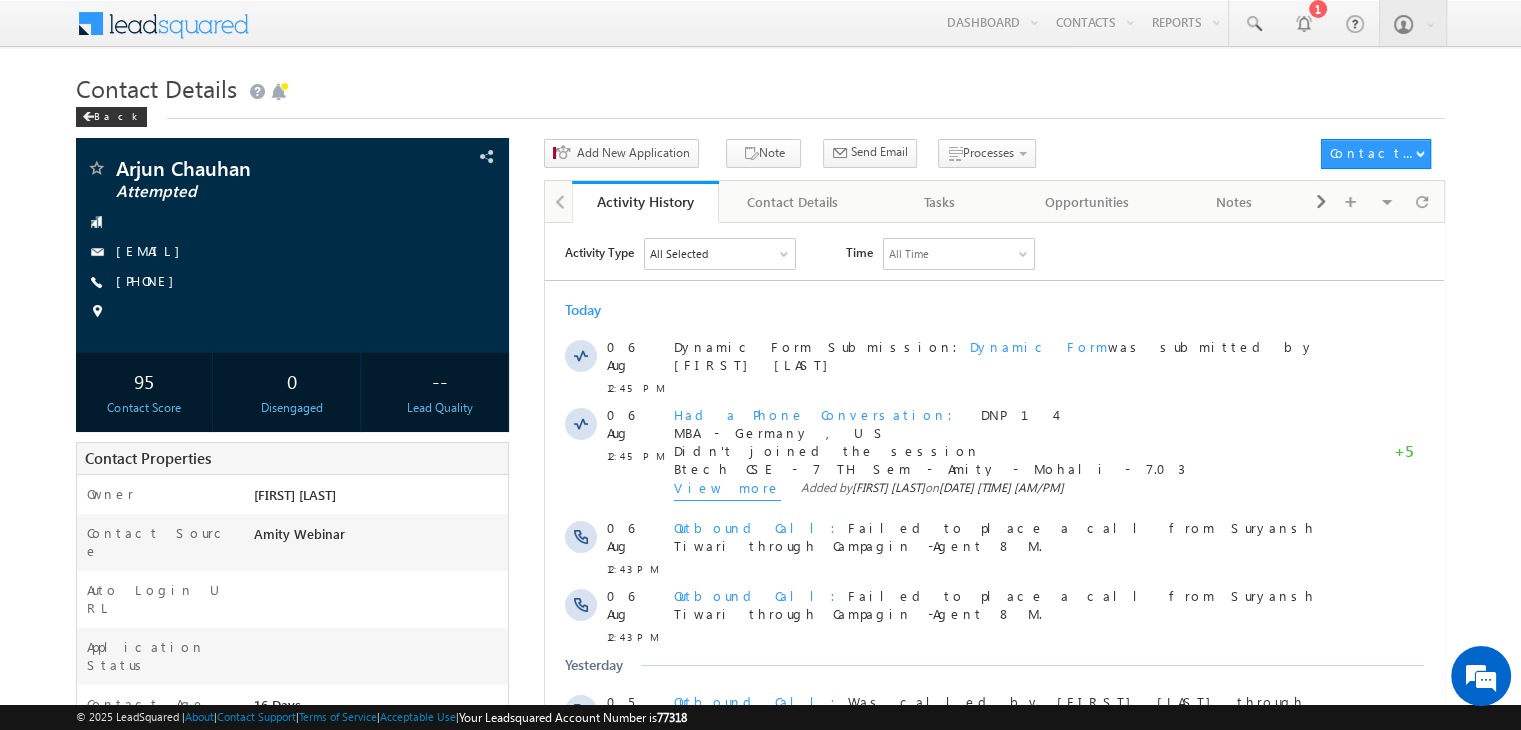 scroll, scrollTop: 0, scrollLeft: 0, axis: both 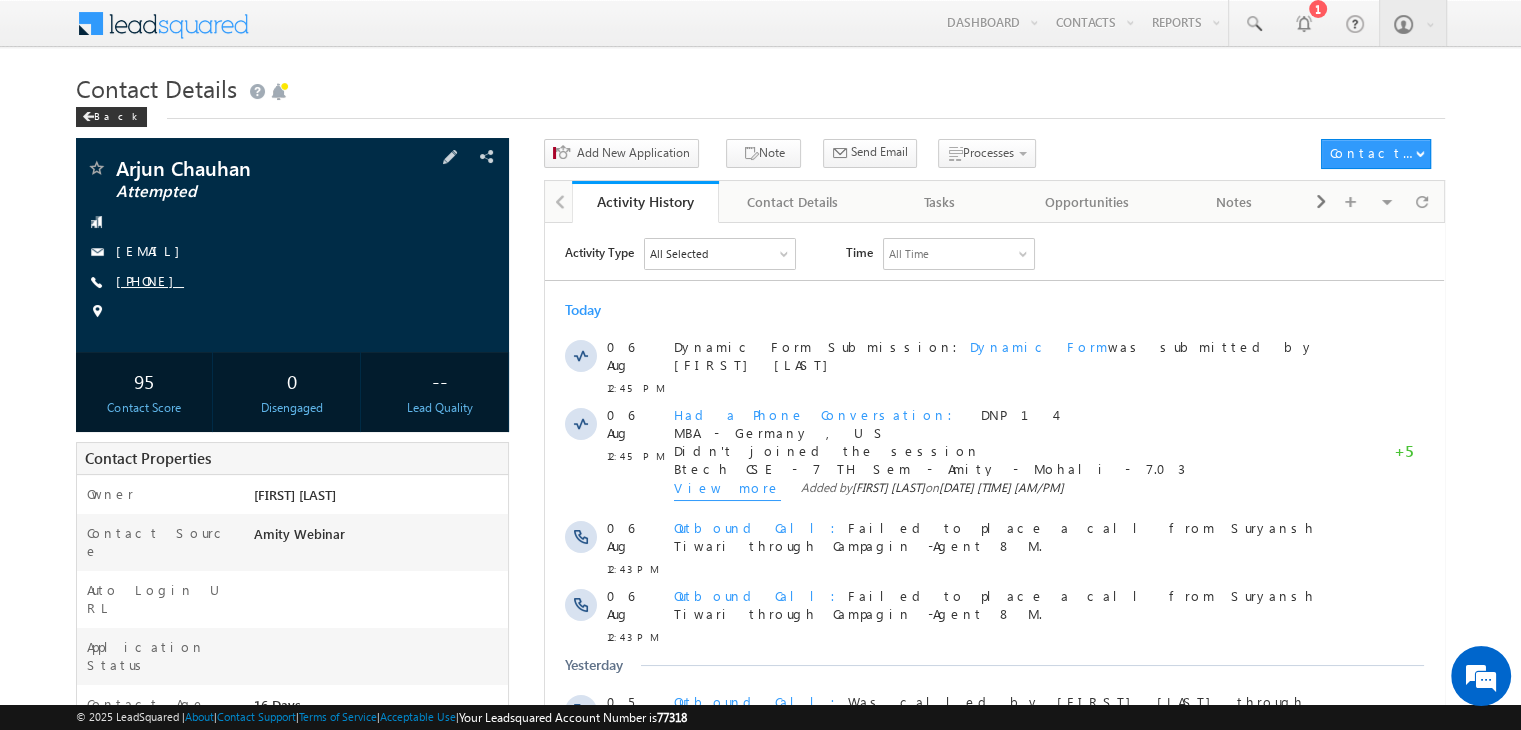 click on "[PHONE]" at bounding box center [150, 280] 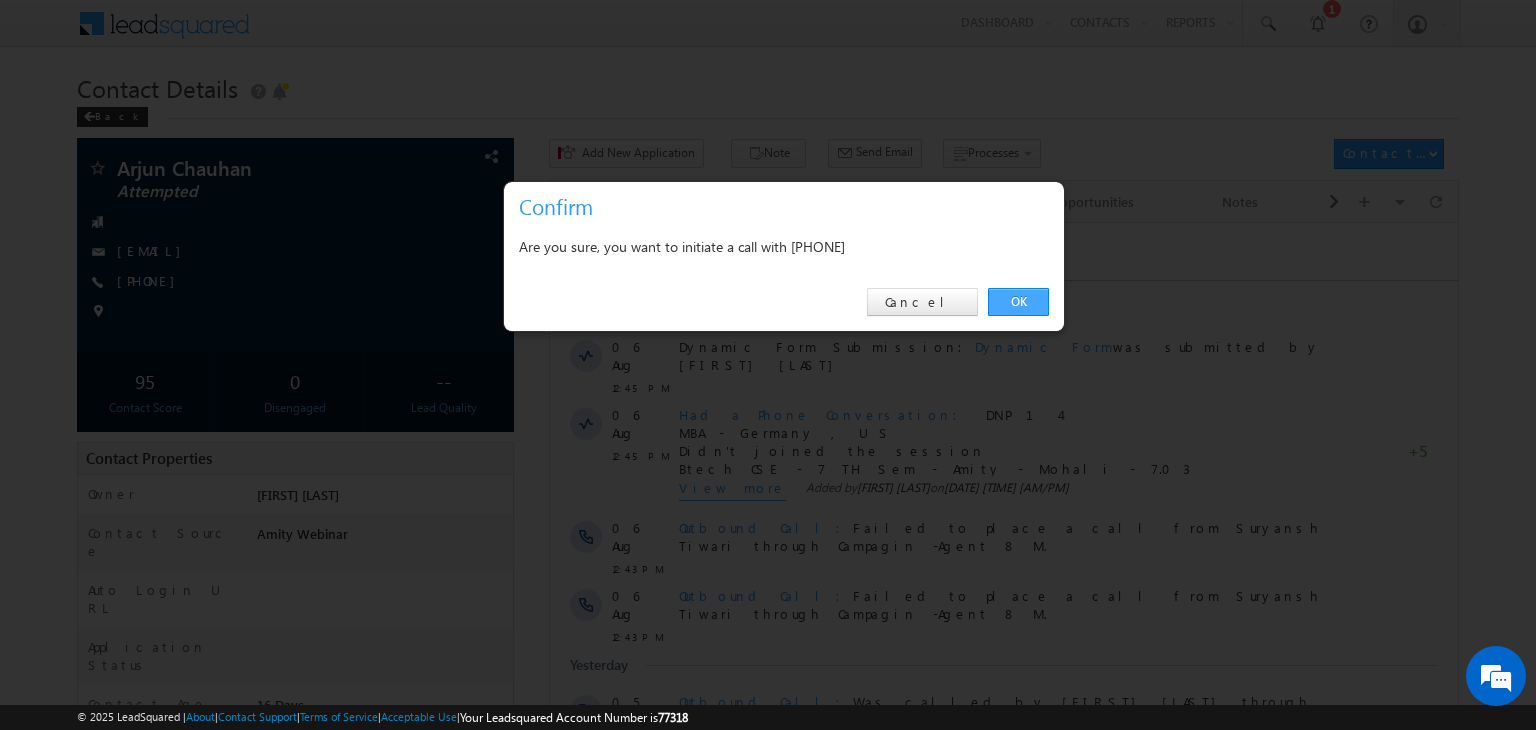 click on "OK" at bounding box center (1018, 302) 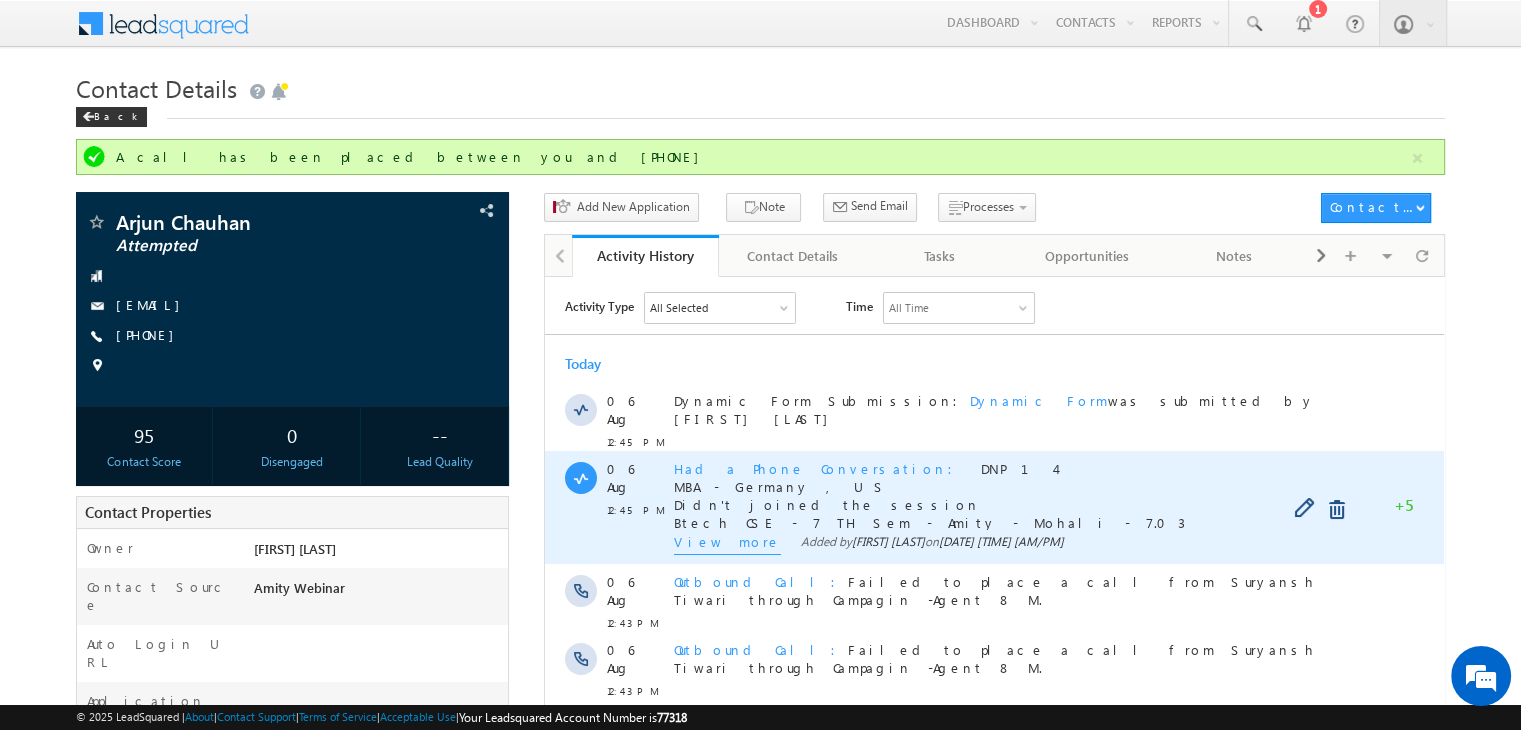 click on "View more" at bounding box center [727, 543] 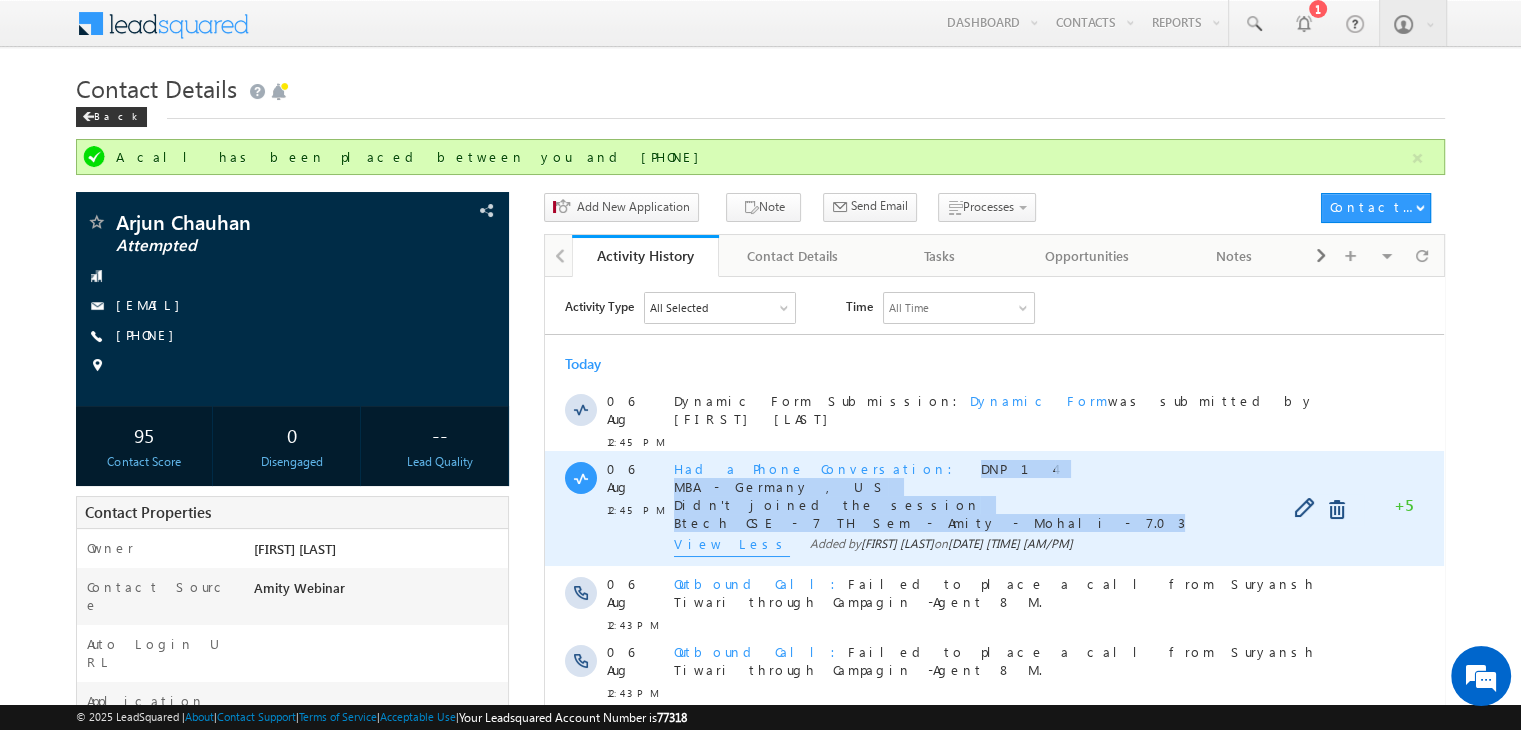 copy on "DNP 14 MBA - [COUNTRY] , [COUNTRY] Didn't joined the session Btech CSE - 7 TH Sem - [ORGANIZATION] - [CITY] - 7.03" 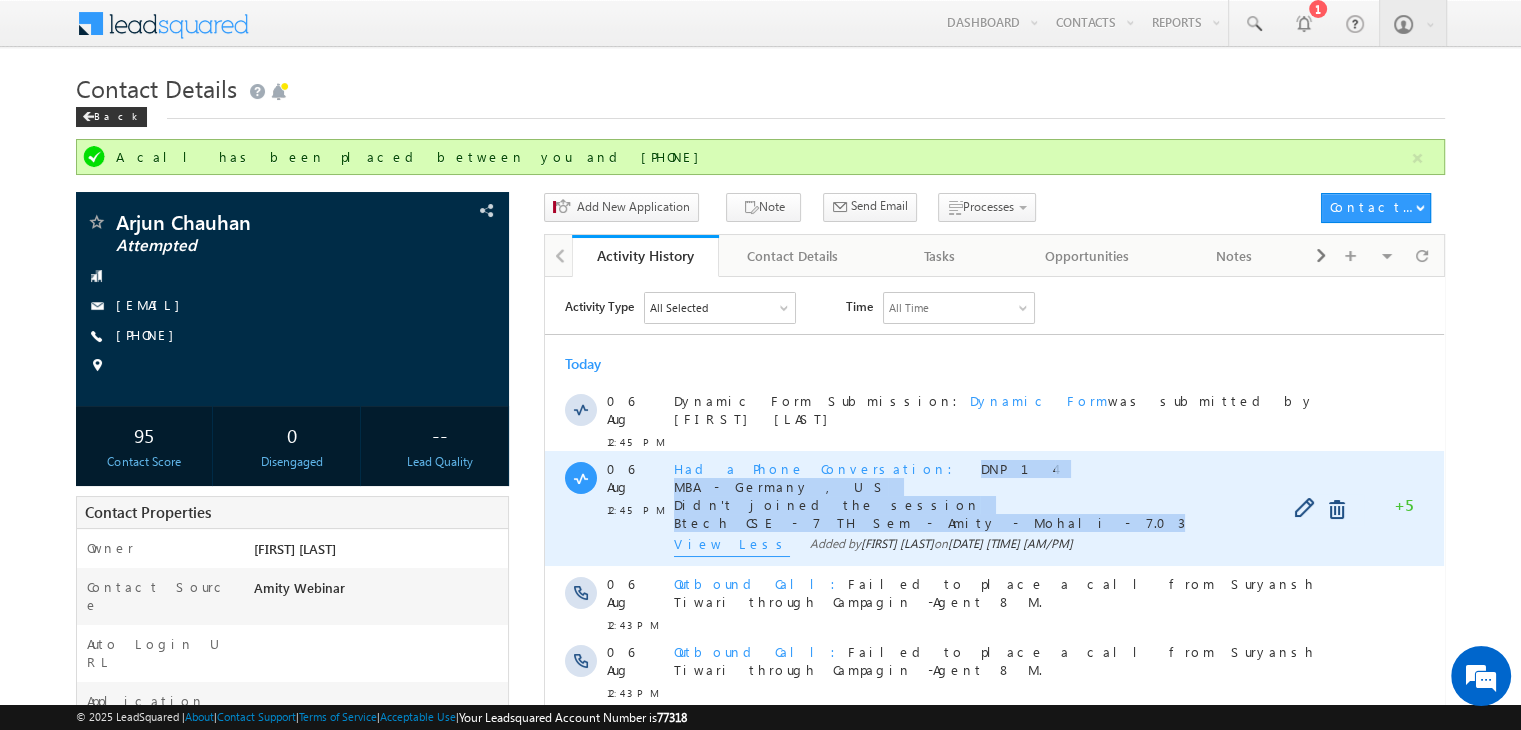 drag, startPoint x: 945, startPoint y: 516, endPoint x: 838, endPoint y: 459, distance: 121.235306 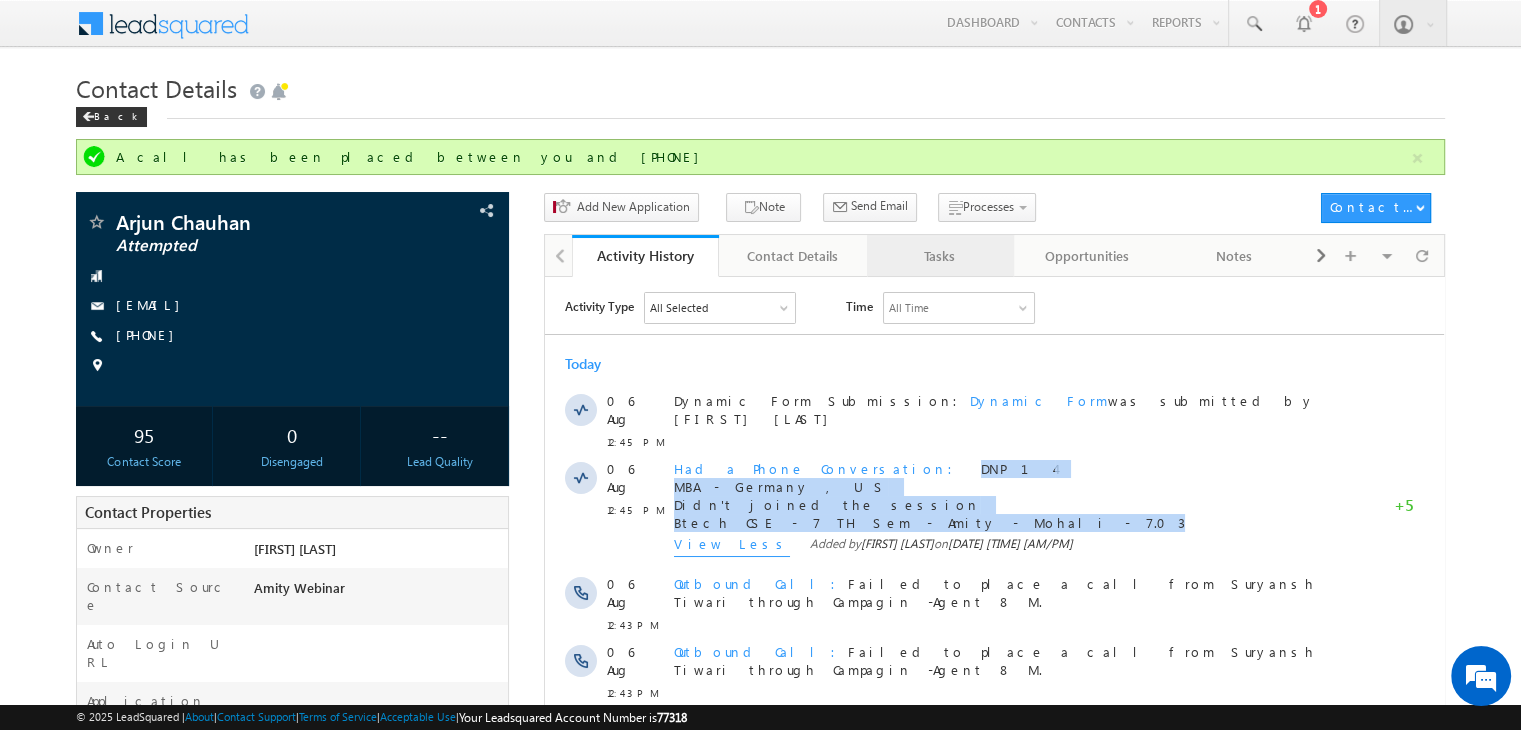 click on "Tasks" at bounding box center [939, 256] 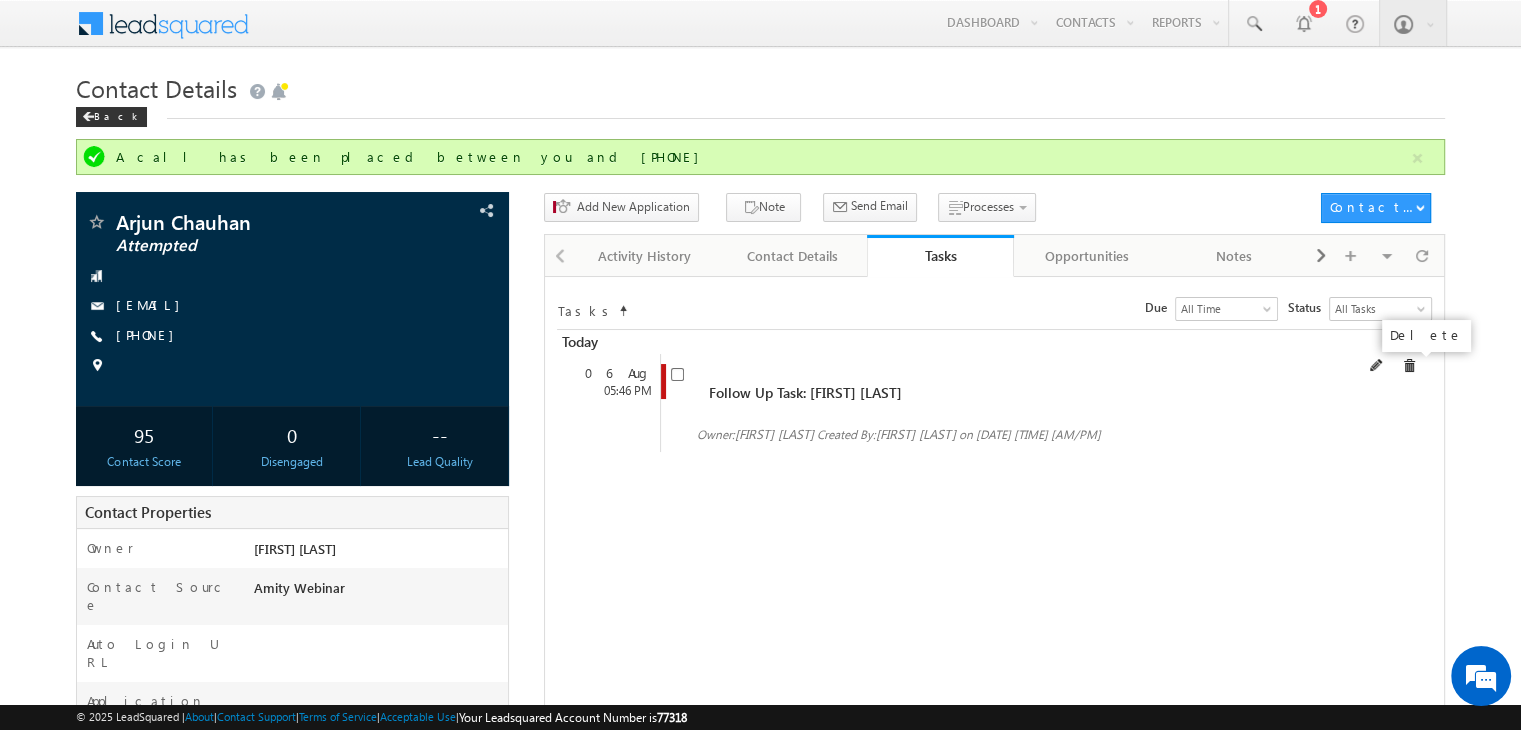click at bounding box center (1409, 366) 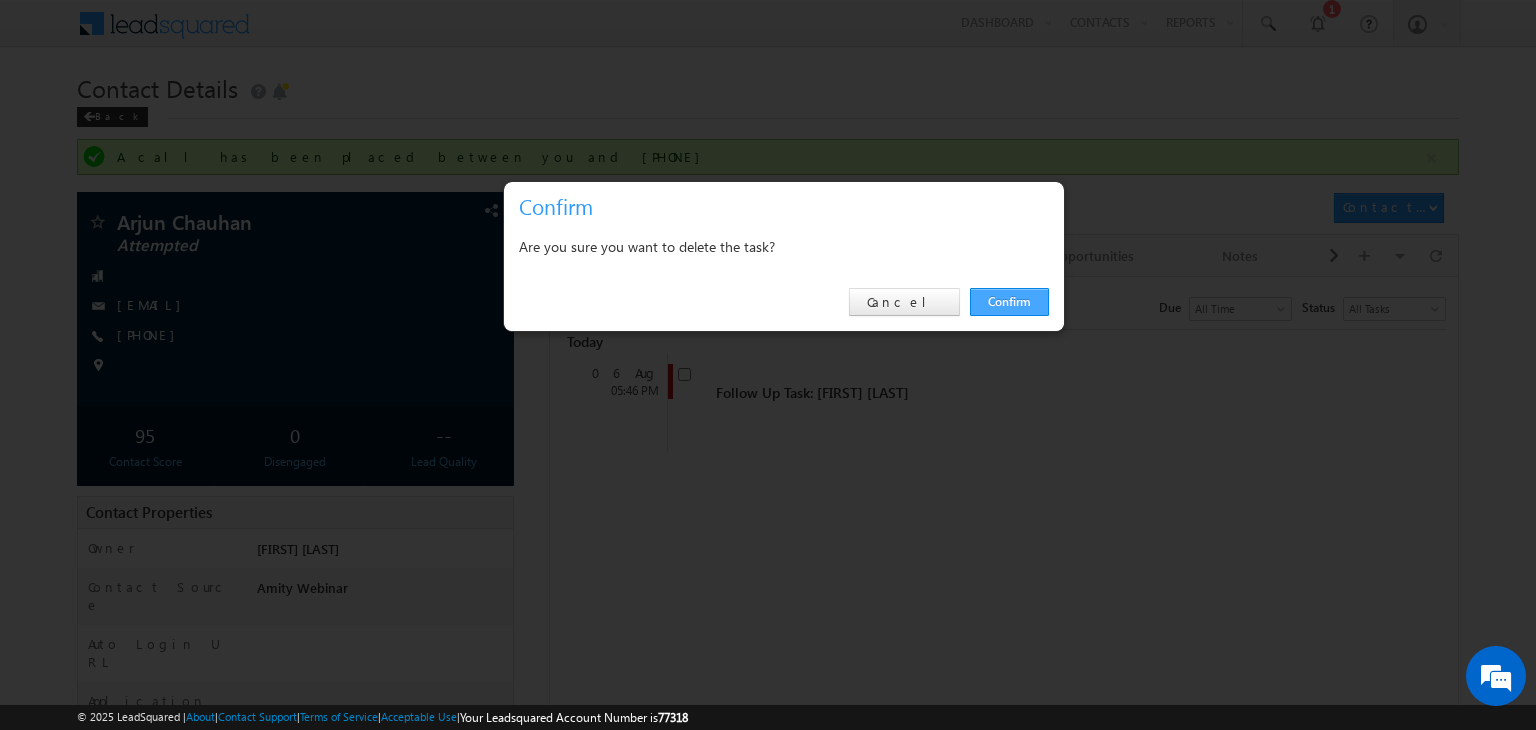 click on "Confirm" at bounding box center [1009, 302] 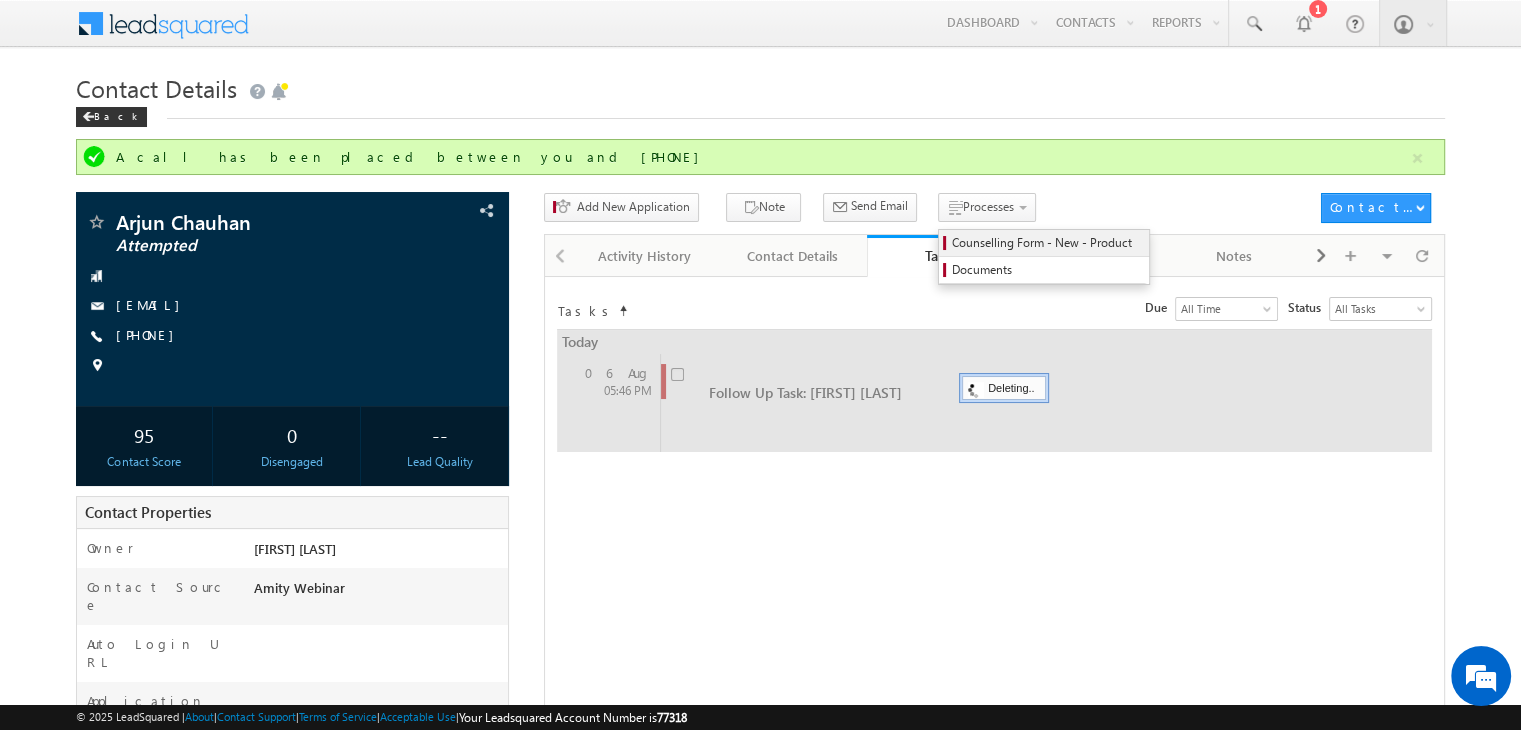 click on "Counselling Form - New - Product" at bounding box center (1044, 243) 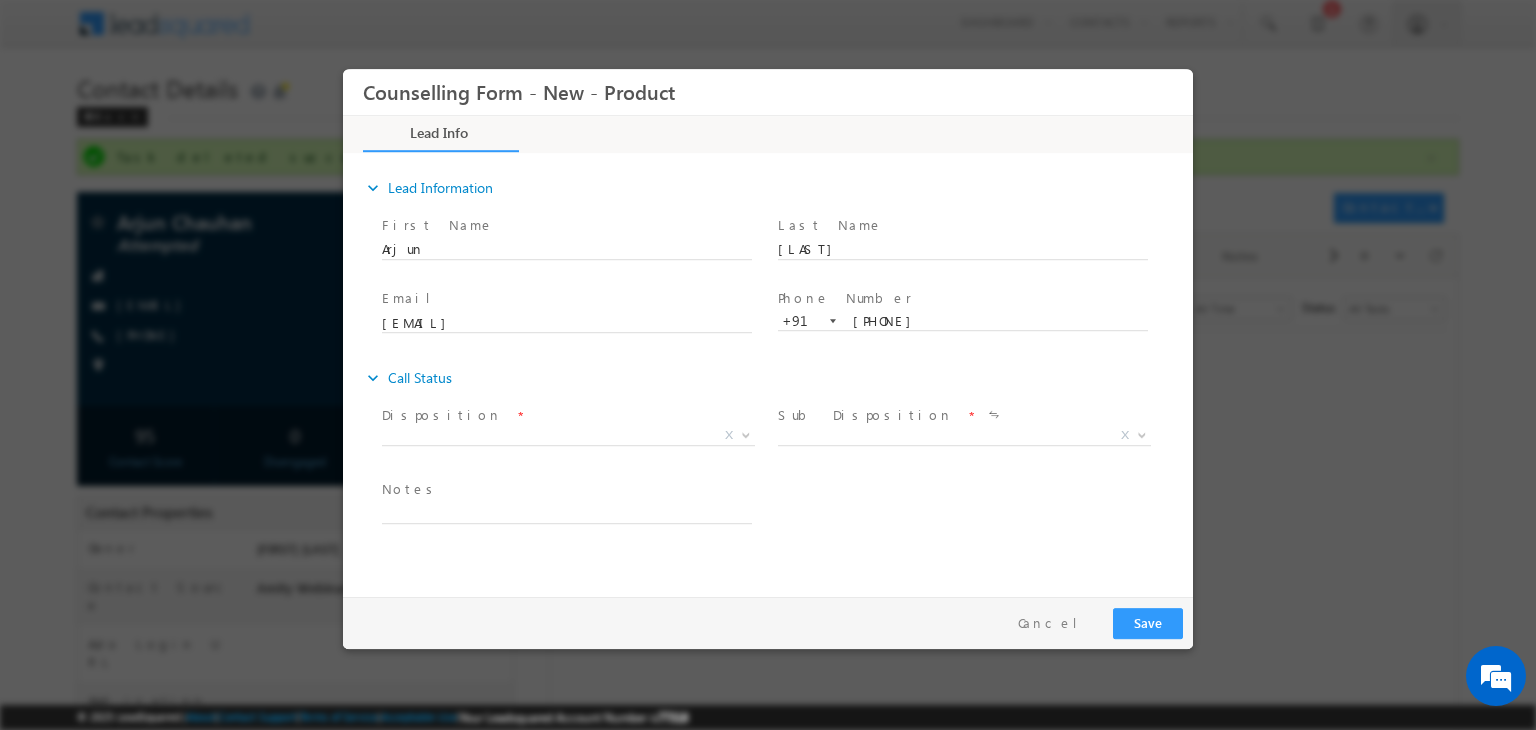 scroll, scrollTop: 0, scrollLeft: 0, axis: both 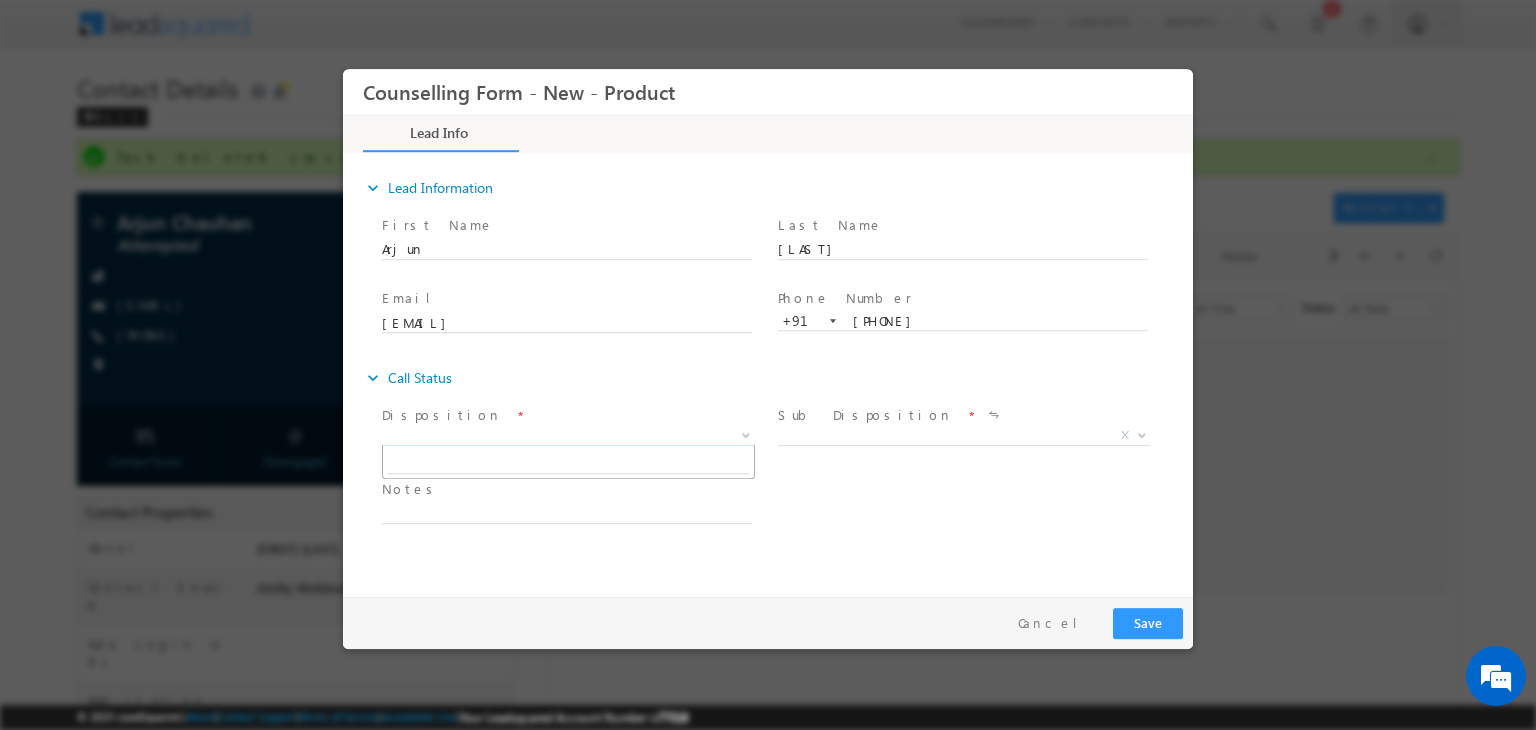 click on "X" at bounding box center (568, 436) 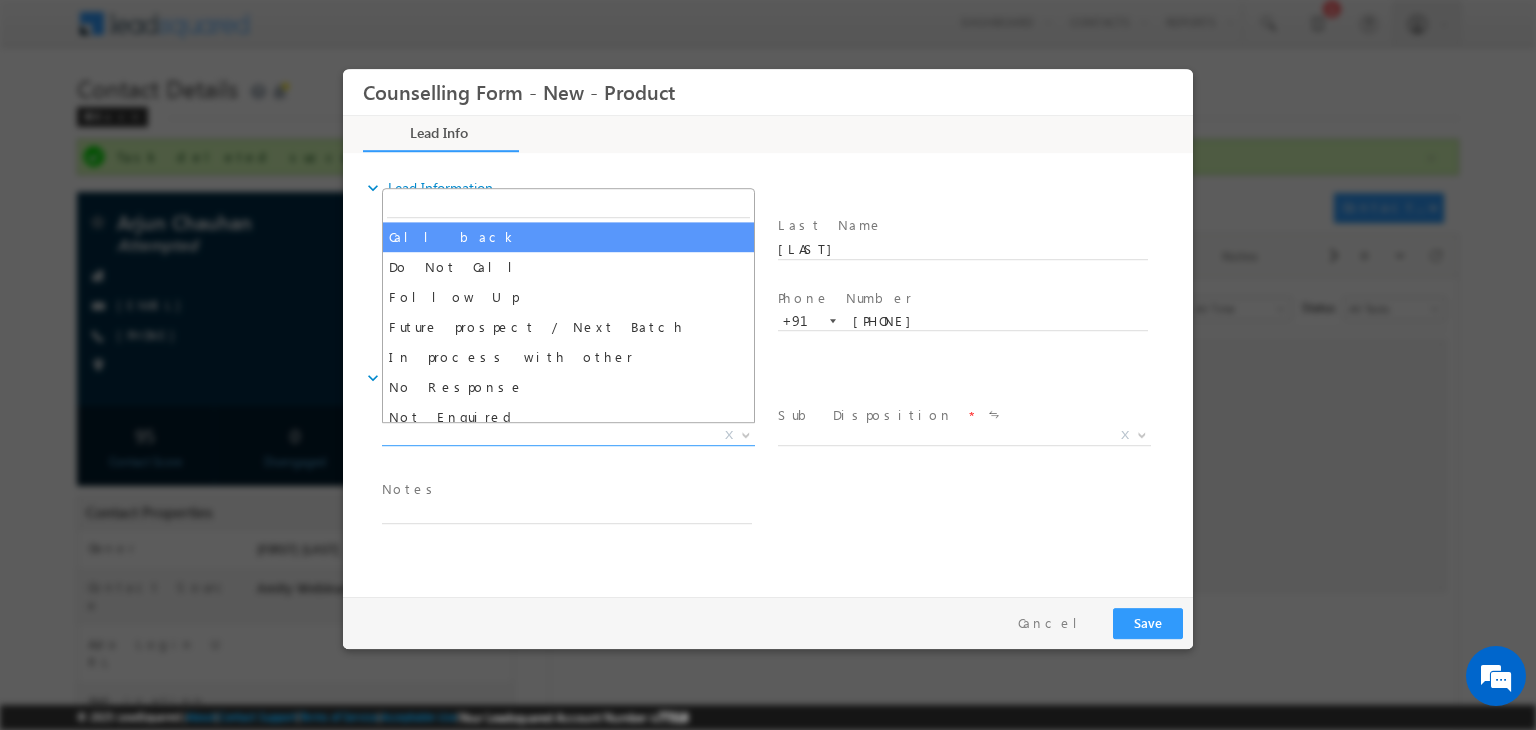 select on "Call back" 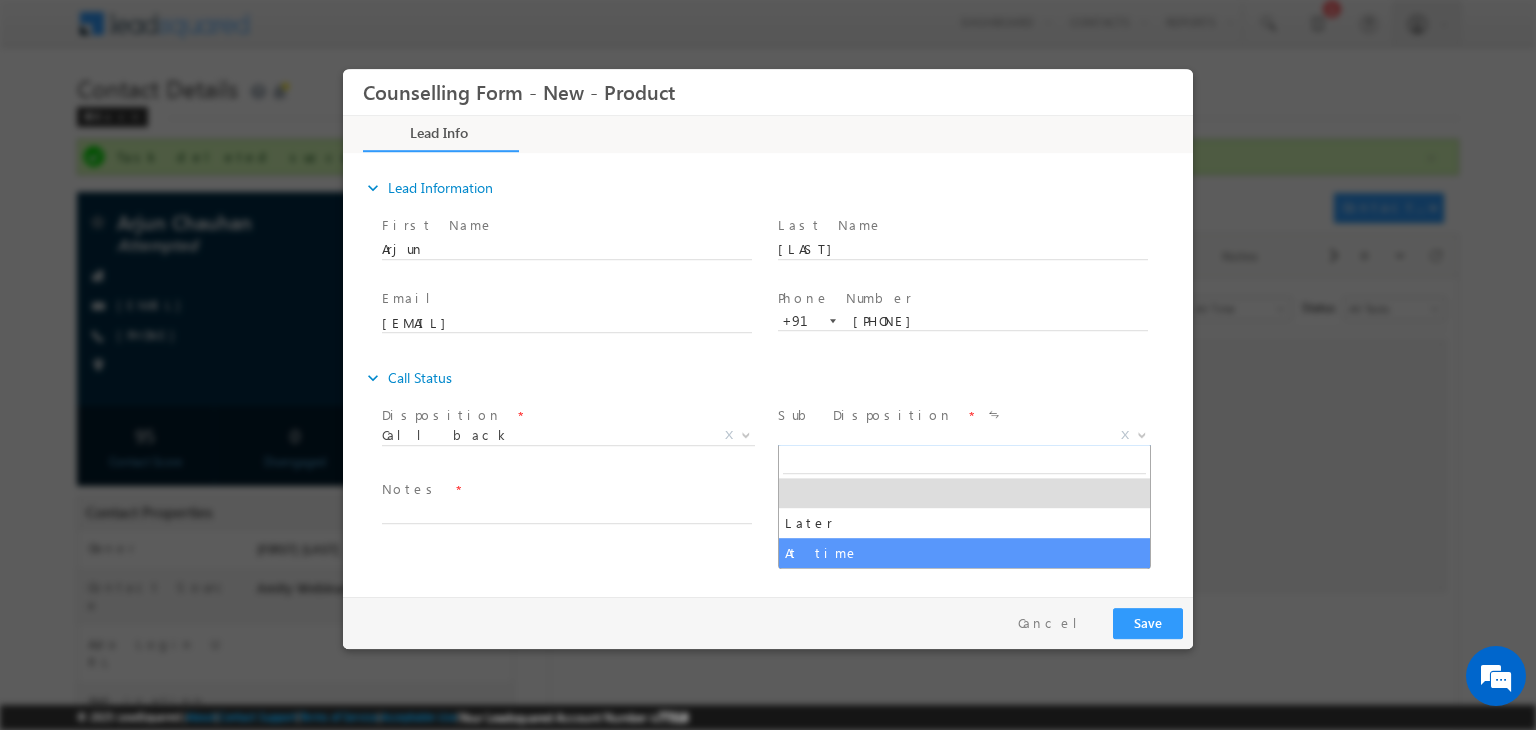 drag, startPoint x: 825, startPoint y: 430, endPoint x: 884, endPoint y: 558, distance: 140.94325 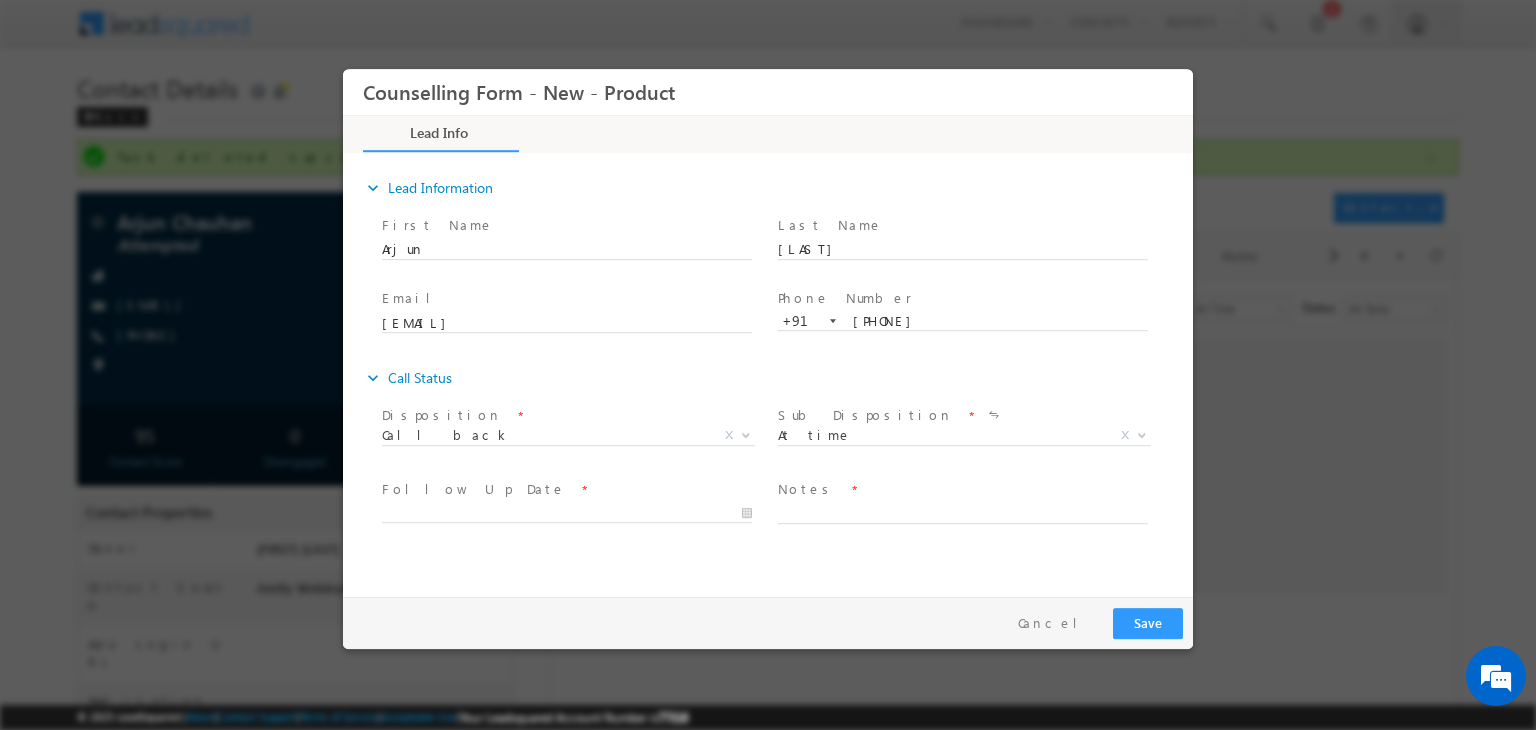 click on "expand_more Lead Information
First Name" at bounding box center [773, 372] 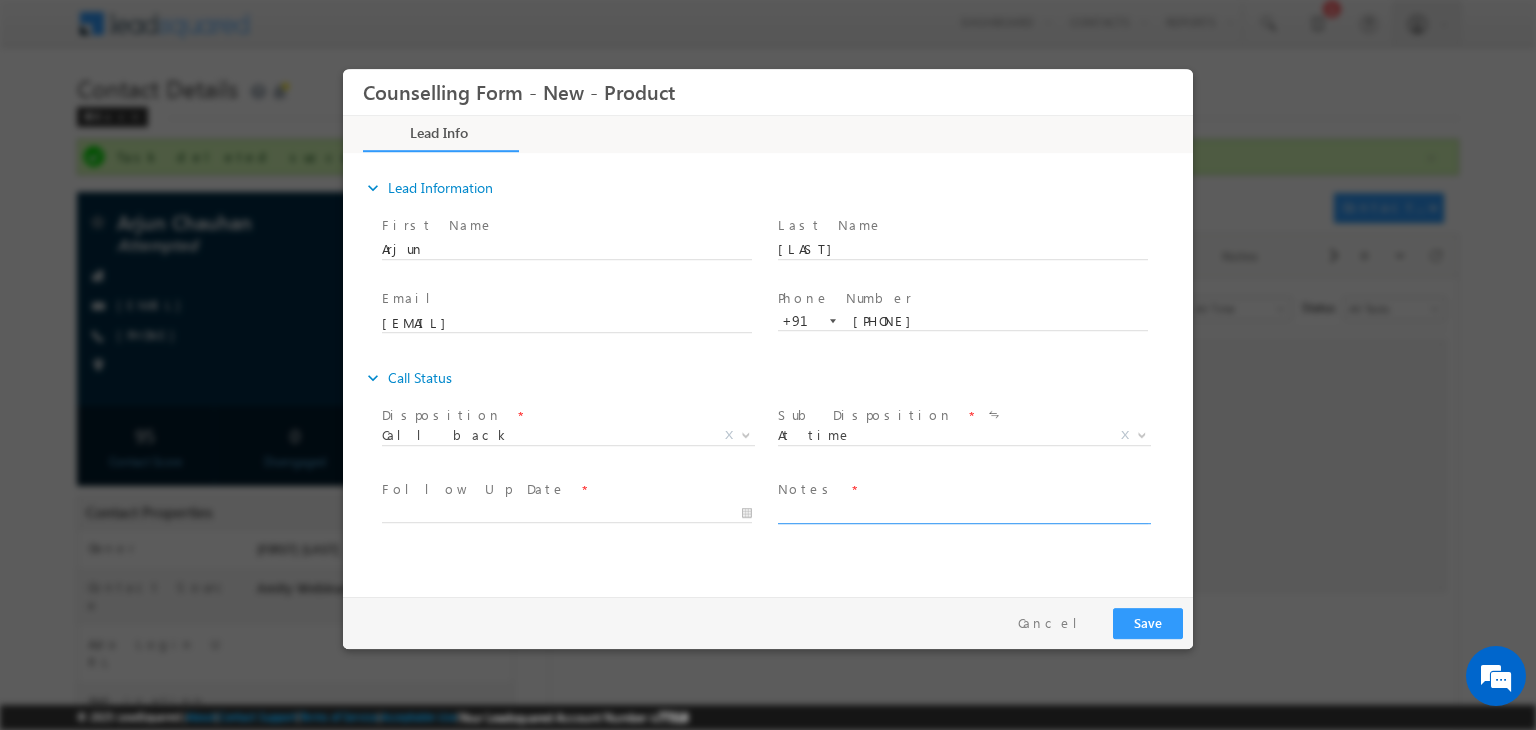 click at bounding box center [963, 512] 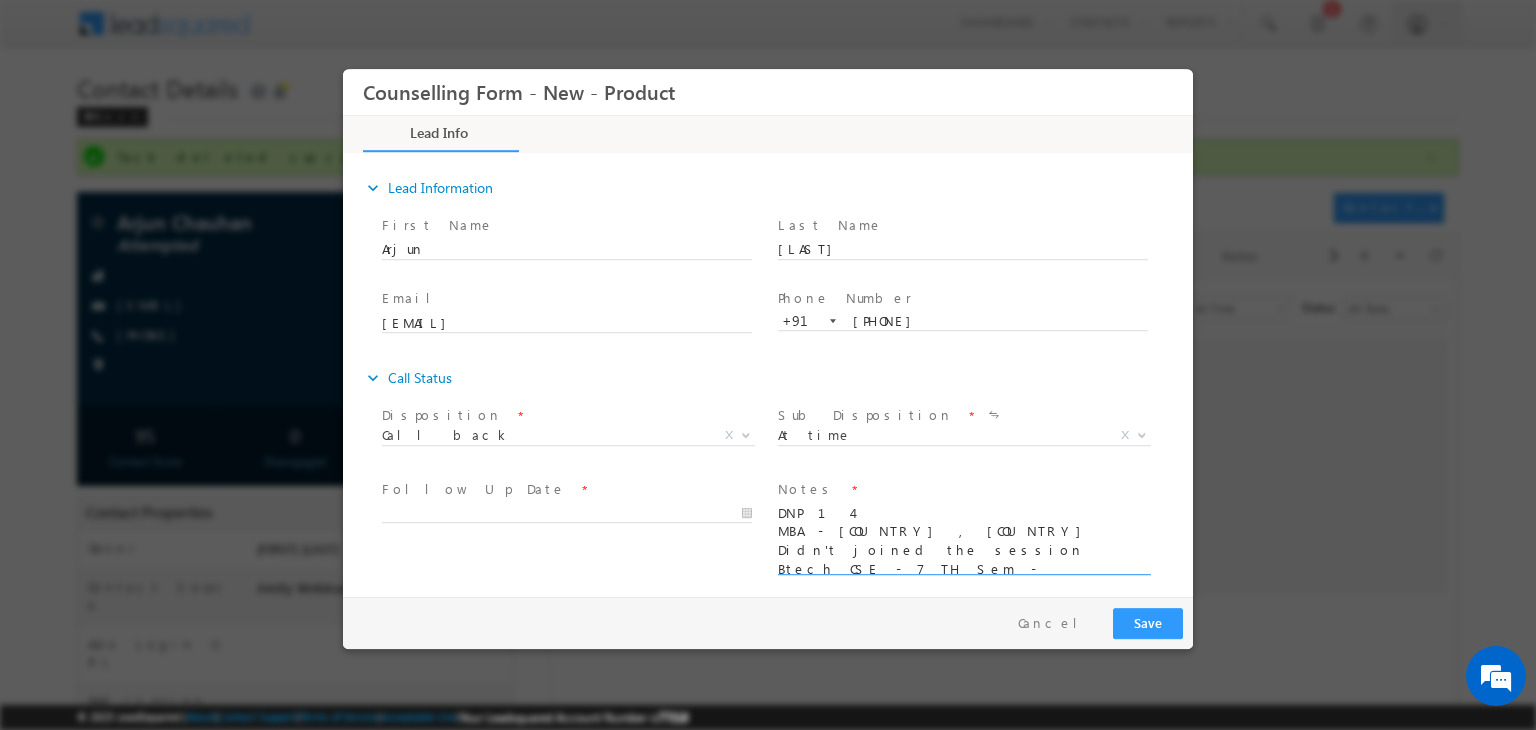 scroll, scrollTop: 4, scrollLeft: 0, axis: vertical 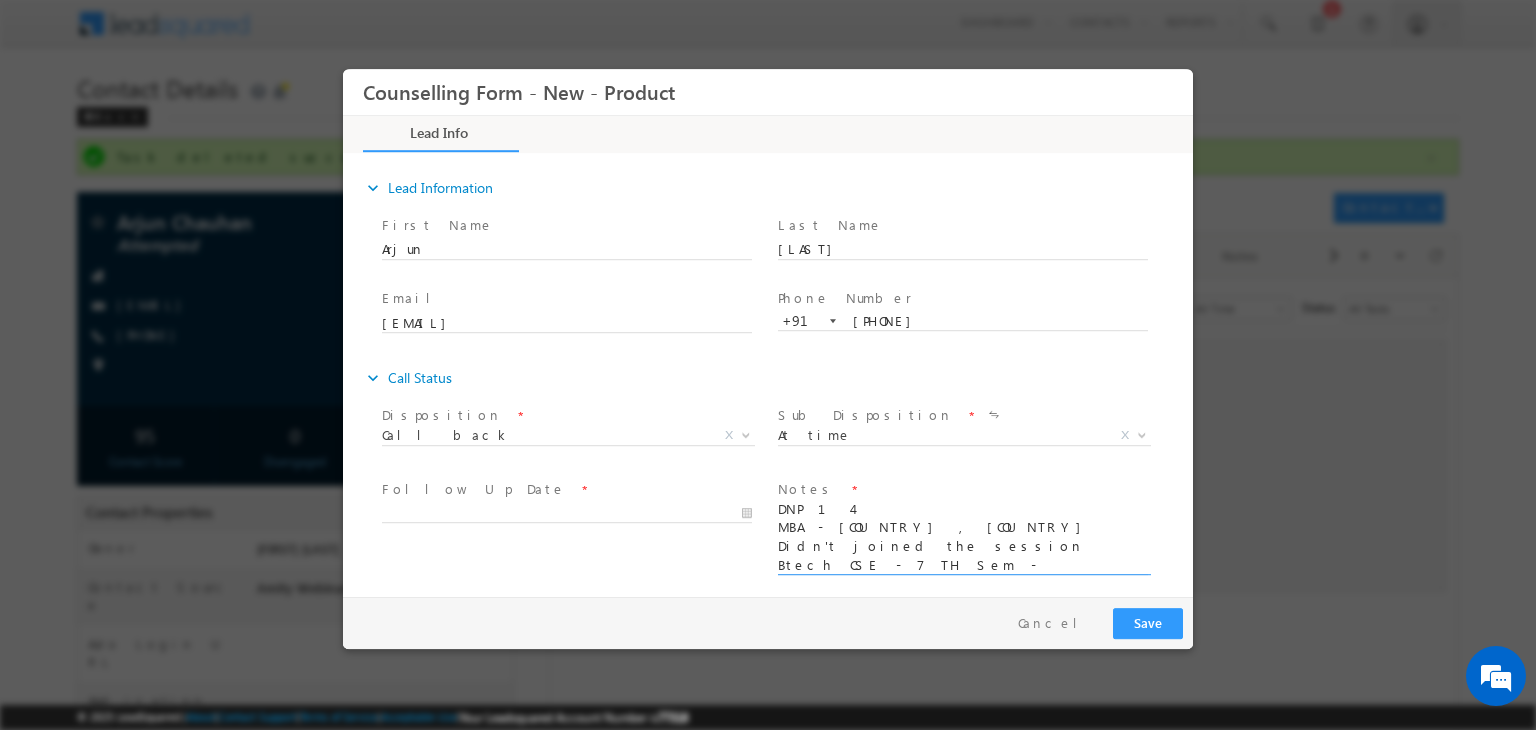 click on "DNP 14
MBA - Germany , US
Didn't joined the session
Btech CSE - 7 TH Sem - Amity - Mohali - 7.03" at bounding box center [963, 538] 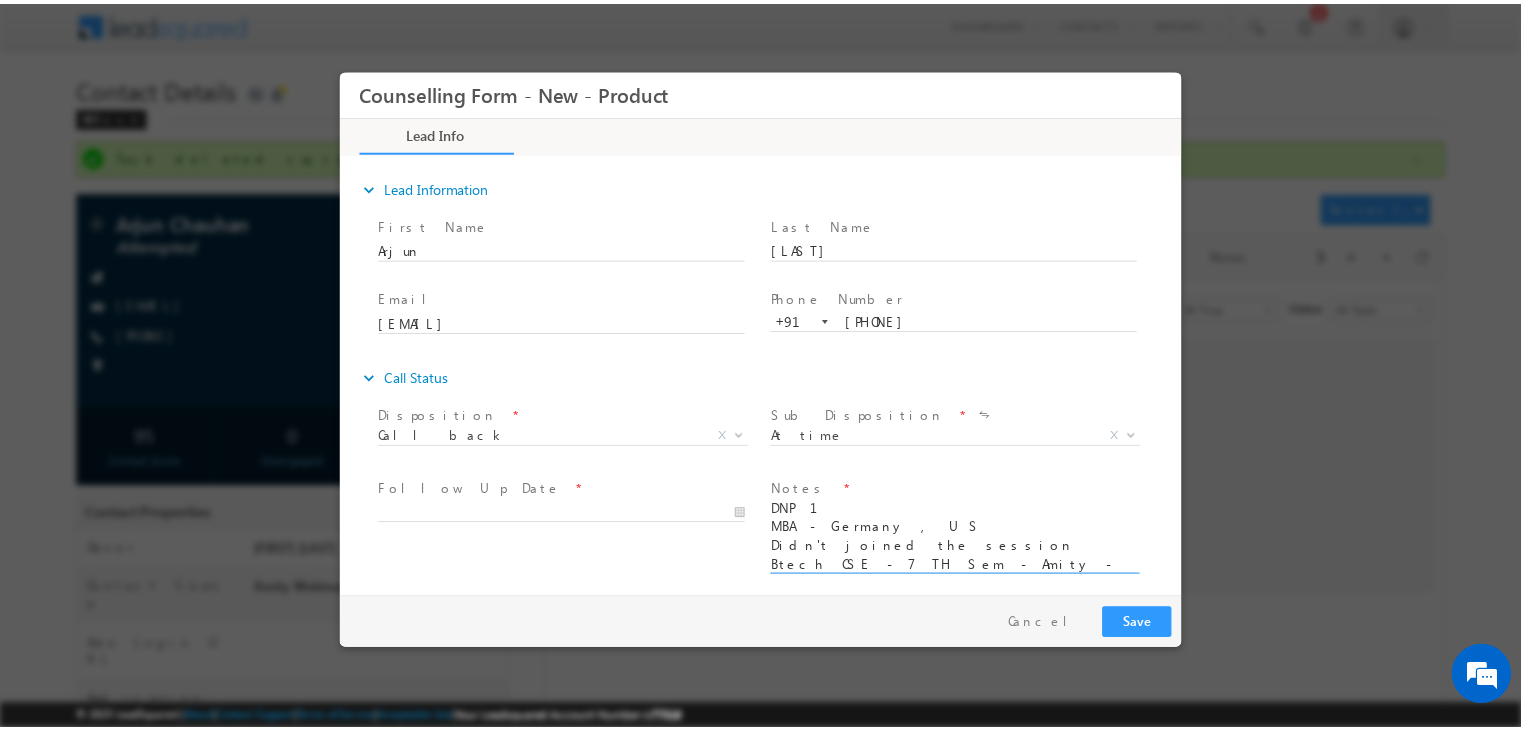 scroll, scrollTop: 2, scrollLeft: 0, axis: vertical 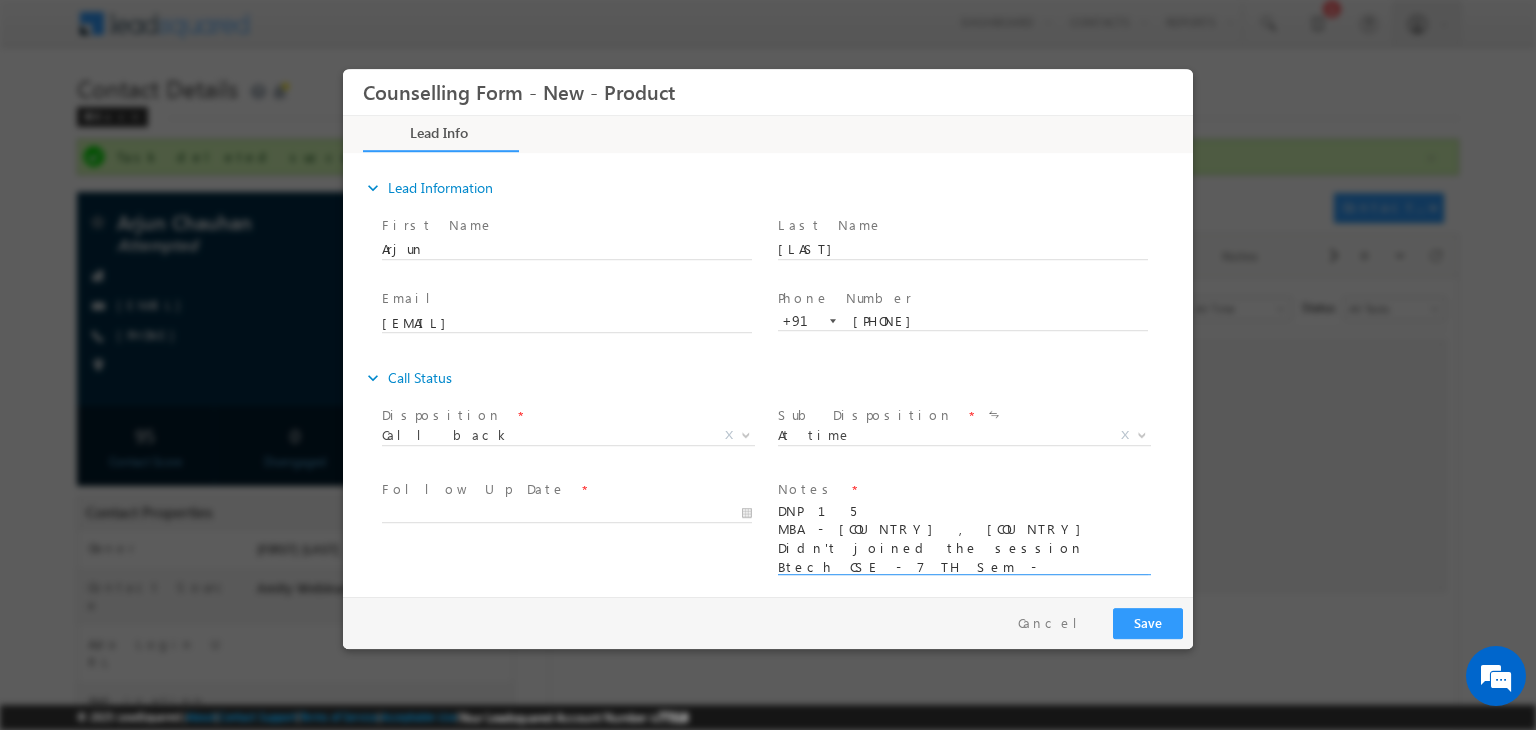 type on "DNP 15
MBA - Germany , US
Didn't joined the session
Btech CSE - 7 TH Sem - Amity - Mohali - 7.03" 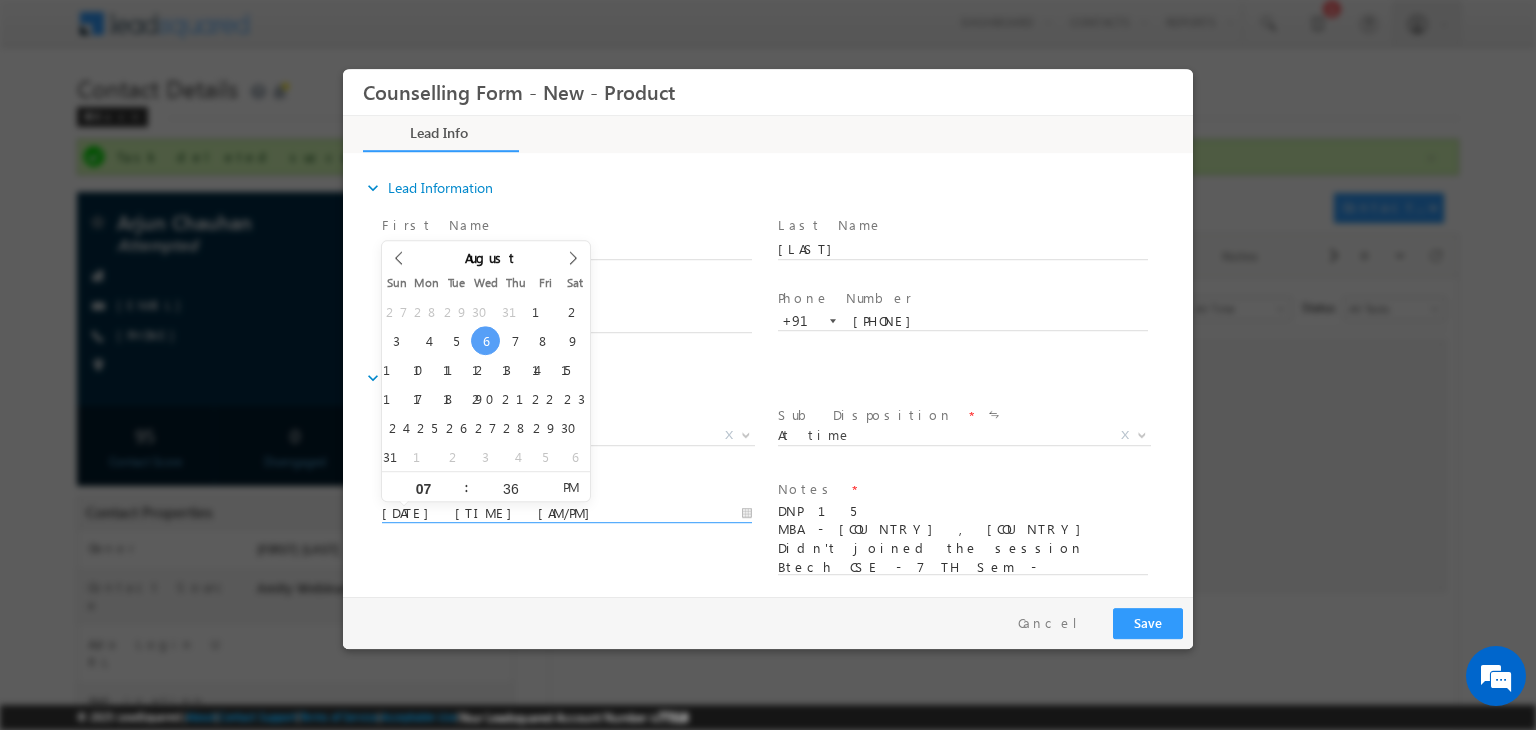 click on "06/08/2025 7:36 PM" at bounding box center [567, 514] 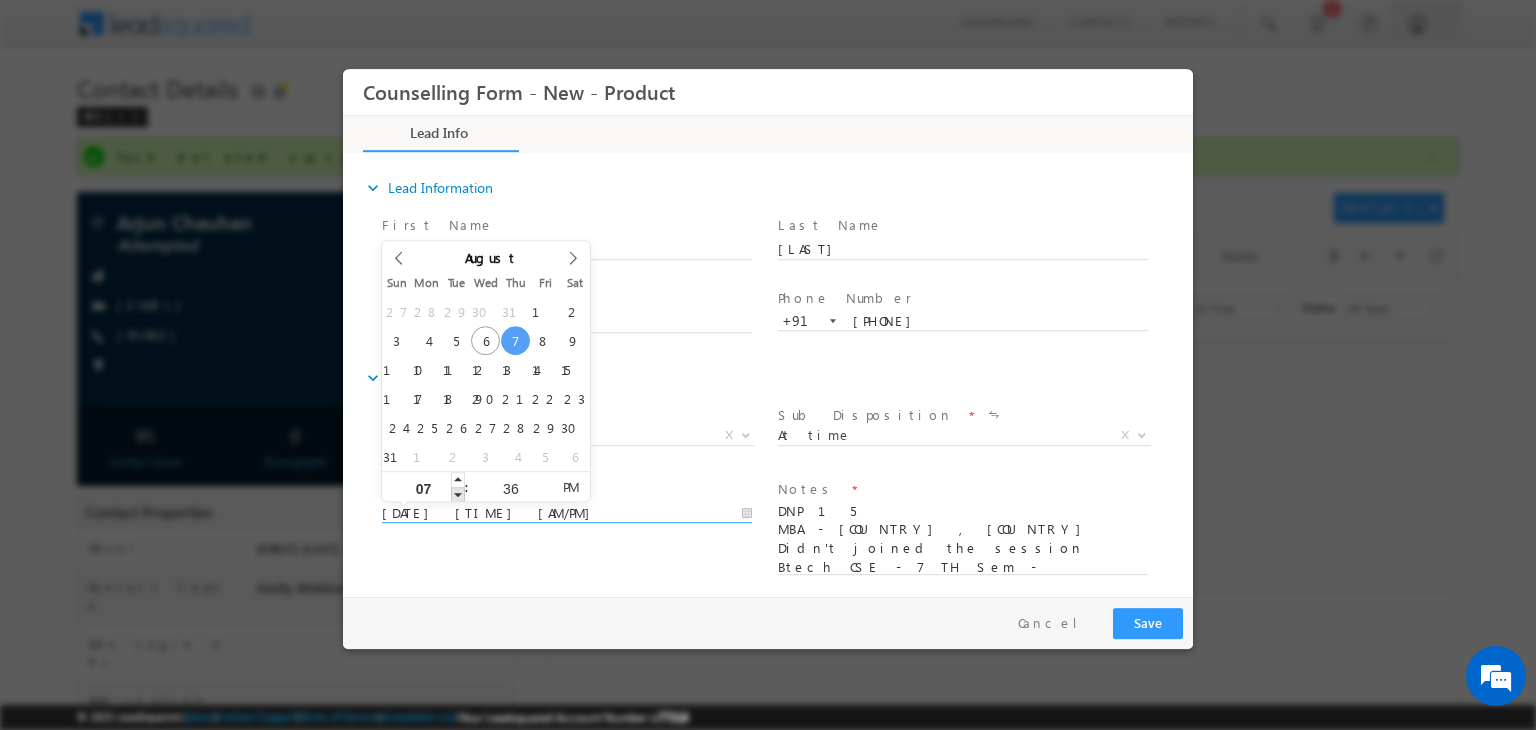 type on "07/08/2025 6:36 PM" 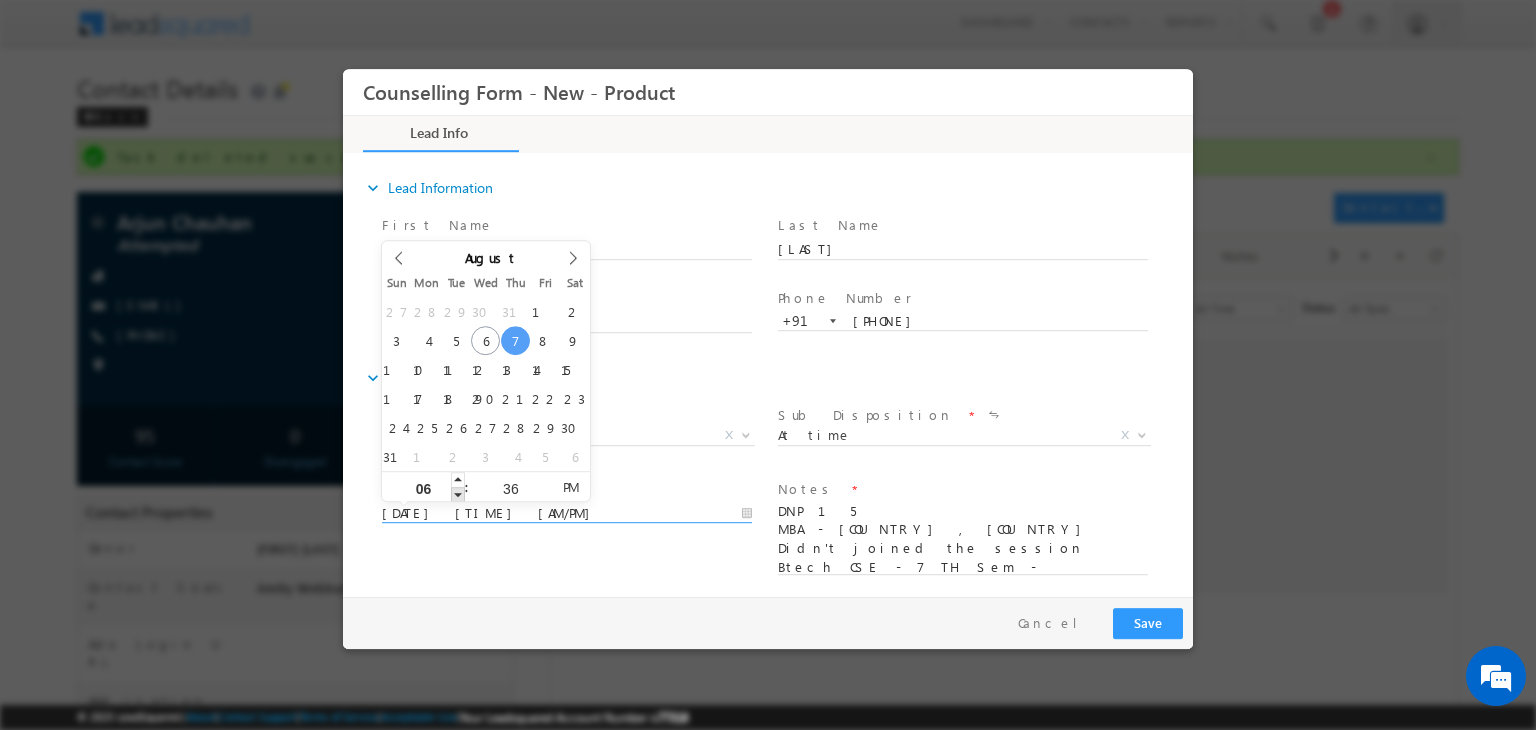 click at bounding box center [458, 494] 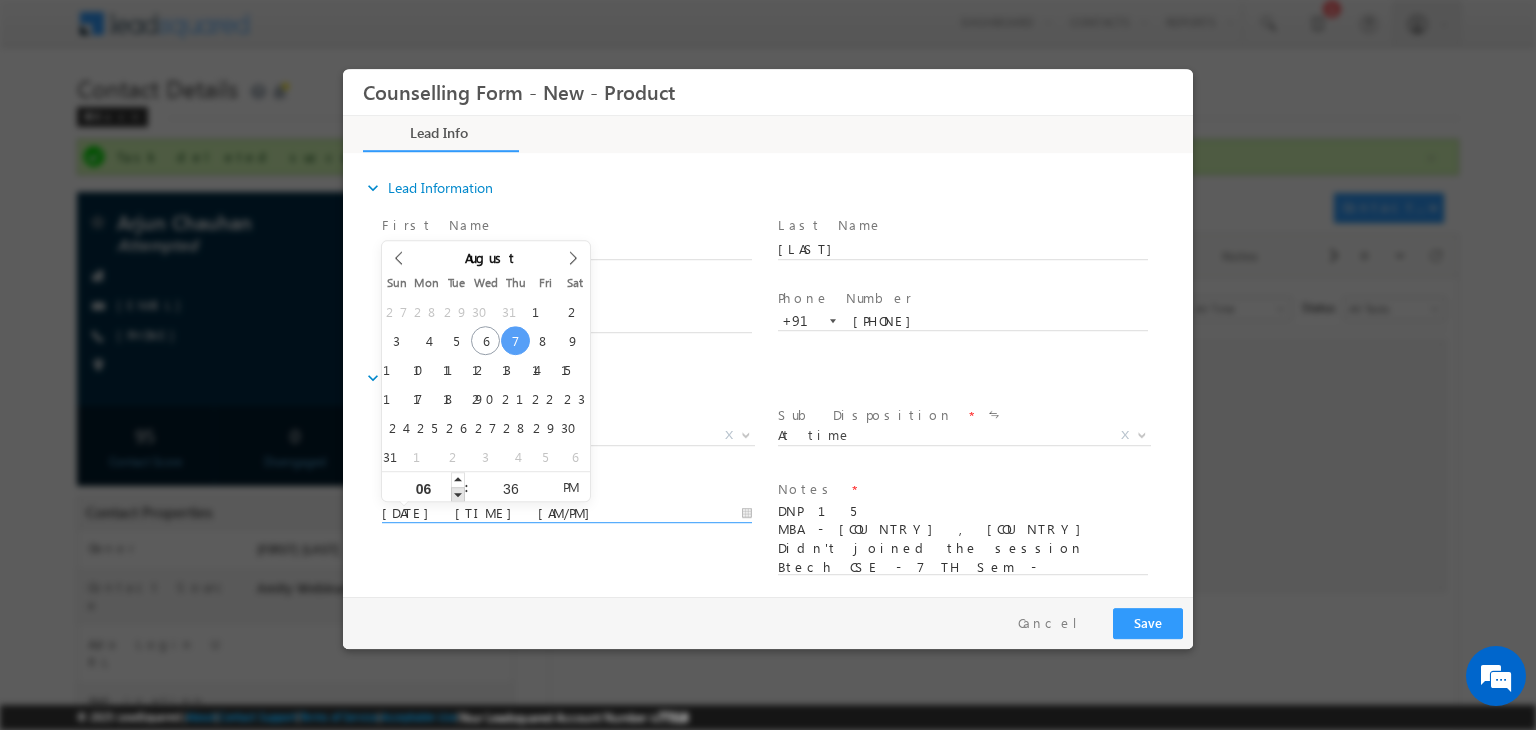 type on "07/08/2025 5:36 PM" 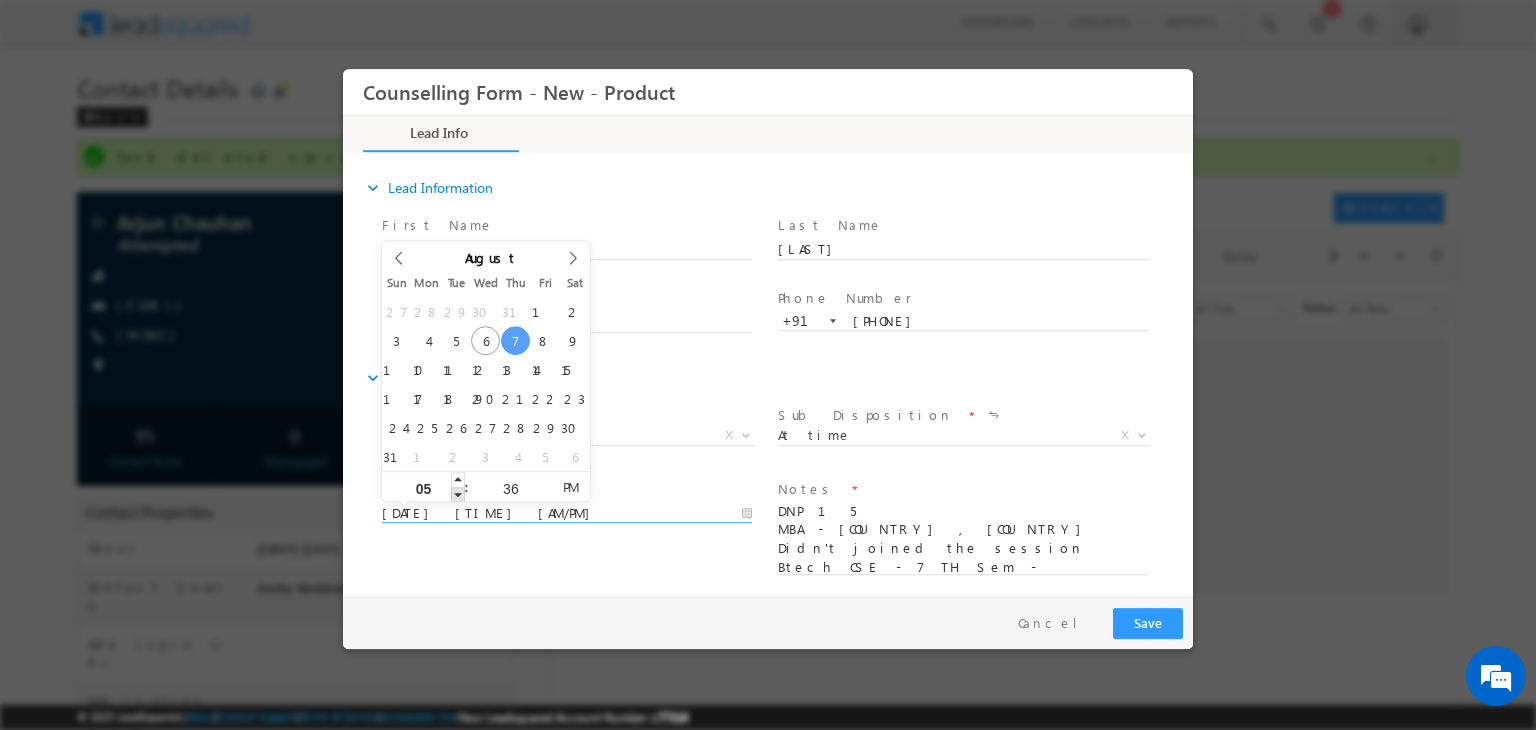 click at bounding box center (458, 494) 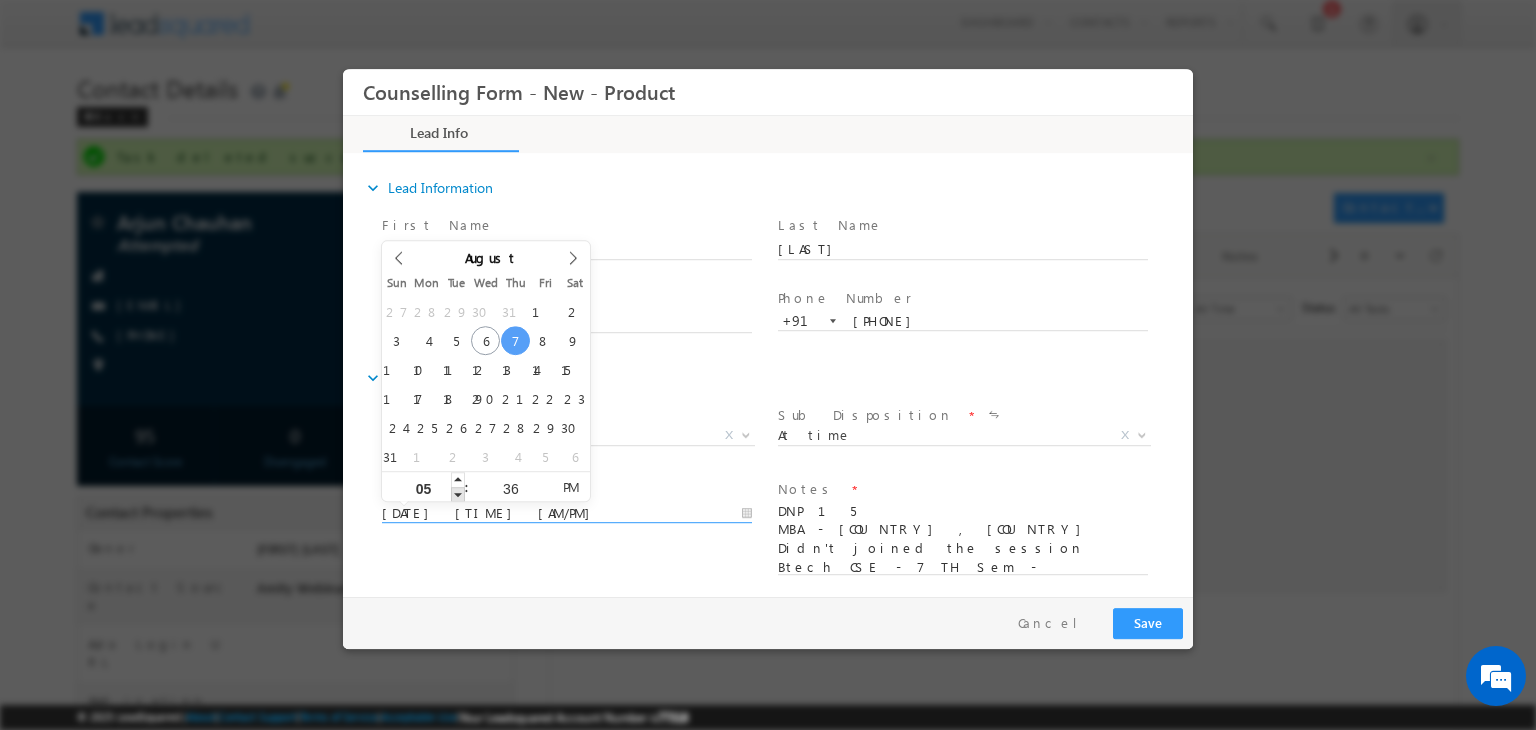 type on "07/08/2025 4:36 PM" 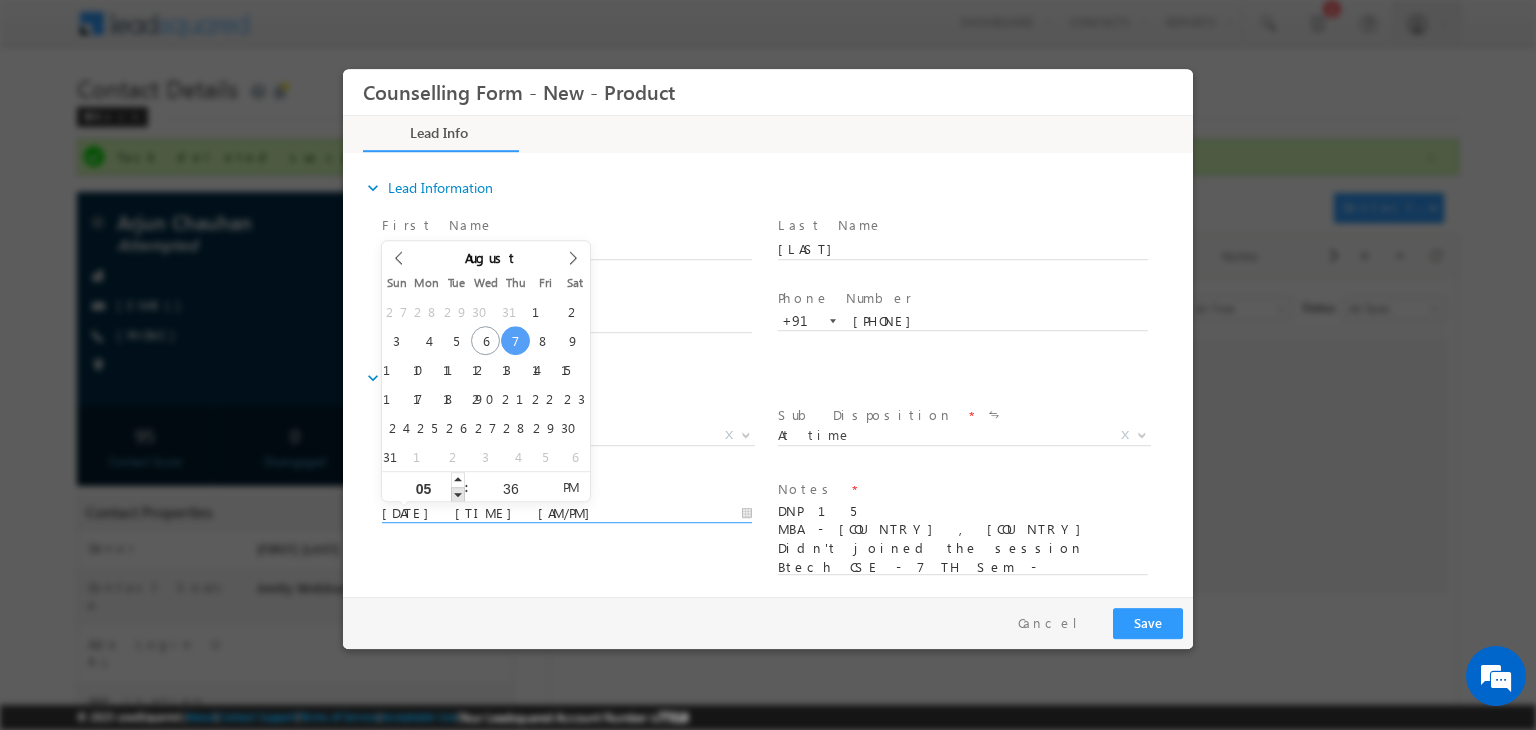 type on "04" 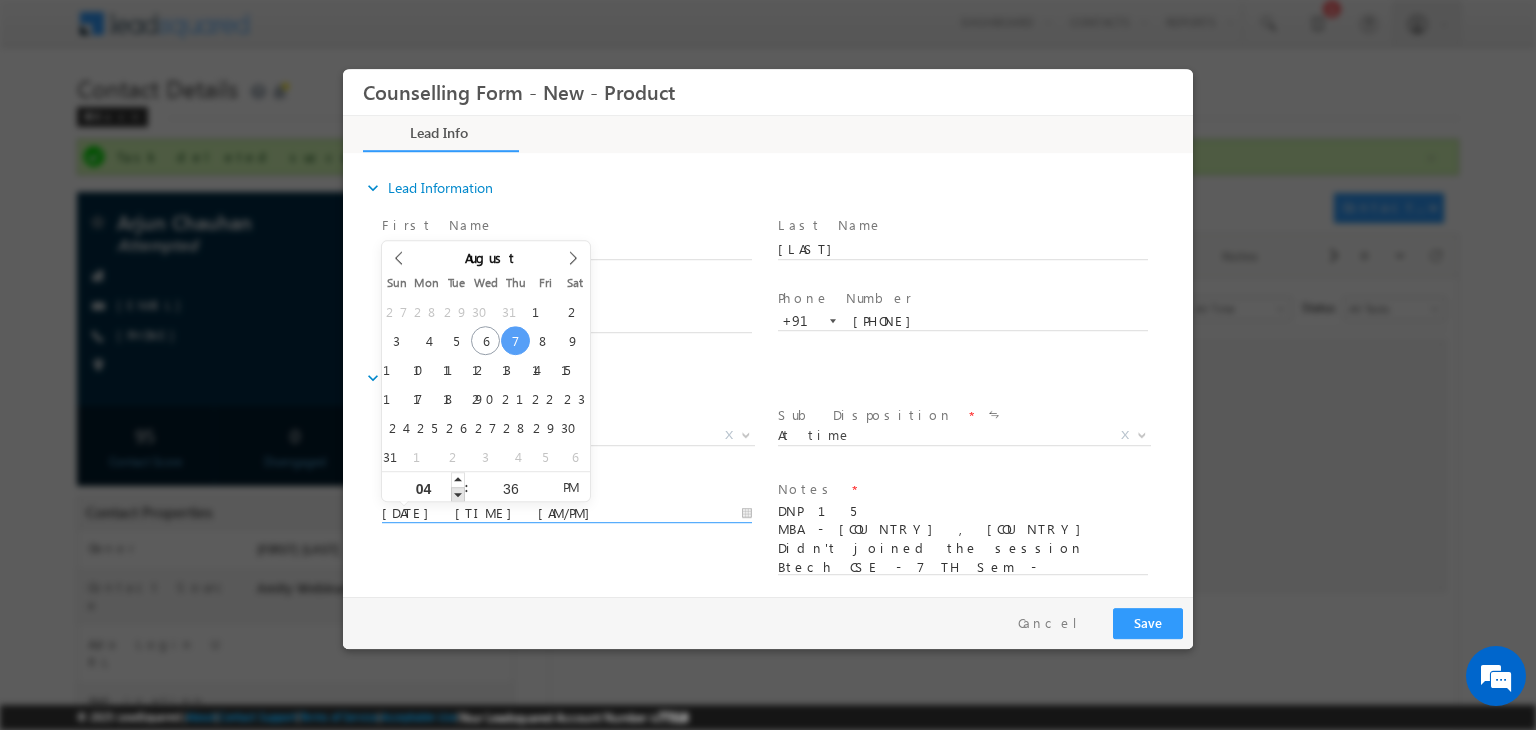 click at bounding box center (458, 494) 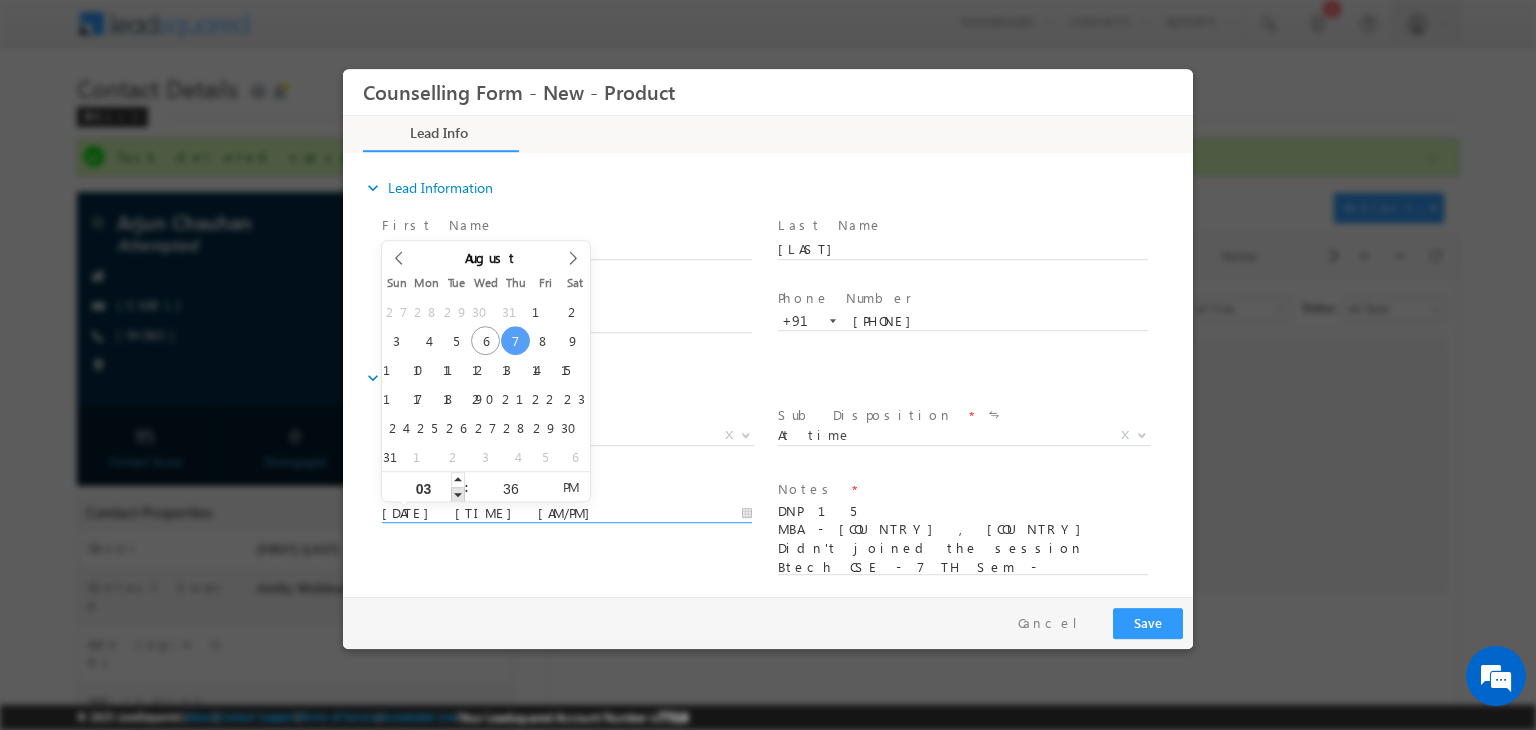click at bounding box center (458, 494) 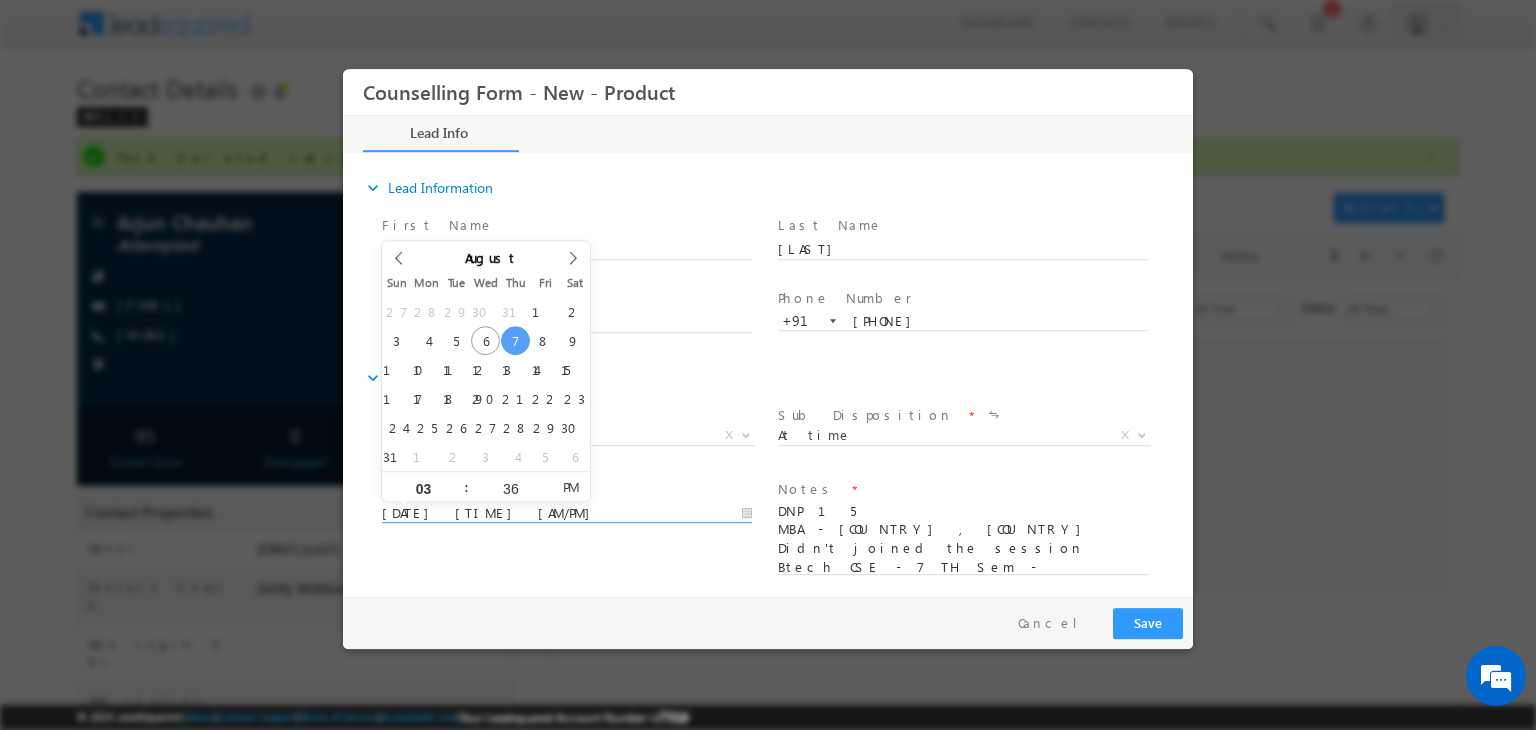 click on "Follow Up Date
*
07/08/2025 3:36 PM
Notes
*
DNP 15
MBA - Germany , US
Didn't joined the session
Btech CSE - 7 TH Sem - Amity - Mohali - 7.03" at bounding box center (785, 537) 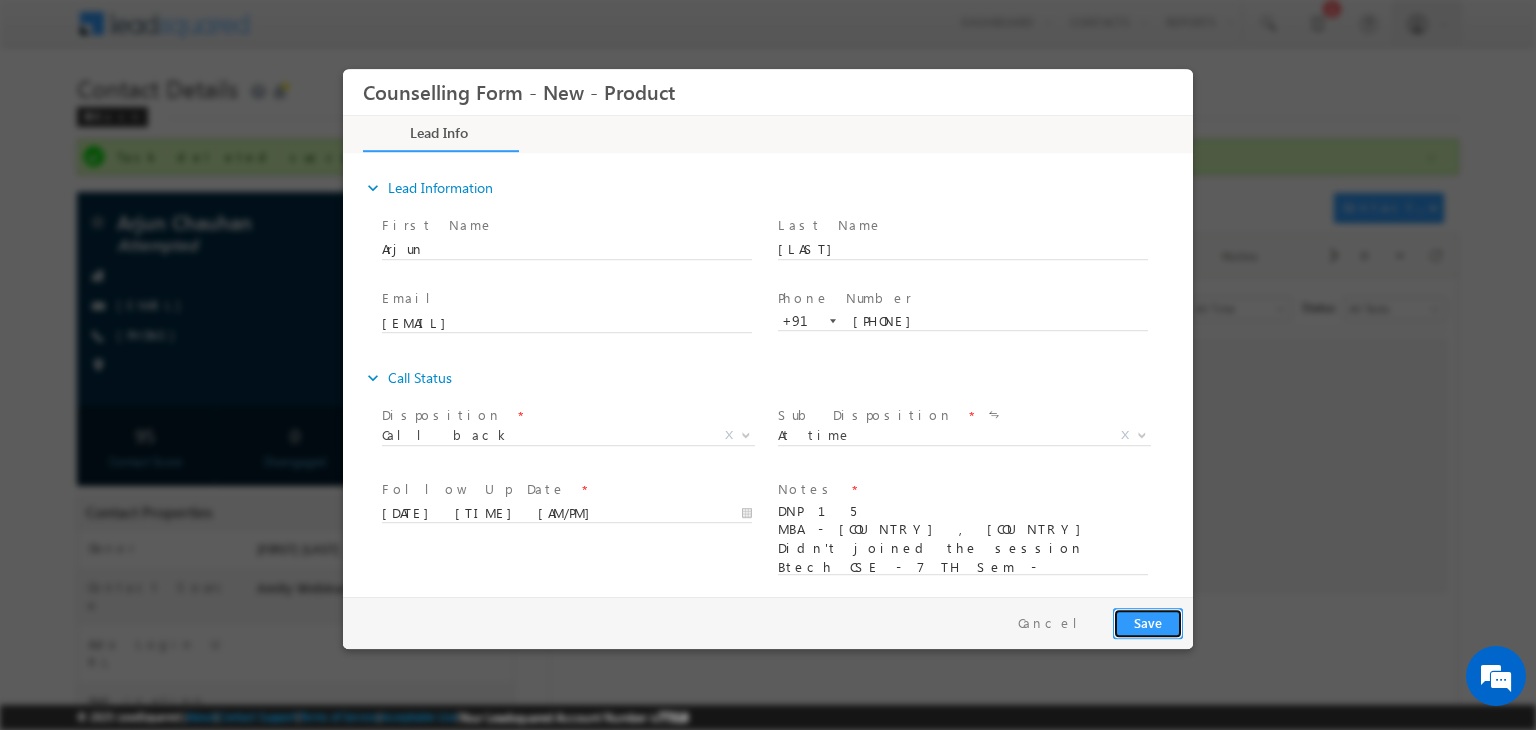 click on "Save" at bounding box center (1148, 623) 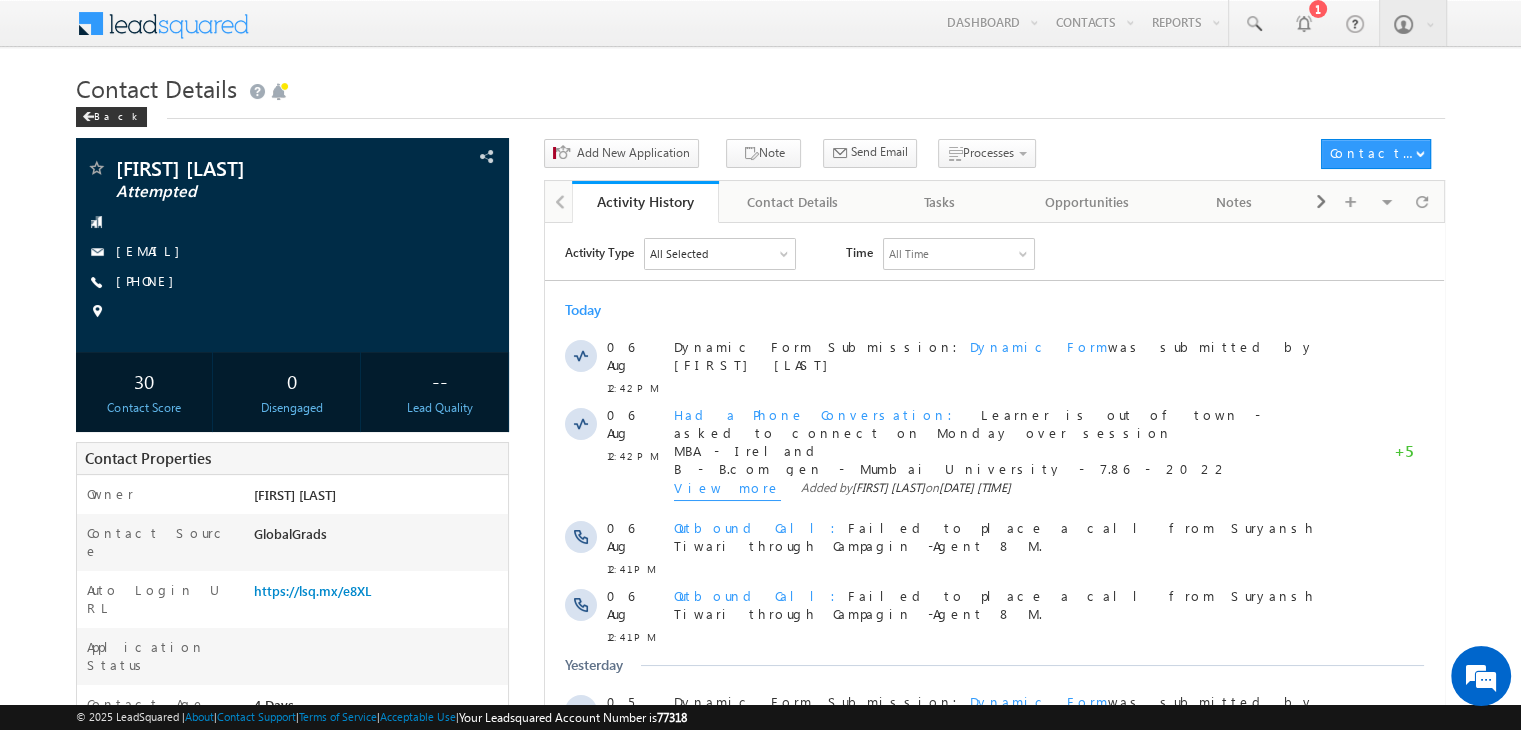 scroll, scrollTop: 0, scrollLeft: 0, axis: both 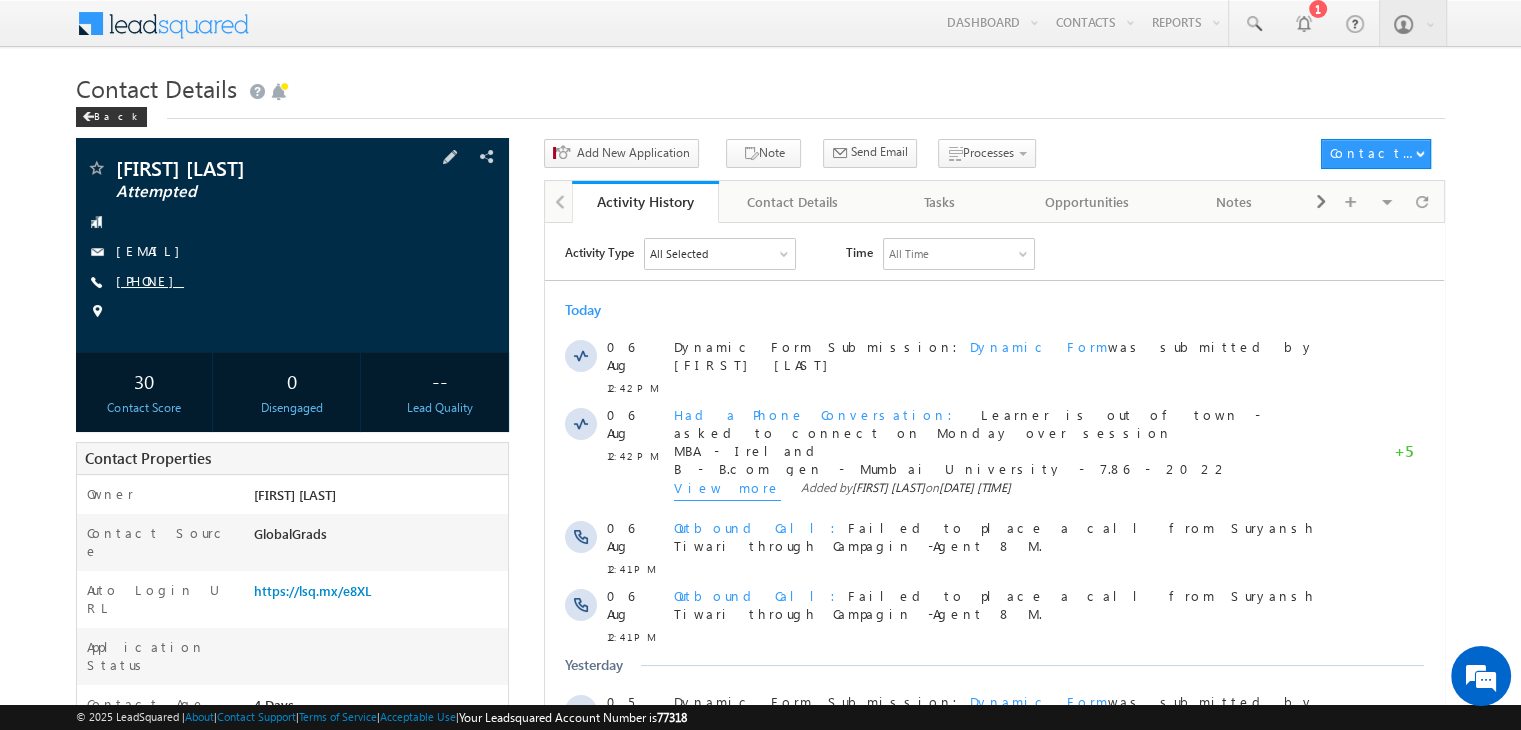 click on "[PHONE]" at bounding box center [150, 280] 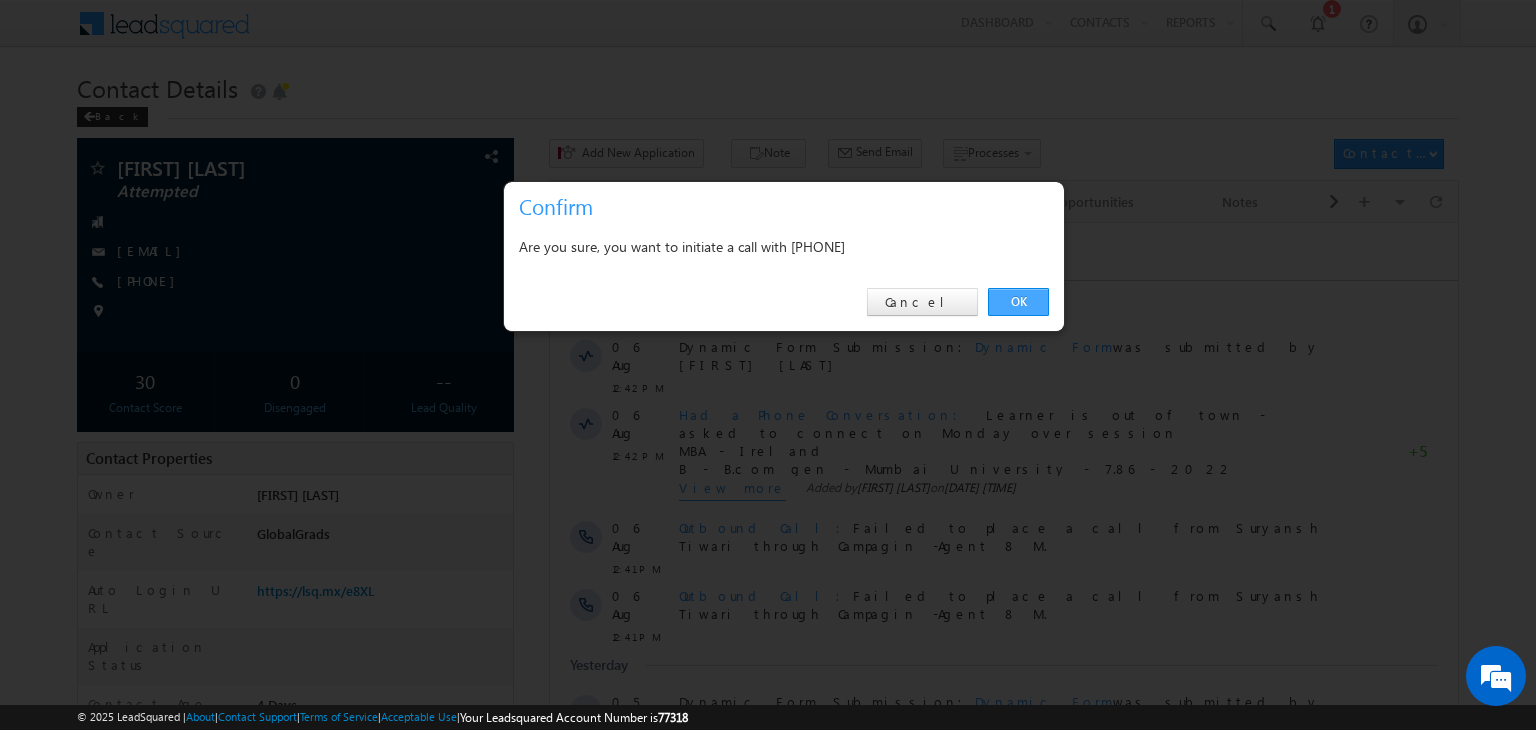 click on "OK" at bounding box center (1018, 302) 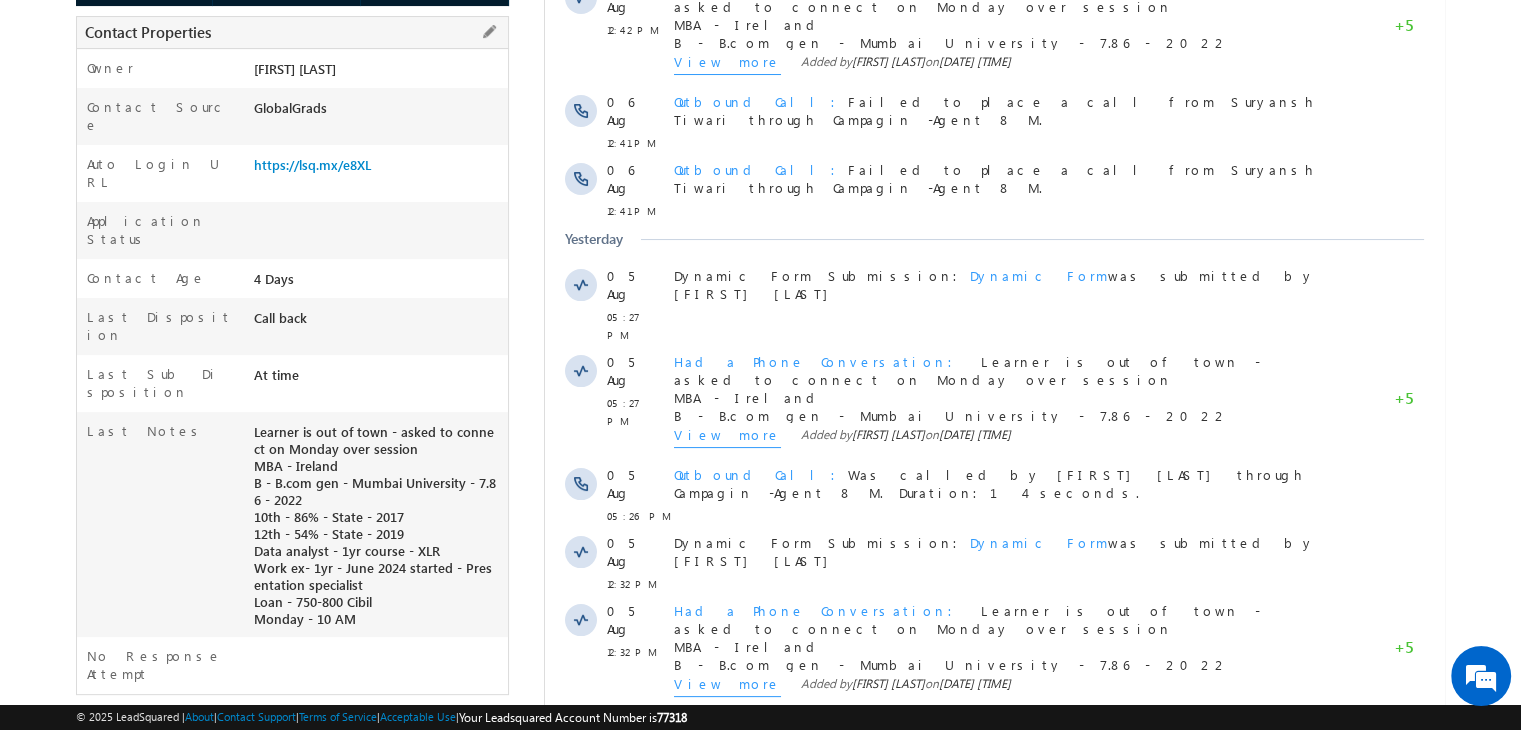 scroll, scrollTop: 484, scrollLeft: 0, axis: vertical 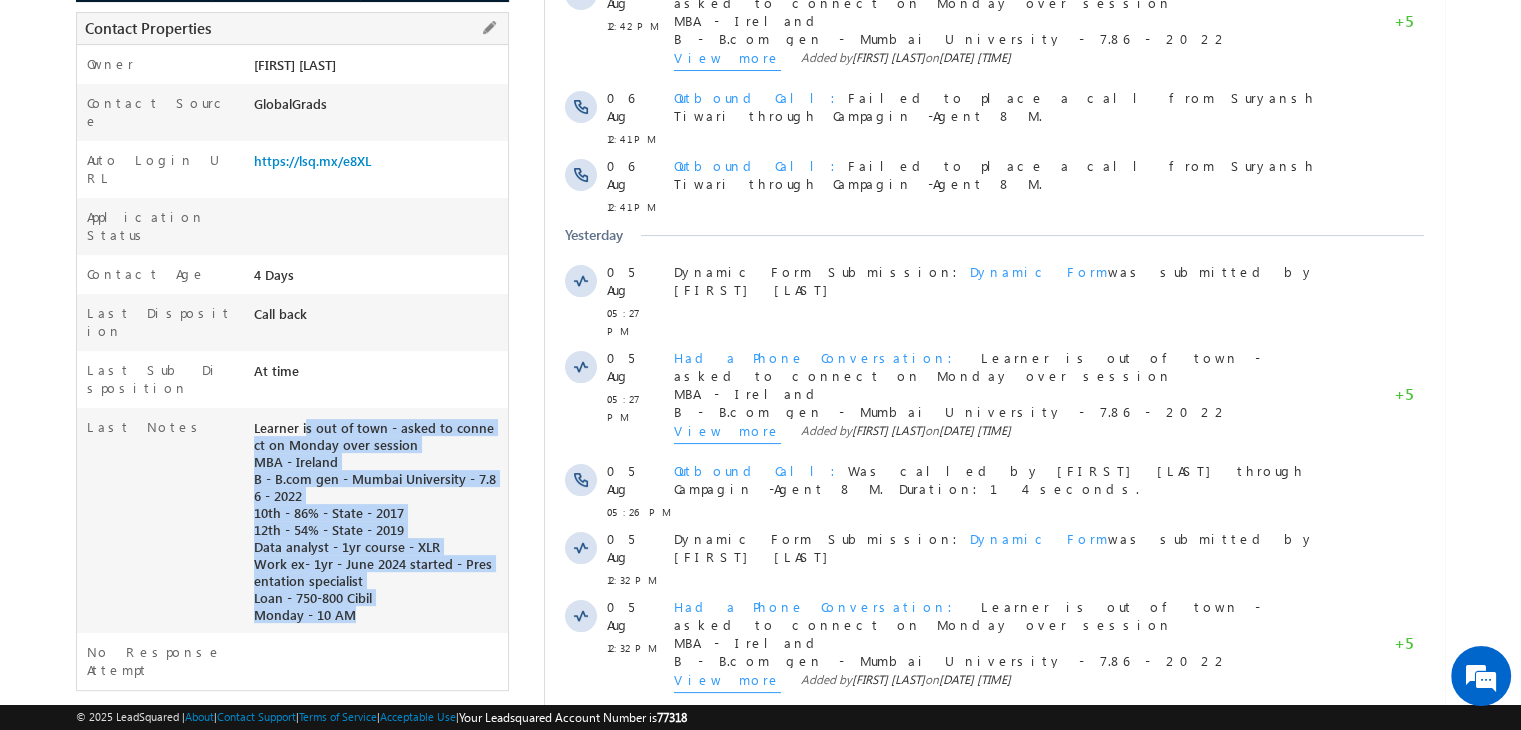 copy on "Learner is out of town - asked to connect on Monday over session MBA - Ireland B - B.com gen - Mumbai University - 7.86 - 2022 10th - 86% - State - 2017 12th - 54% - State - 2019 Data analyst - 1yr course - XLR Work ex- 1yr - June 2024 started - Presentation specialist Loan - 750-800 Cibil Monday - 10 AM" 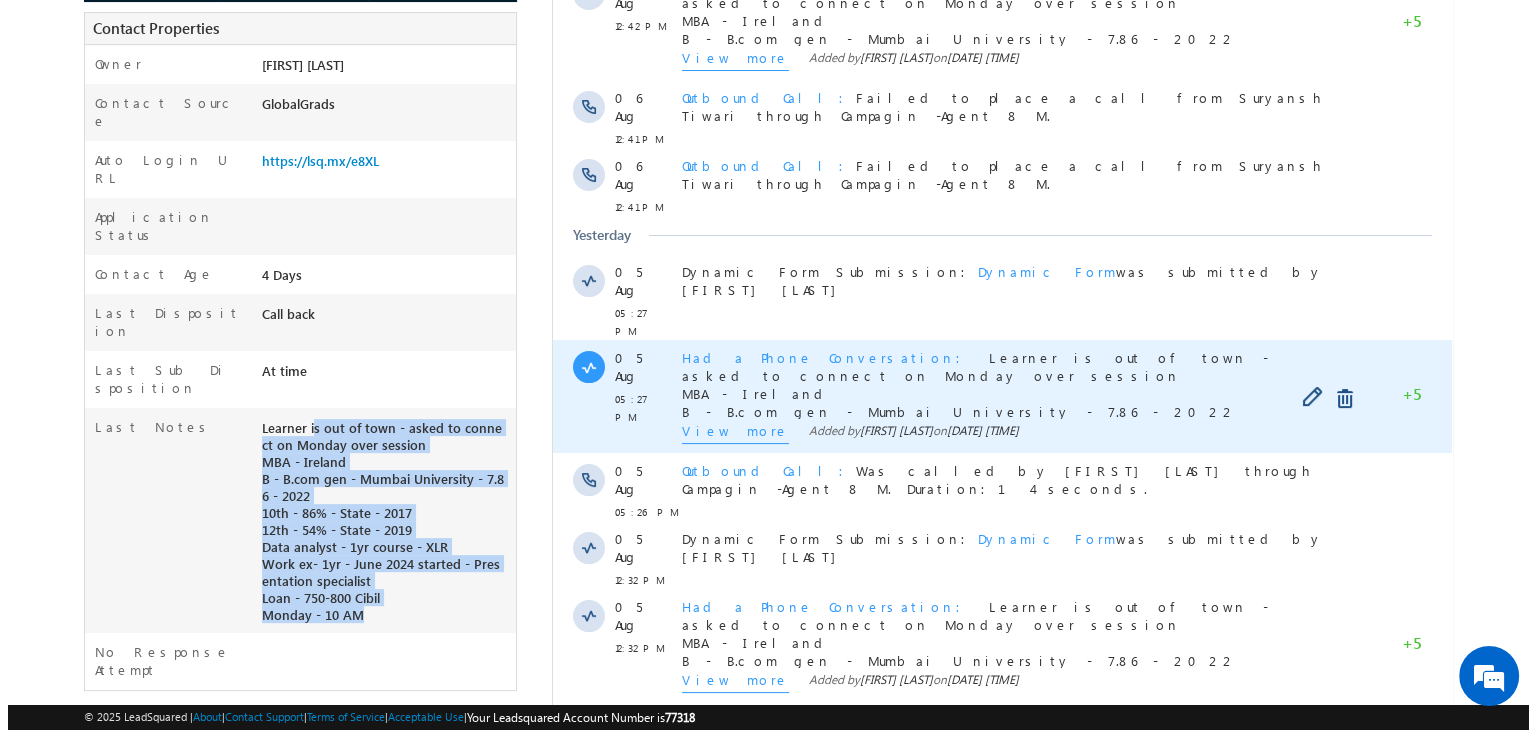 scroll, scrollTop: 0, scrollLeft: 0, axis: both 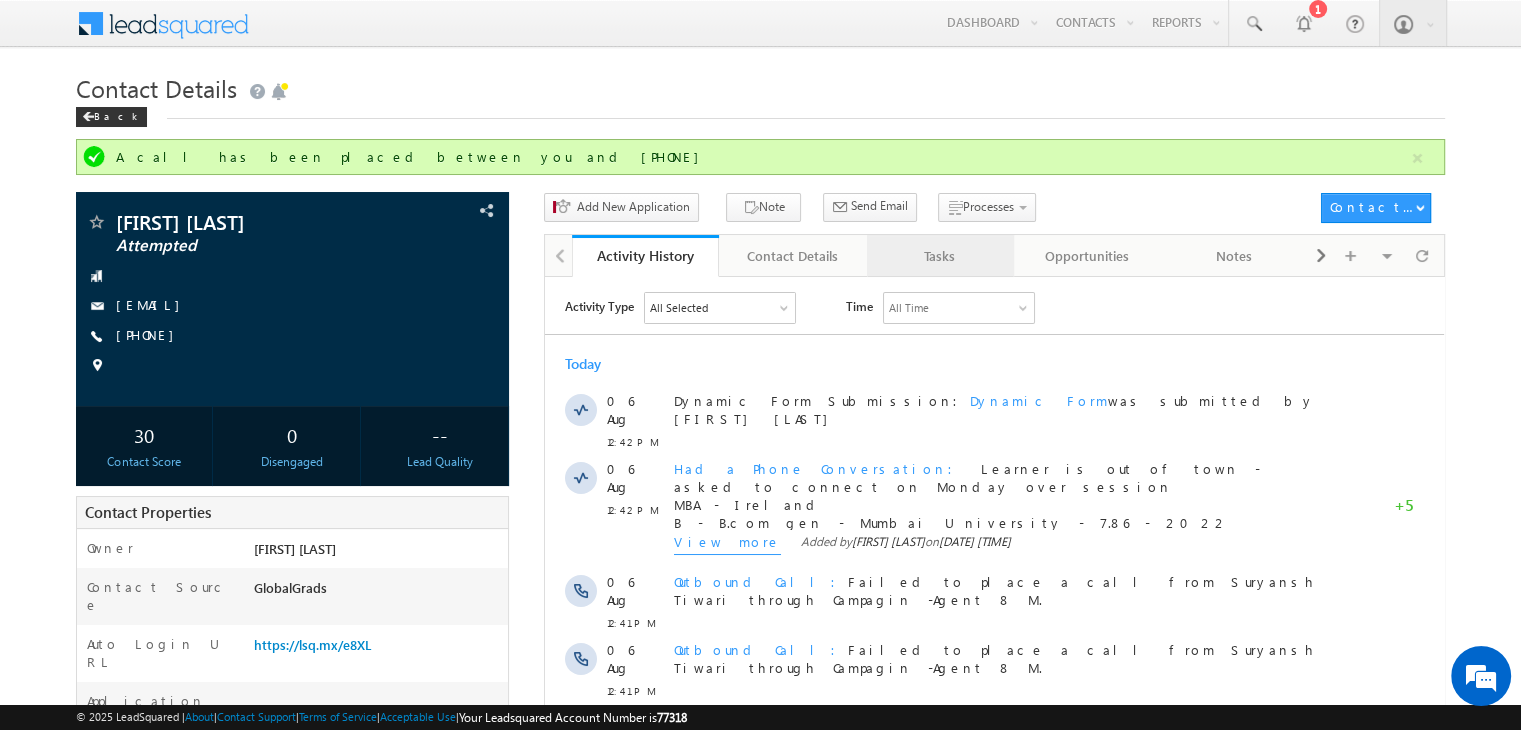click on "Tasks" at bounding box center [940, 256] 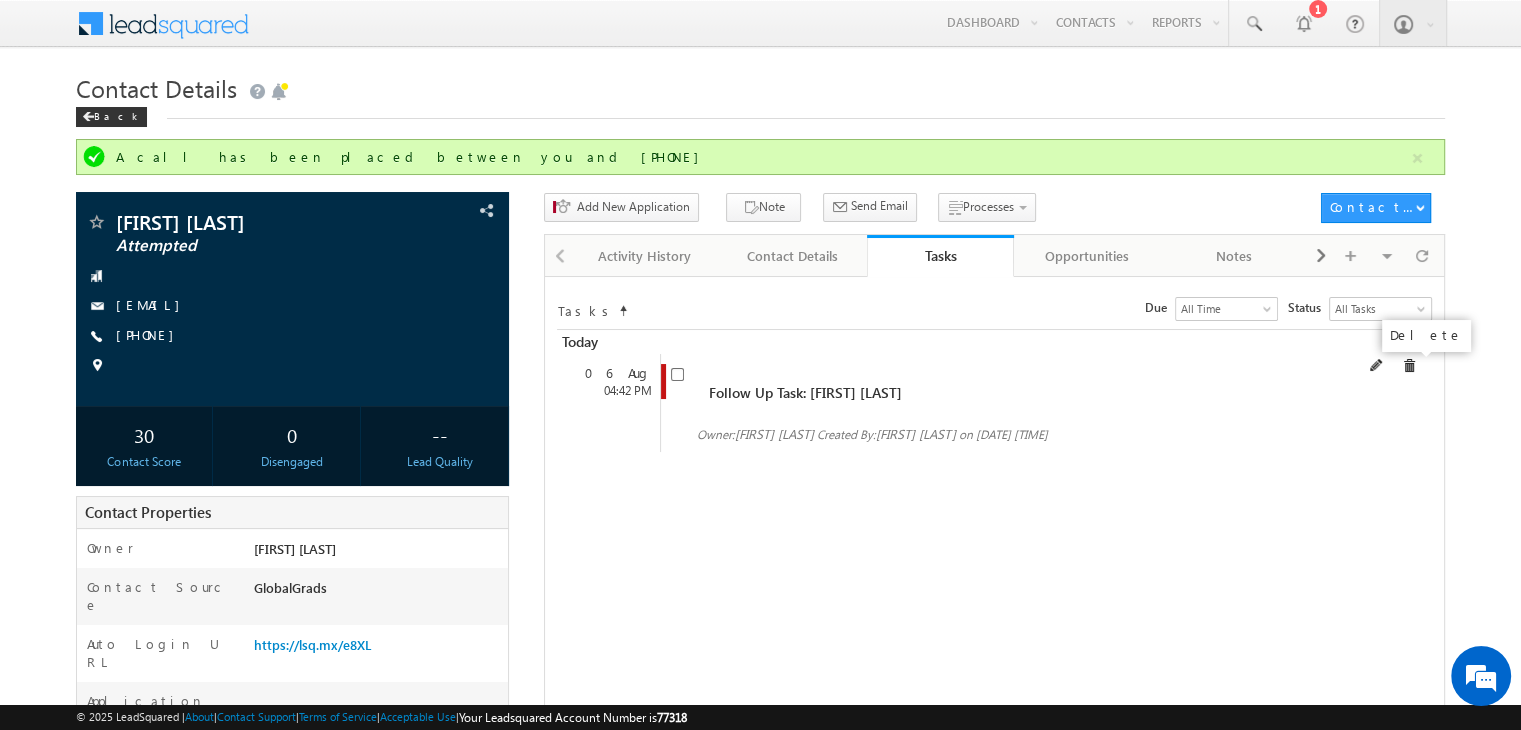 click at bounding box center (1409, 366) 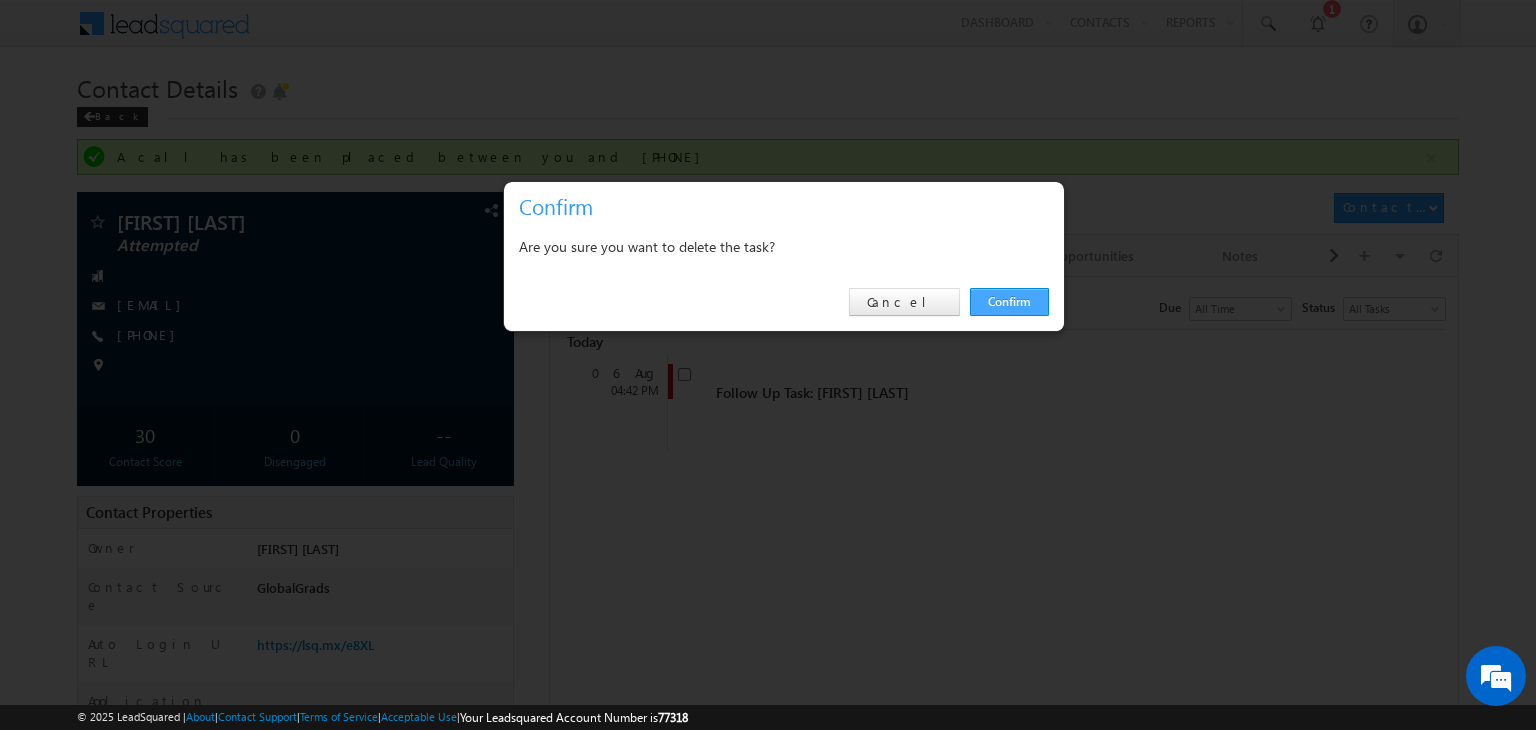 click on "Confirm" at bounding box center (1009, 302) 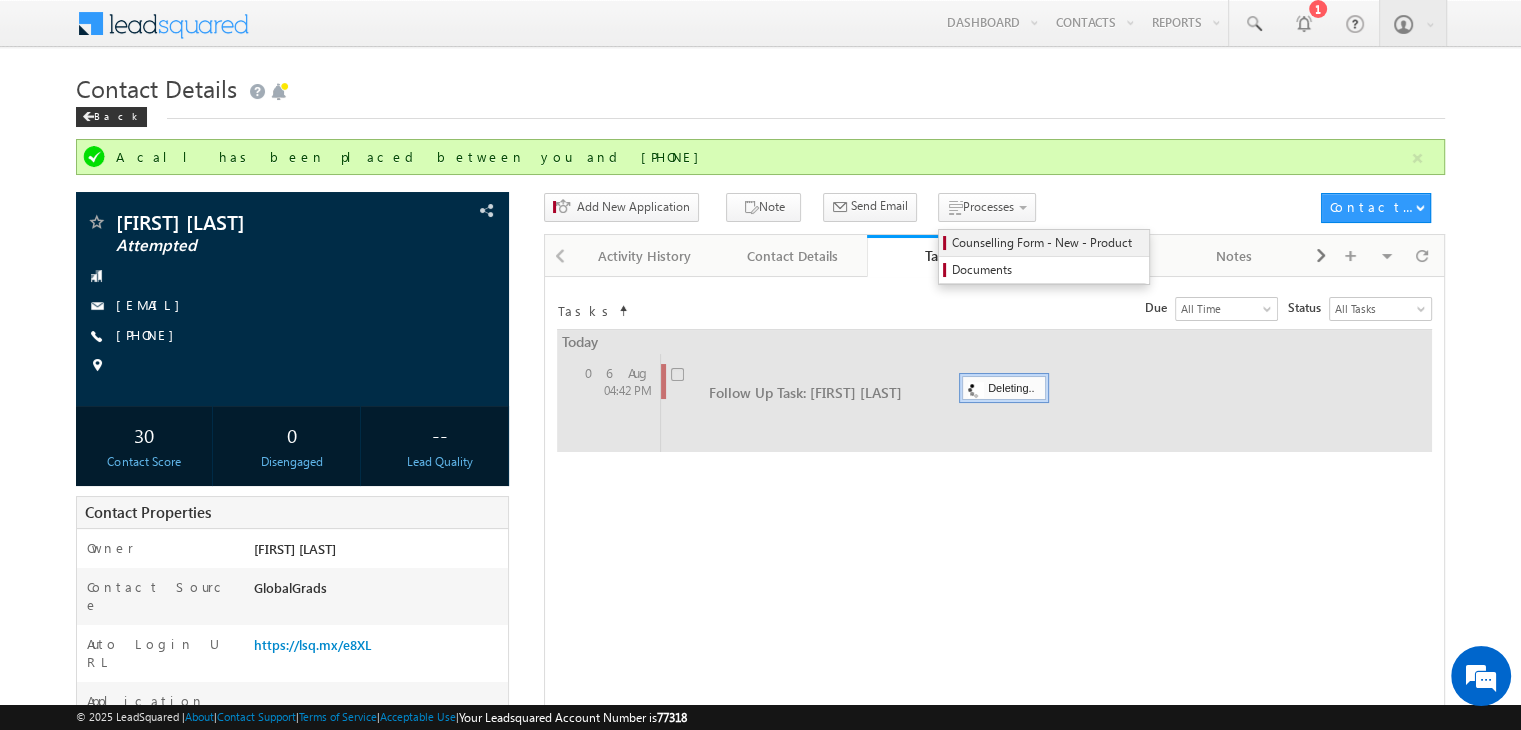click on "Counselling Form - New - Product" at bounding box center [1047, 243] 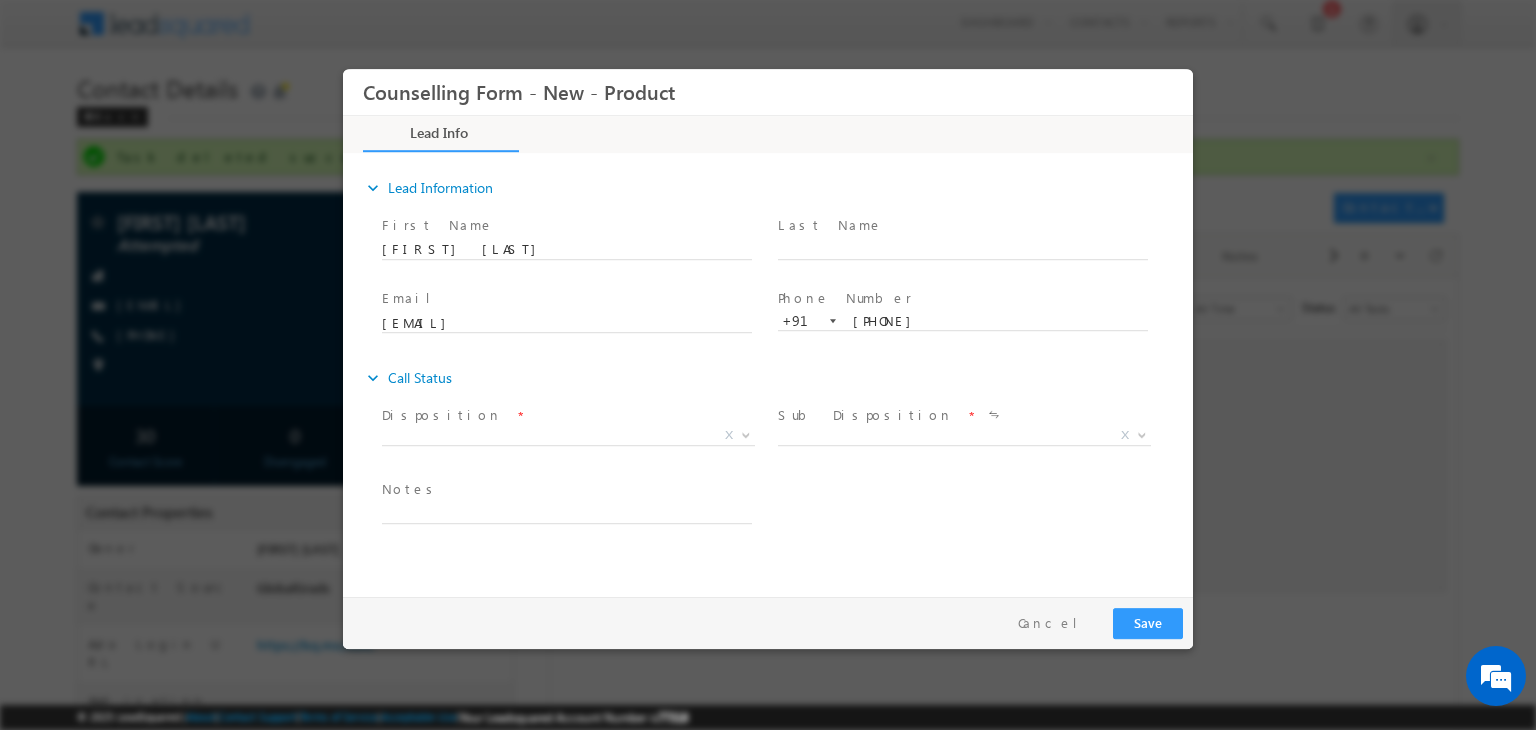 scroll, scrollTop: 0, scrollLeft: 0, axis: both 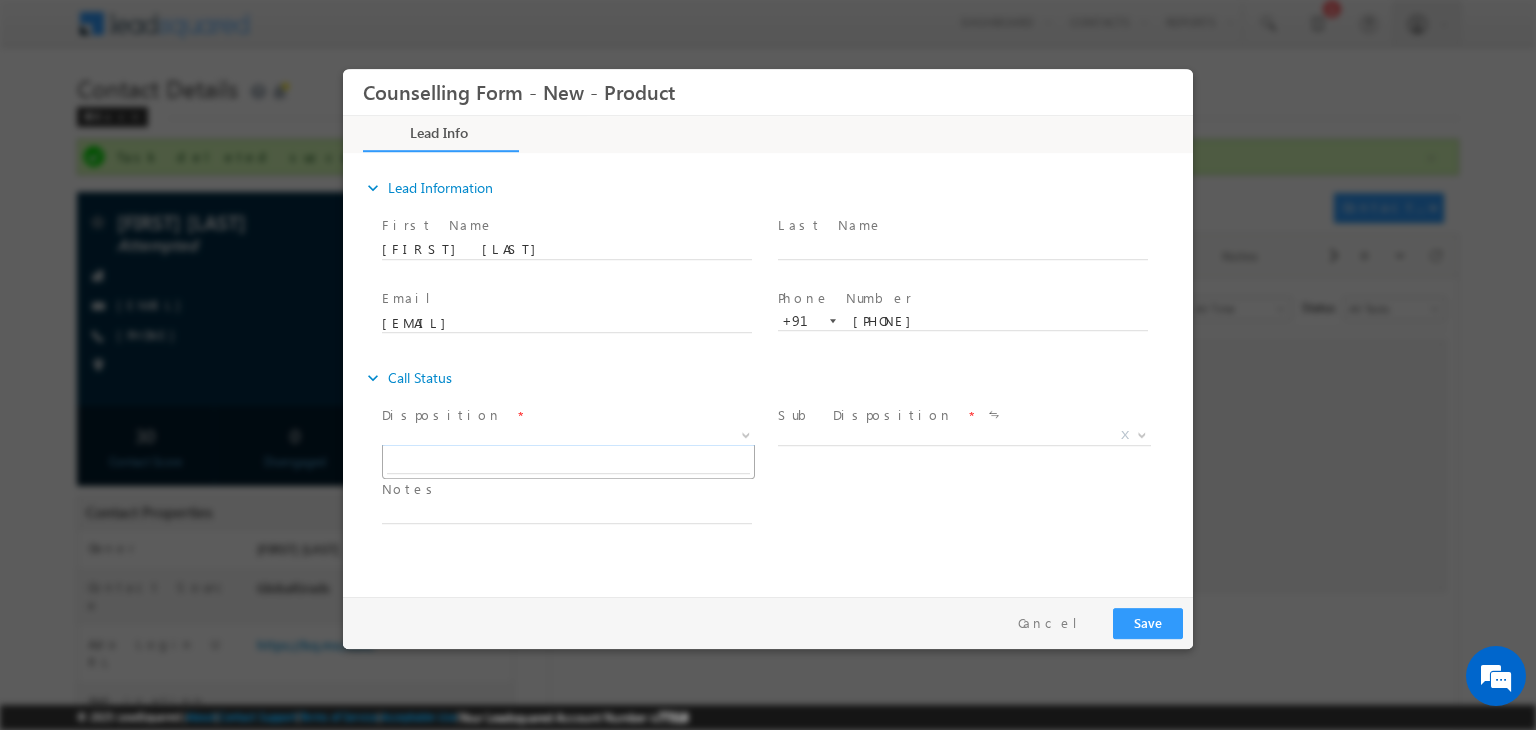 click on "X" at bounding box center (568, 436) 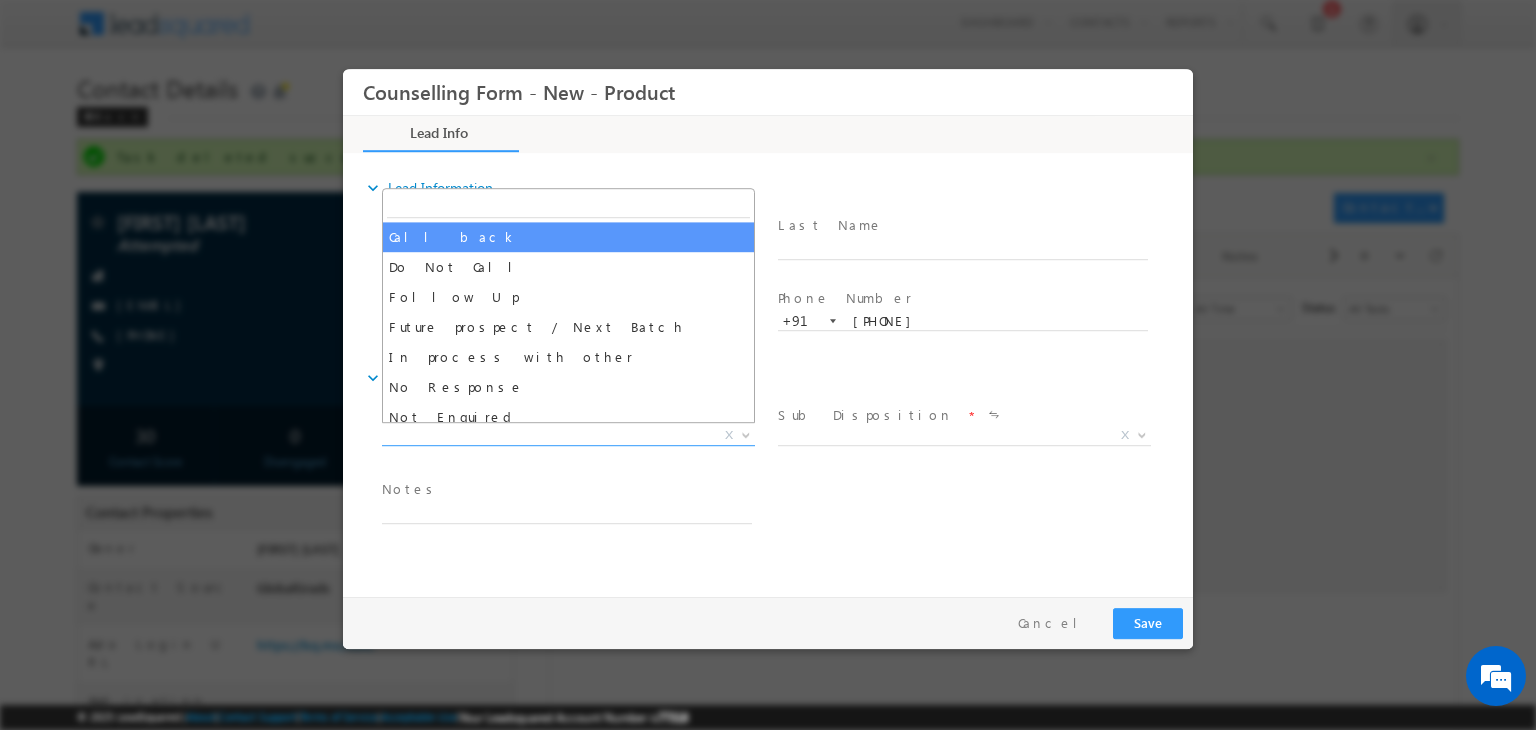 select on "Call back" 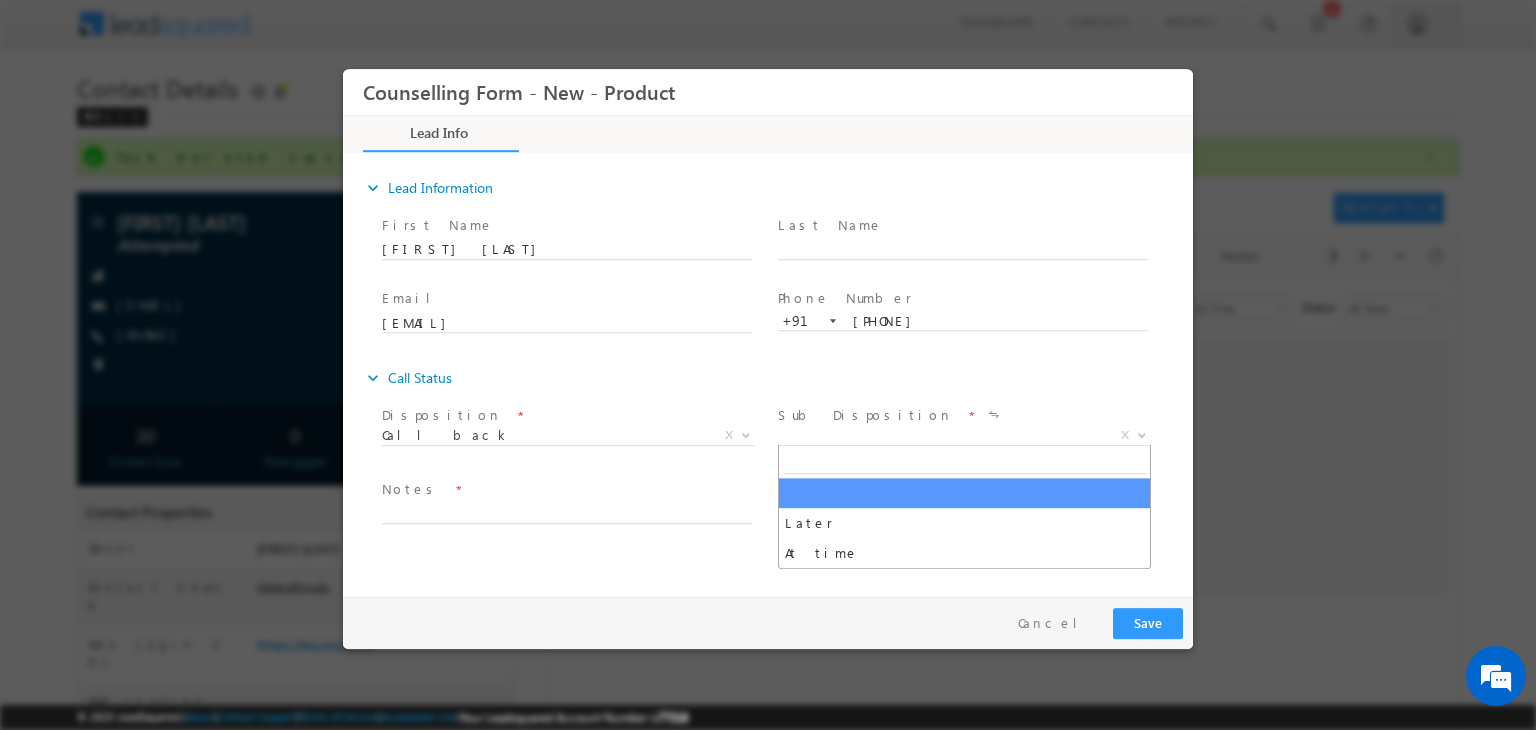 click on "X" at bounding box center (964, 436) 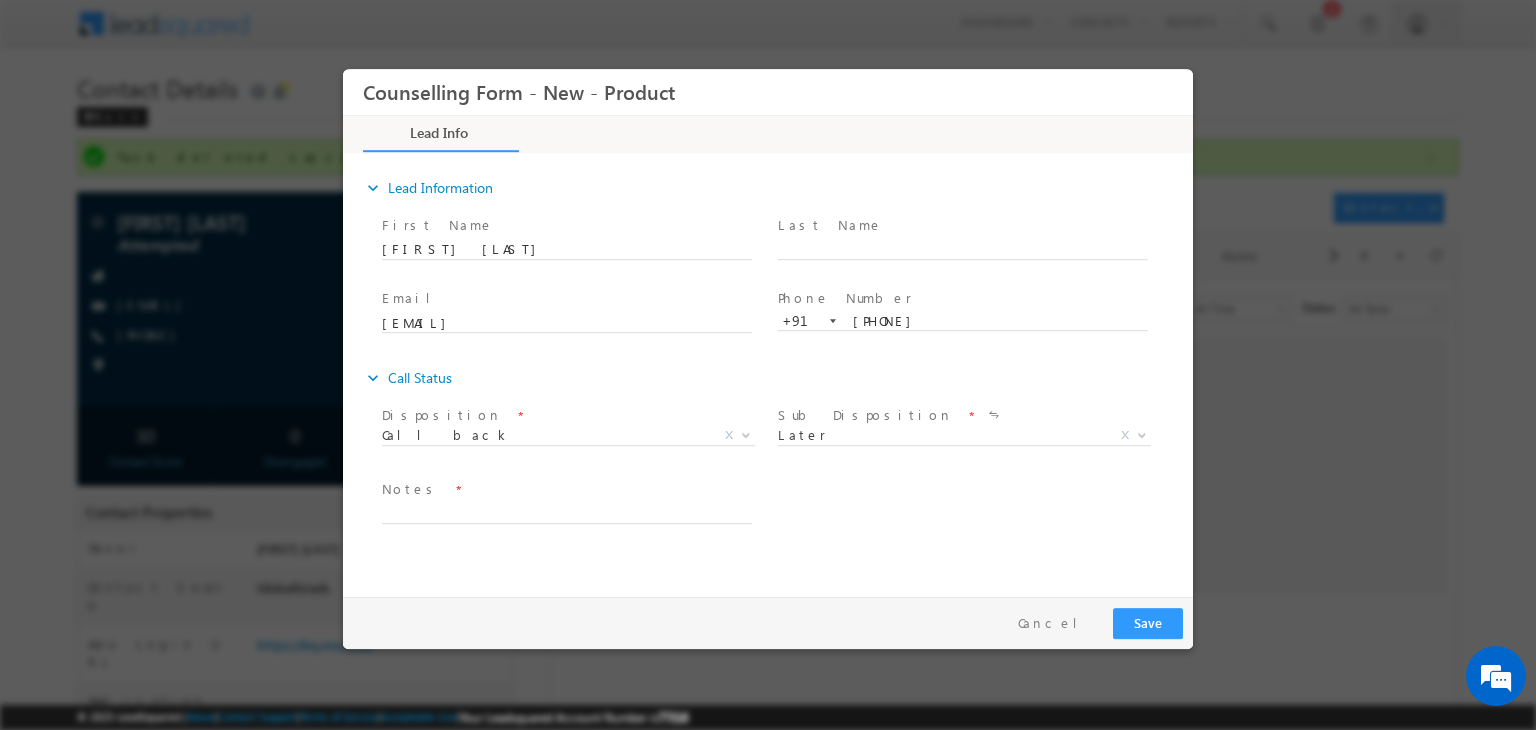 click on "Follow Up Date
*
Notes
*" at bounding box center (785, 512) 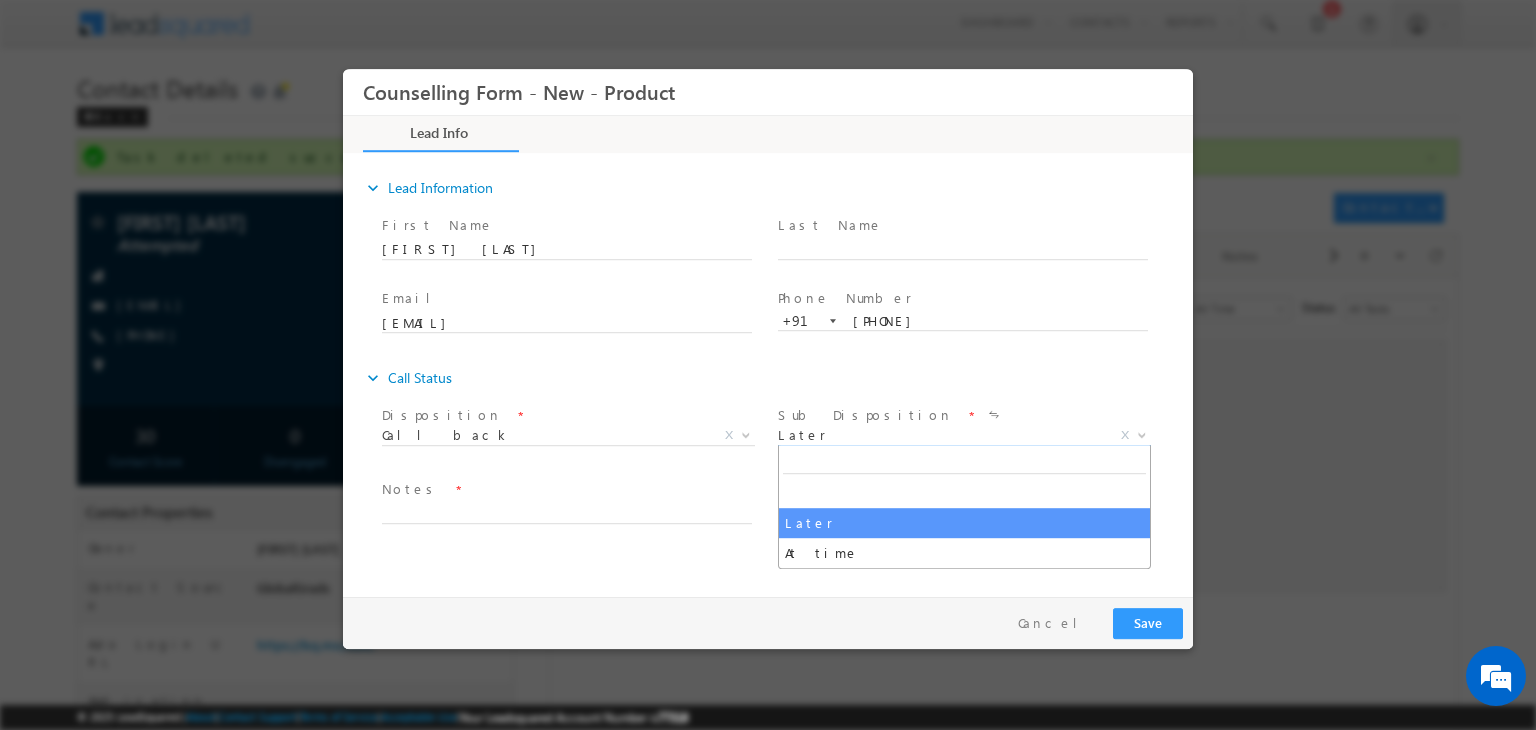 click on "Later" at bounding box center [940, 435] 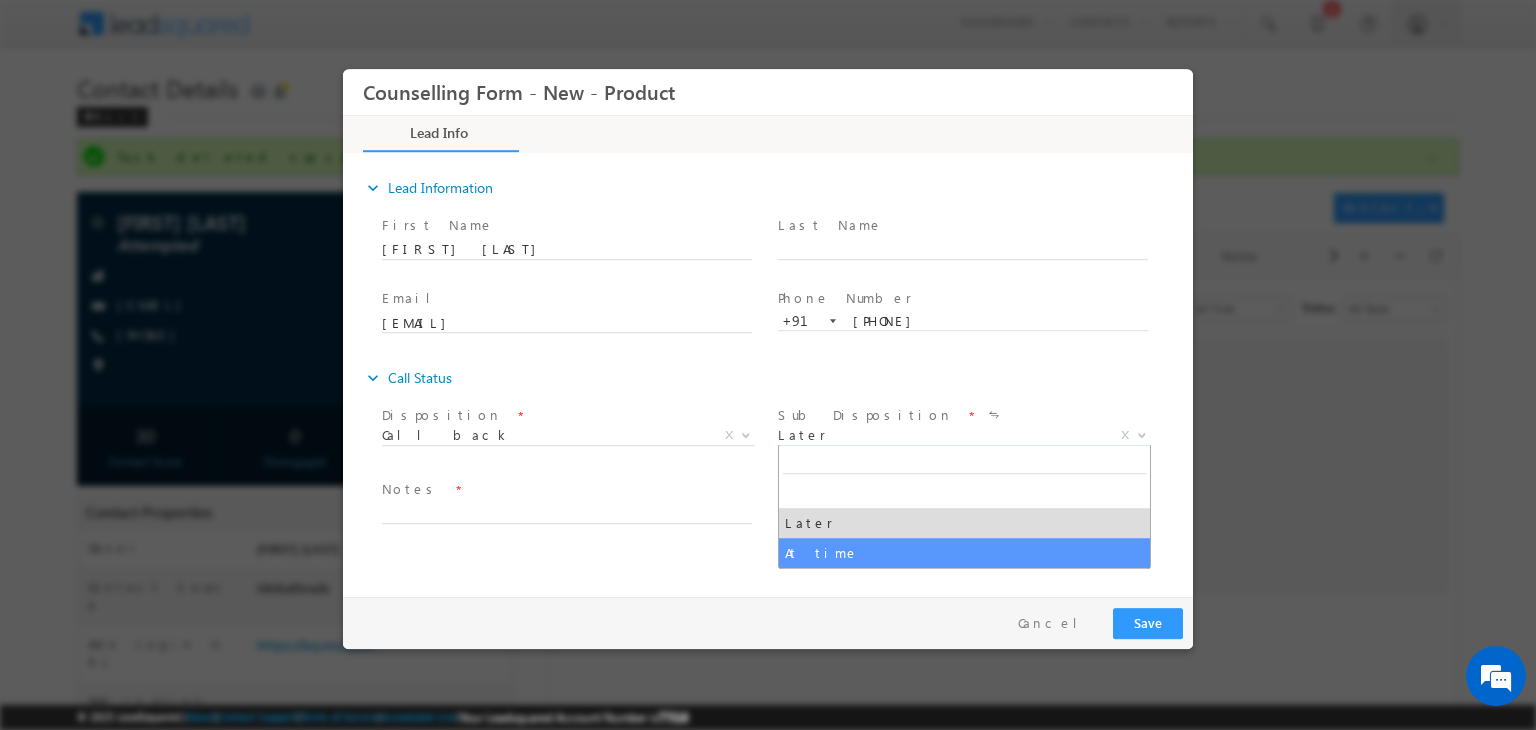 select on "At time" 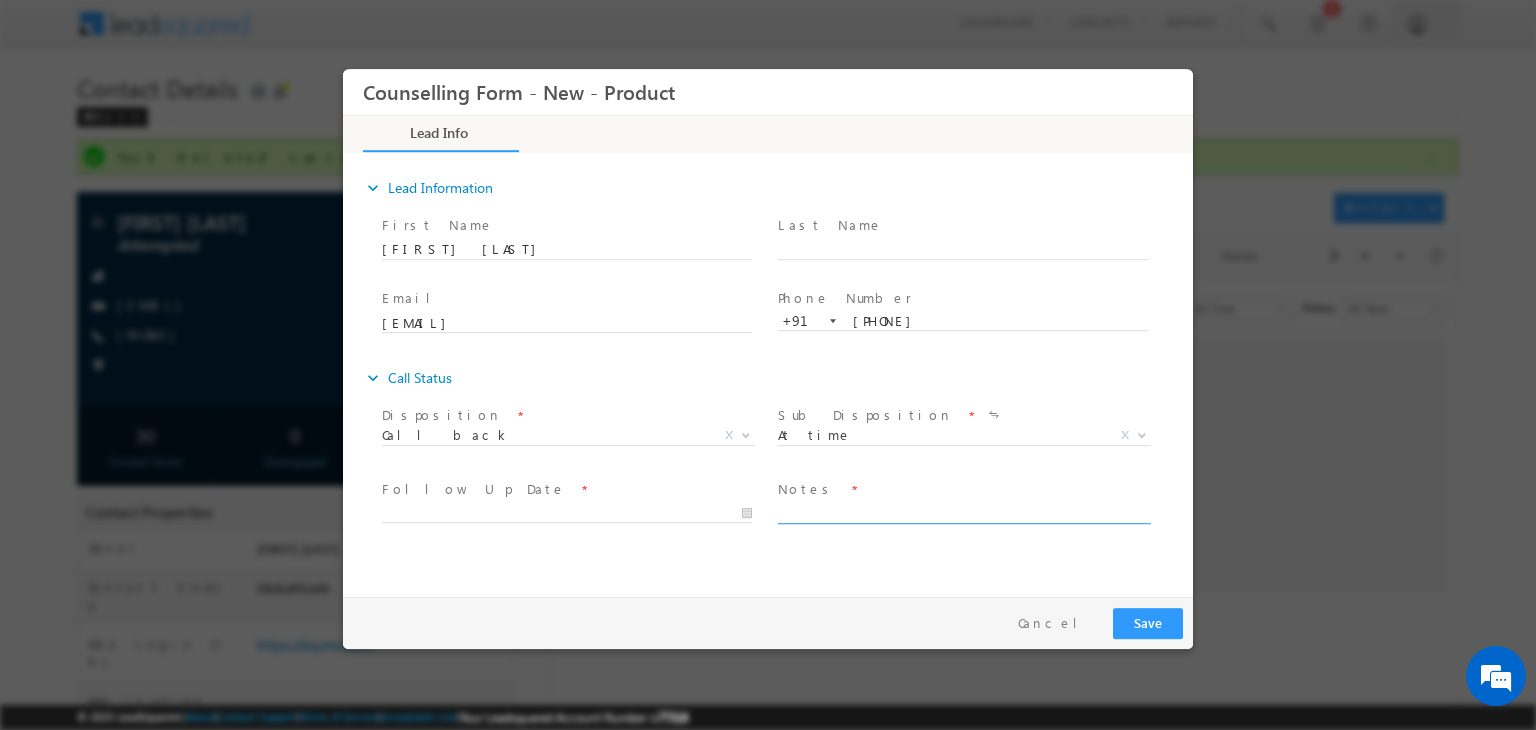 click at bounding box center [963, 512] 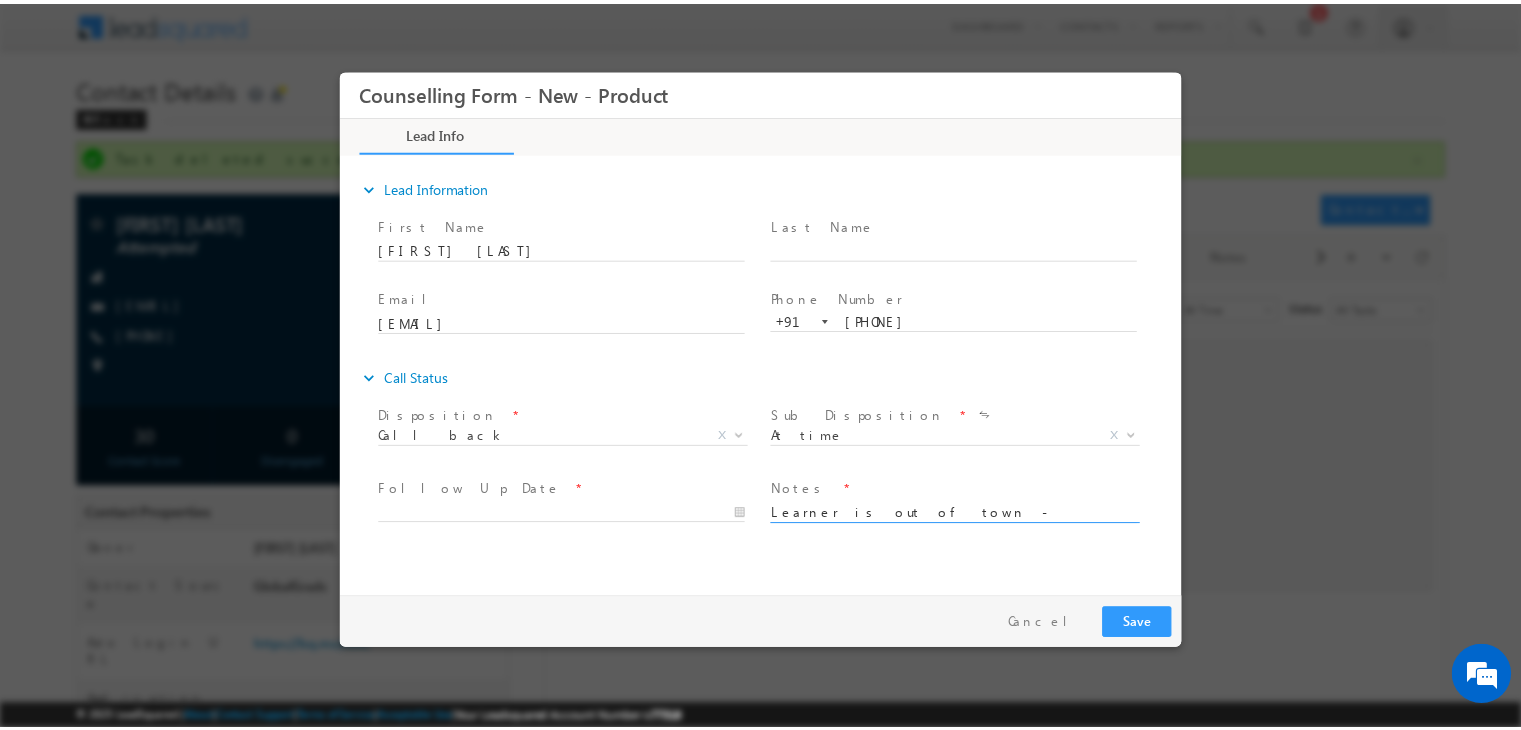 scroll, scrollTop: 89, scrollLeft: 0, axis: vertical 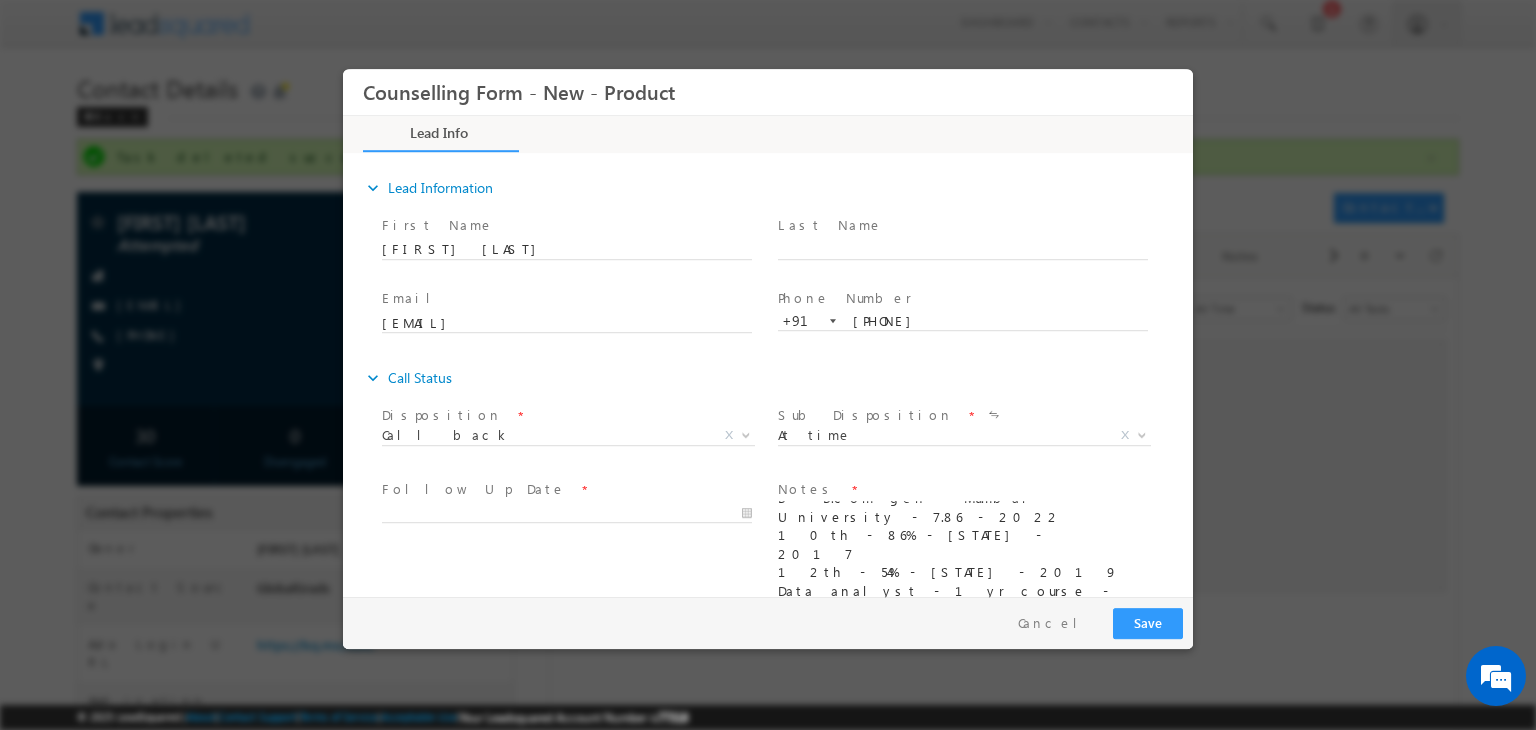 type on "Learner is out of town - asked to connect on Monday over session
MBA - Ireland
B - B.com gen - Mumbai University - 7.86 - 2022
10th - 86% - State - 2017
12th - 54% - State - 2019
Data analyst - 1yr course - XLR
Work ex- 1yr - June 2024 started - Presentation specialist
Loan - 750-800 Cibil
Monday - 10 AM" 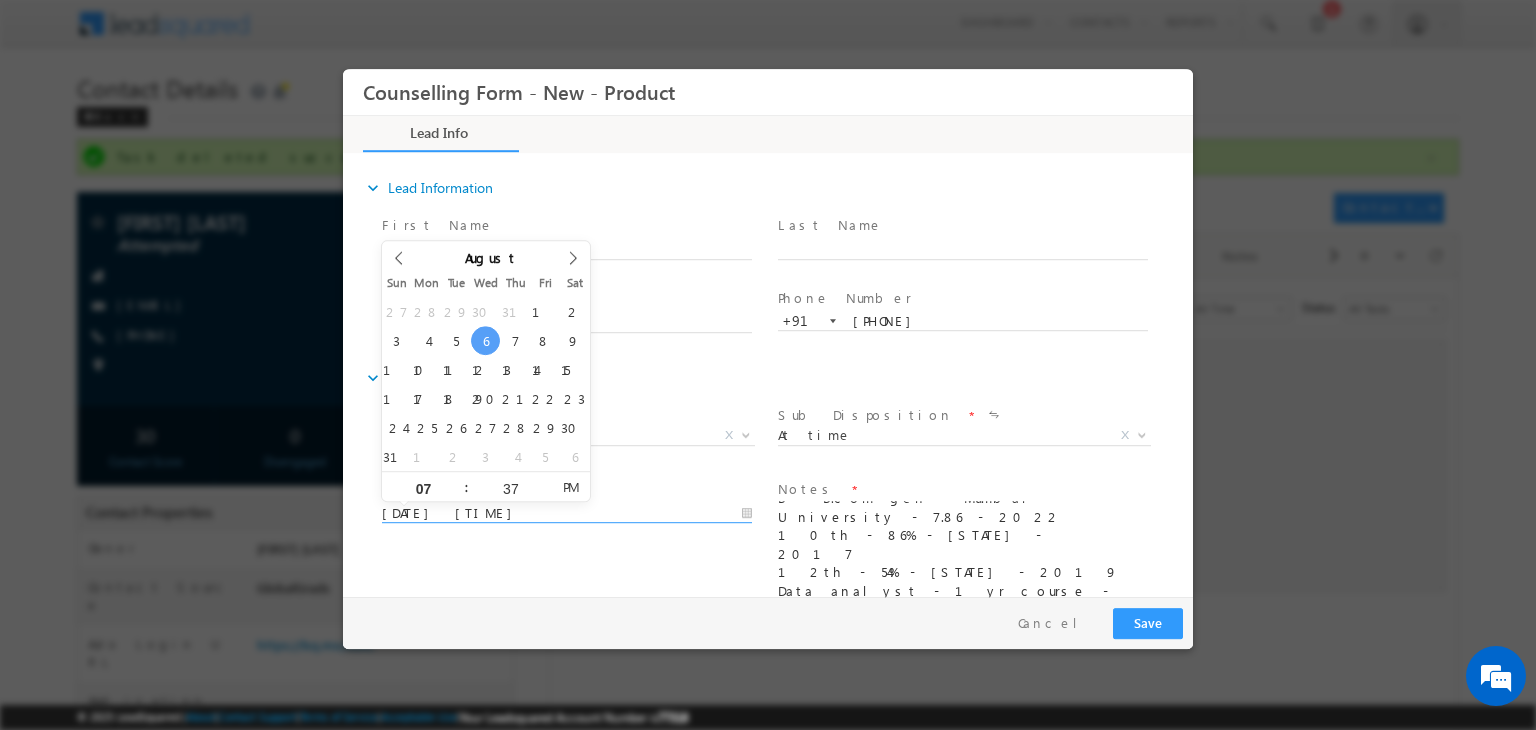 click on "06/08/2025 7:37 PM" at bounding box center [567, 514] 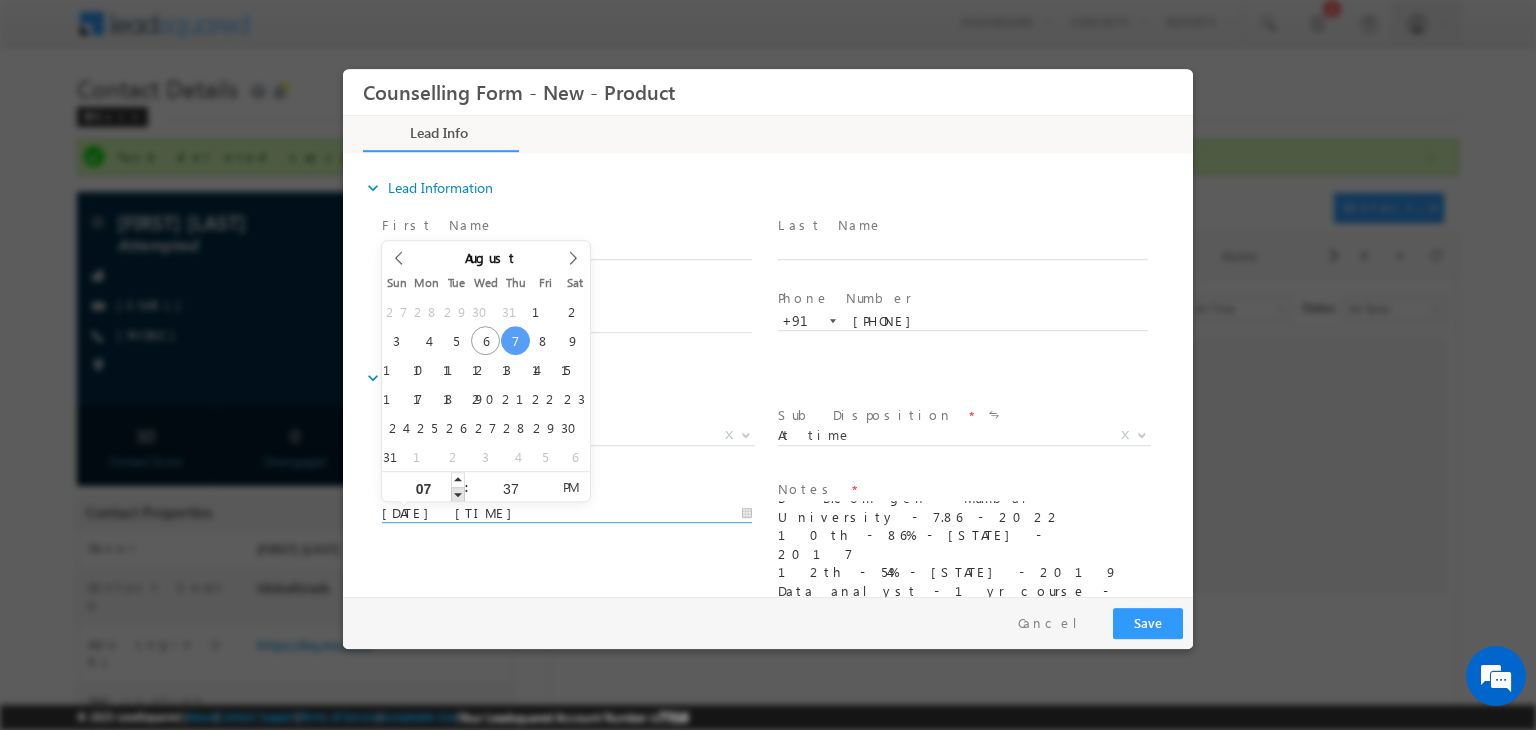 type on "07/08/2025 6:37 PM" 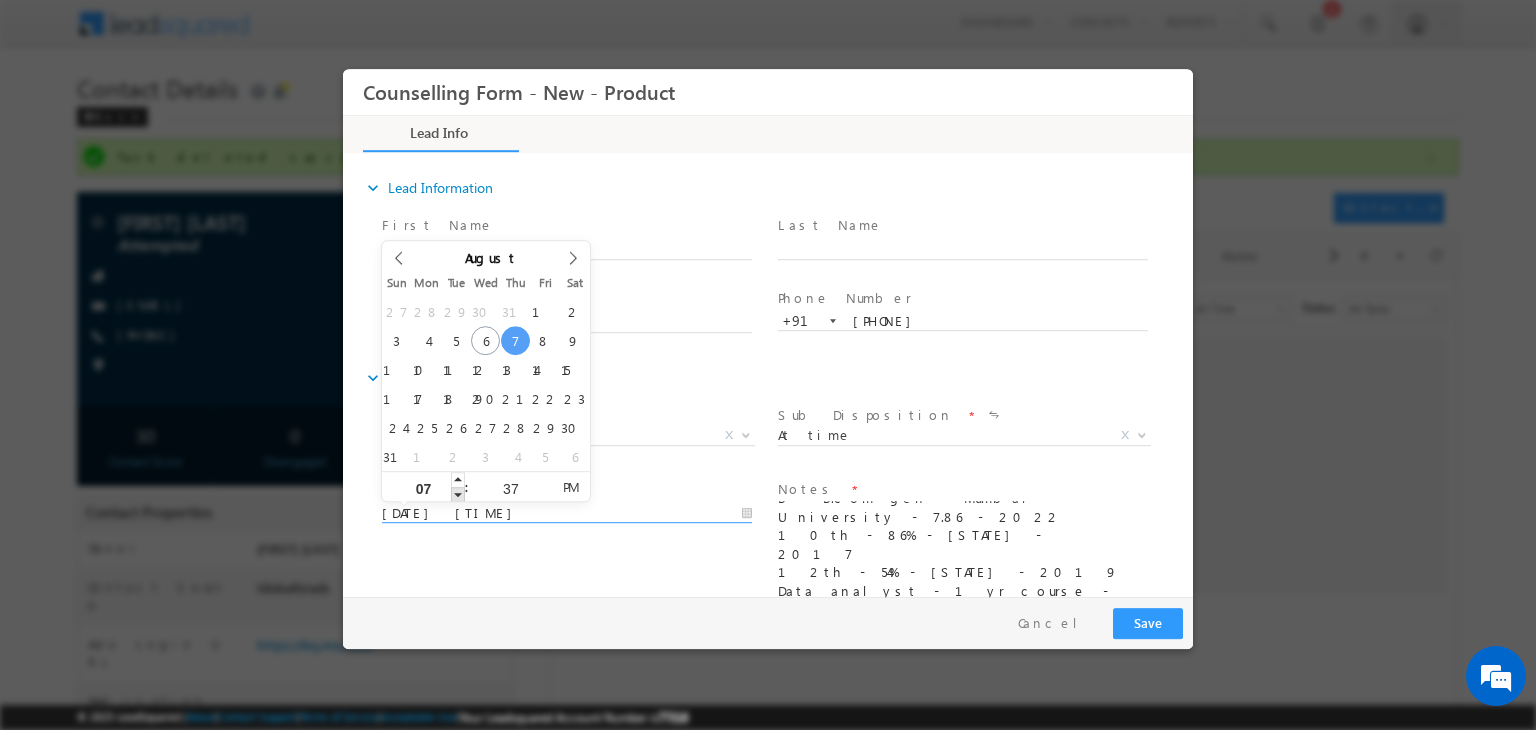 type on "06" 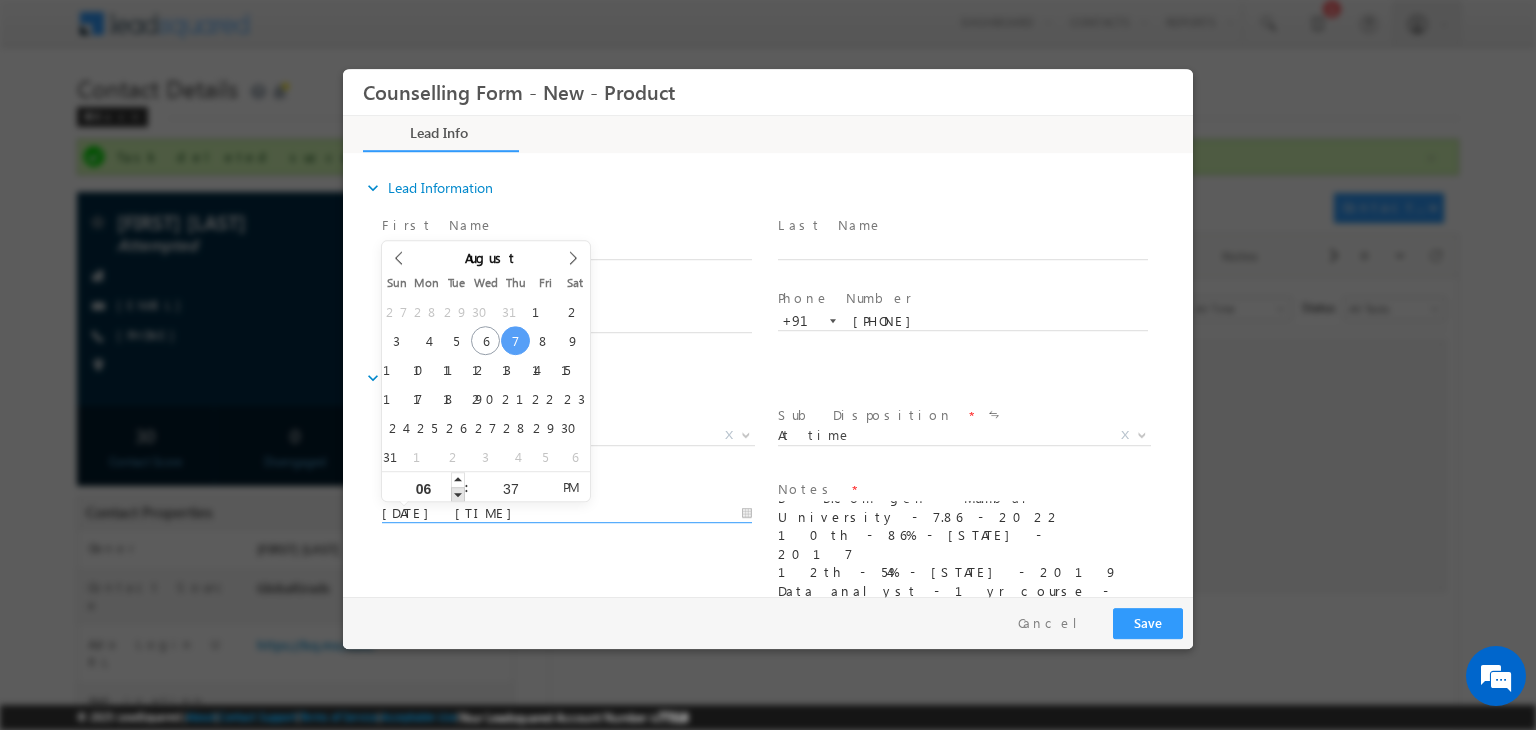 click at bounding box center [458, 494] 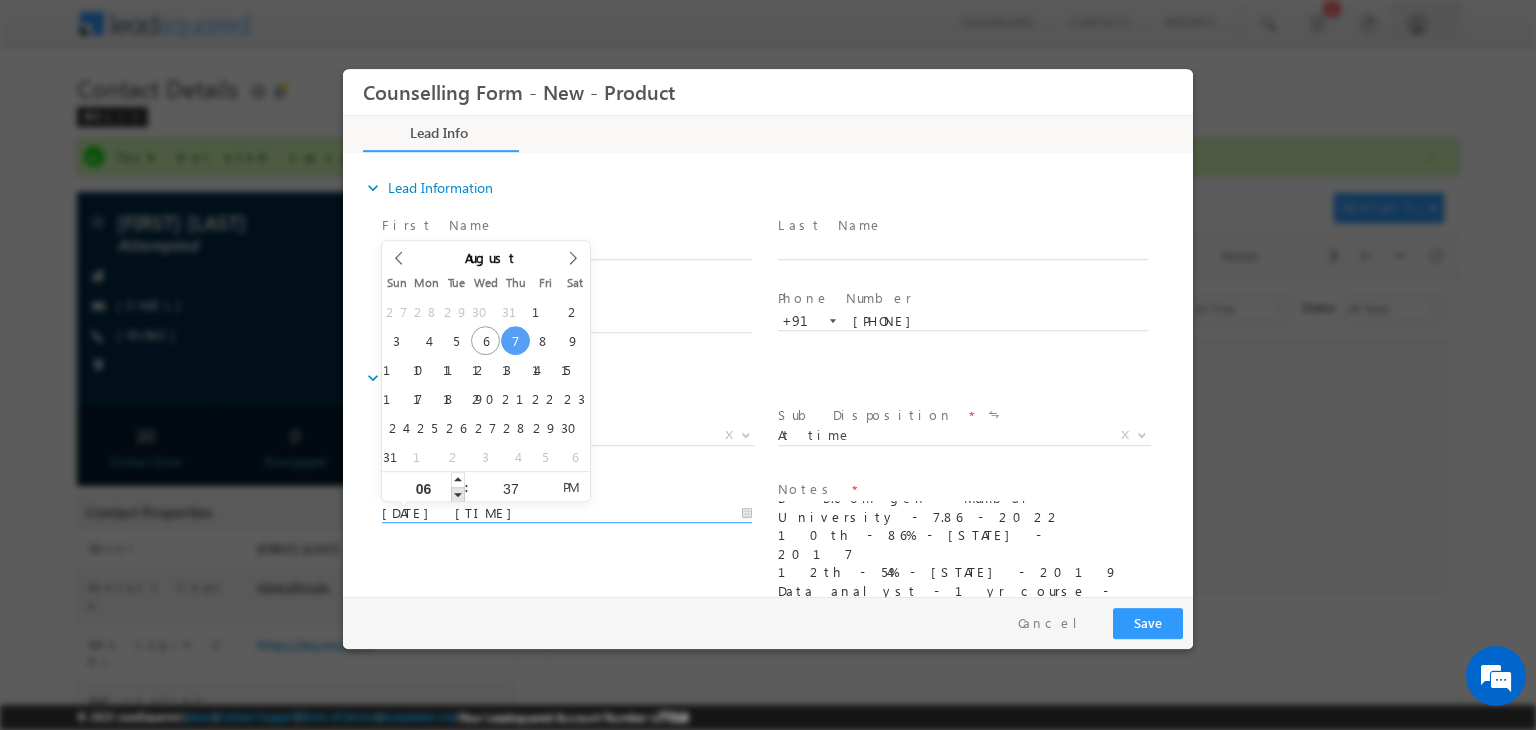 type on "05" 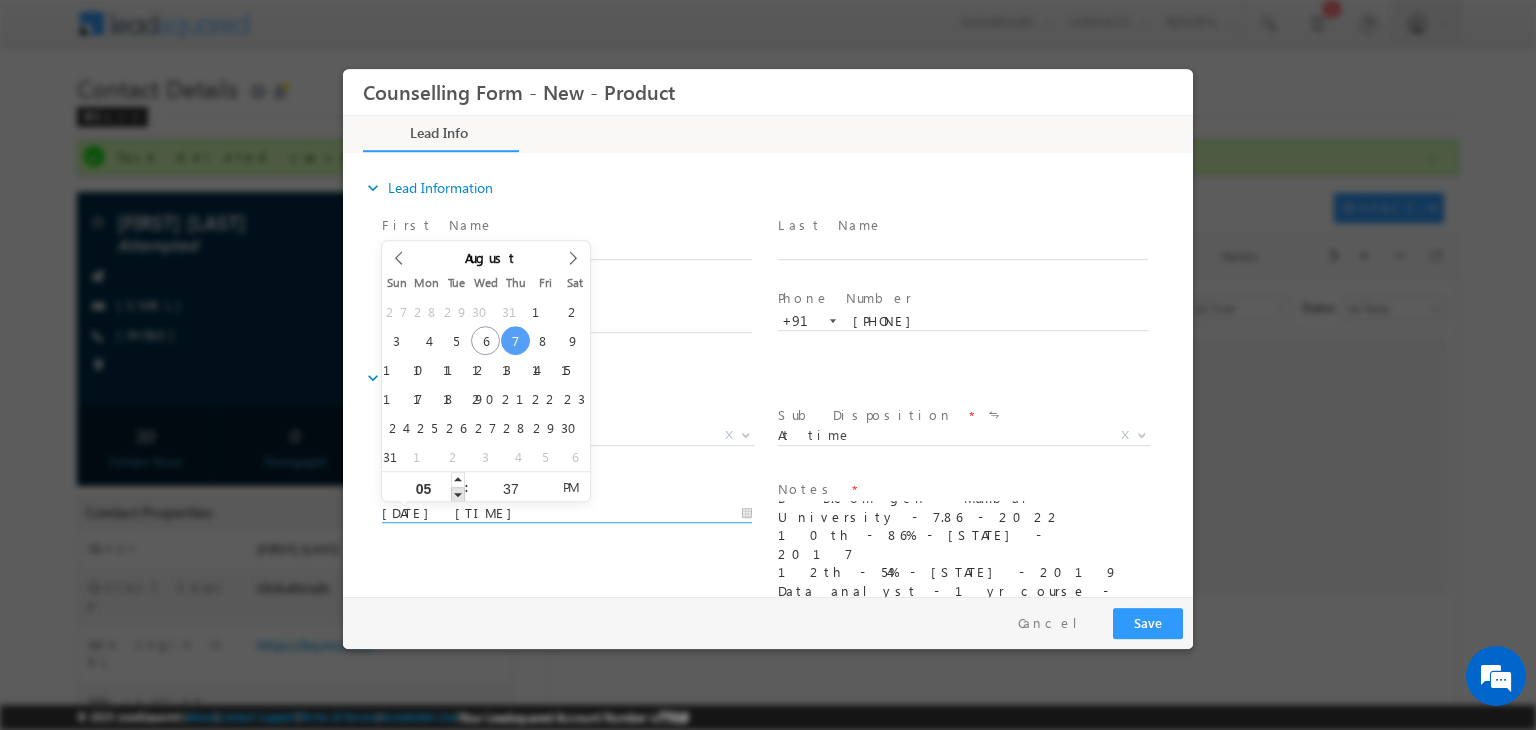click at bounding box center (458, 494) 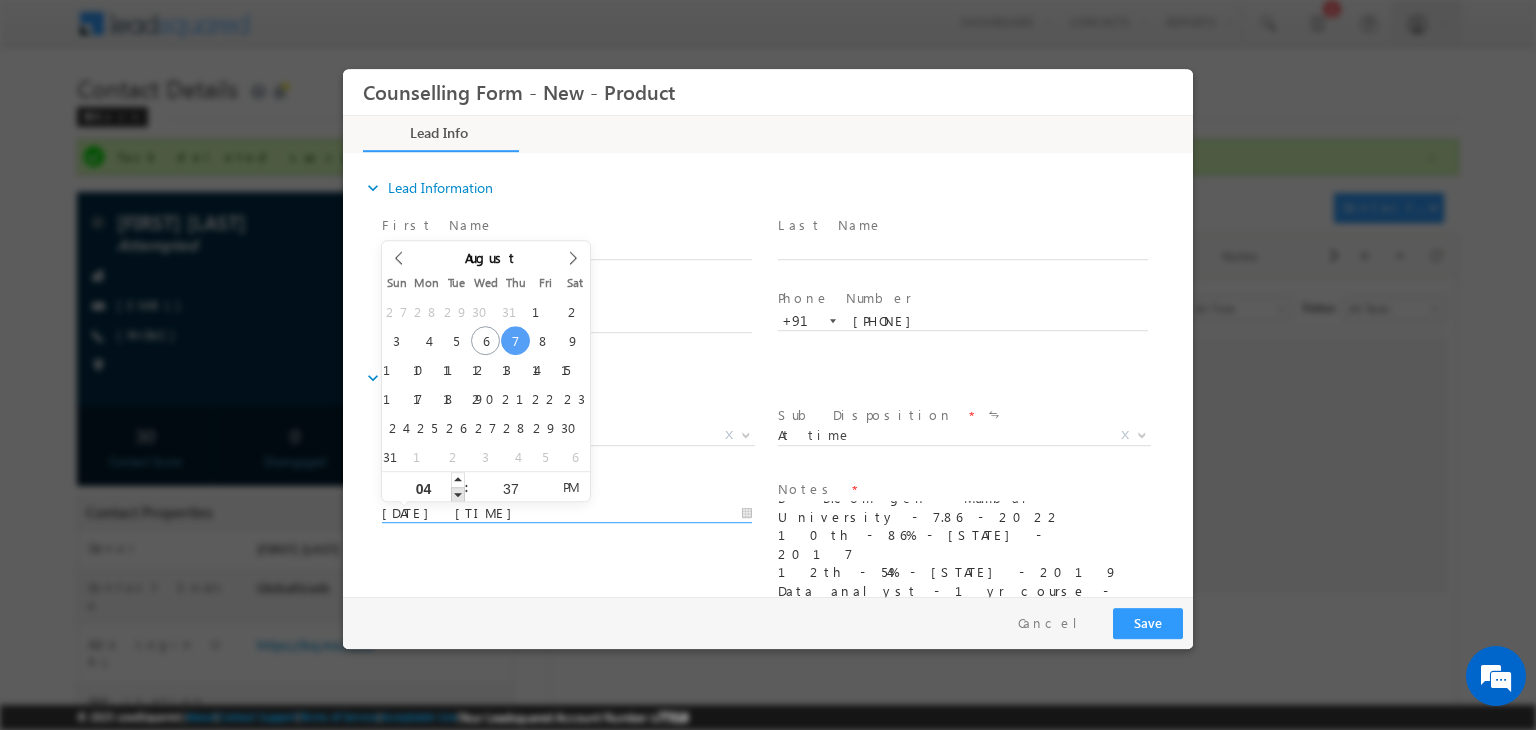 click at bounding box center [458, 494] 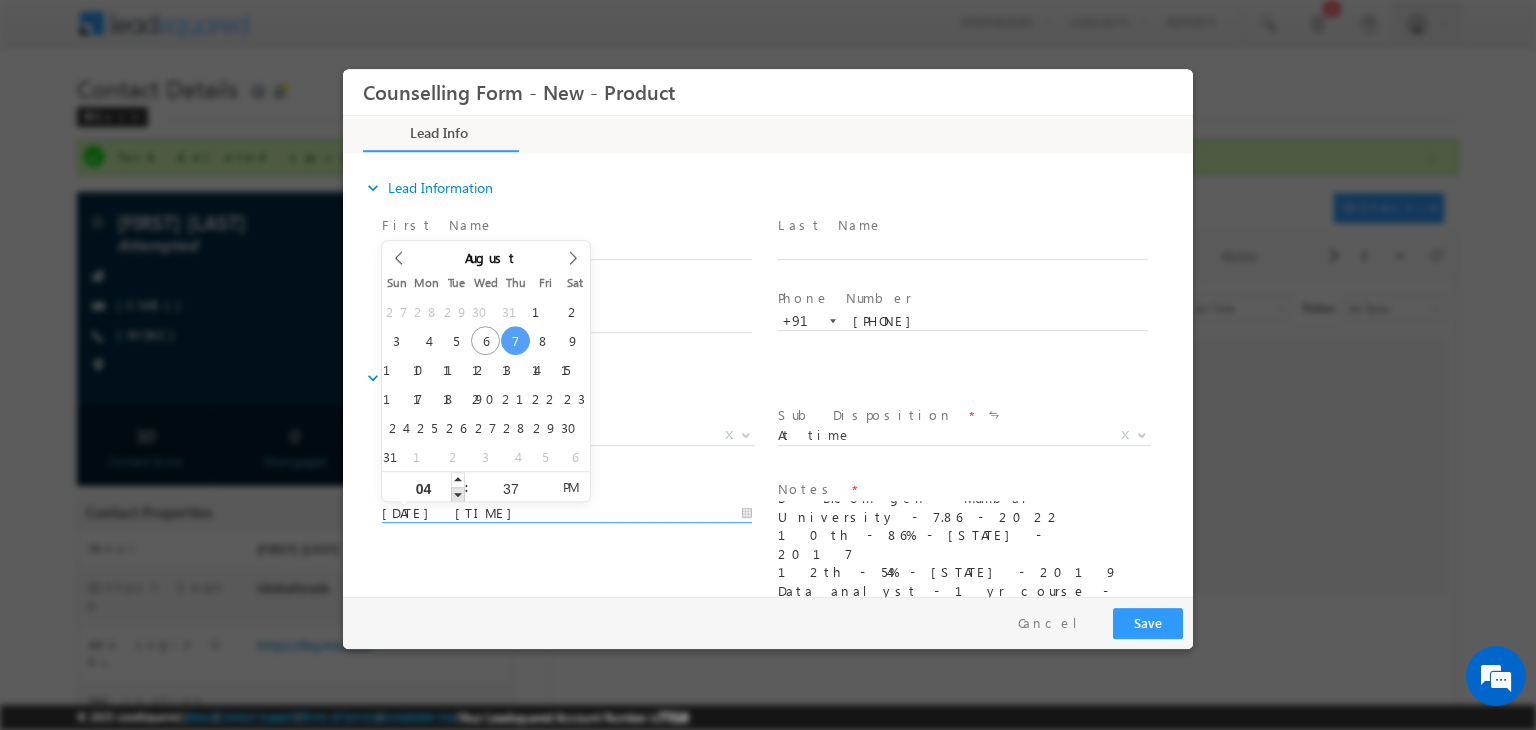 type on "03" 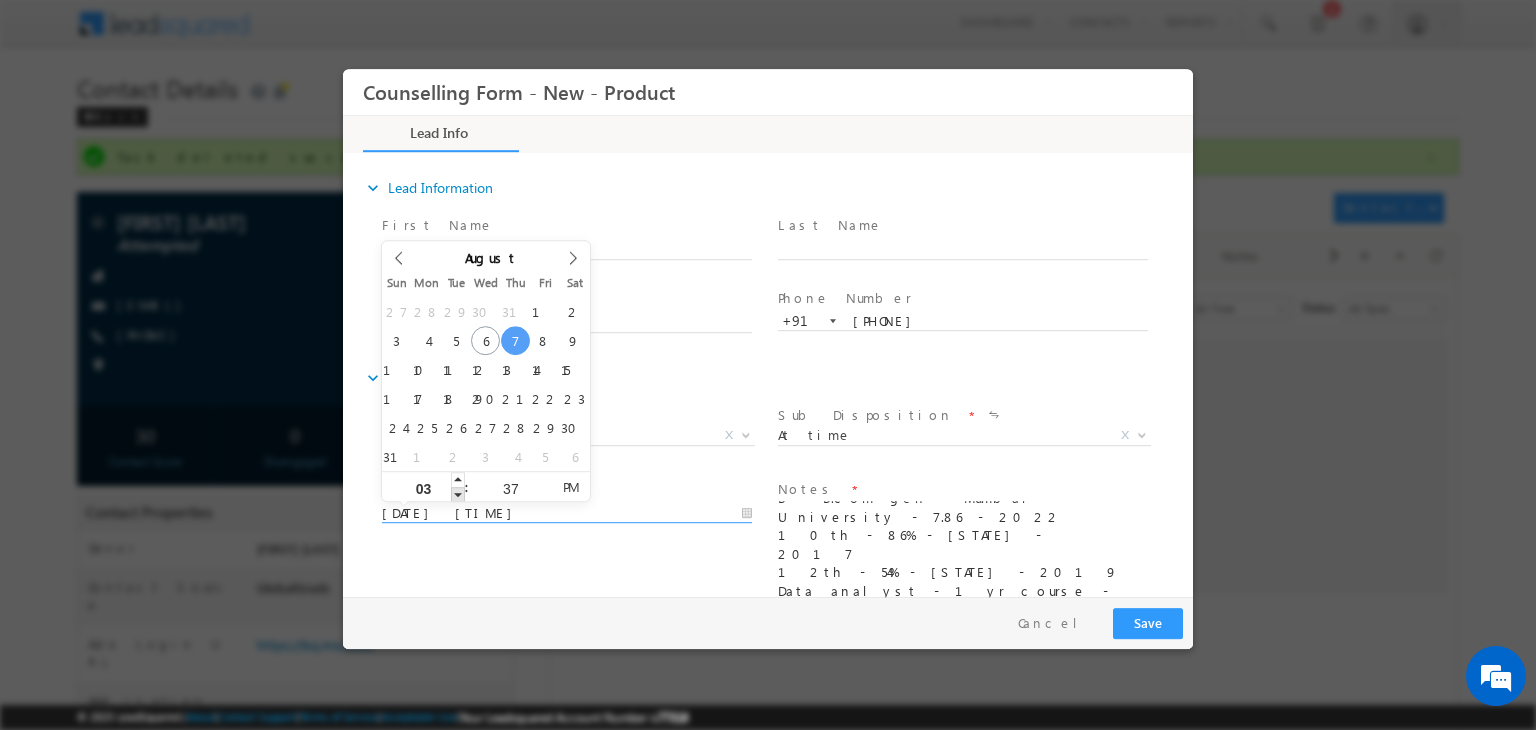 click at bounding box center (458, 494) 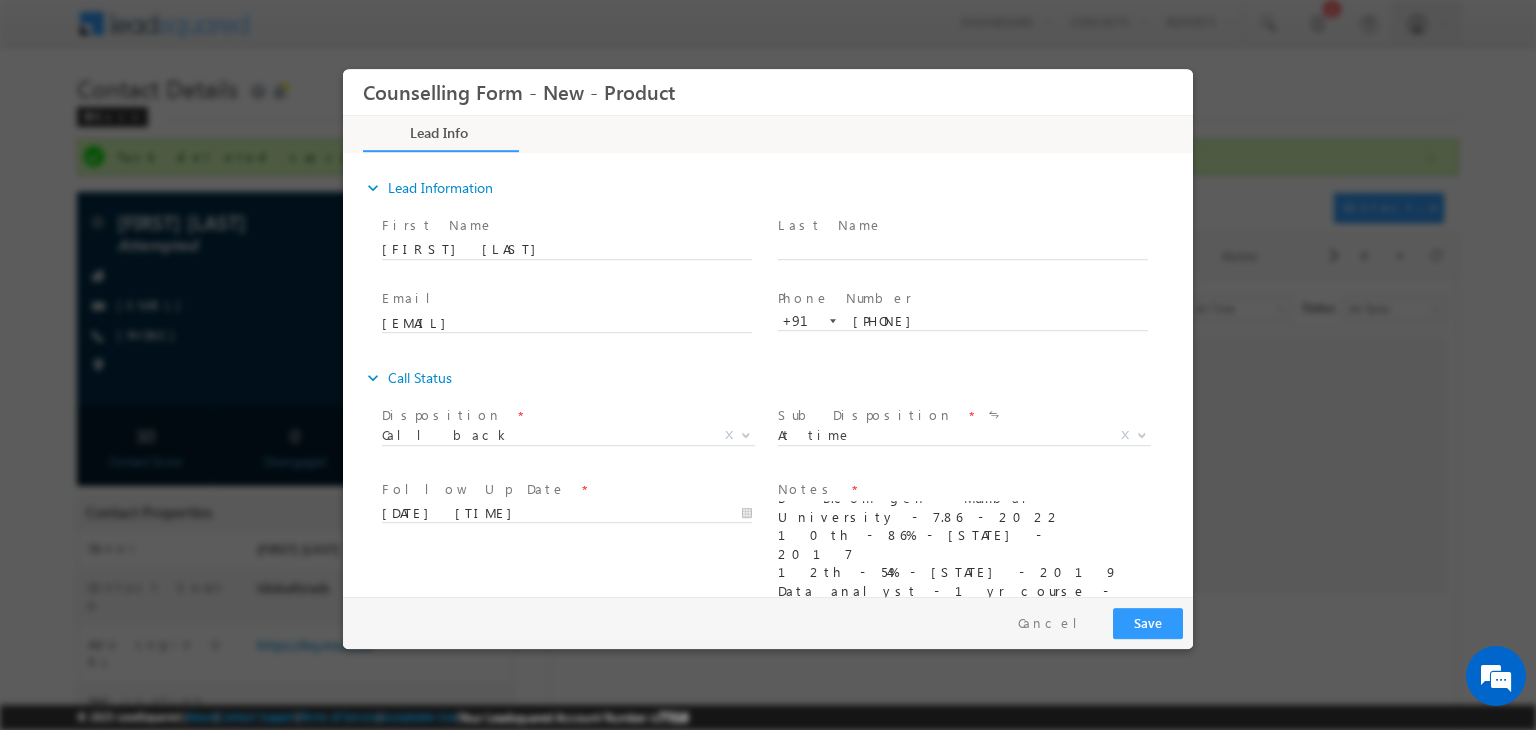 click on "Follow Up Date
*
07/08/2025 3:37 PM
Notes
*
Learner is out of town - asked to connect on Monday over session
MBA - Ireland
B - B.com gen - Mumbai University - 7.86 - 2022
10th - 86% - State - 2017
12th - 54% - State - 2019
Data analyst - 1yr course - XLR
Work ex- 1yr - June 2024 started - Presentation specialist
Loan - 750-800 Cibil
Monday - 10 AM" at bounding box center (785, 550) 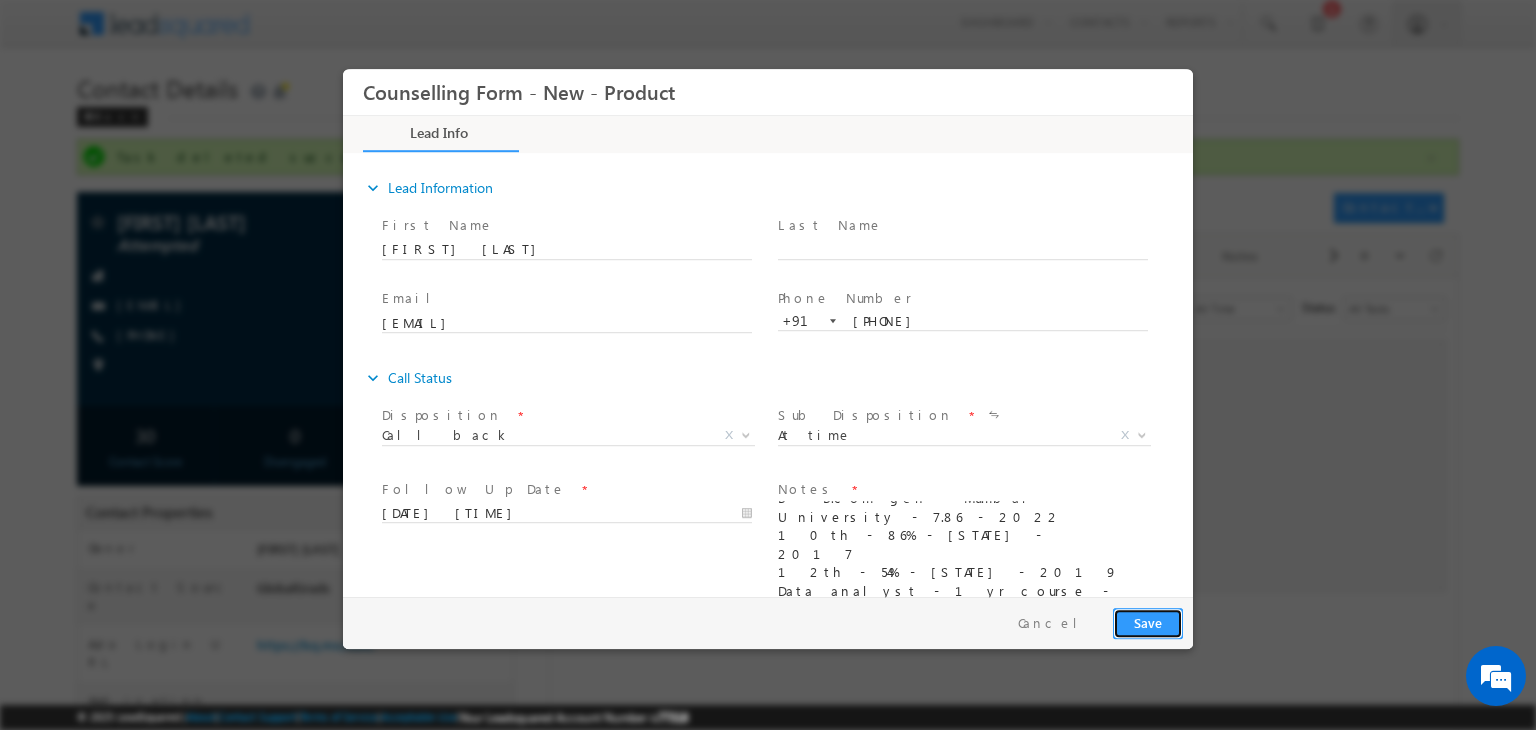 click on "Save" at bounding box center (1148, 623) 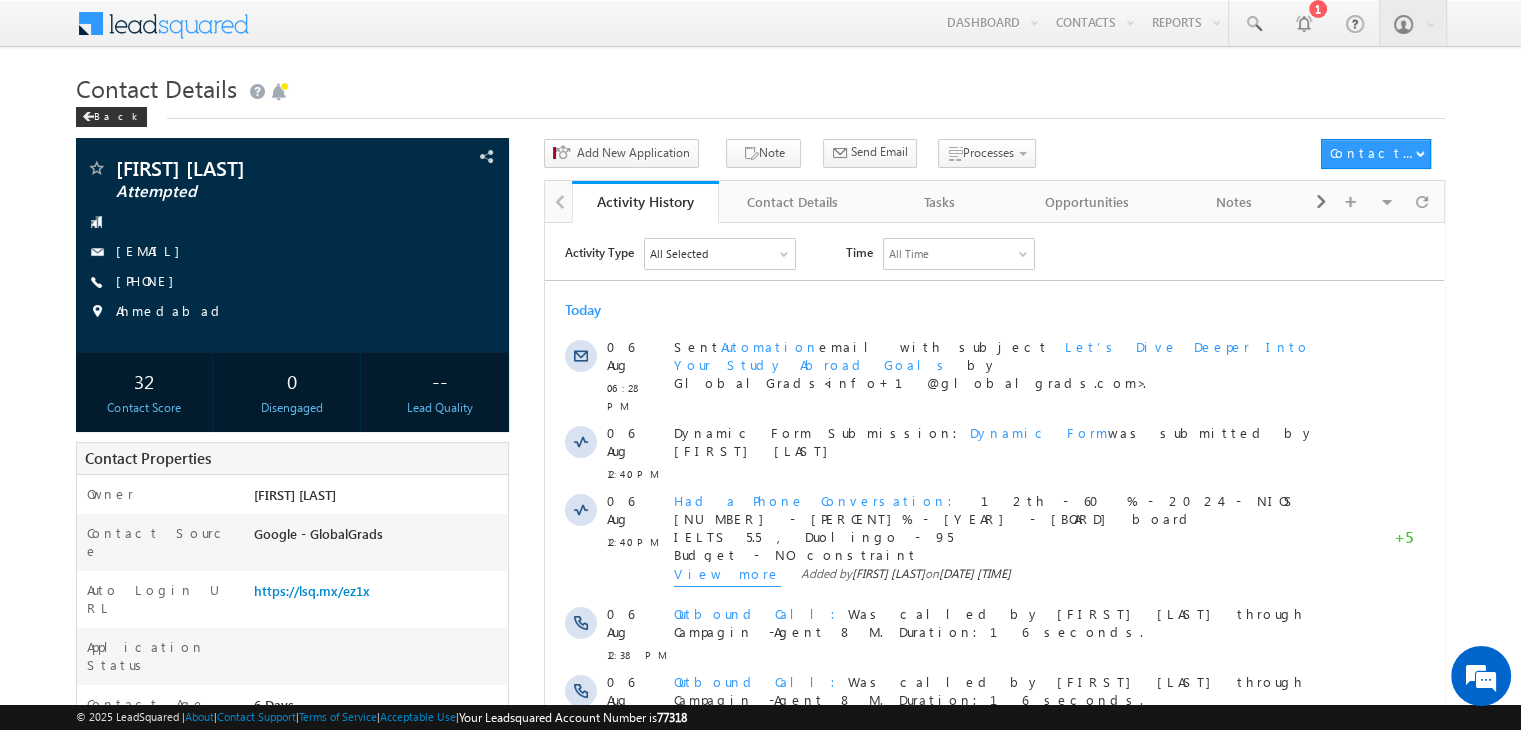 scroll, scrollTop: 0, scrollLeft: 0, axis: both 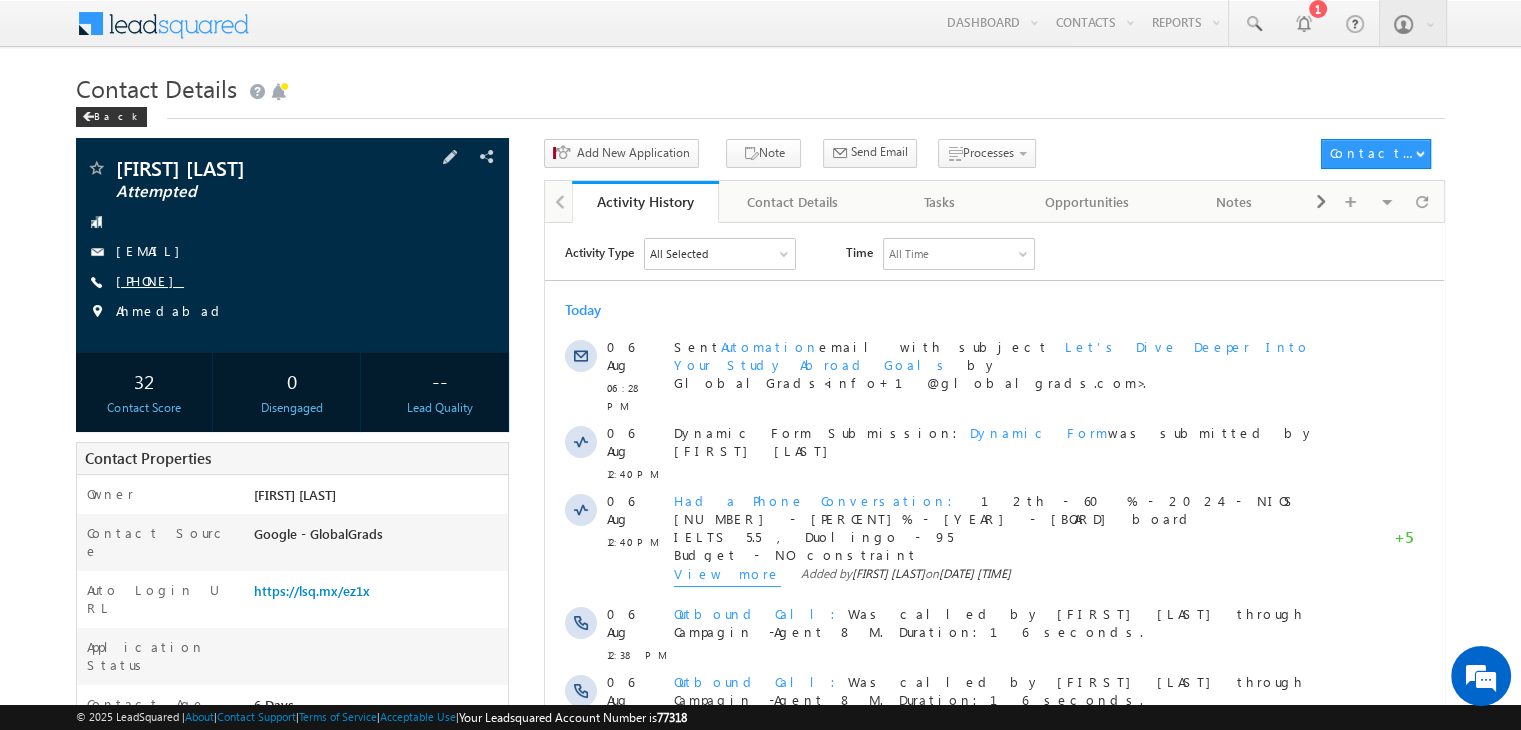 click on "[PHONE]" at bounding box center [150, 280] 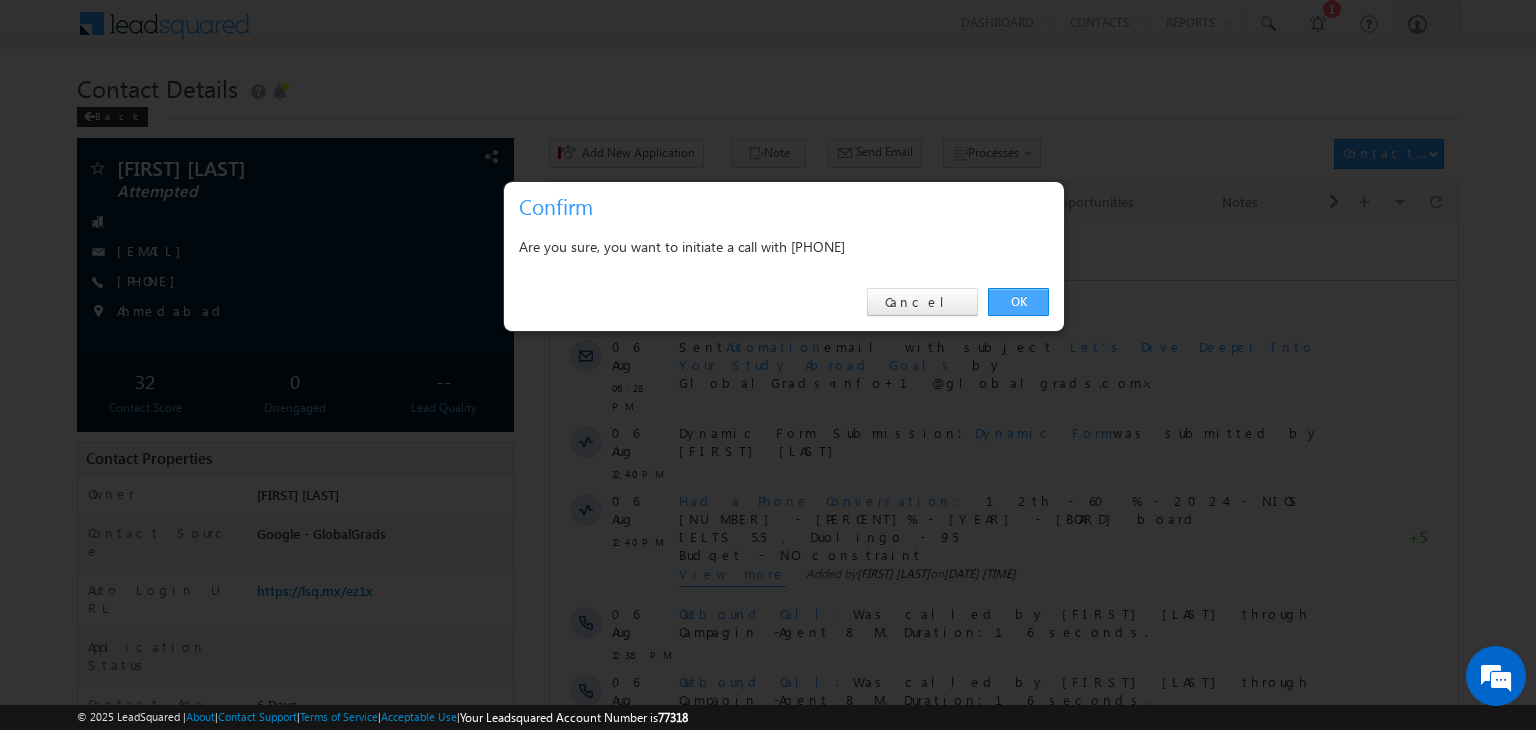 click on "OK" at bounding box center [1018, 302] 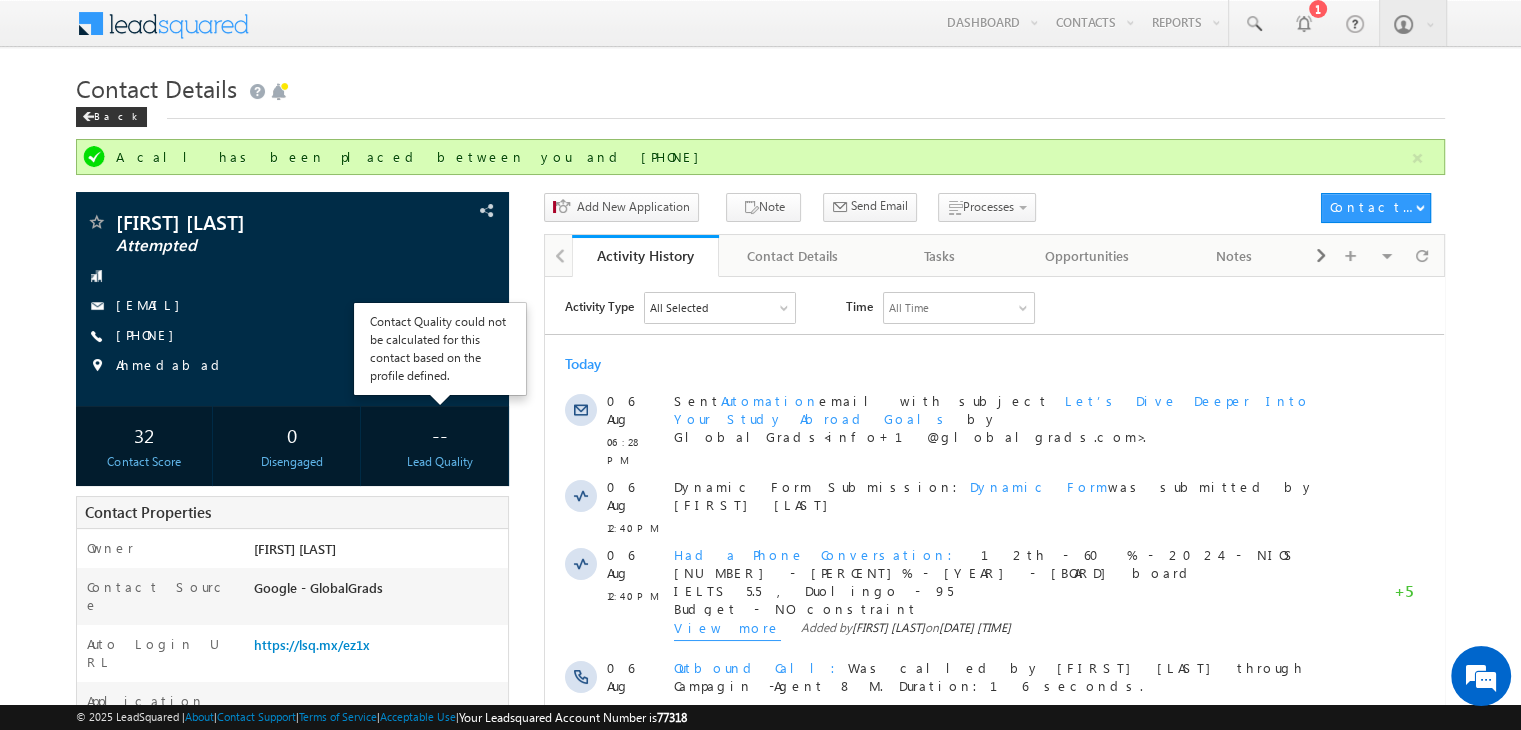 scroll, scrollTop: 366, scrollLeft: 0, axis: vertical 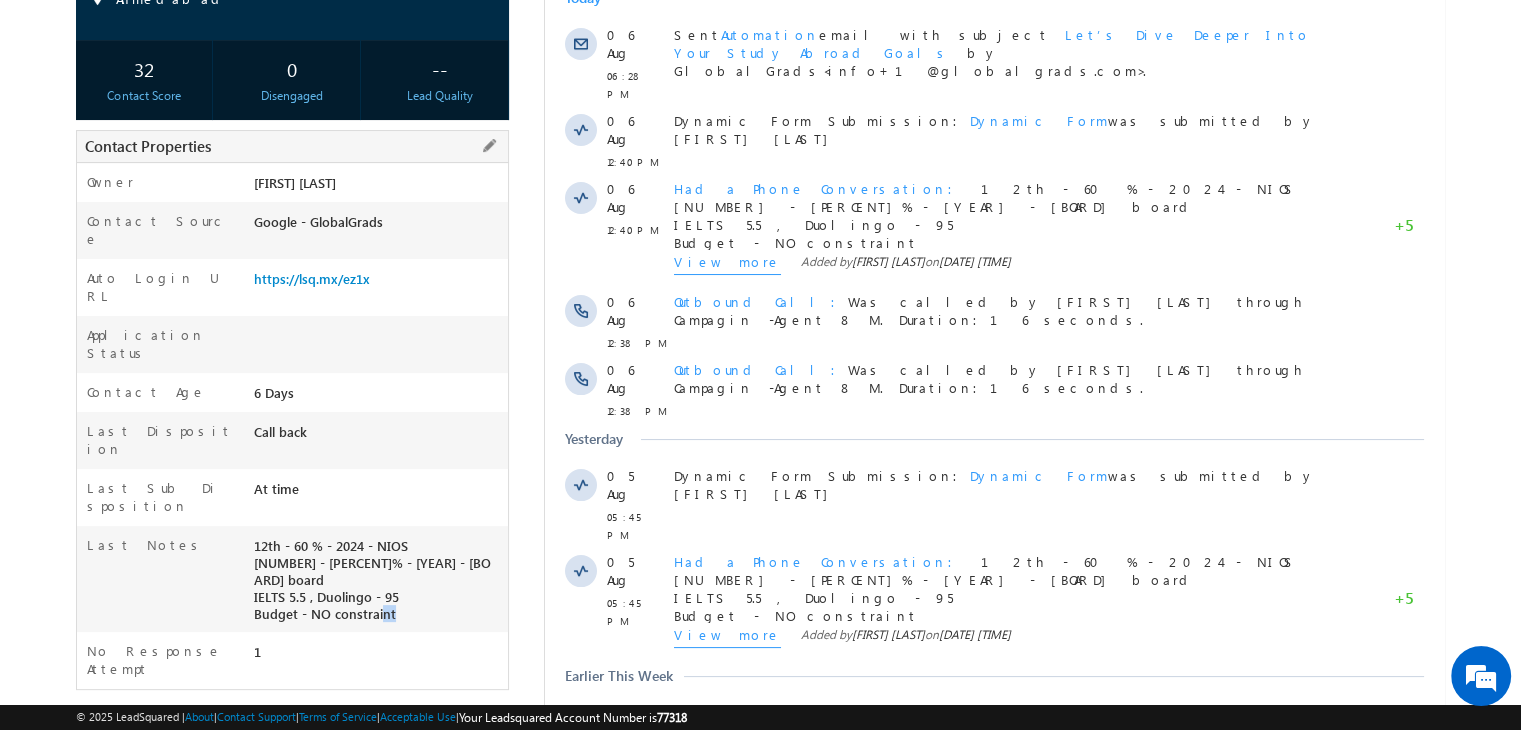 drag, startPoint x: 380, startPoint y: 509, endPoint x: 392, endPoint y: 509, distance: 12 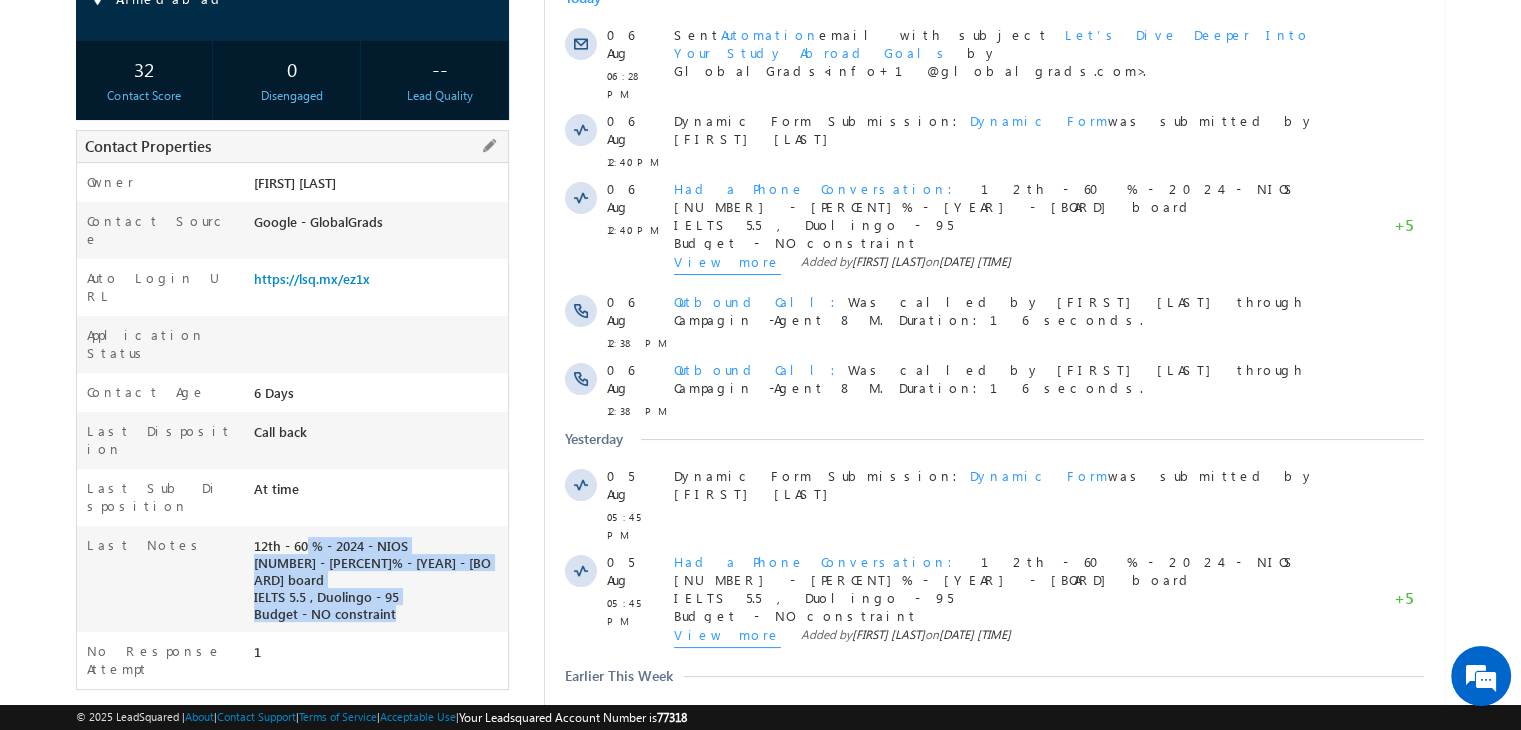 copy on "12th - 60 % - 2024 - NIOS 10th - 65% - 2022 - Gujrat board IELTS 5.5 , Duolingo - 95 Budget - NO constraint" 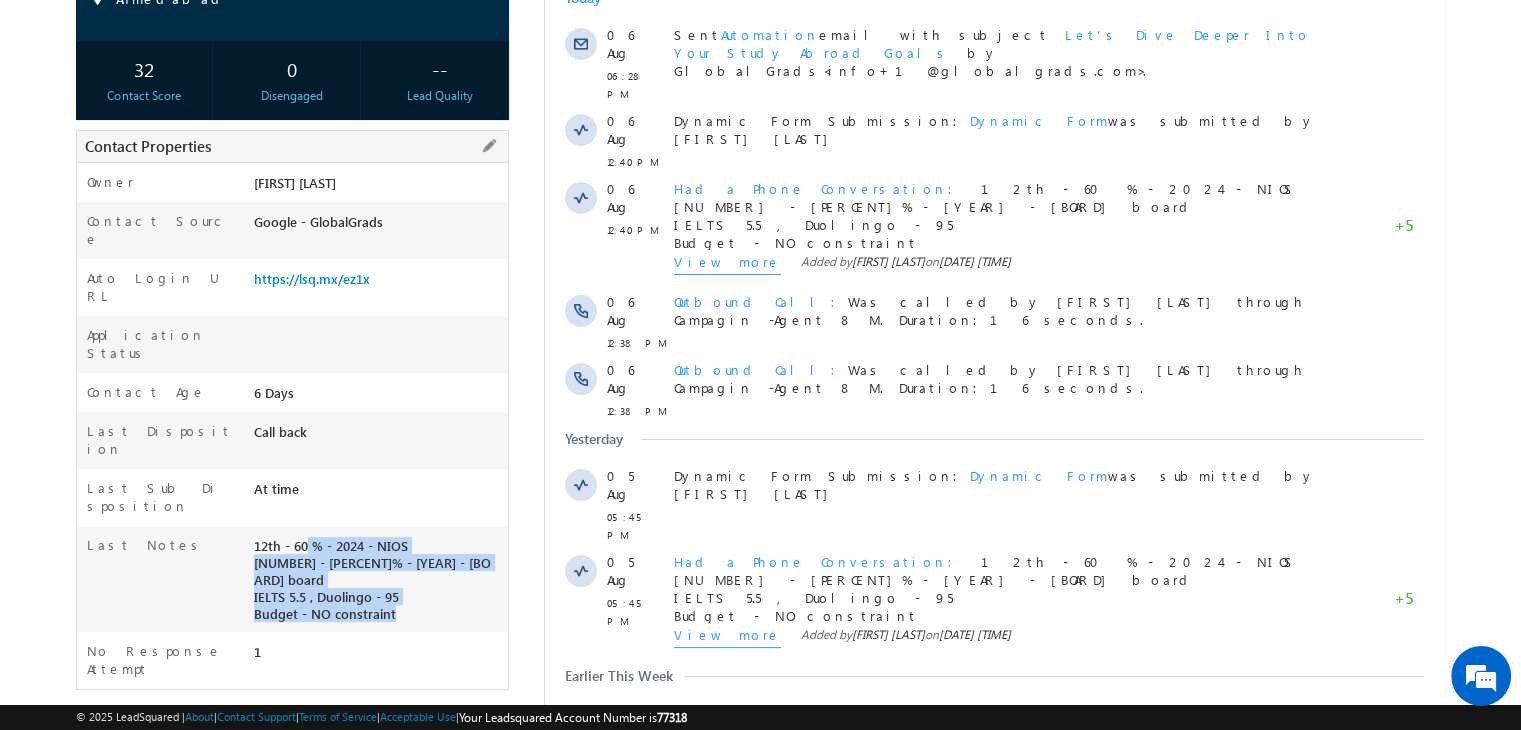 drag, startPoint x: 392, startPoint y: 509, endPoint x: 255, endPoint y: 452, distance: 148.38463 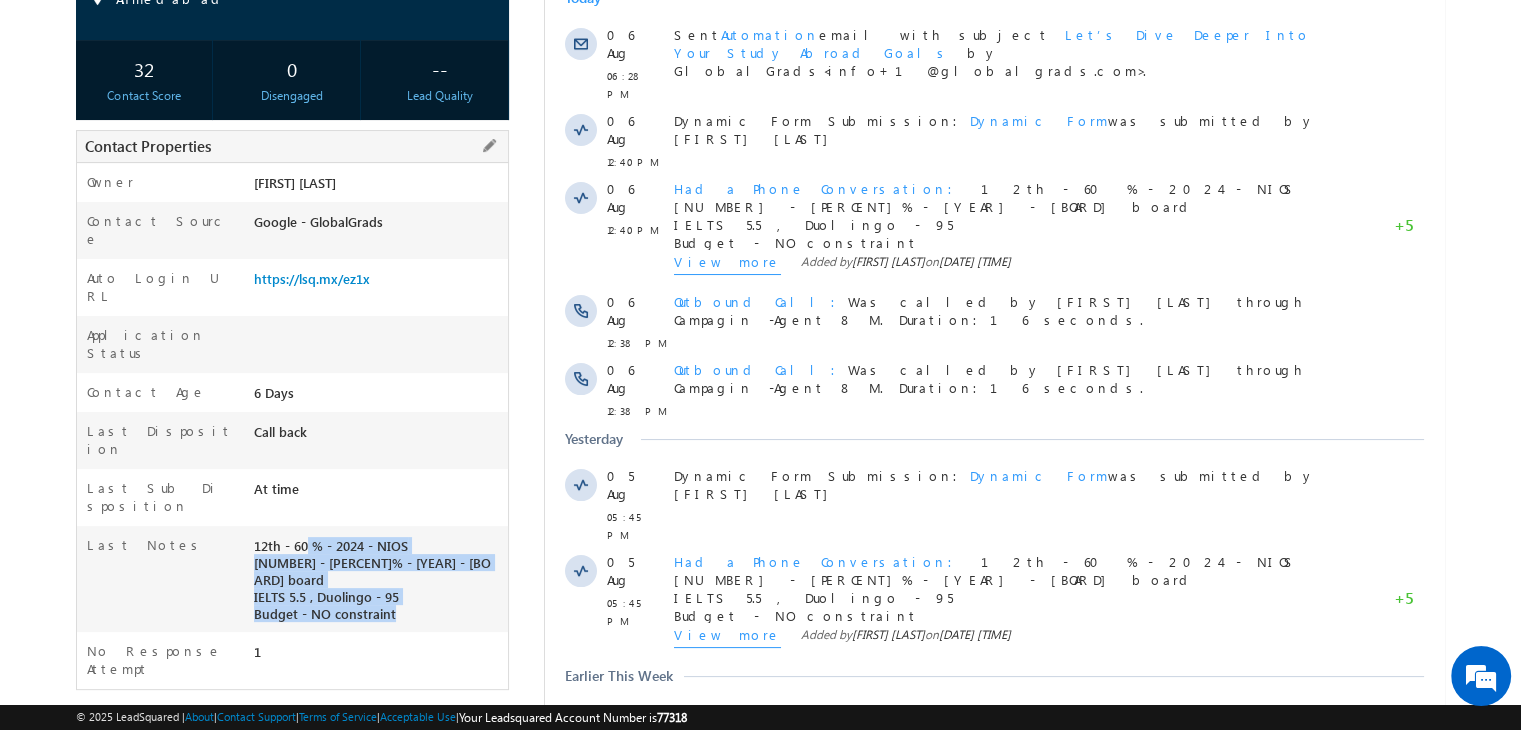 click on "12th - 60 % - 2024 - NIOS 10th - 65% - 2022 - Gujrat board IELTS 5.5 , Duolingo - 95 Budget - NO constraint" at bounding box center (378, 584) 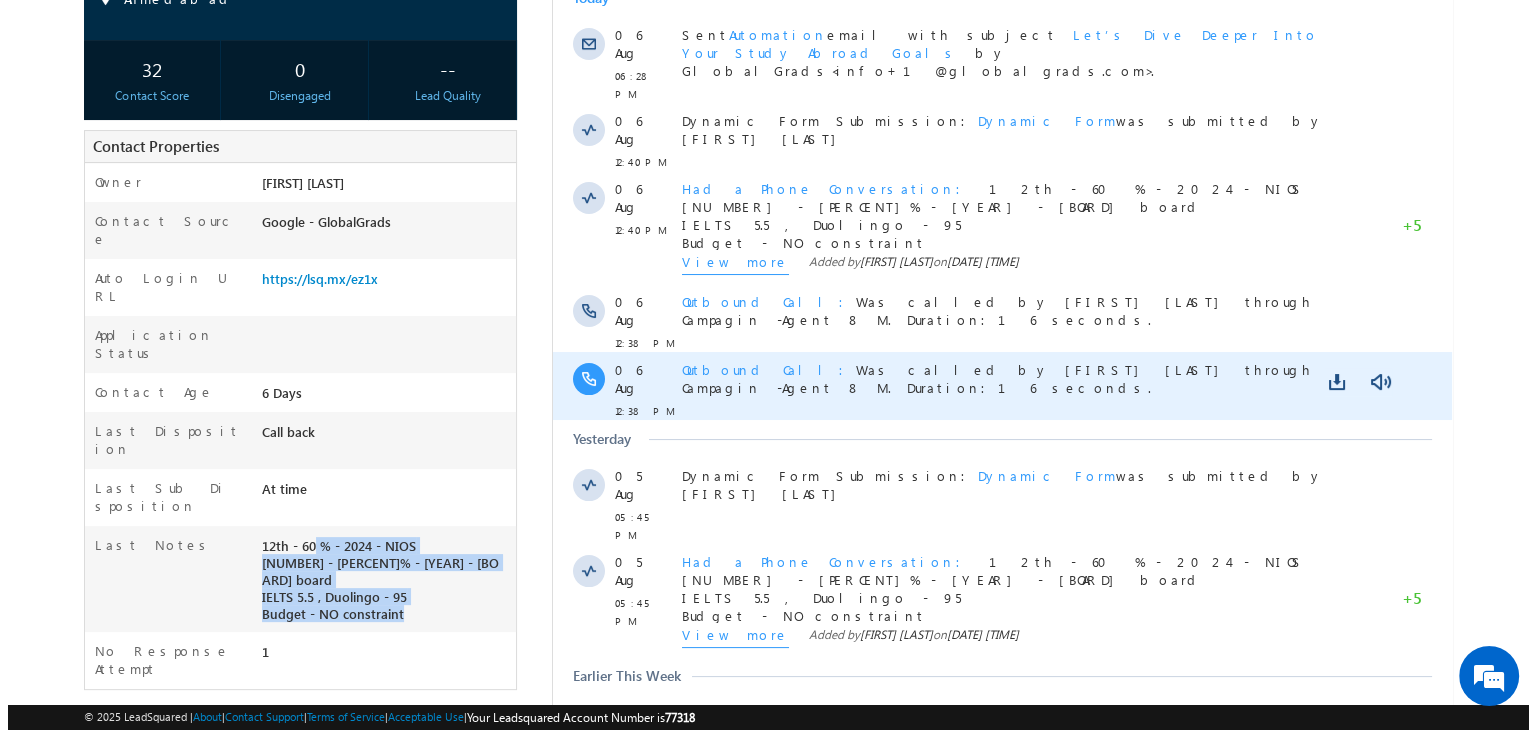 scroll, scrollTop: 0, scrollLeft: 0, axis: both 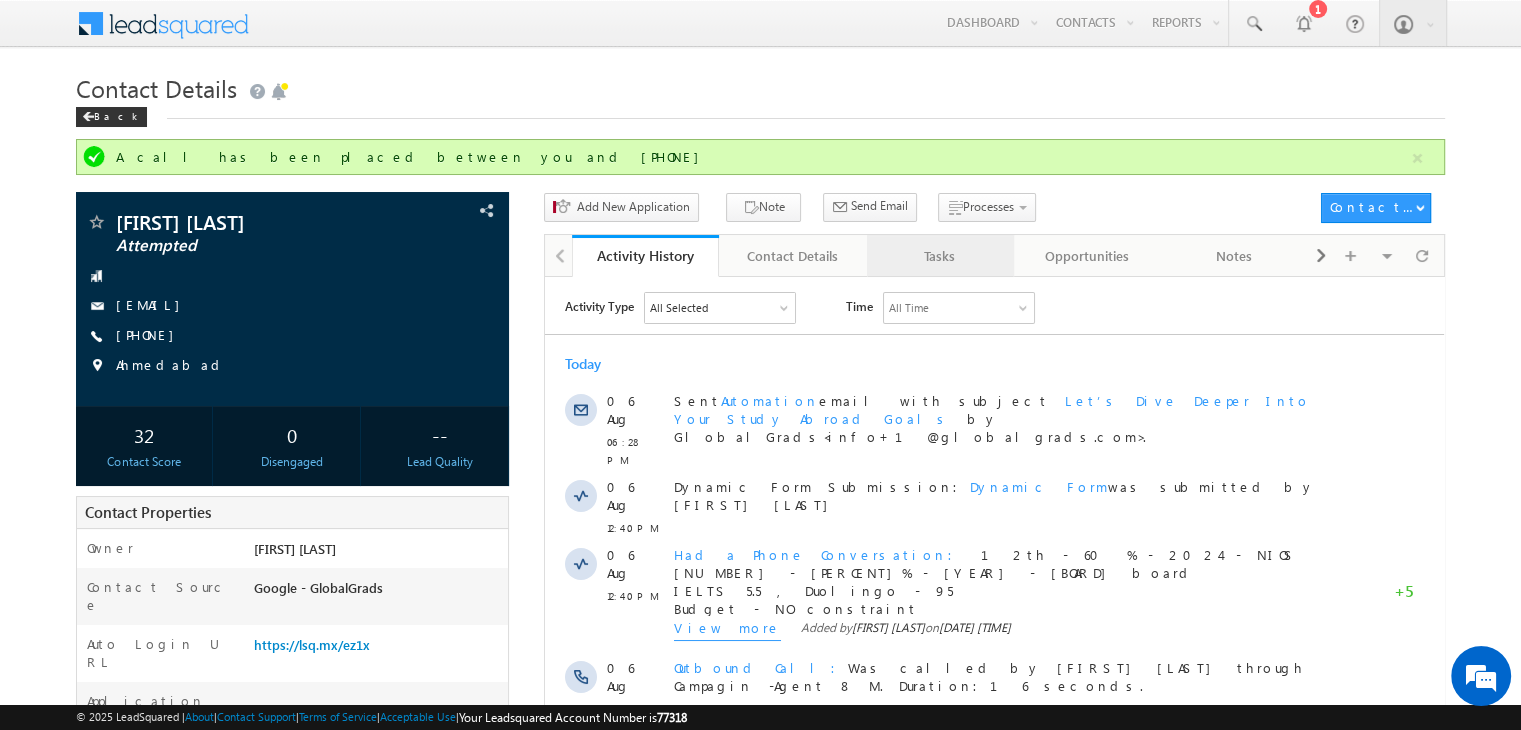 click on "Tasks" at bounding box center [939, 256] 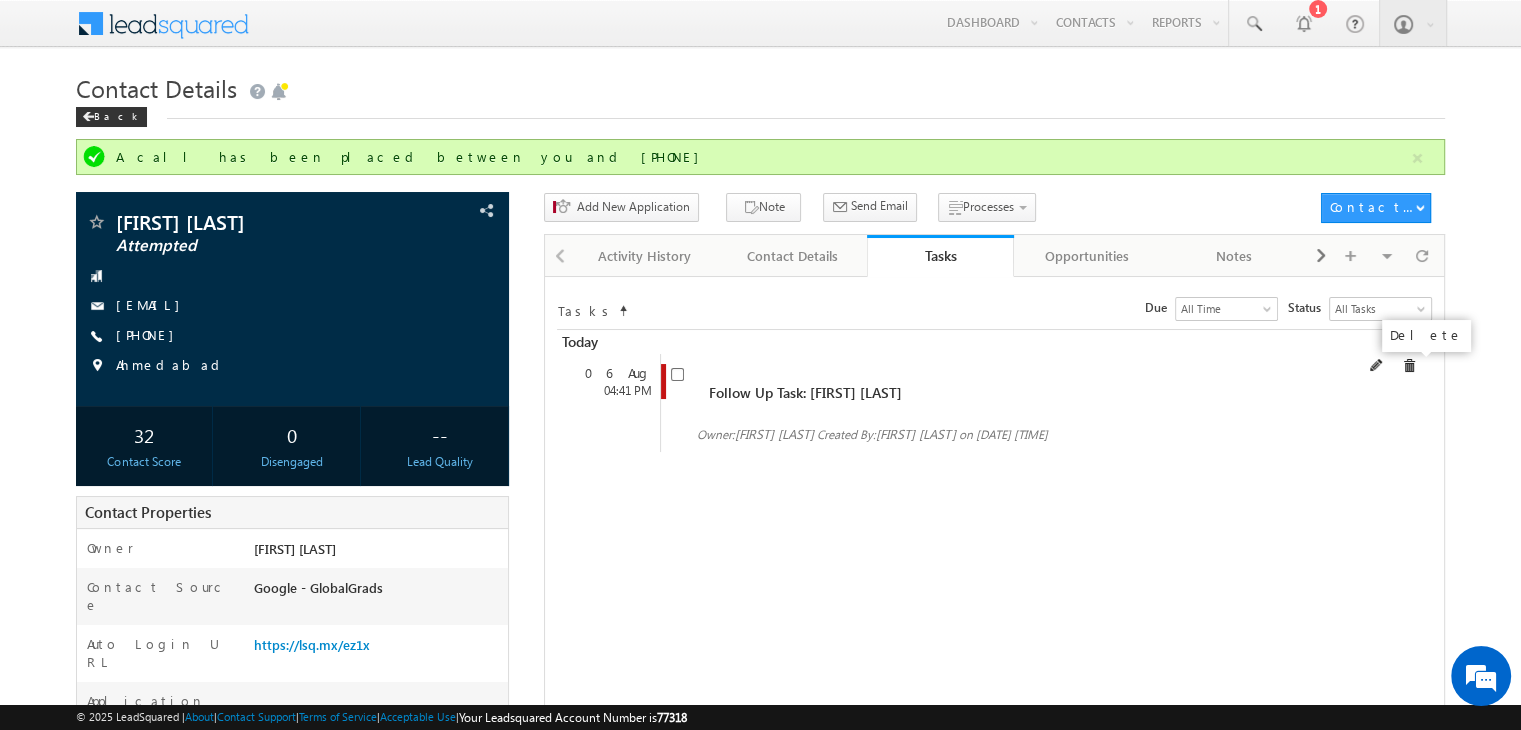 click at bounding box center (1409, 366) 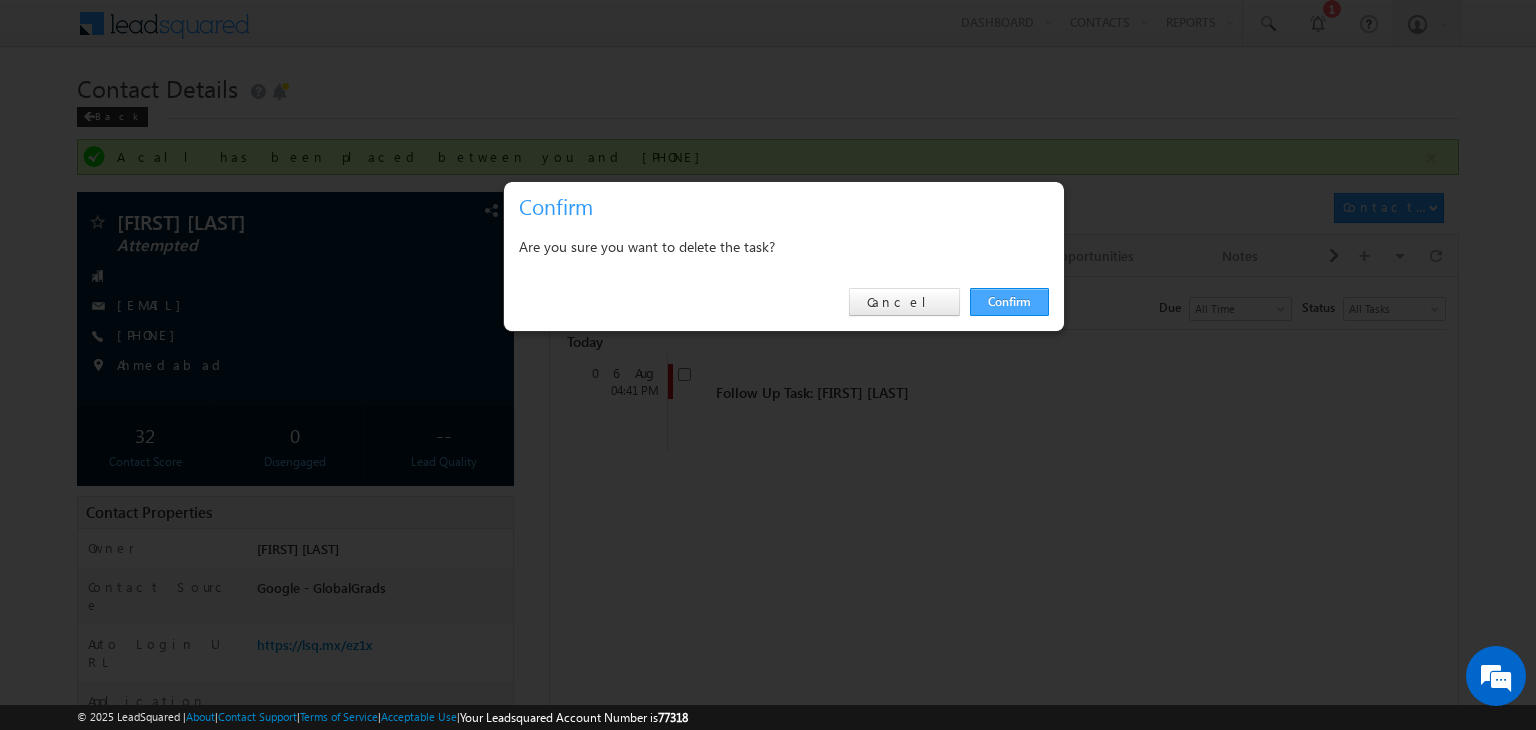click on "Confirm" at bounding box center (1009, 302) 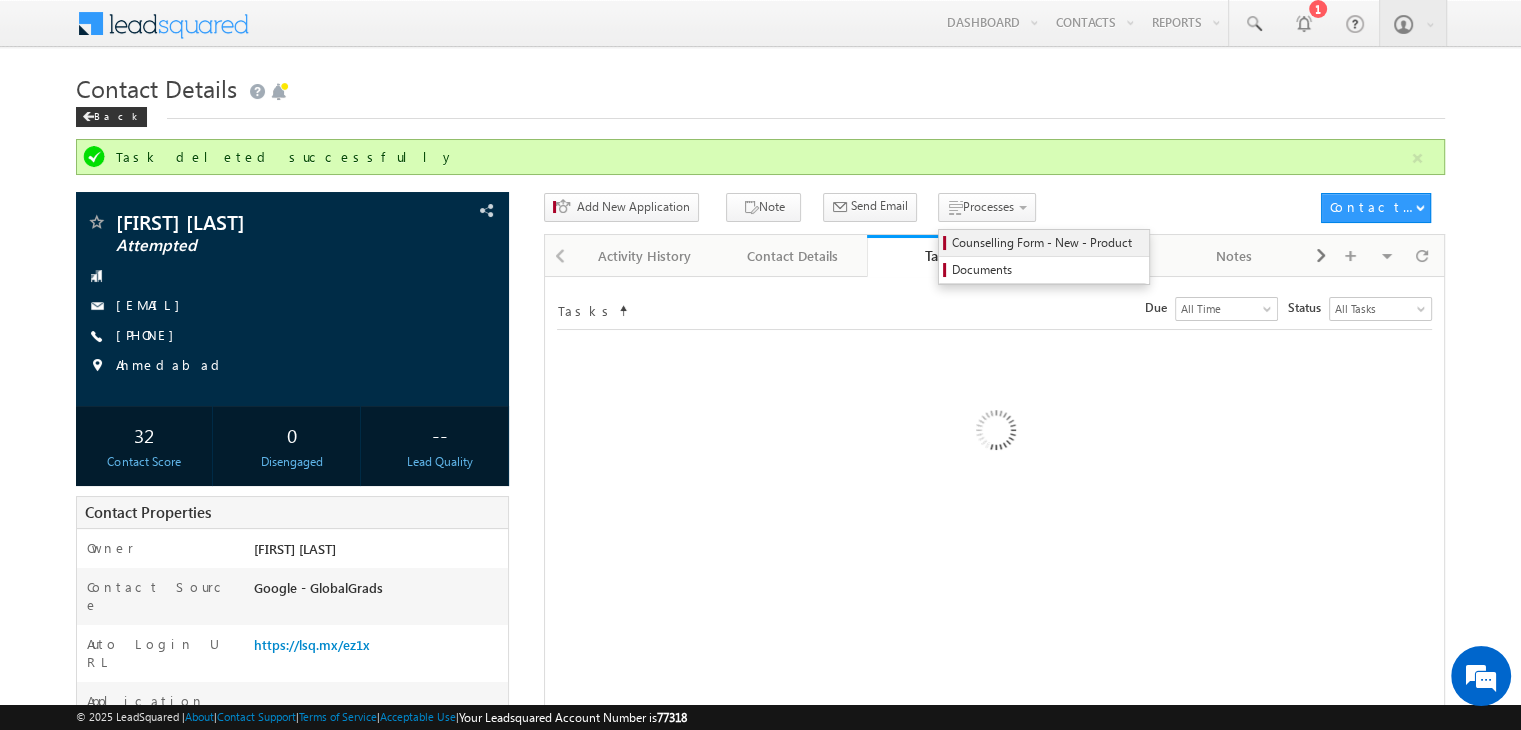 click on "Counselling Form - New - Product" at bounding box center [1047, 243] 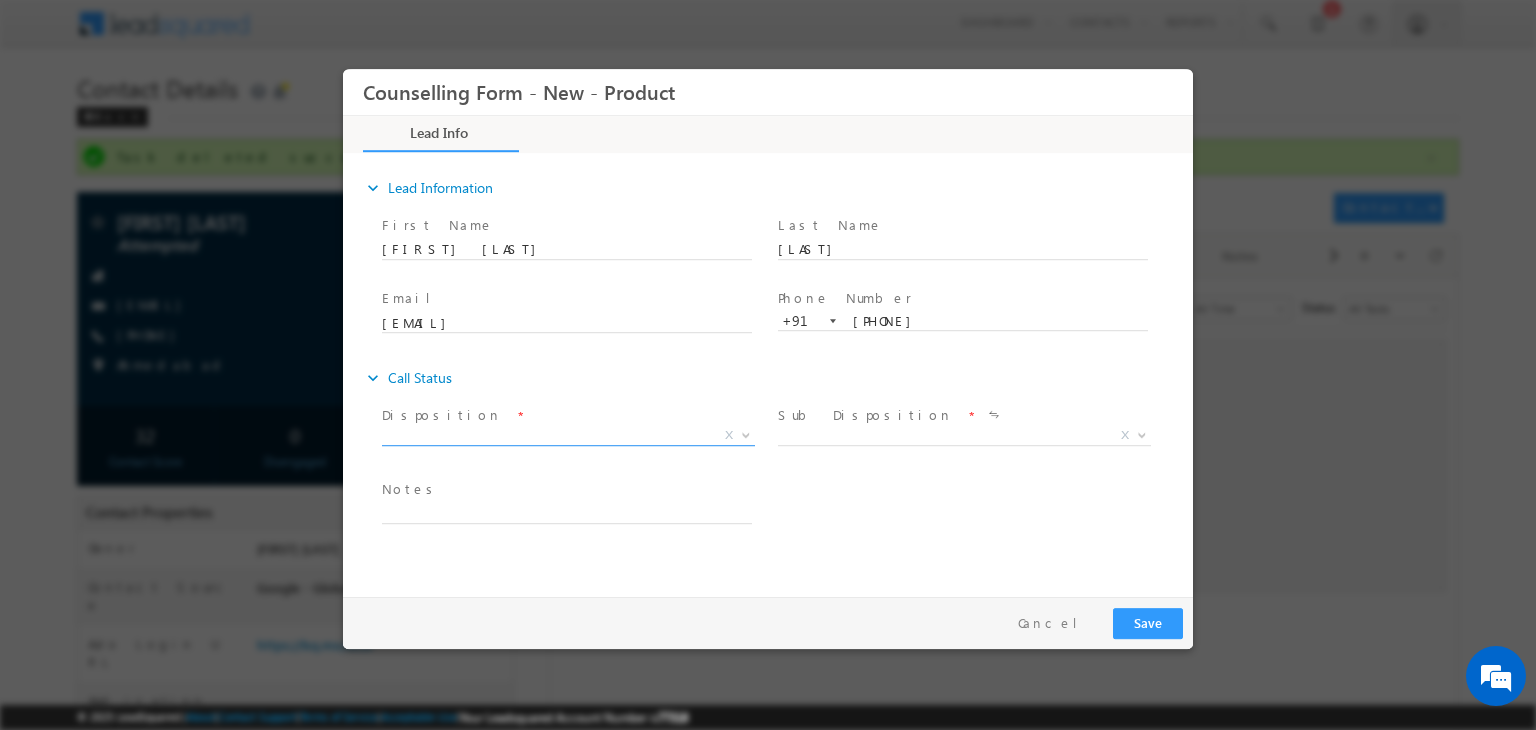 scroll, scrollTop: 0, scrollLeft: 0, axis: both 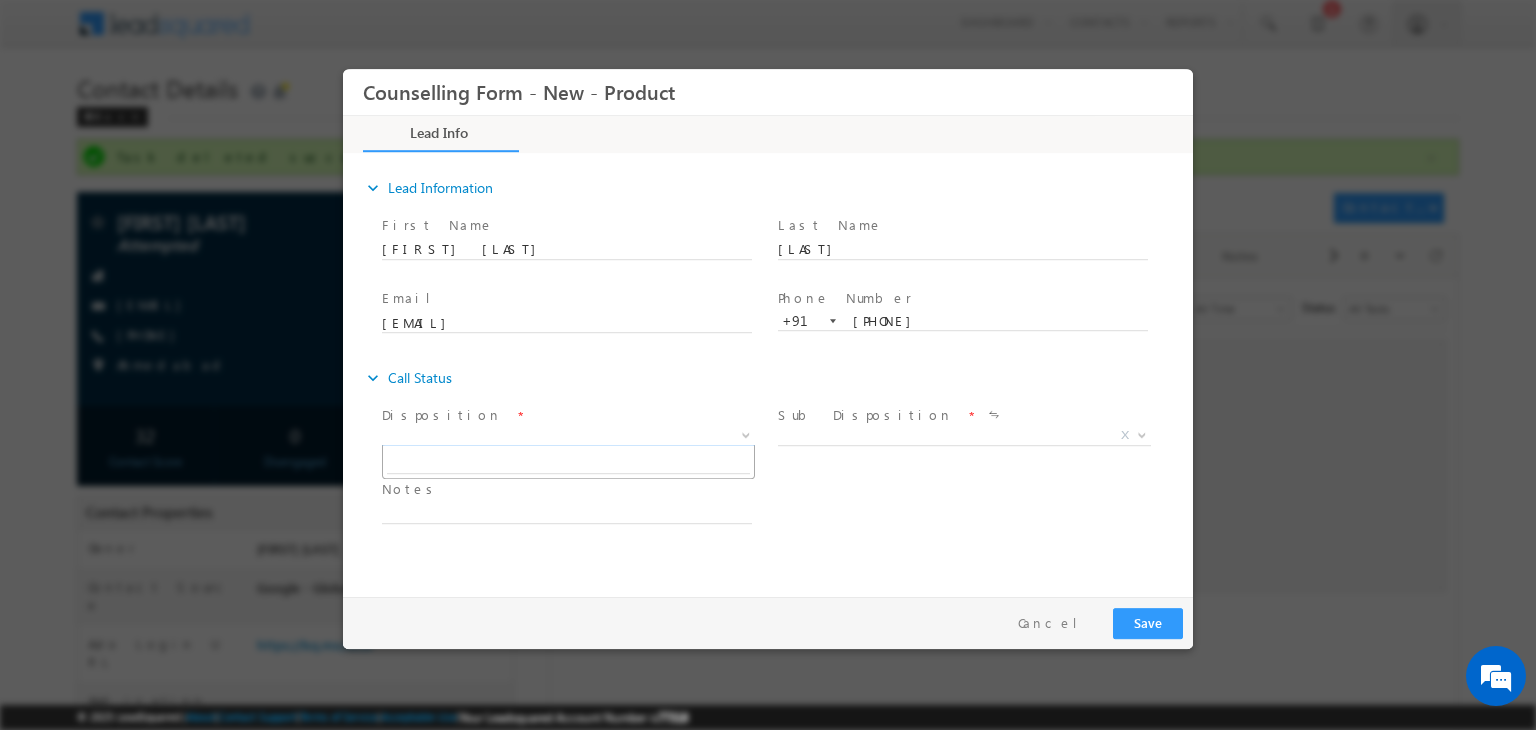 click on "X" at bounding box center (568, 436) 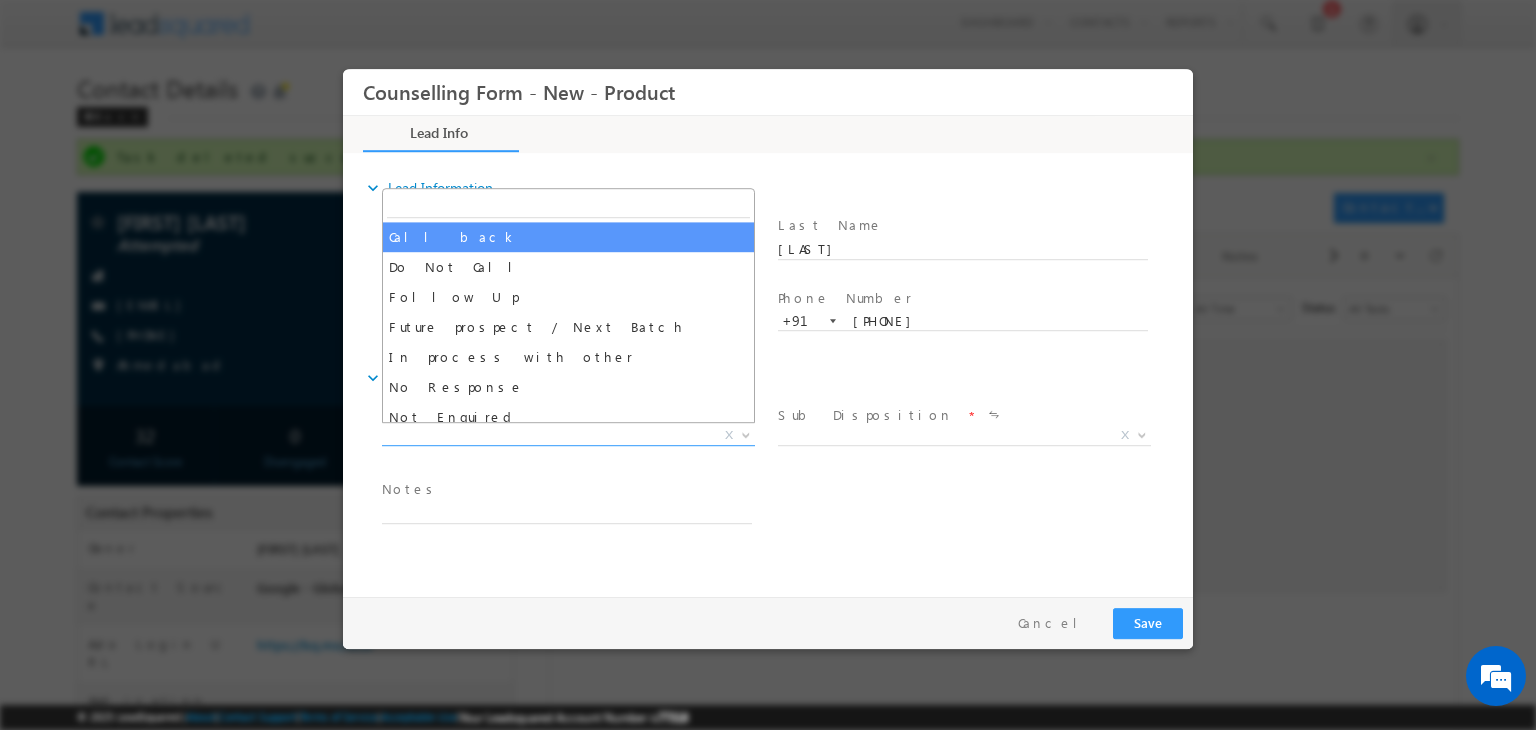select on "Call back" 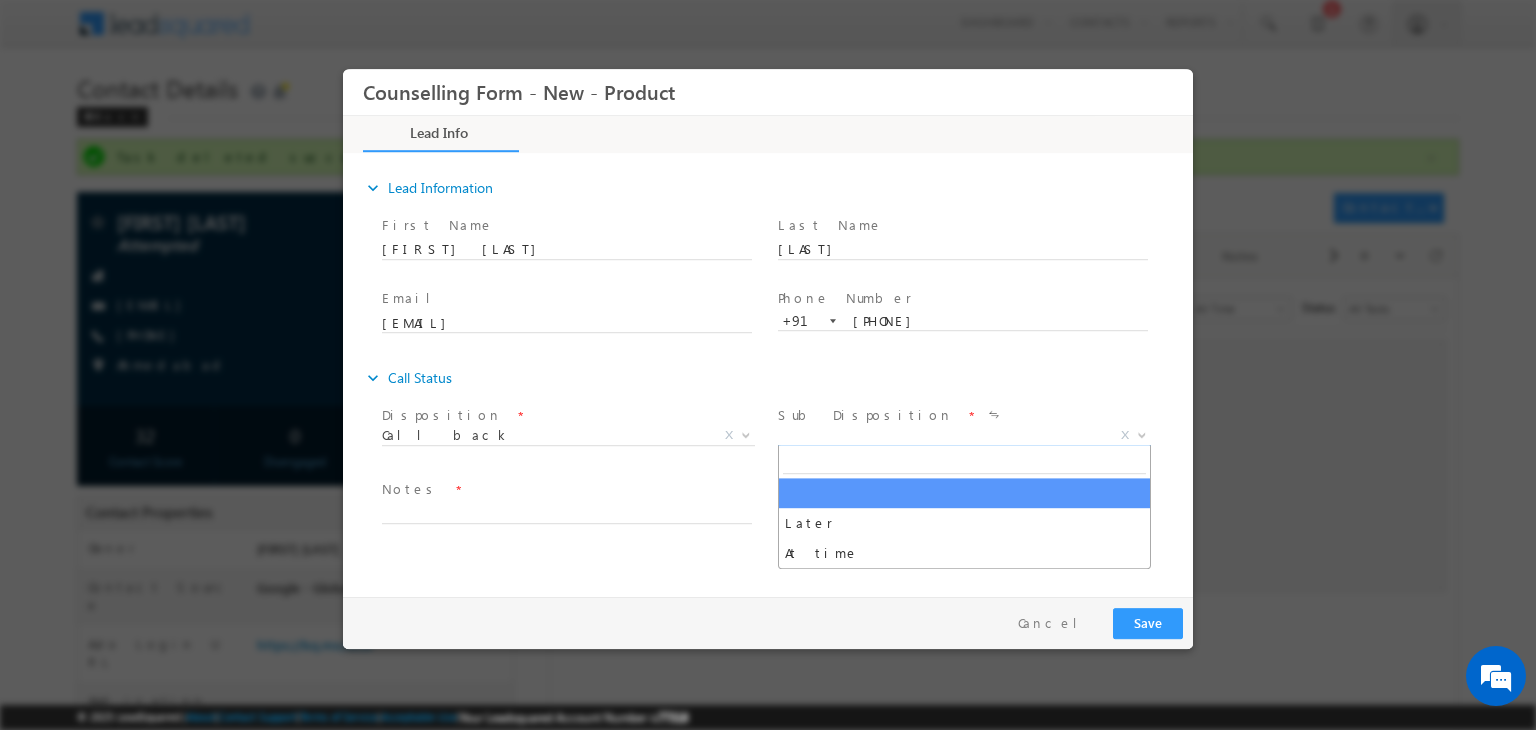 drag, startPoint x: 825, startPoint y: 439, endPoint x: 849, endPoint y: 562, distance: 125.31959 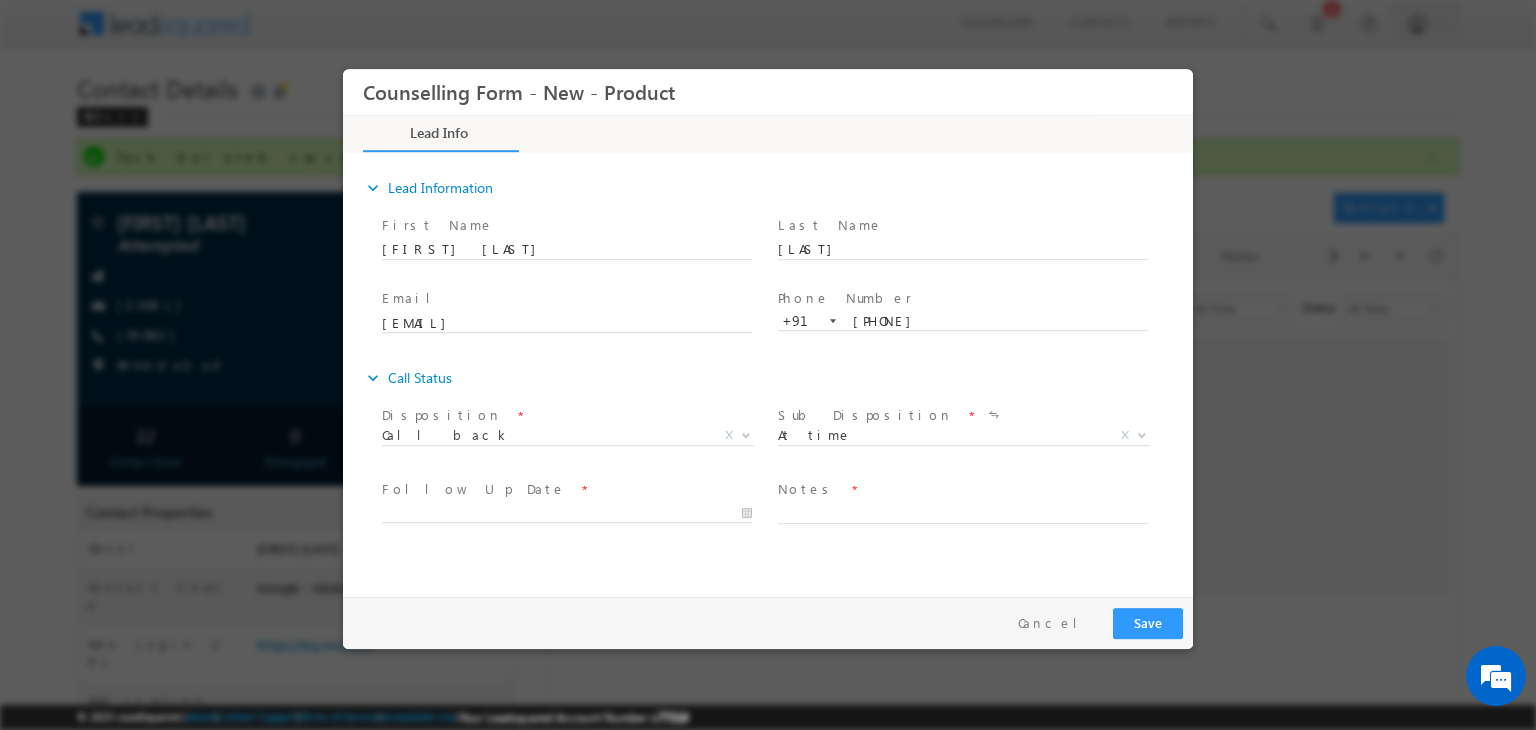 click on "expand_more Lead Information
First Name" at bounding box center [773, 372] 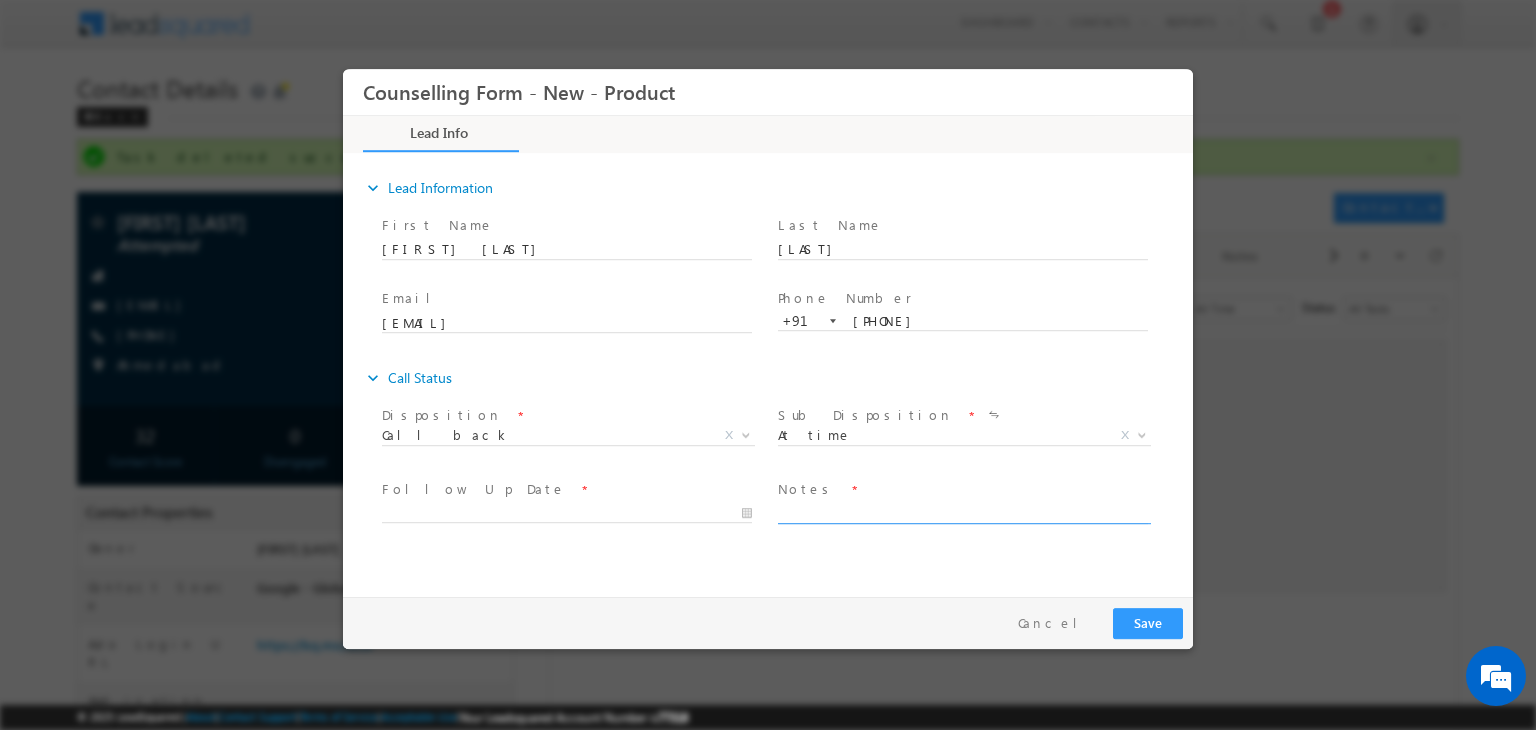 click at bounding box center [963, 512] 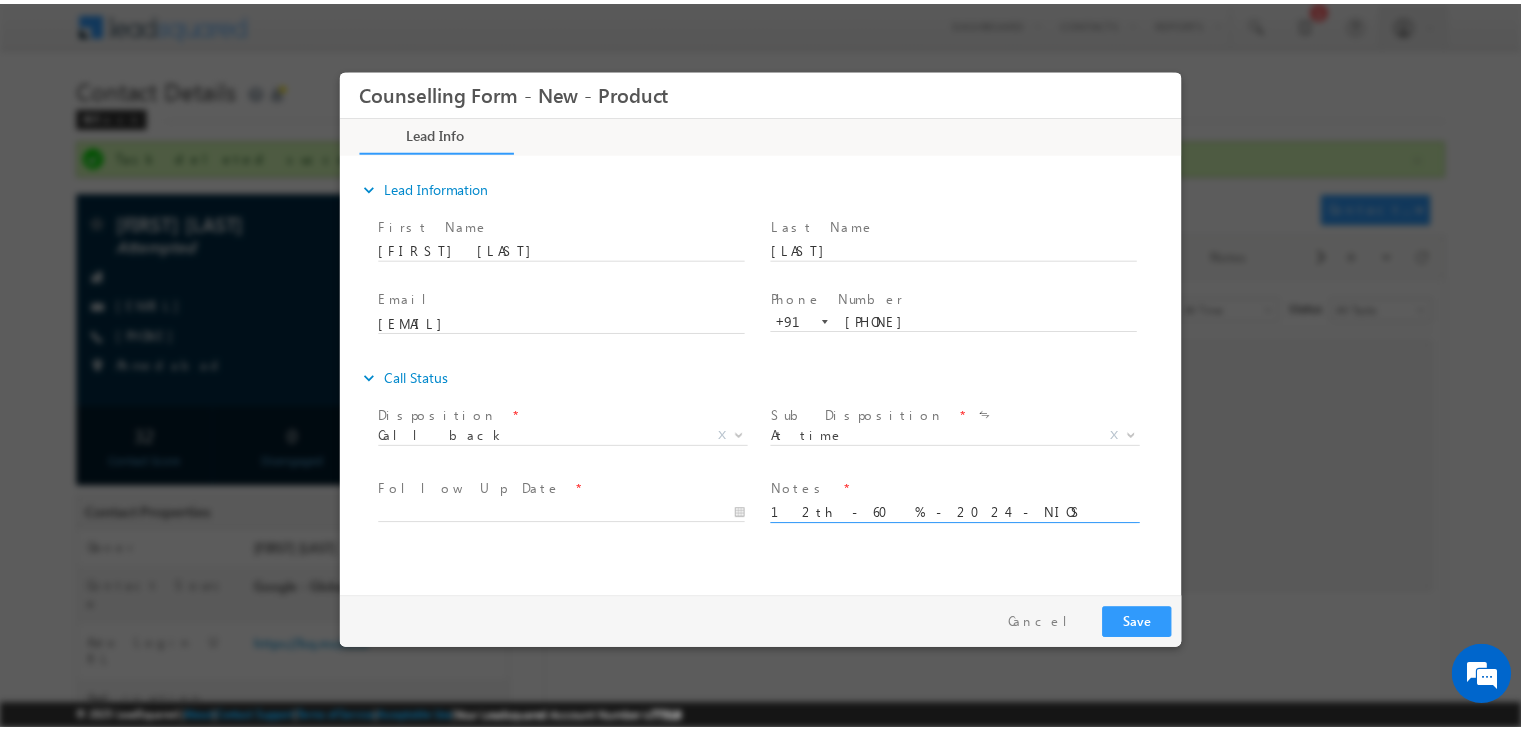 scroll, scrollTop: 4, scrollLeft: 0, axis: vertical 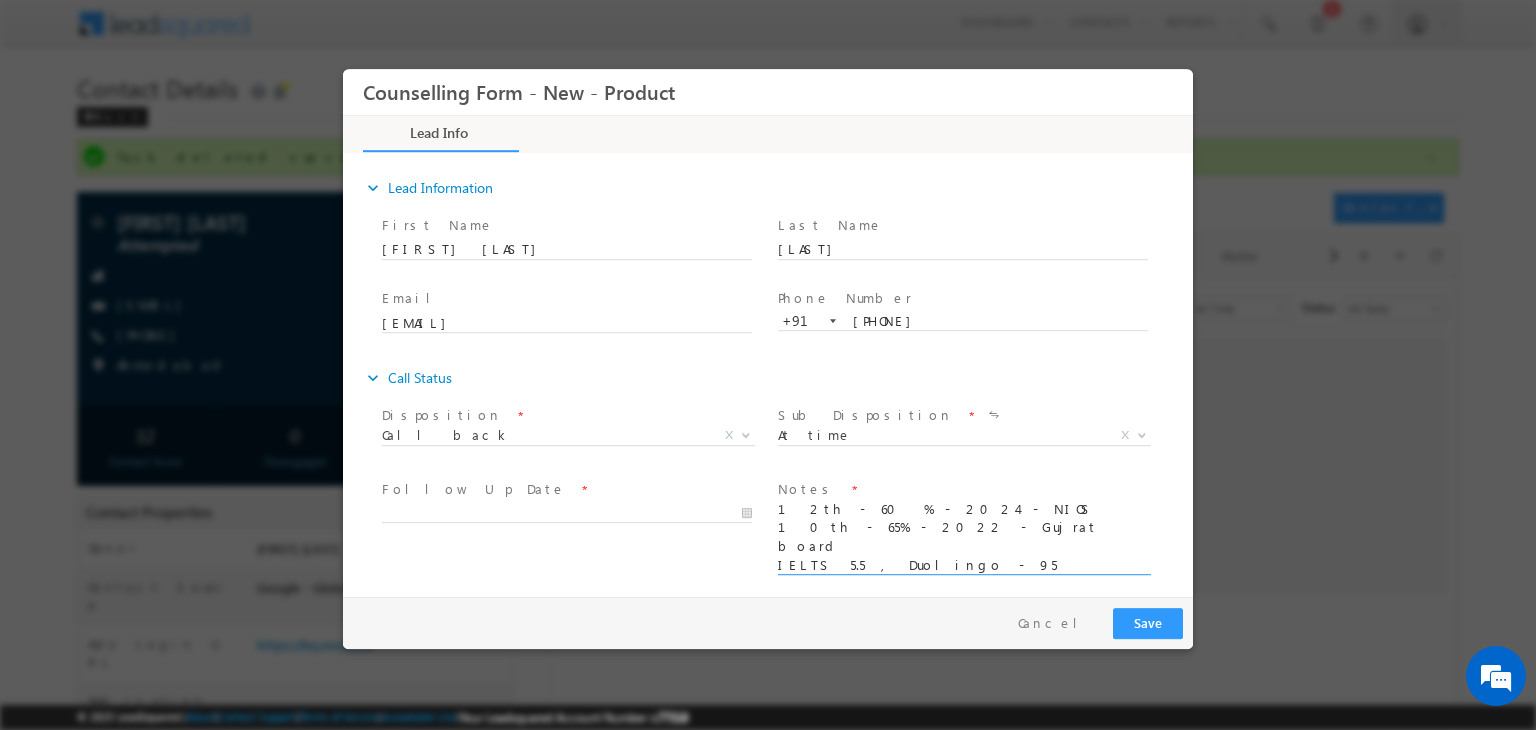 type on "12th - 60 % - 2024 - NIOS
10th - 65% - 2022 - Gujrat board
IELTS 5.5 , Duolingo - 95
Budget - NO constraint" 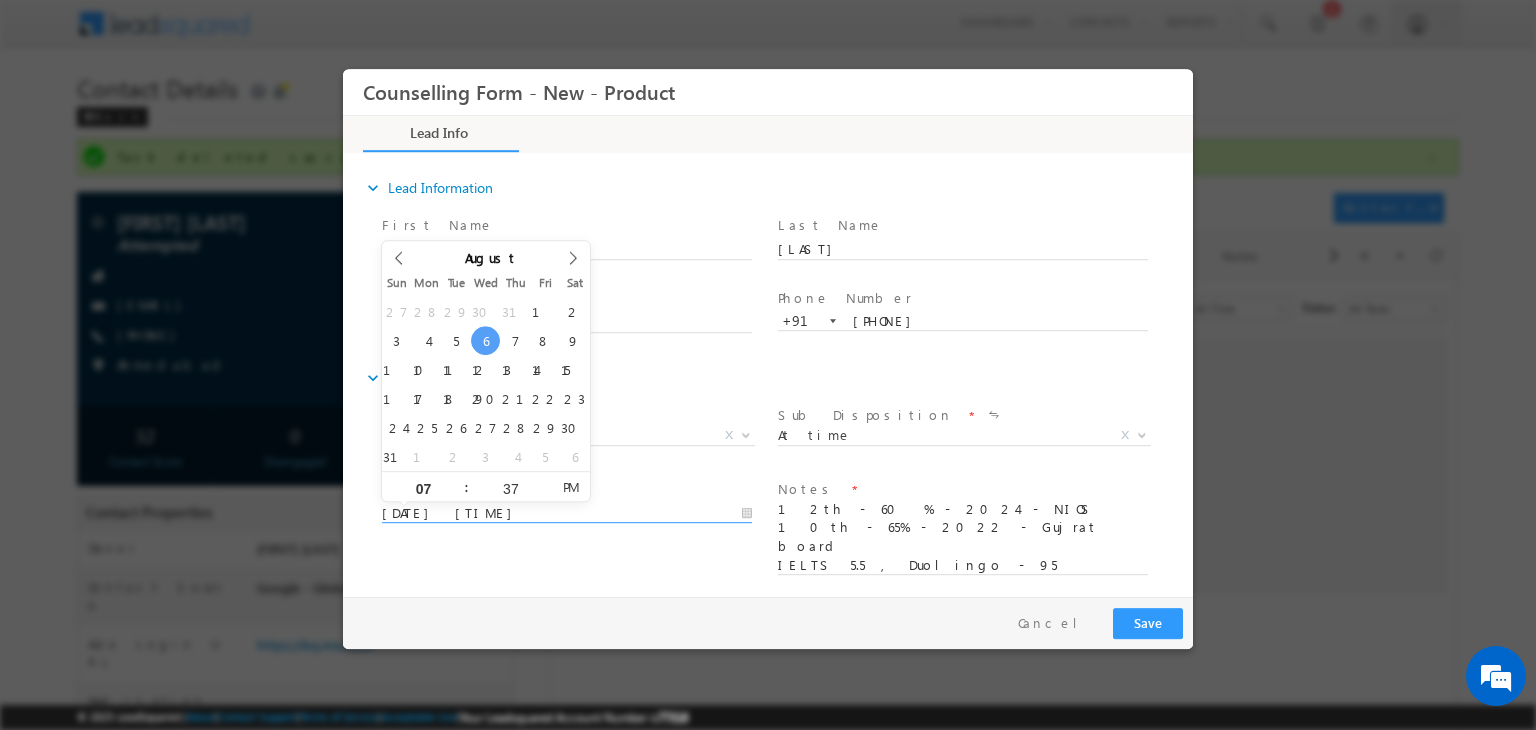 click on "06/08/2025 7:37 PM" at bounding box center (567, 514) 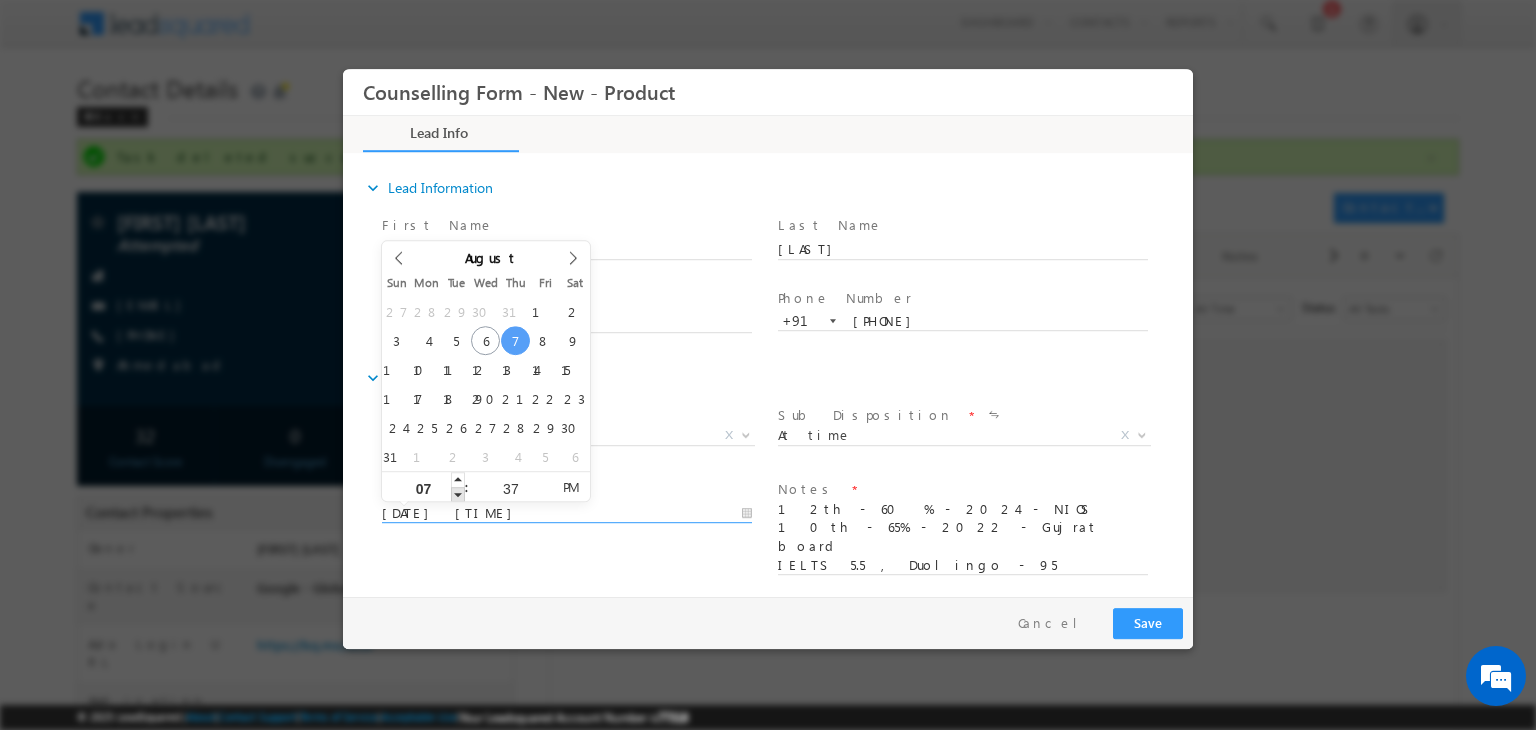 type on "07/08/2025 6:37 PM" 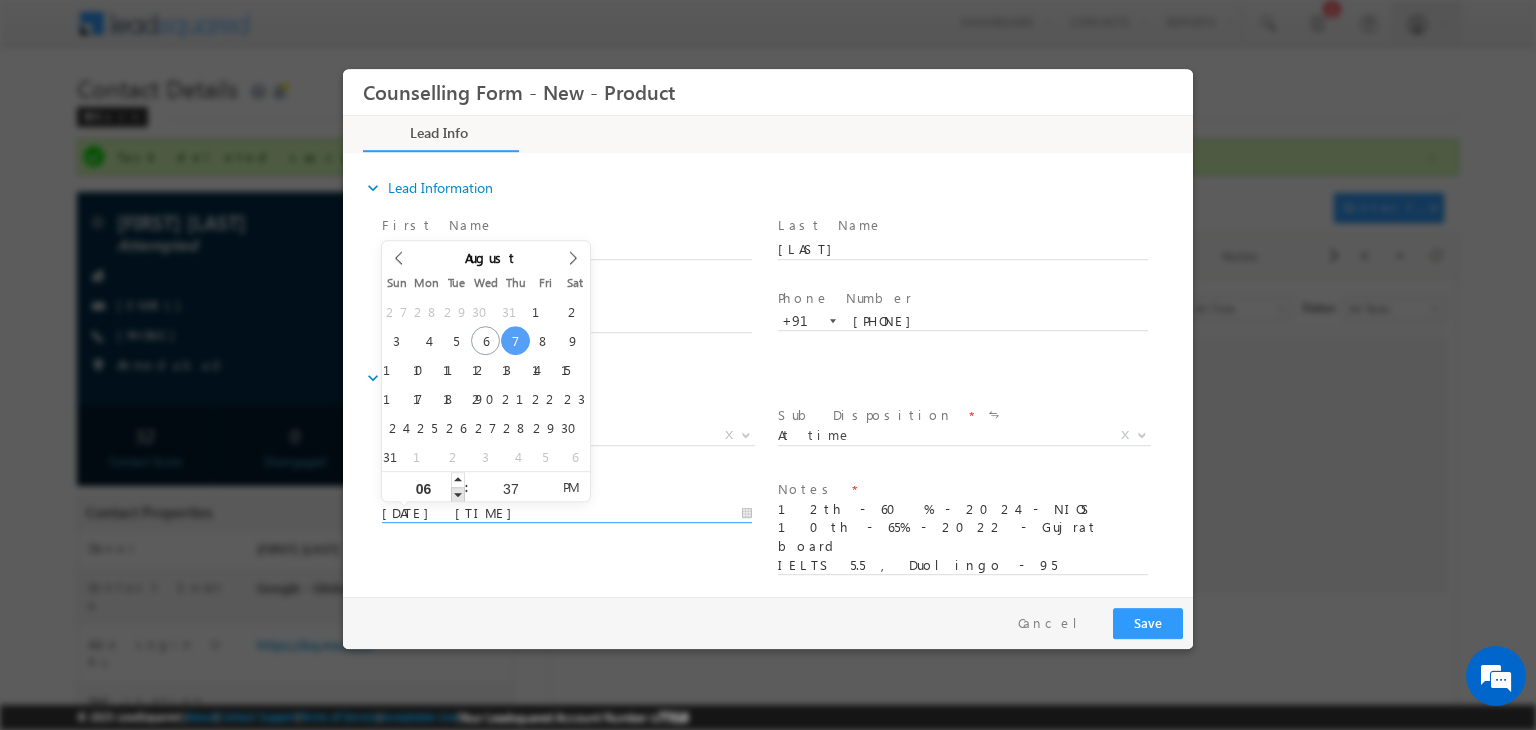 click at bounding box center [458, 494] 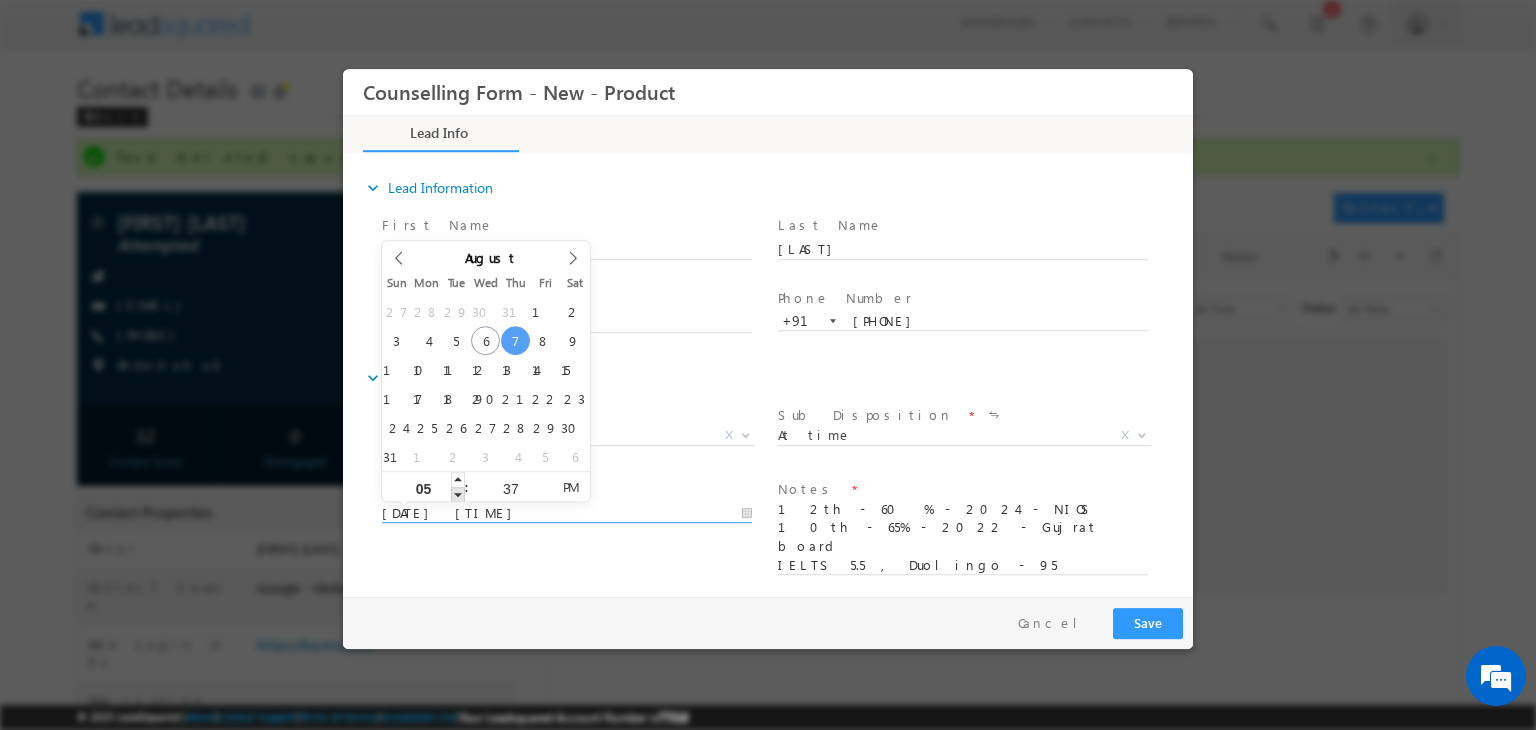 click at bounding box center [458, 494] 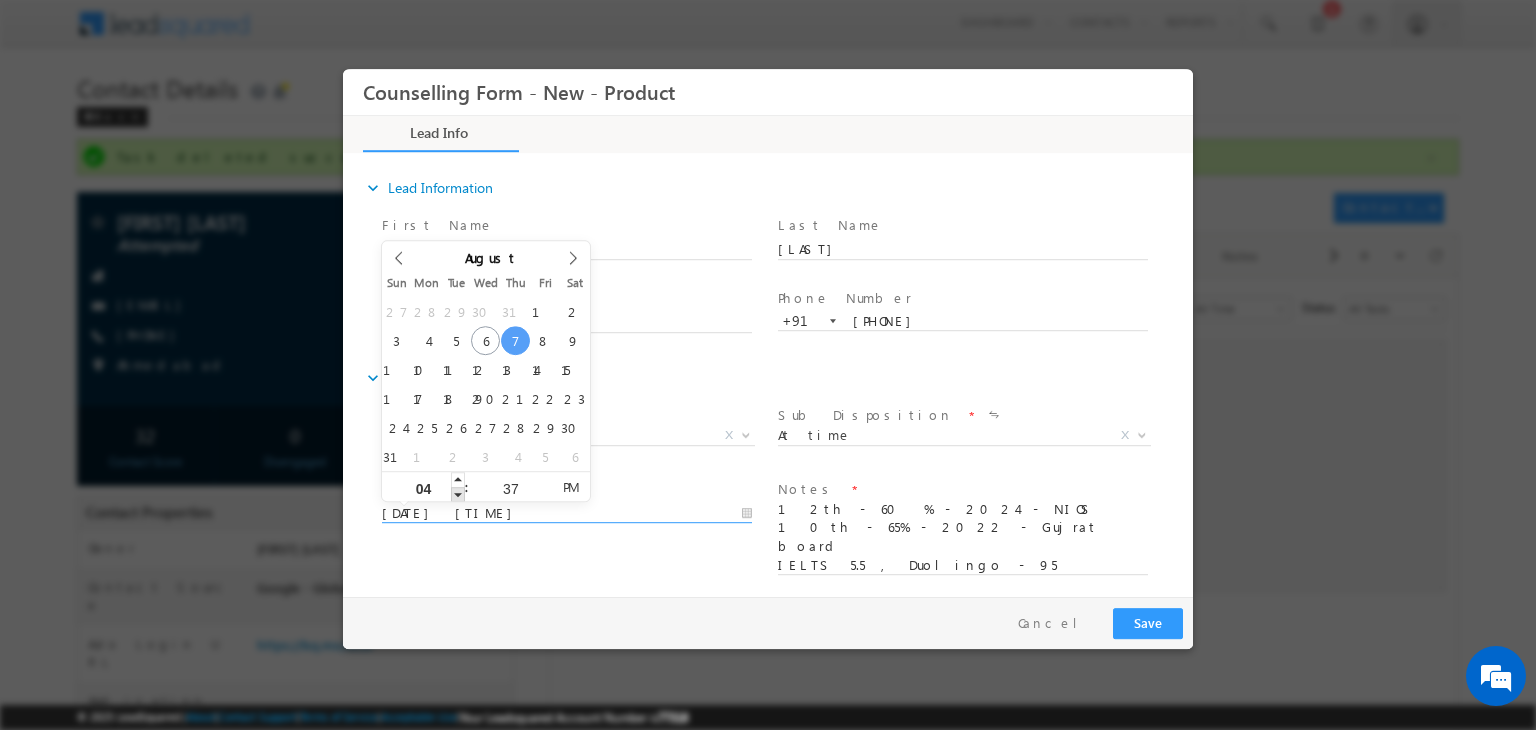 click at bounding box center [458, 494] 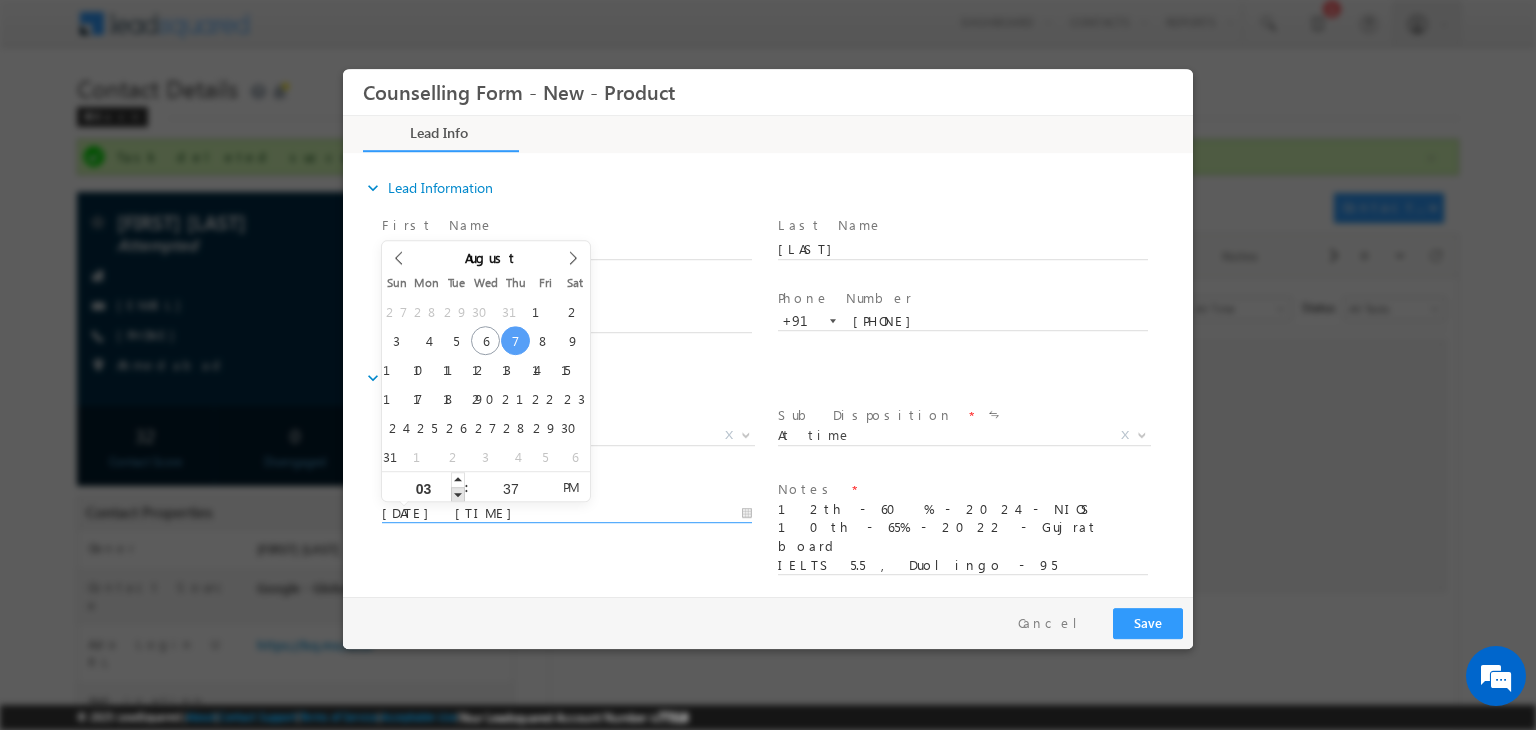 click at bounding box center (458, 494) 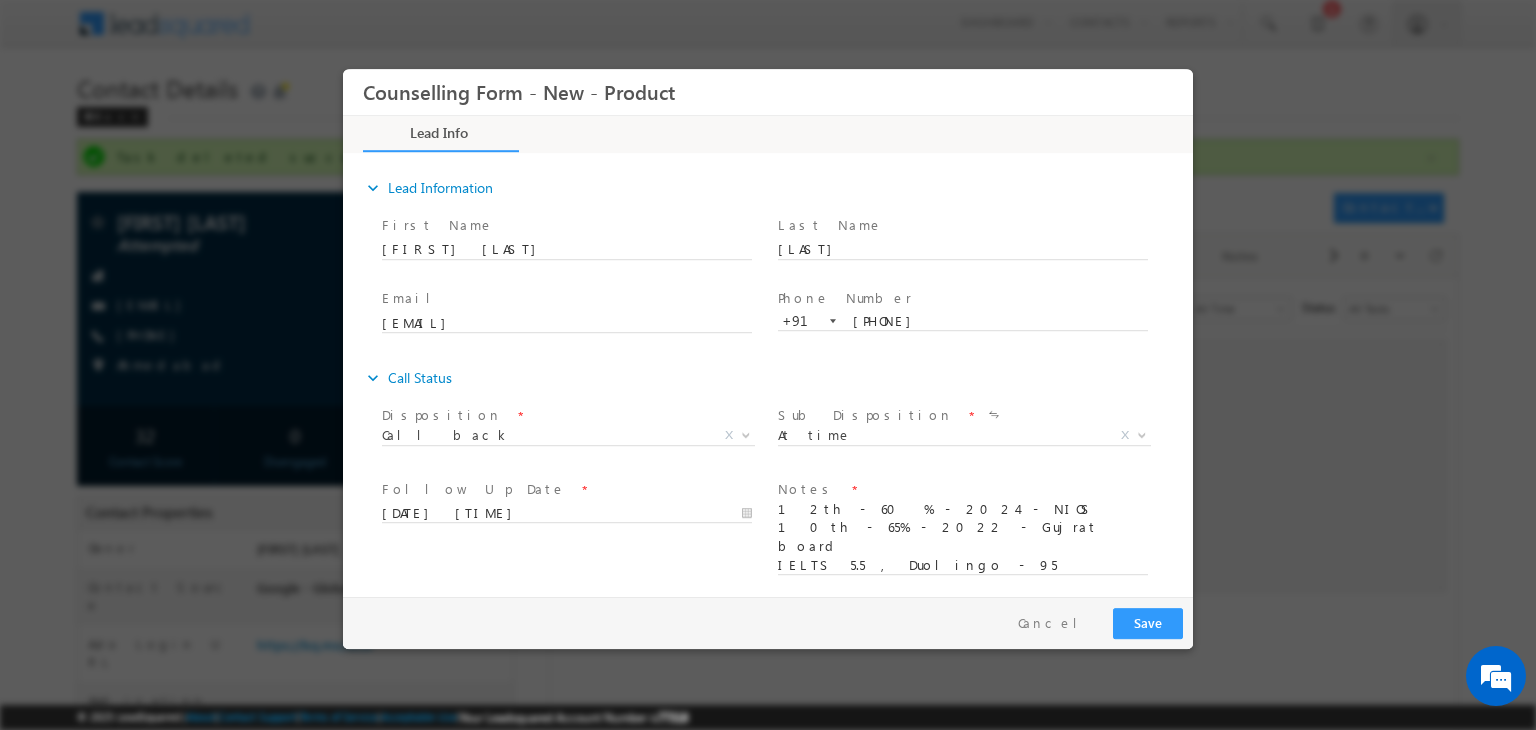 click on "Follow Up Date
*
07/08/2025 3:37 PM
Notes
*
12th - 60 % - 2024 - NIOS
10th - 65% - 2022 - Gujrat board
IELTS 5.5 , Duolingo - 95
Budget - NO constraint" at bounding box center (785, 537) 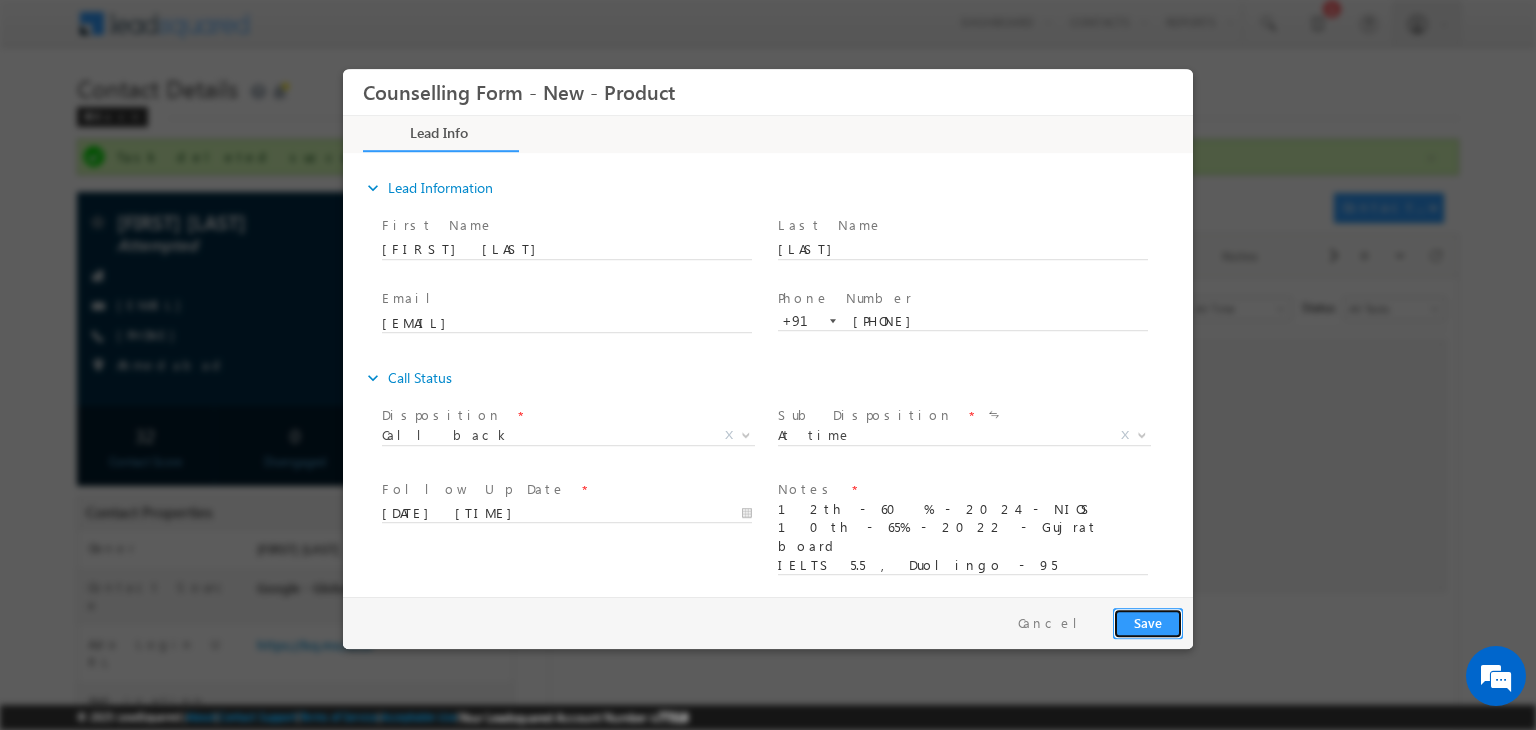click on "Save" at bounding box center [1148, 623] 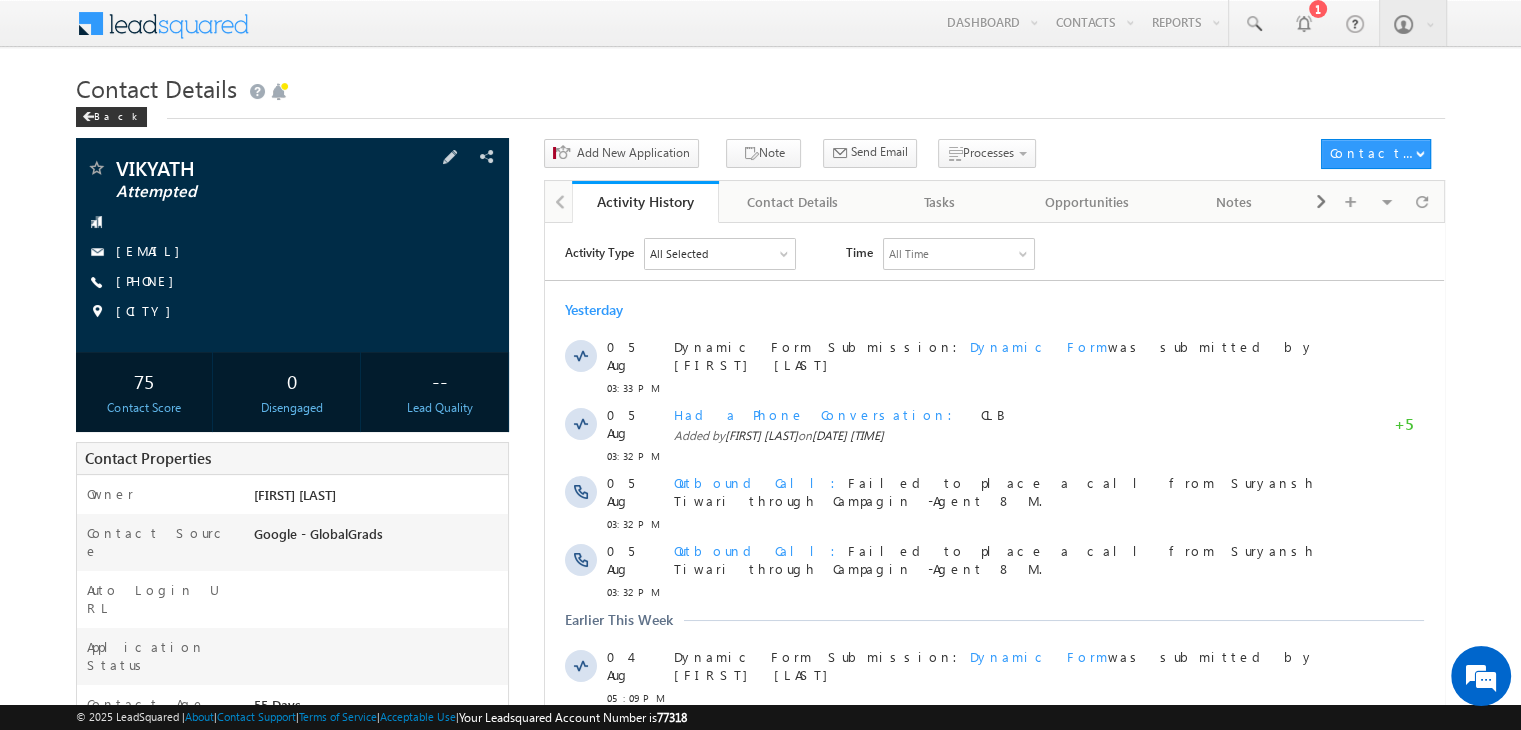 scroll, scrollTop: 0, scrollLeft: 0, axis: both 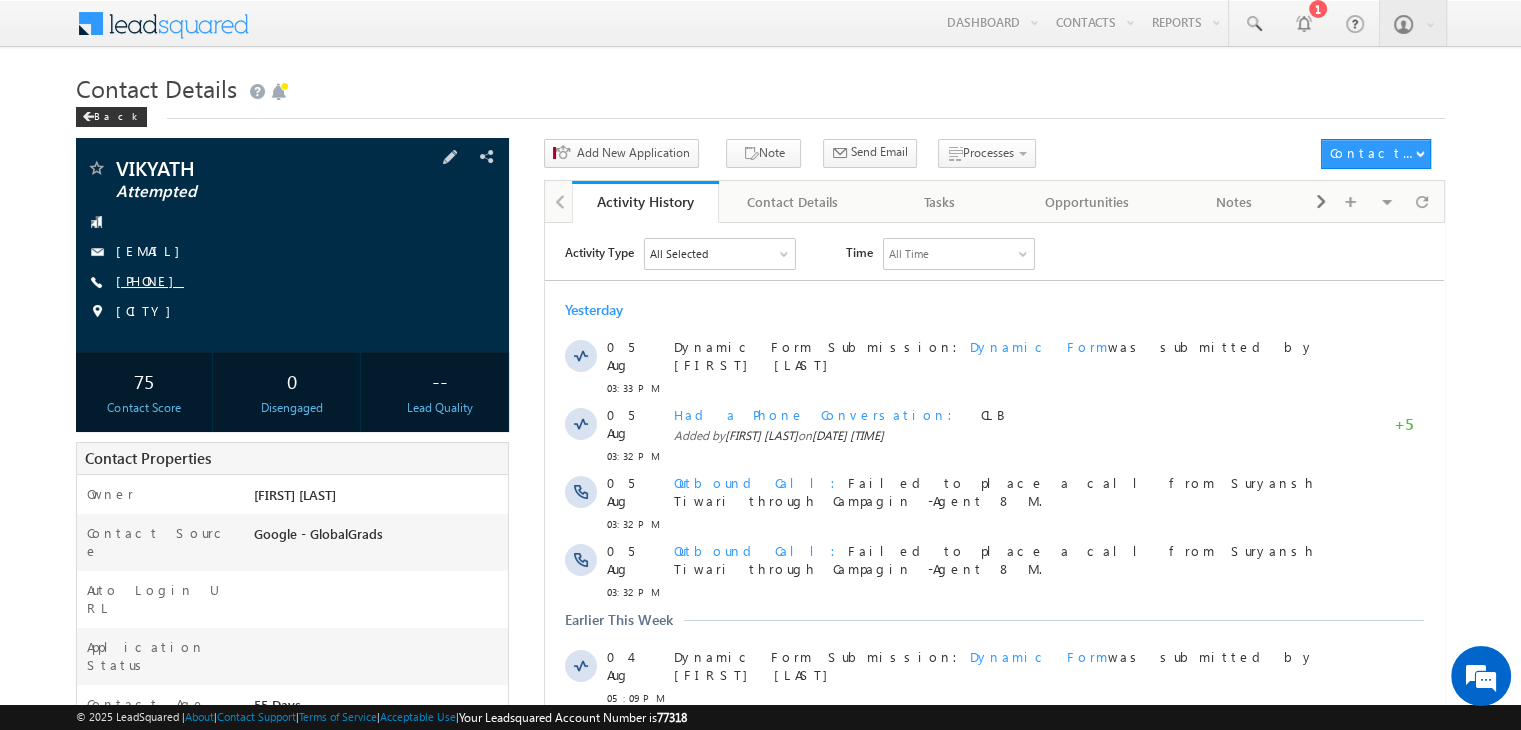 click on "[PHONE]" at bounding box center [150, 280] 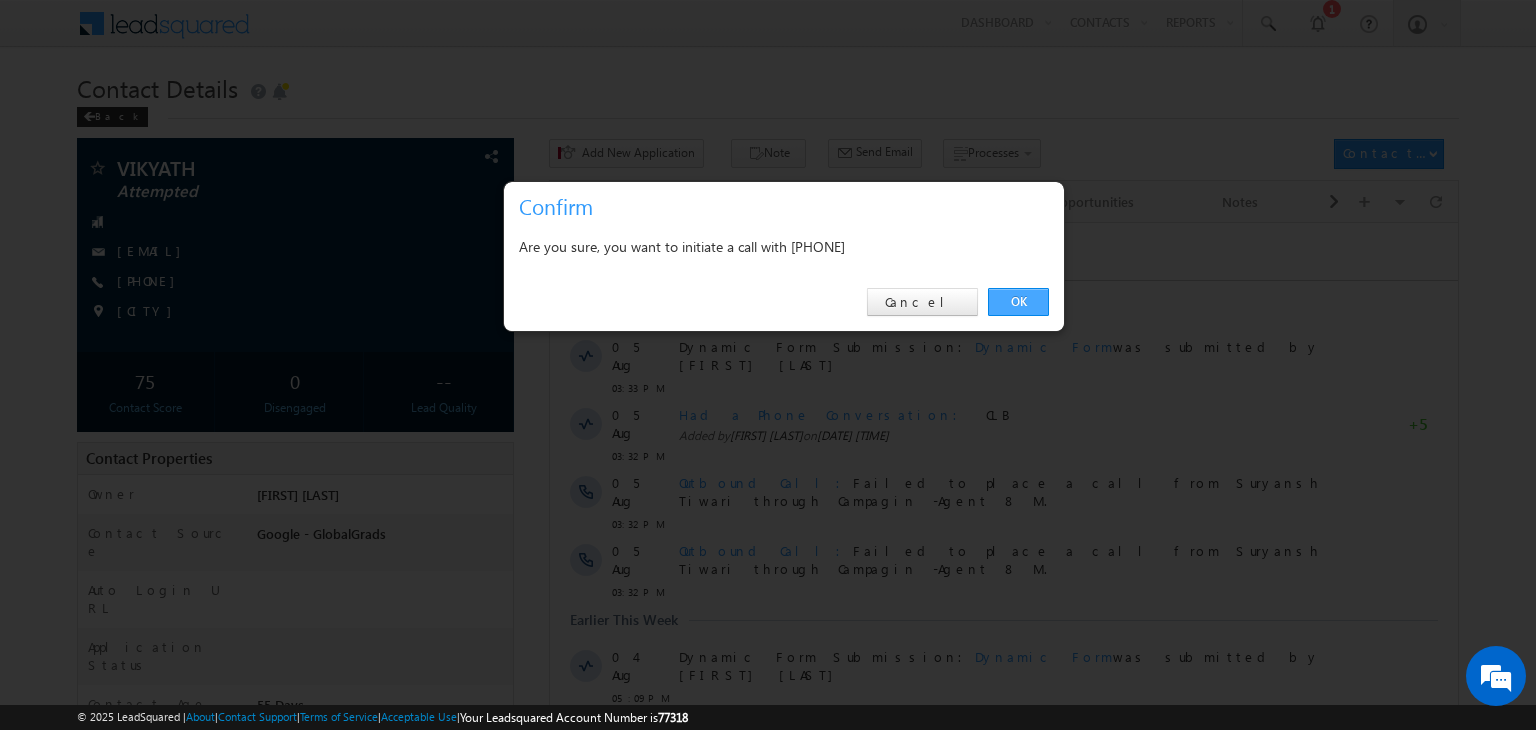 click on "OK" at bounding box center [1018, 302] 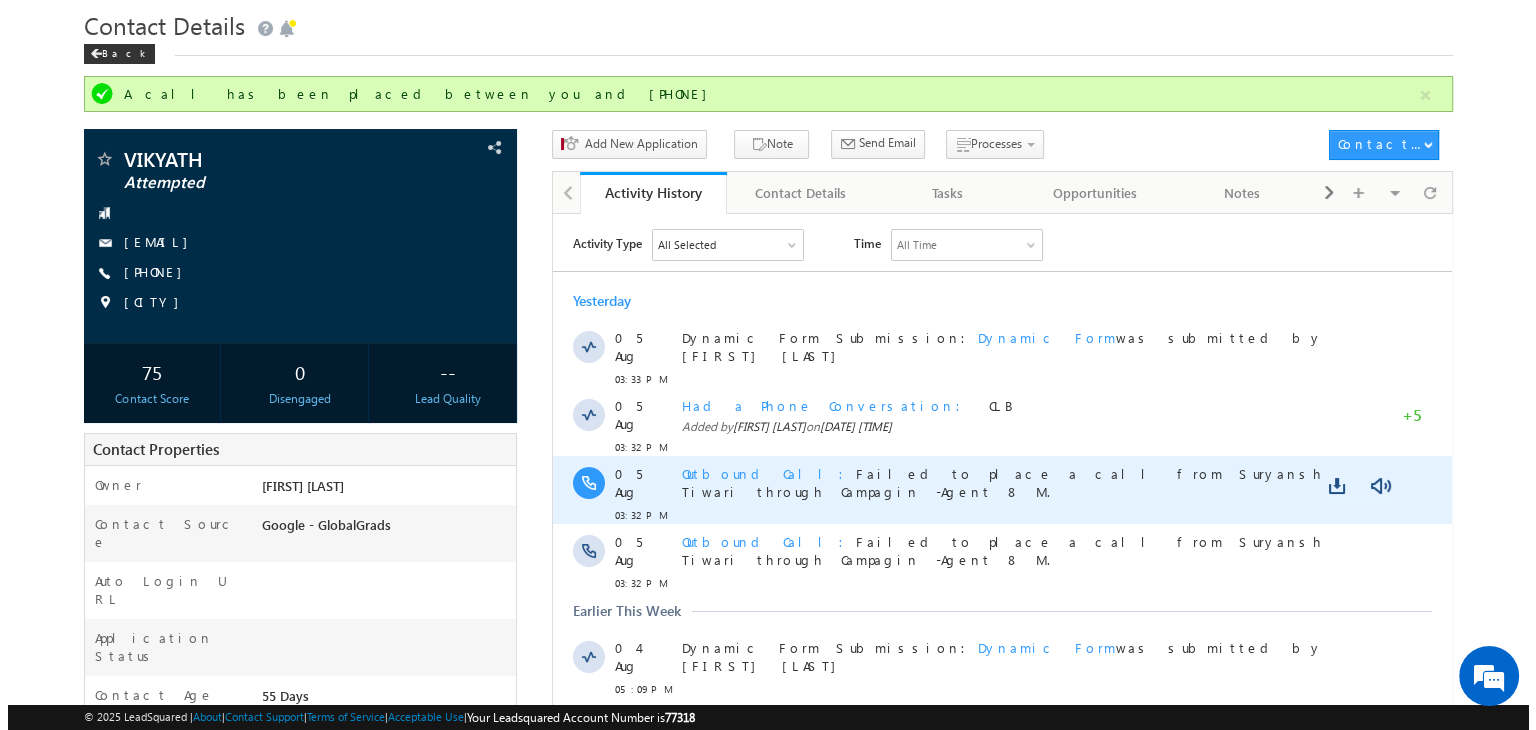 scroll, scrollTop: 0, scrollLeft: 0, axis: both 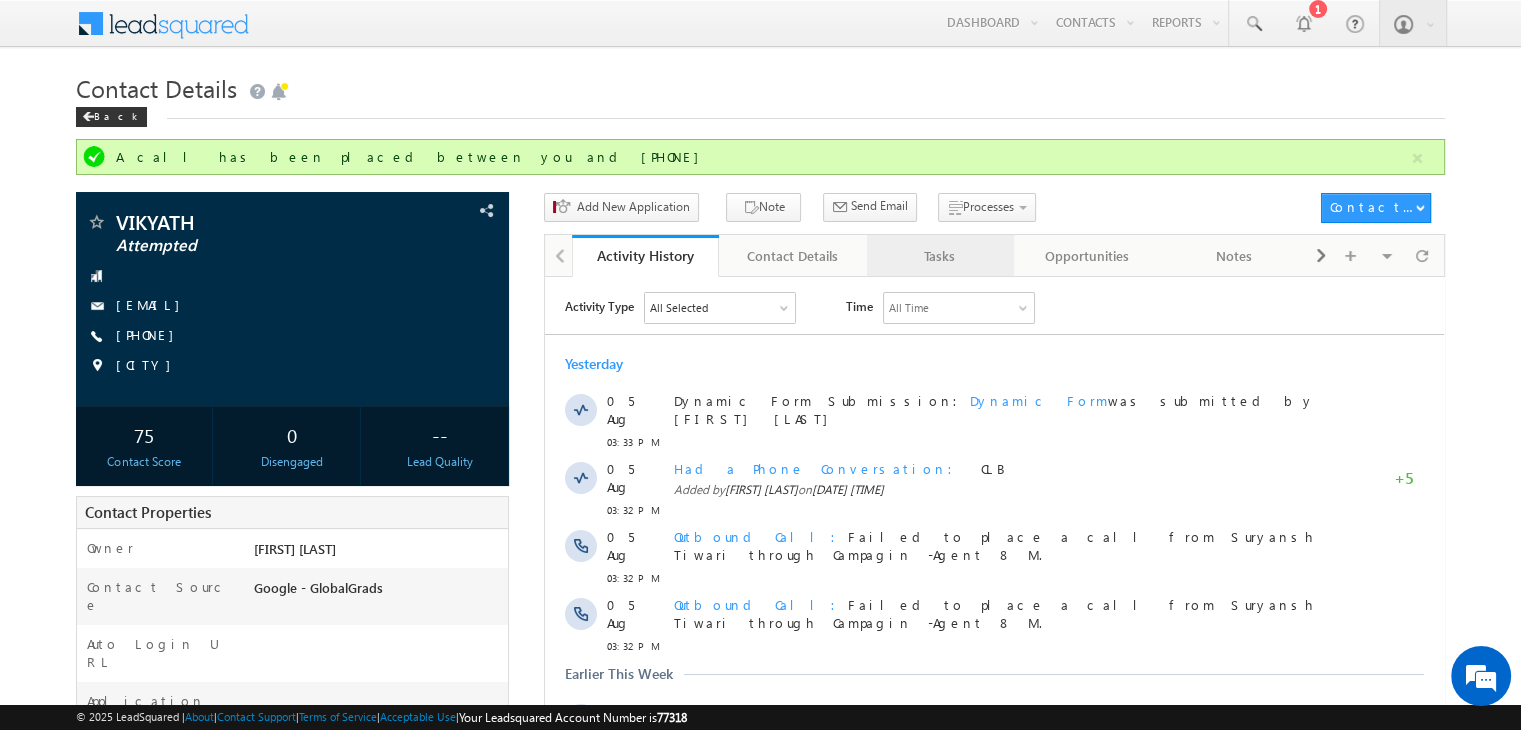 click on "Tasks" at bounding box center (939, 256) 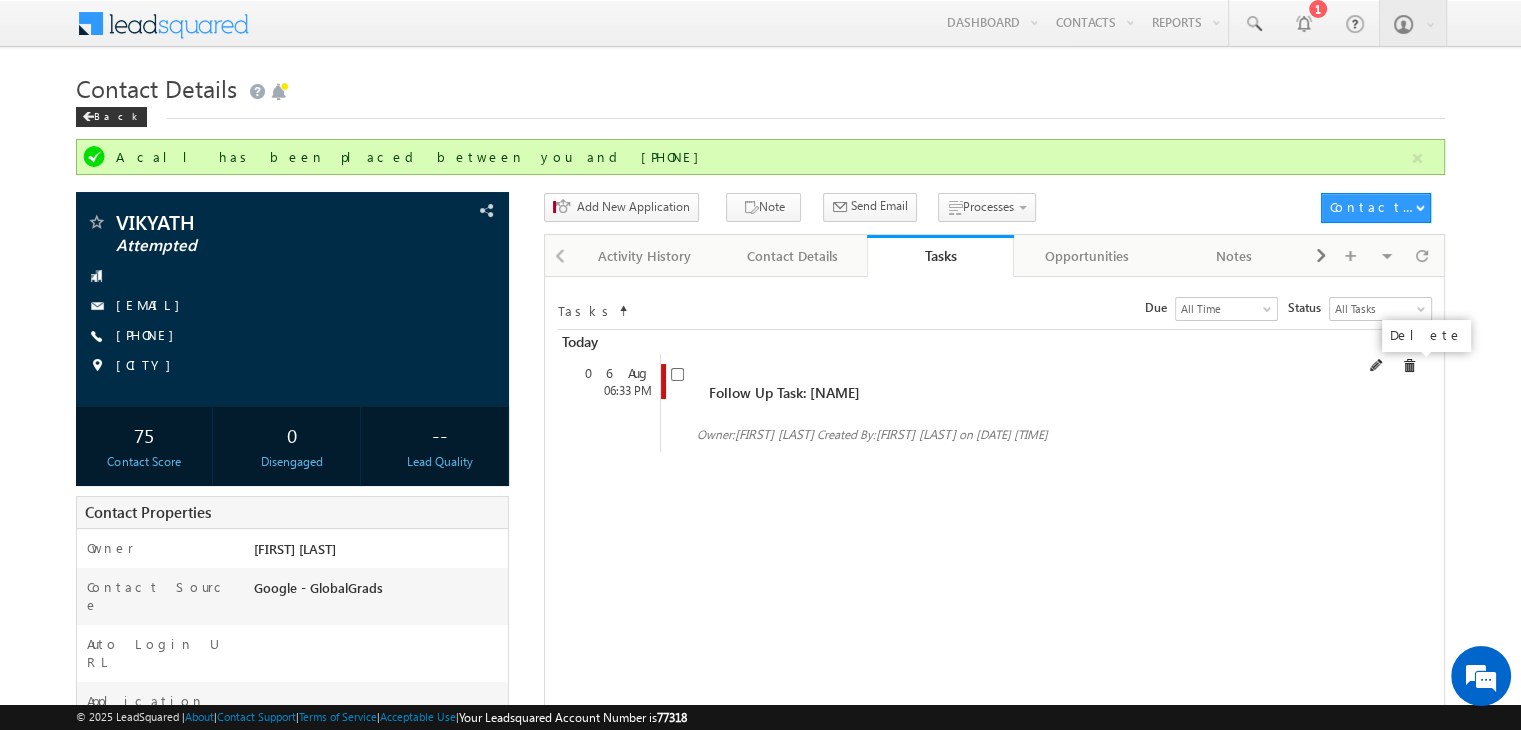 click at bounding box center (1409, 366) 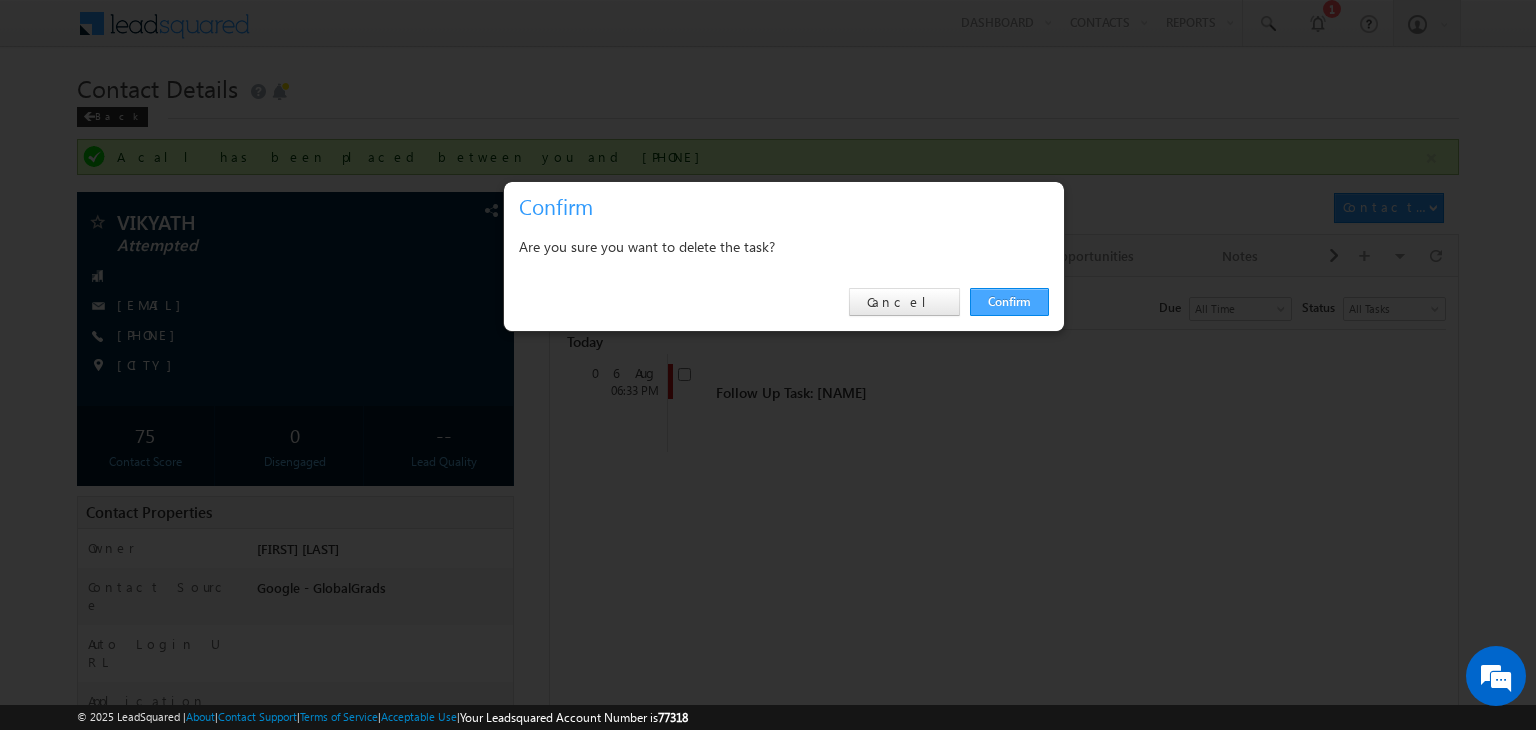 click on "Confirm" at bounding box center (1009, 302) 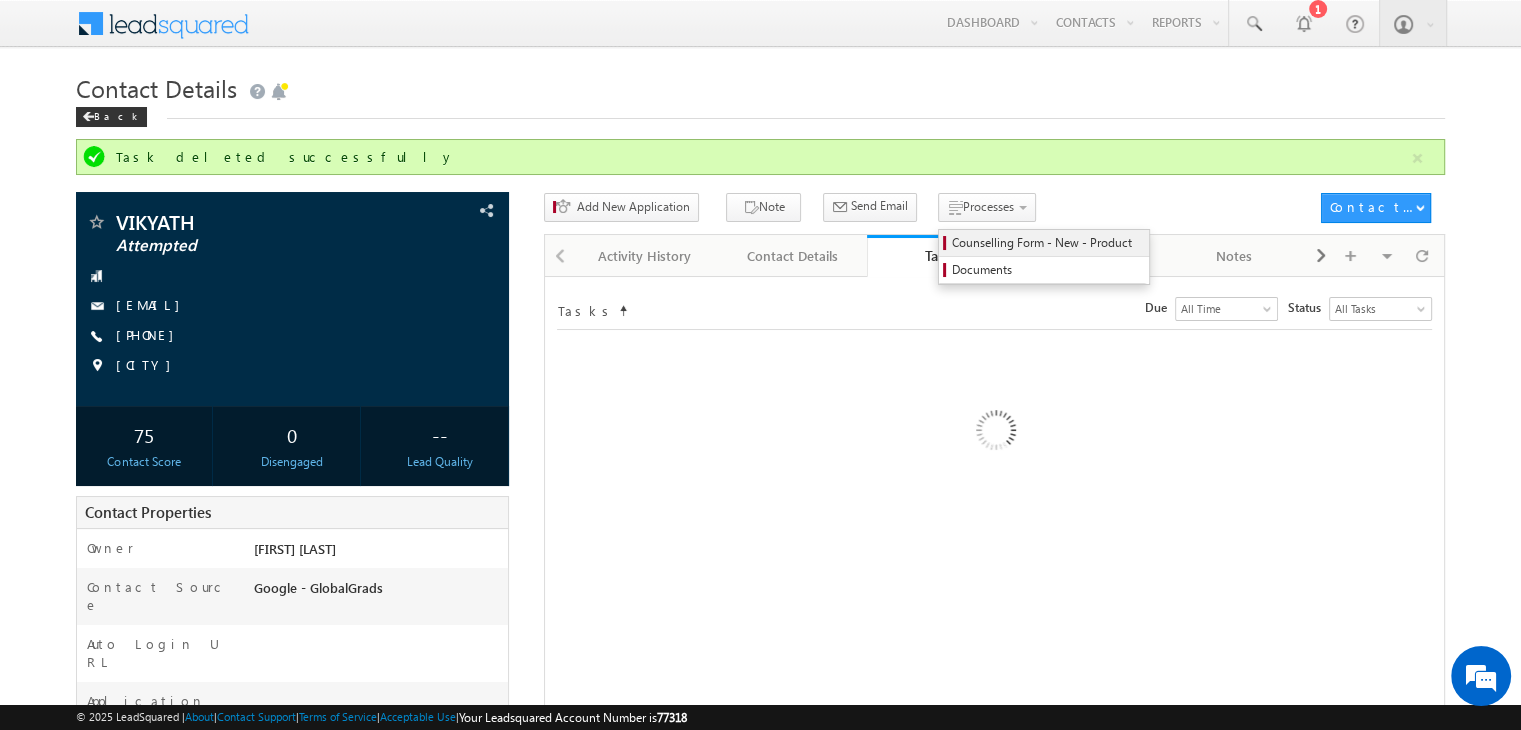 click on "Counselling Form - New - Product" at bounding box center [1047, 243] 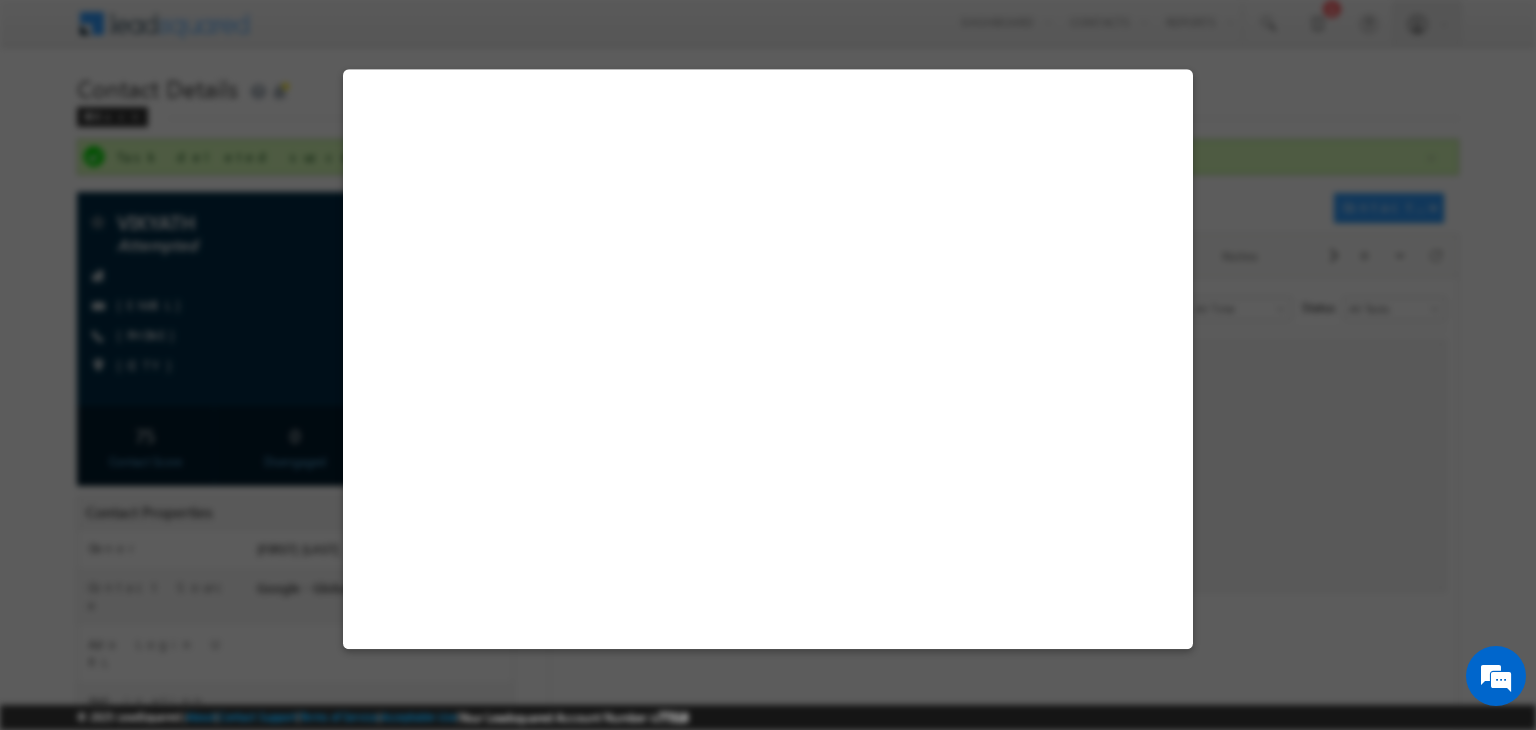 select on "Attempted" 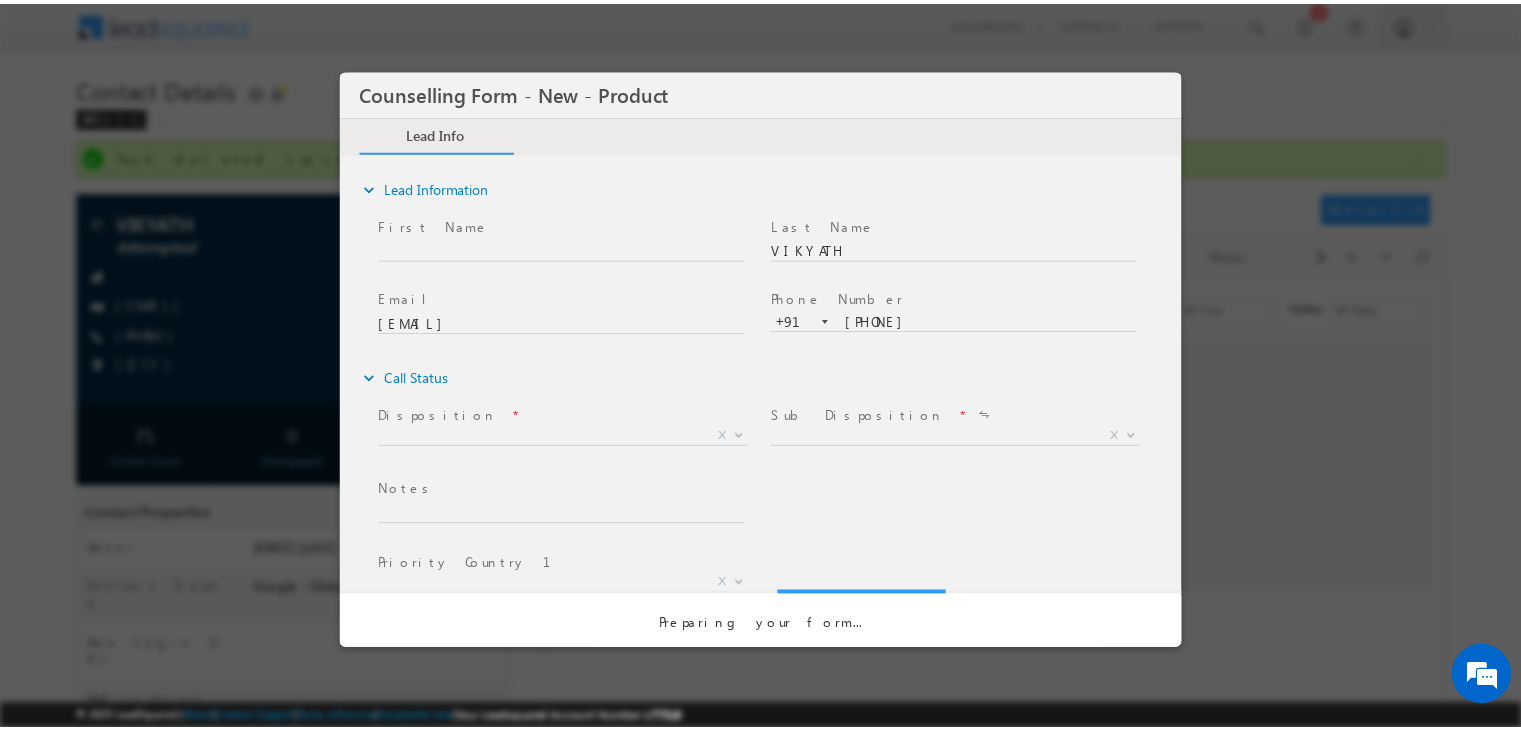 scroll, scrollTop: 0, scrollLeft: 0, axis: both 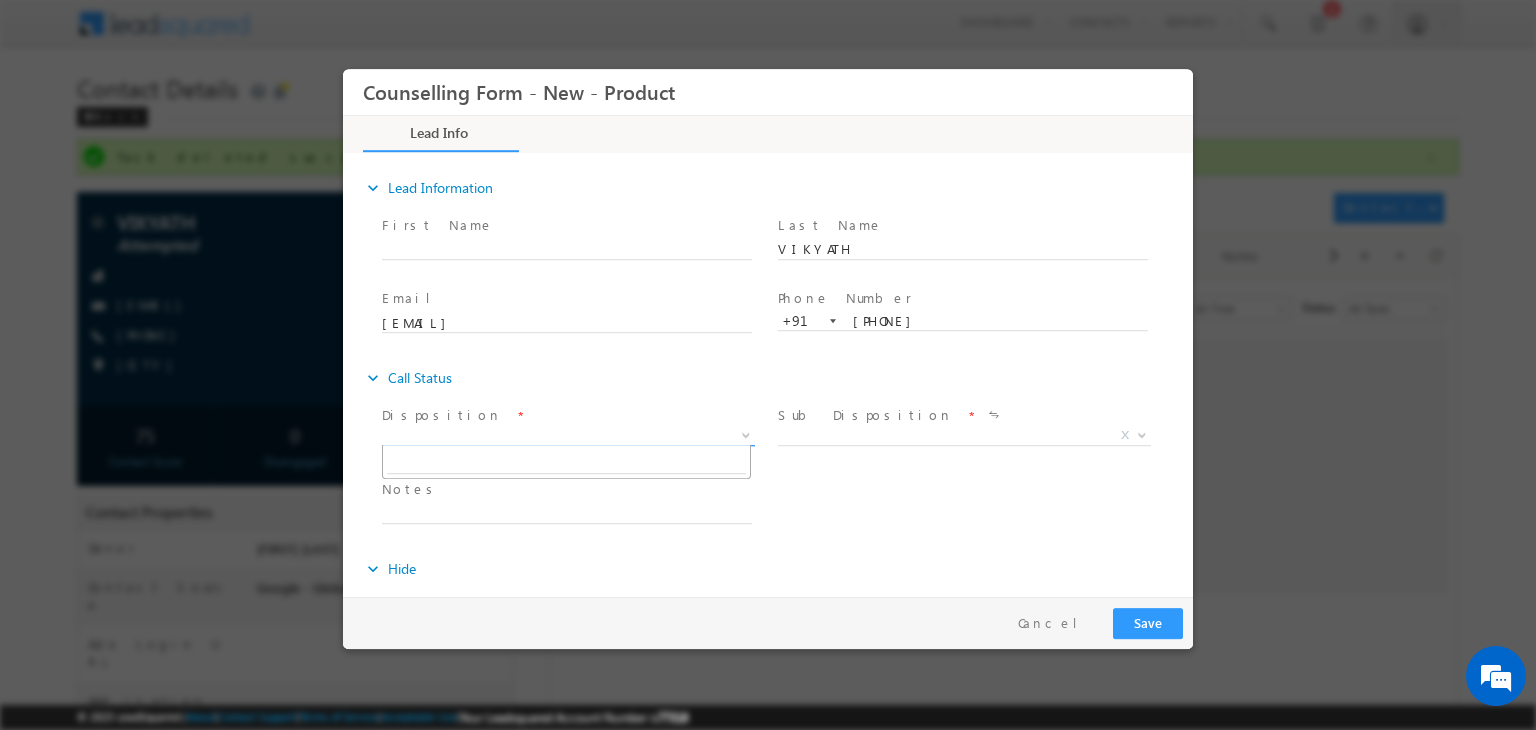 click on "X" at bounding box center [568, 436] 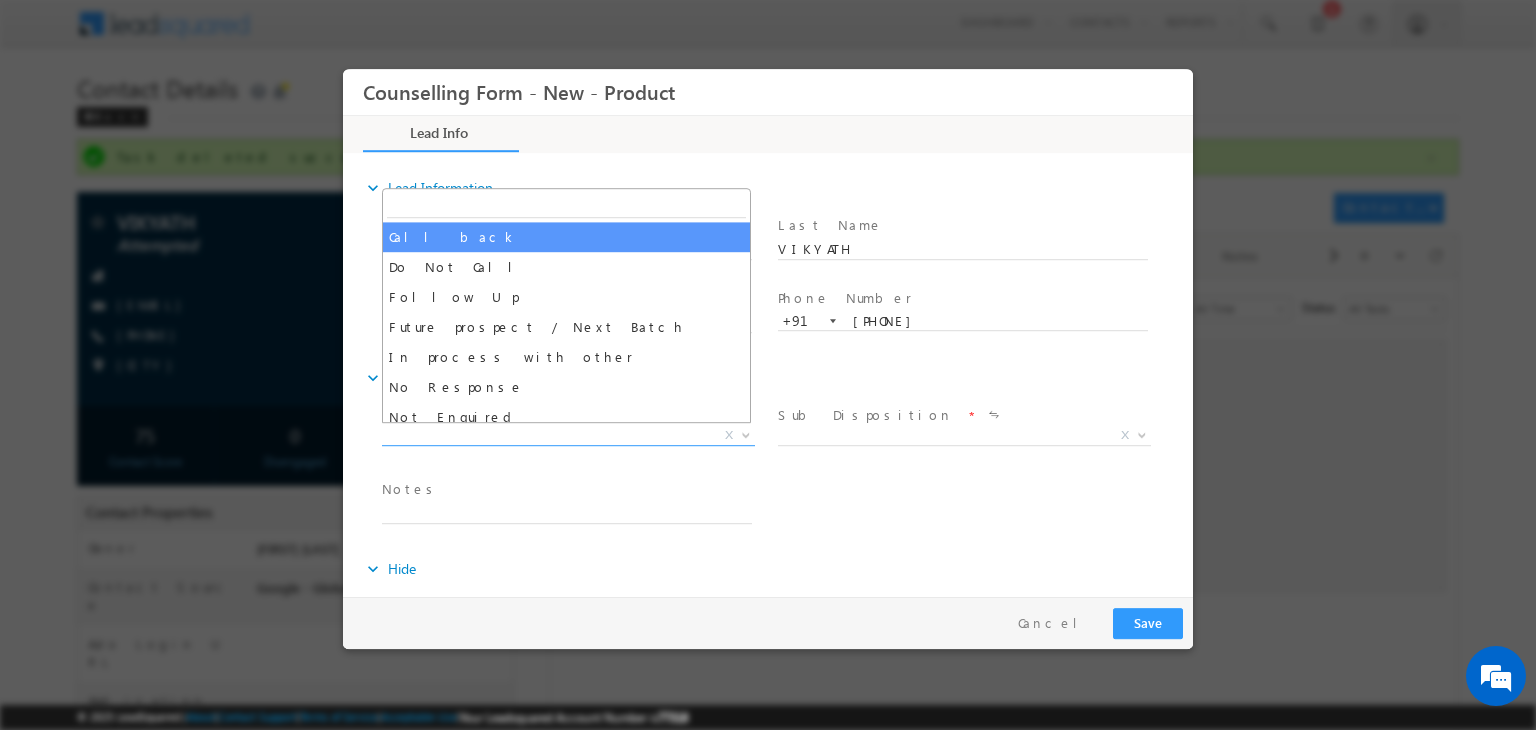 select on "Call back" 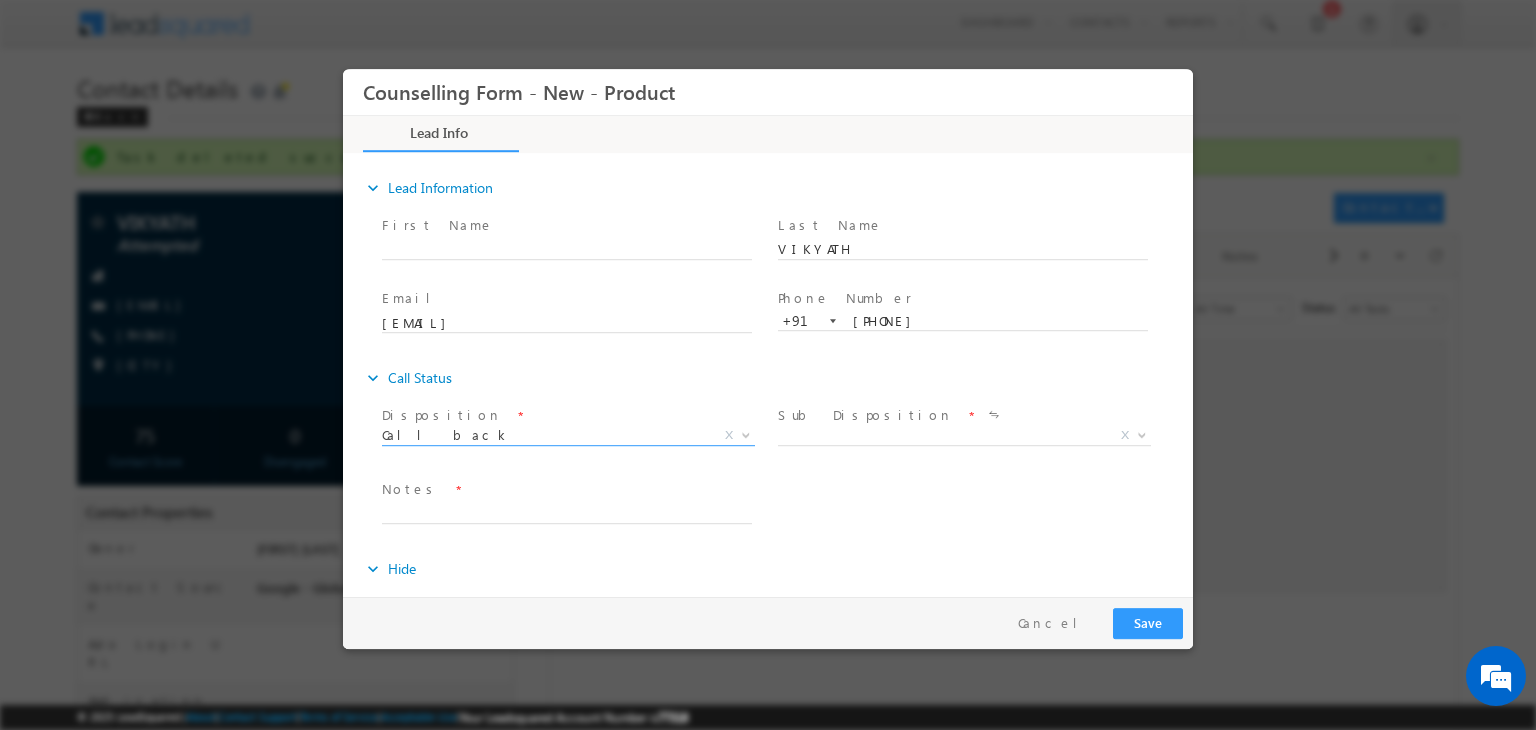 click on "First Name
*" at bounding box center (566, 226) 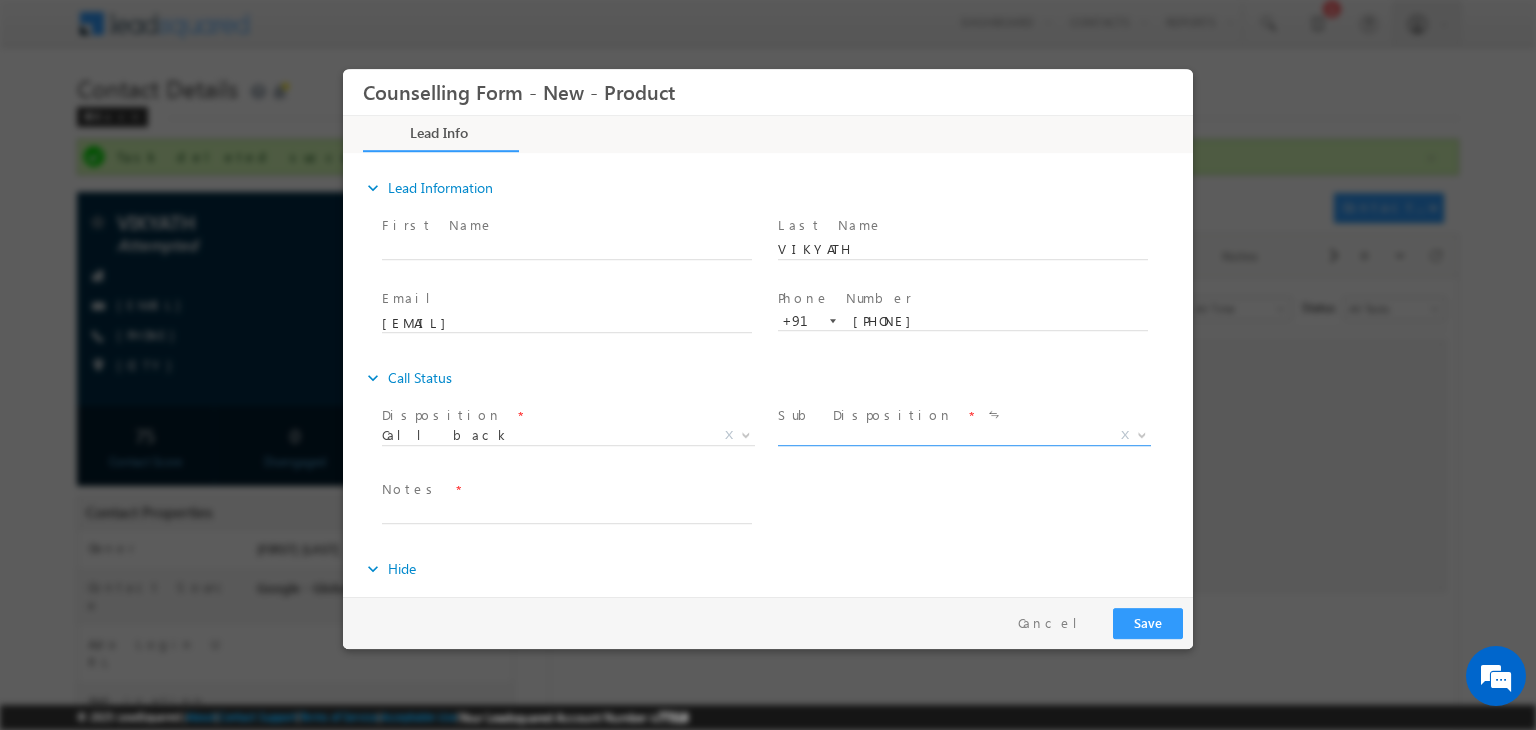 click on "X" at bounding box center [964, 436] 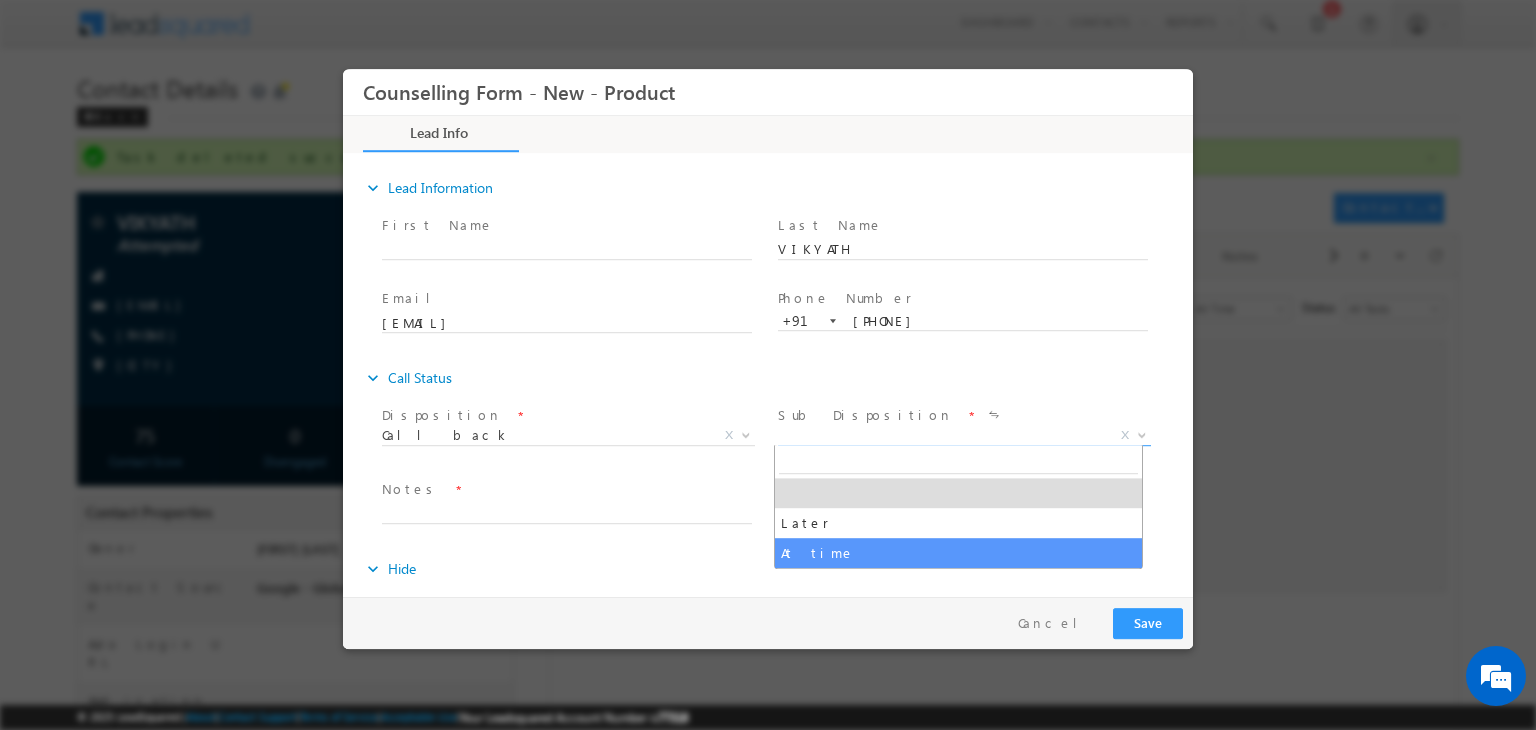select on "At time" 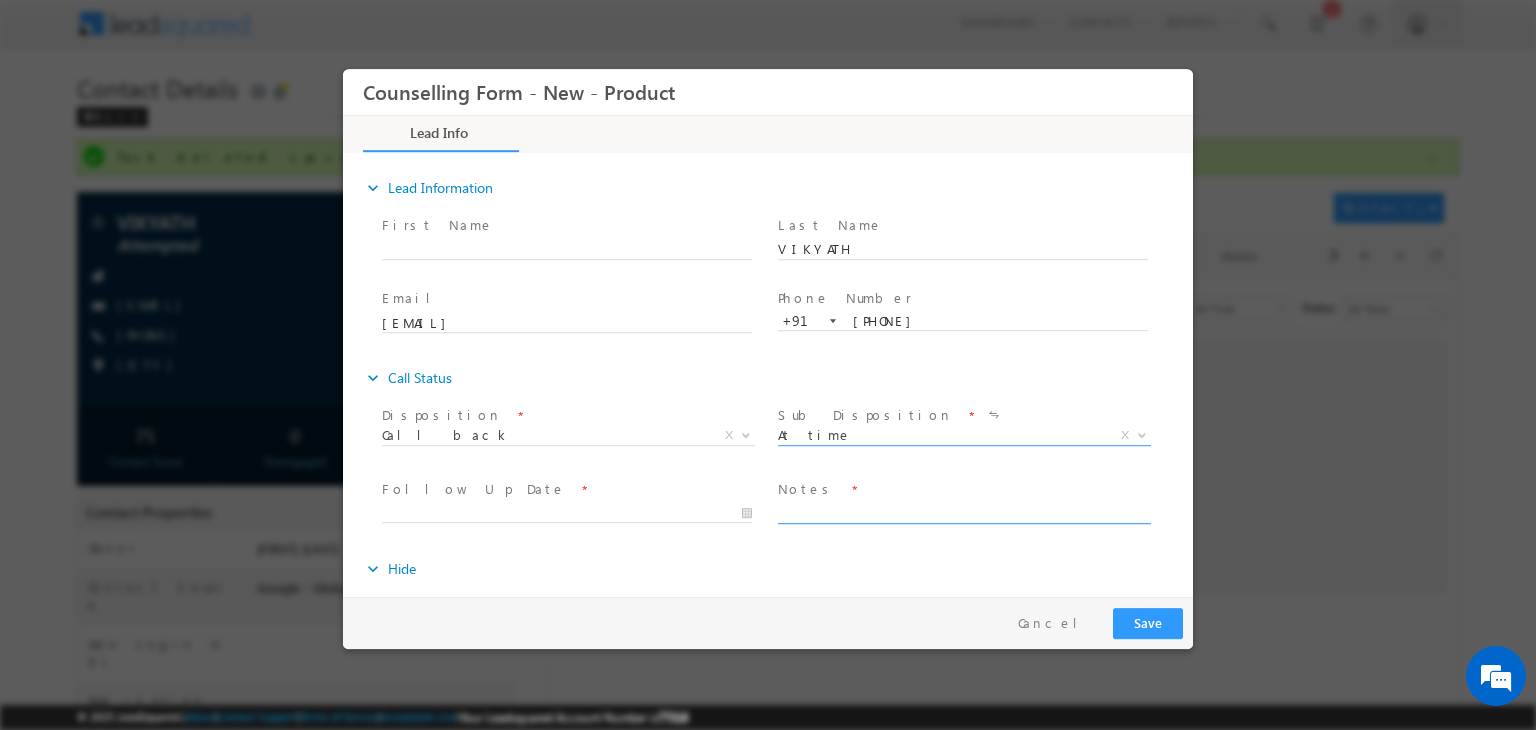 click at bounding box center (963, 512) 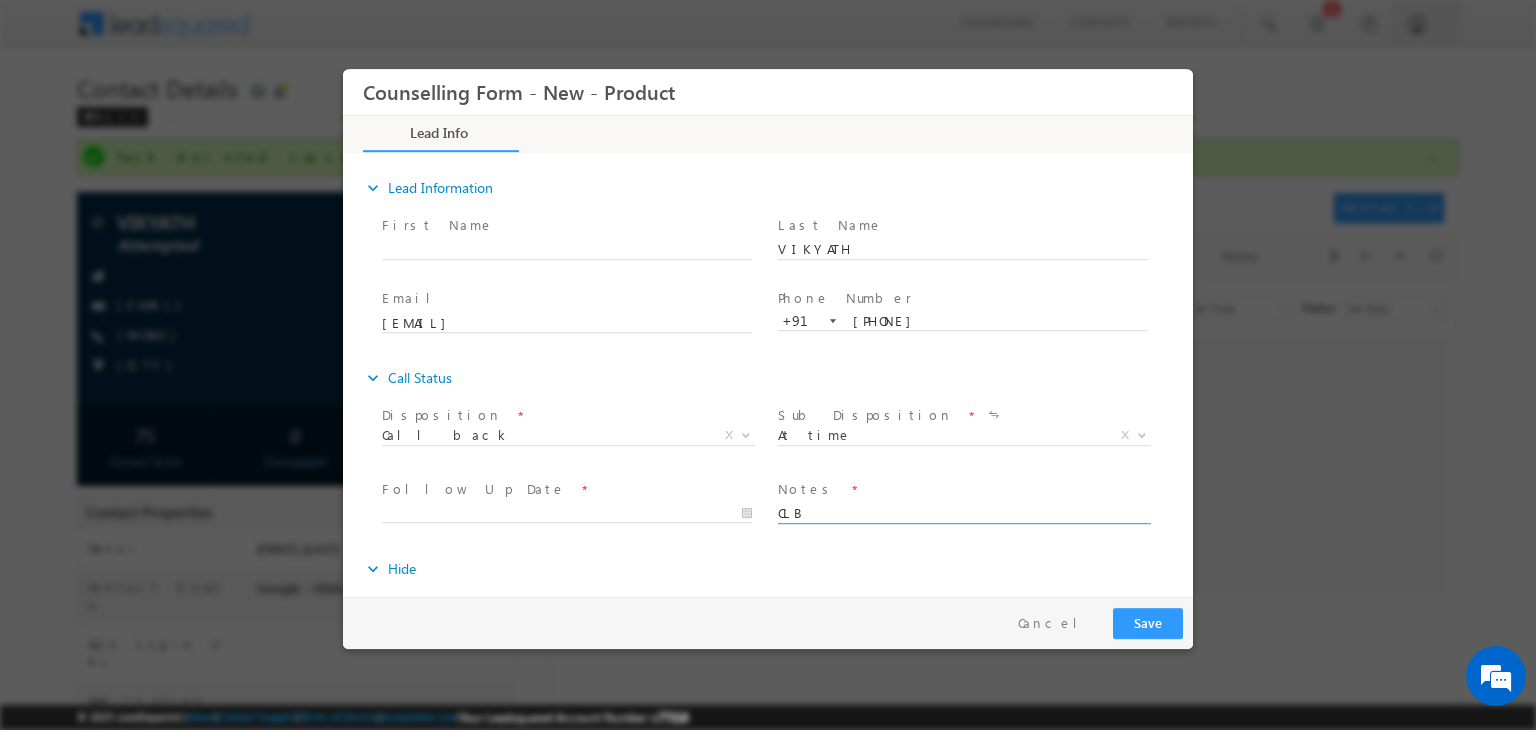 type on "CLB" 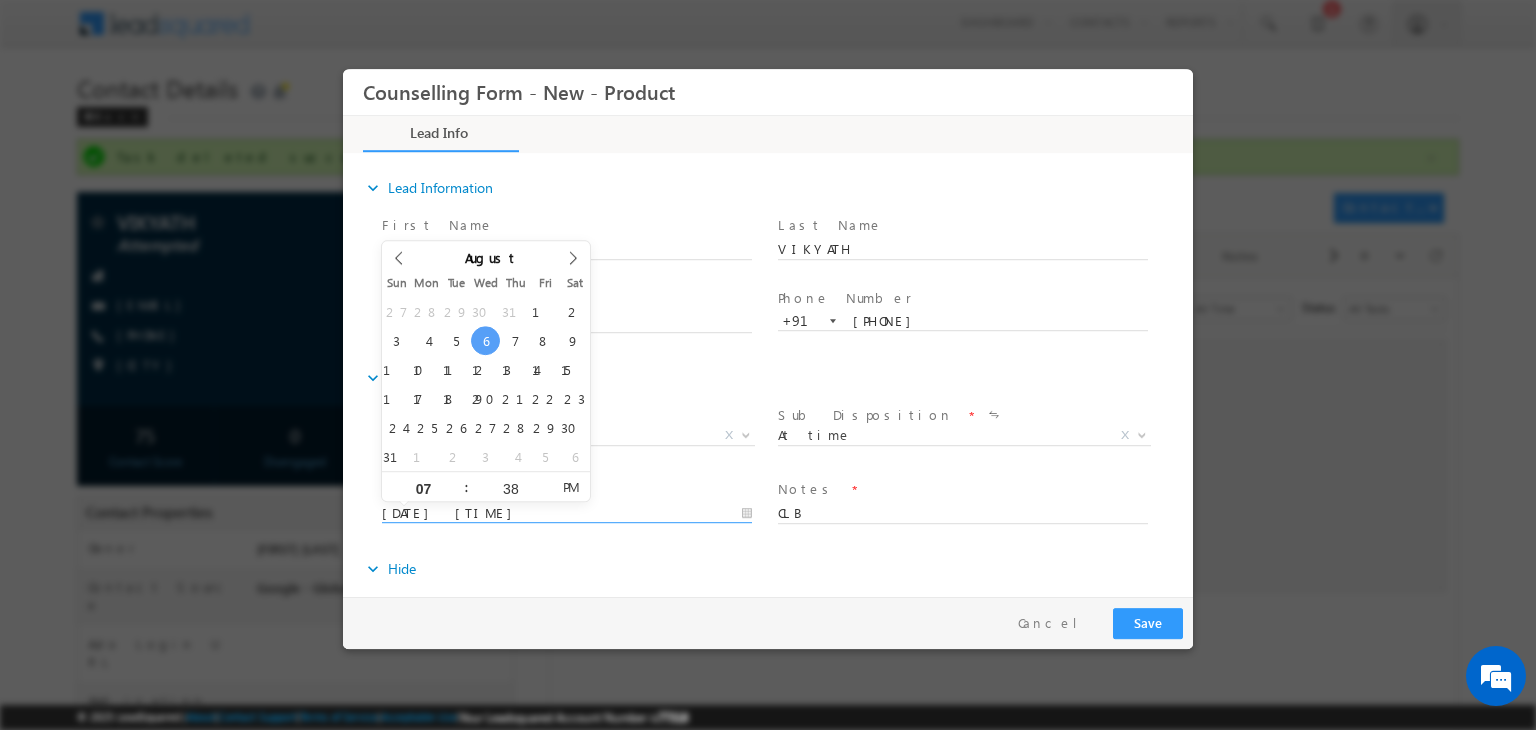 click on "[DATE] [TIME]" at bounding box center [567, 514] 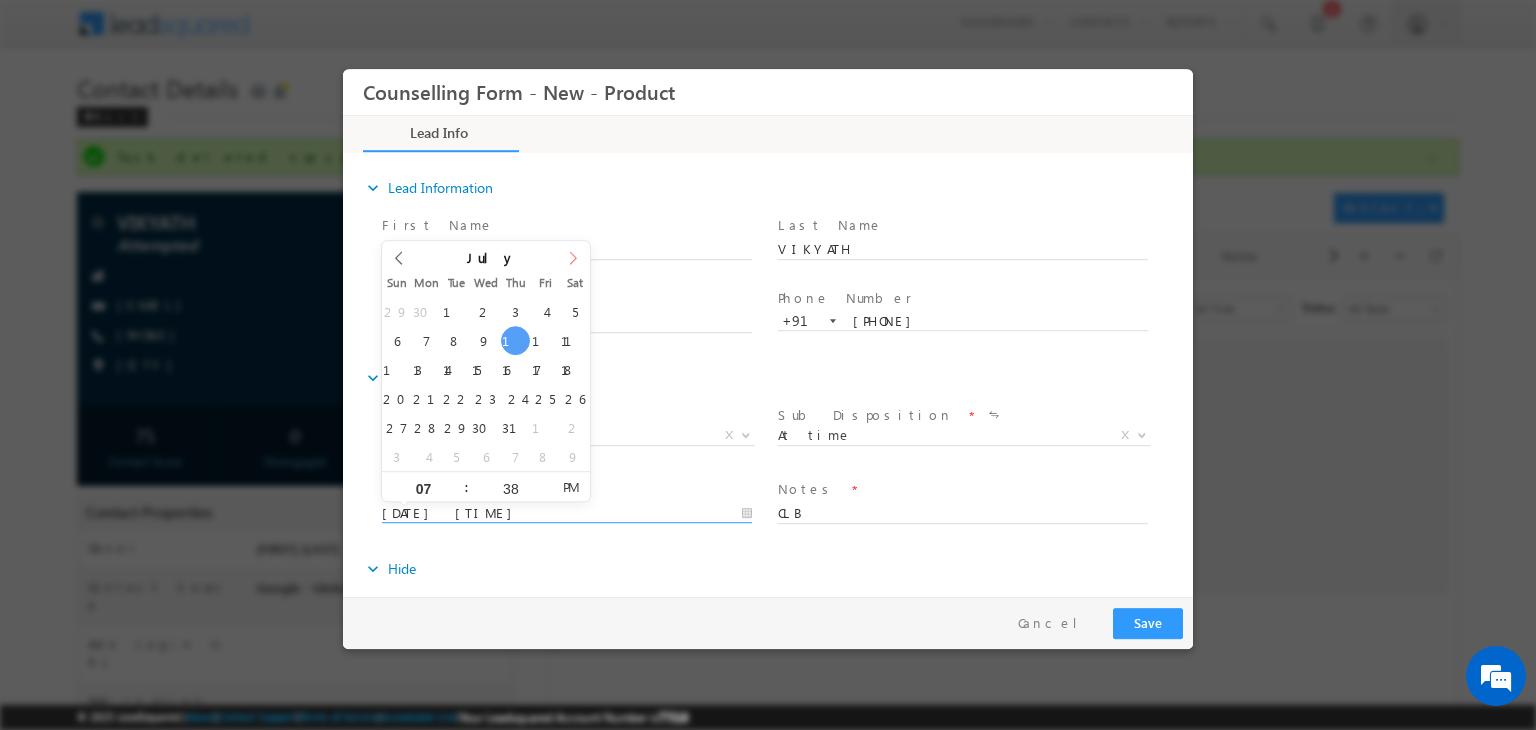 drag, startPoint x: 509, startPoint y: 329, endPoint x: 570, endPoint y: 266, distance: 87.69264 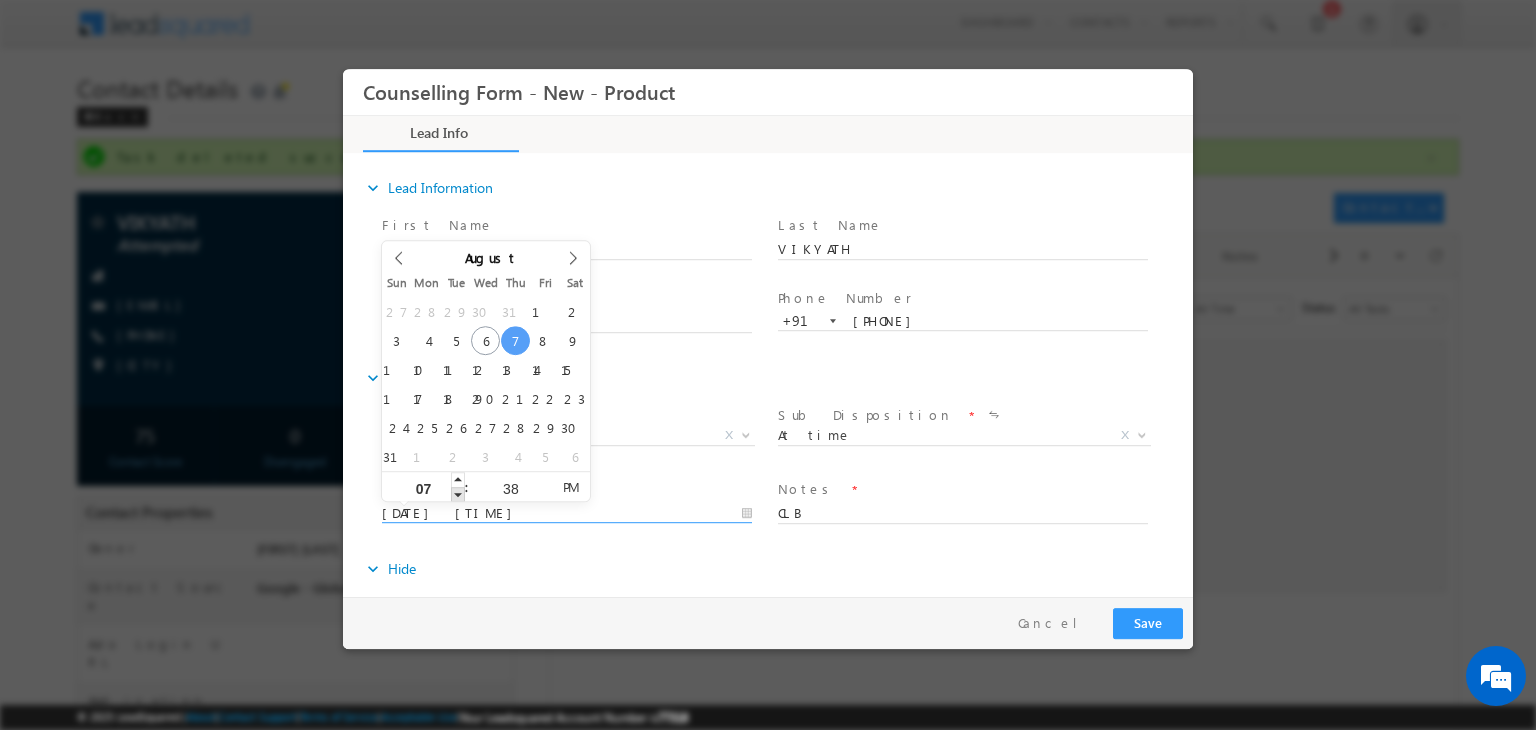 type on "[DATE] [TIME]" 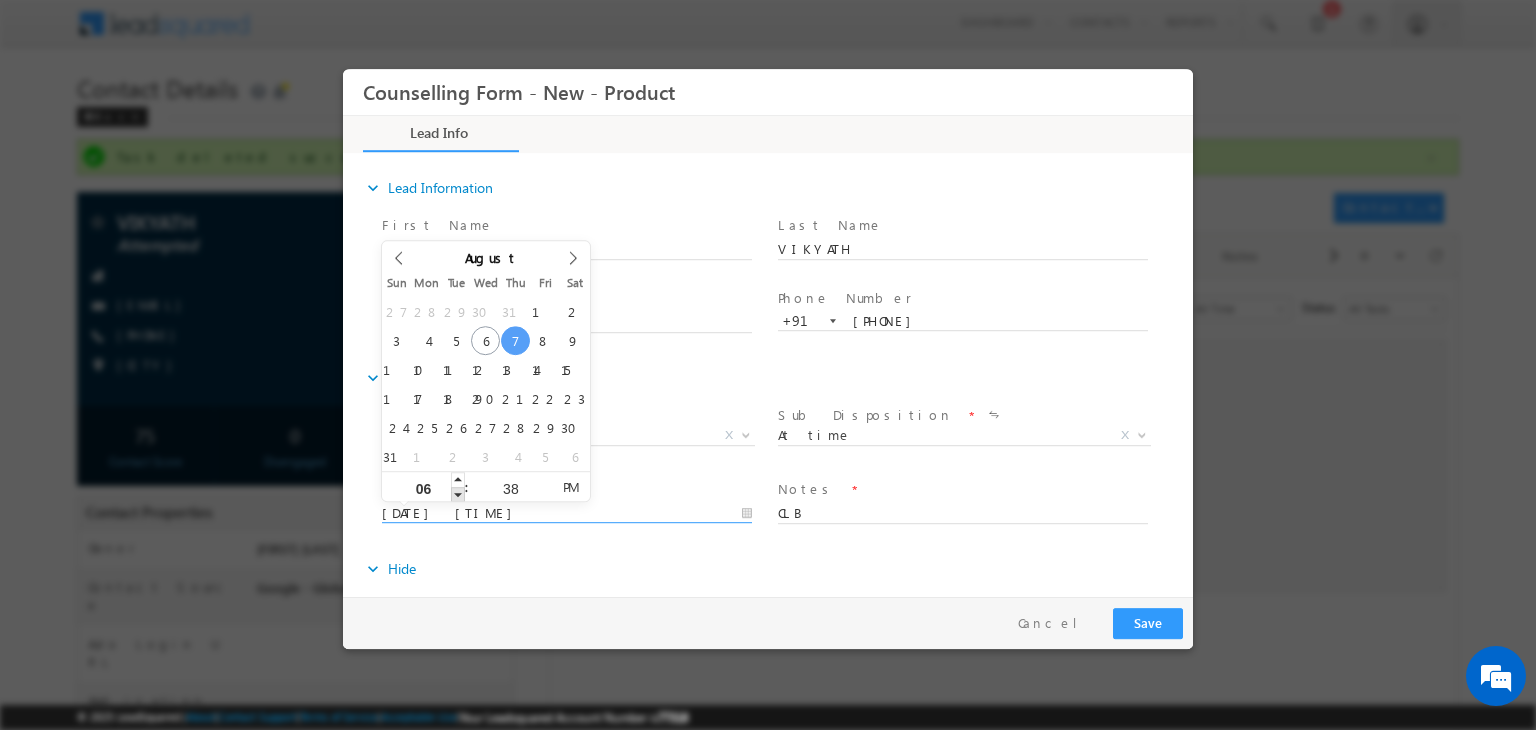 click at bounding box center (458, 494) 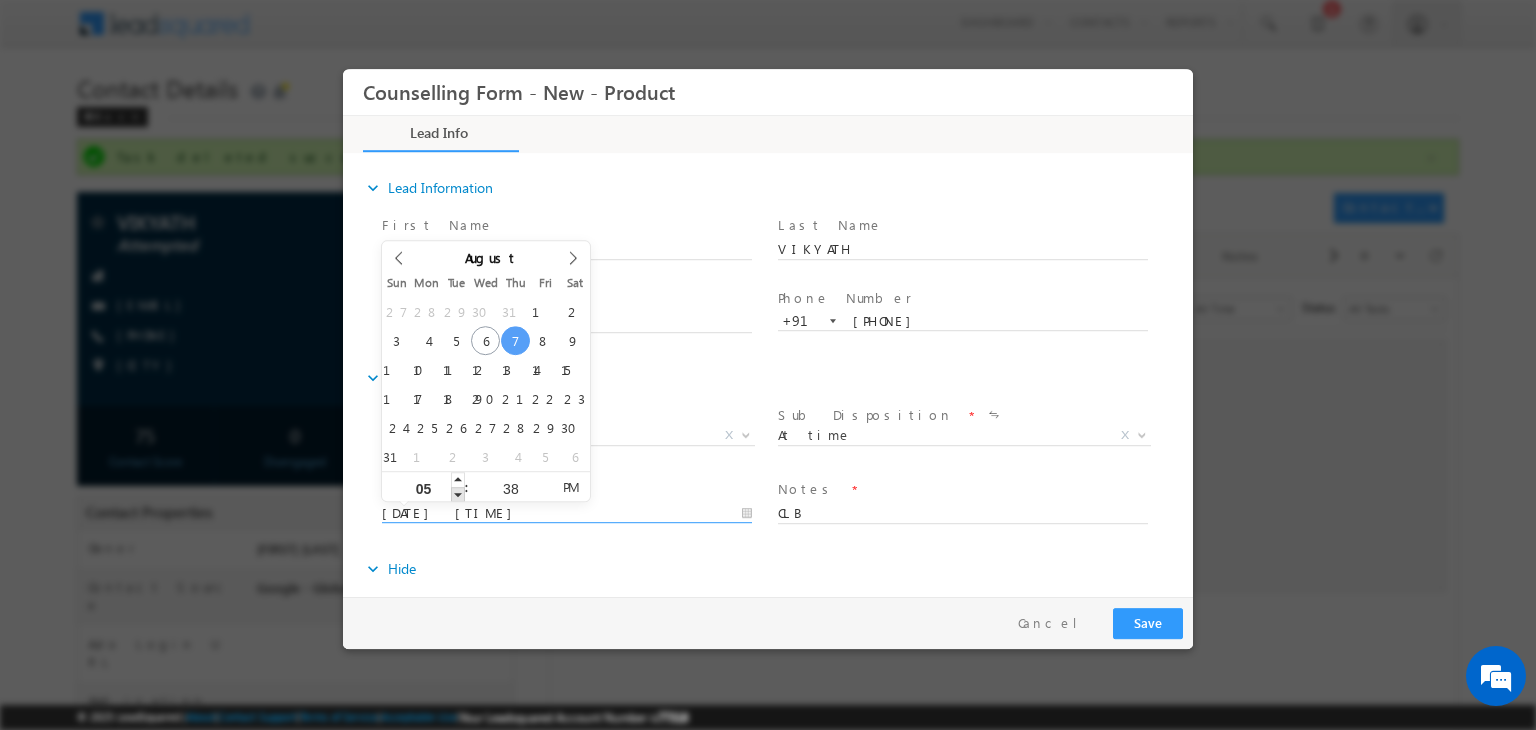 click at bounding box center [458, 494] 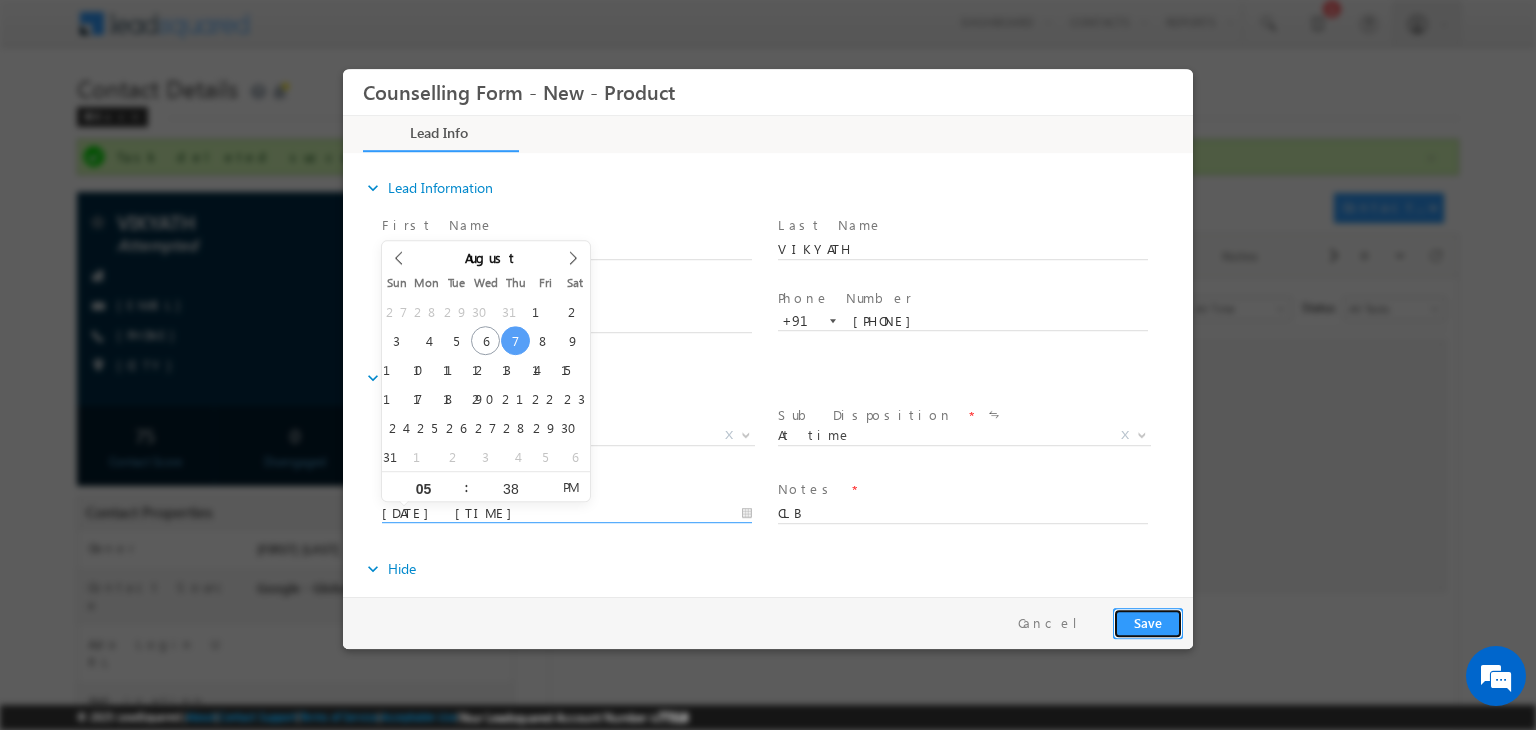 type on "[DATE] [TIME]" 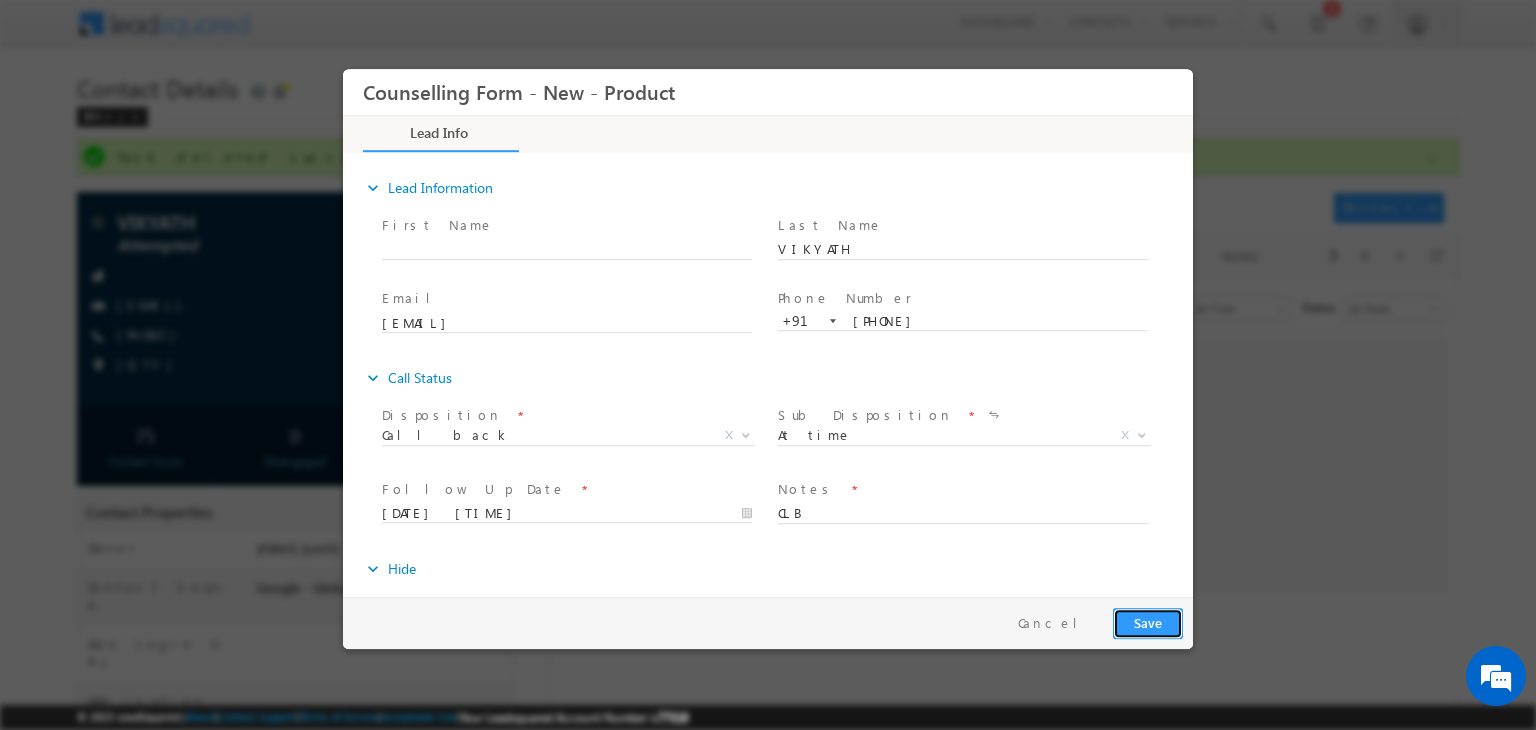 type 